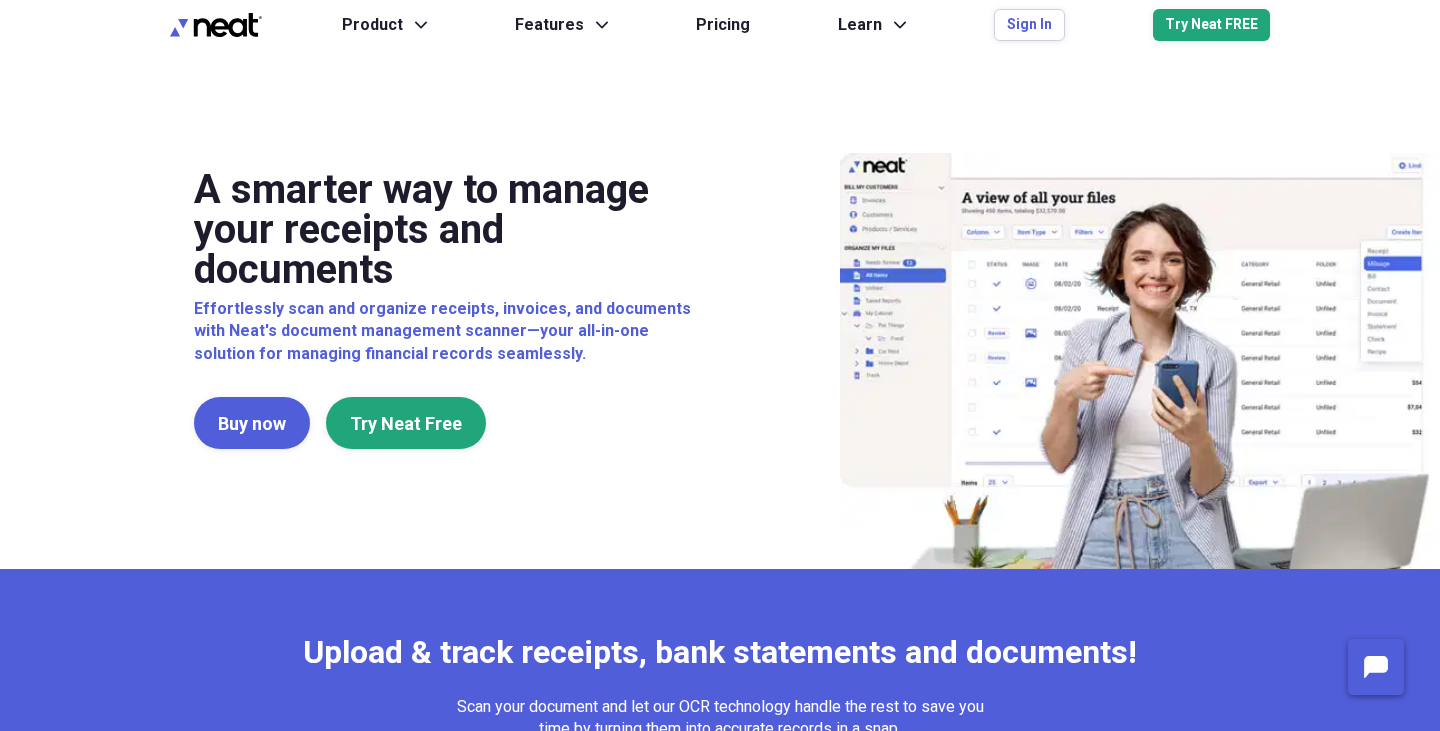 scroll, scrollTop: 0, scrollLeft: 0, axis: both 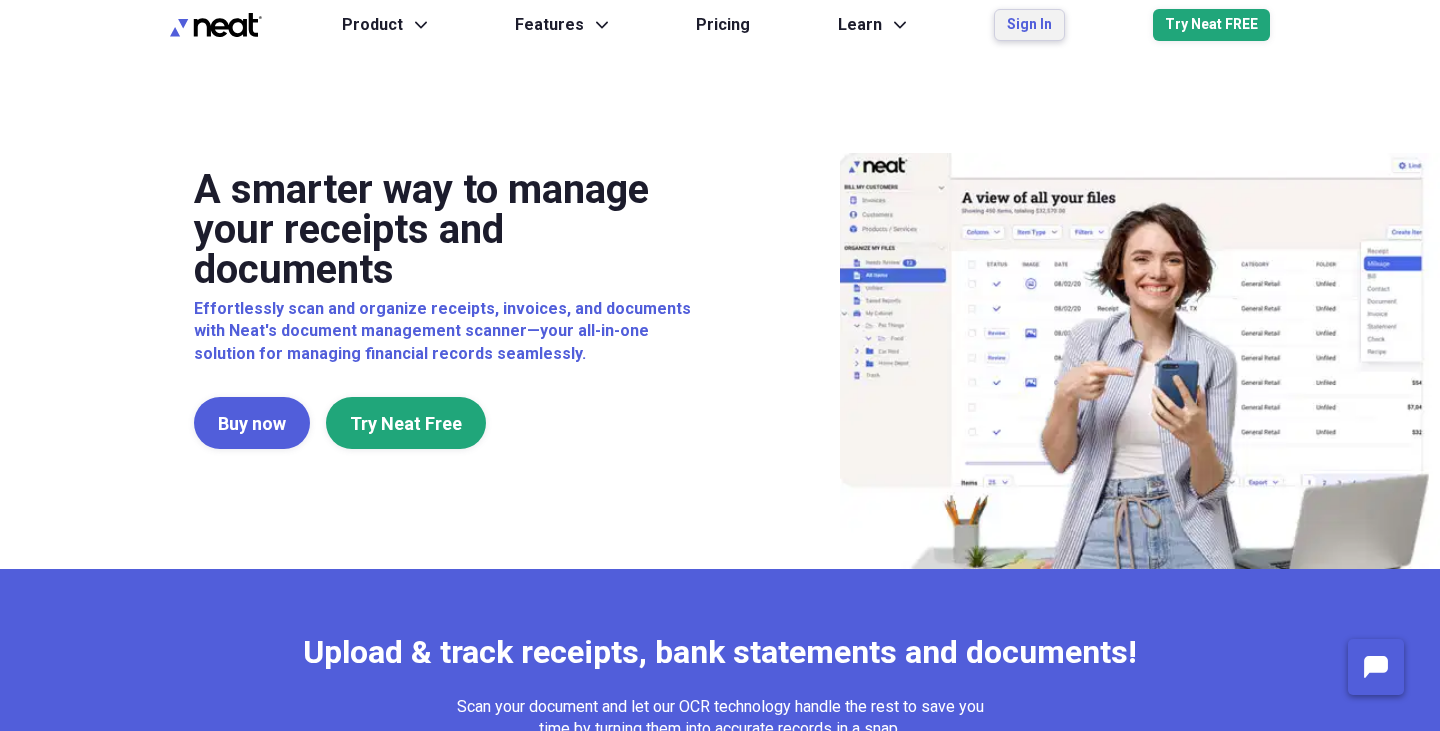 click on "Sign In" at bounding box center (1029, 25) 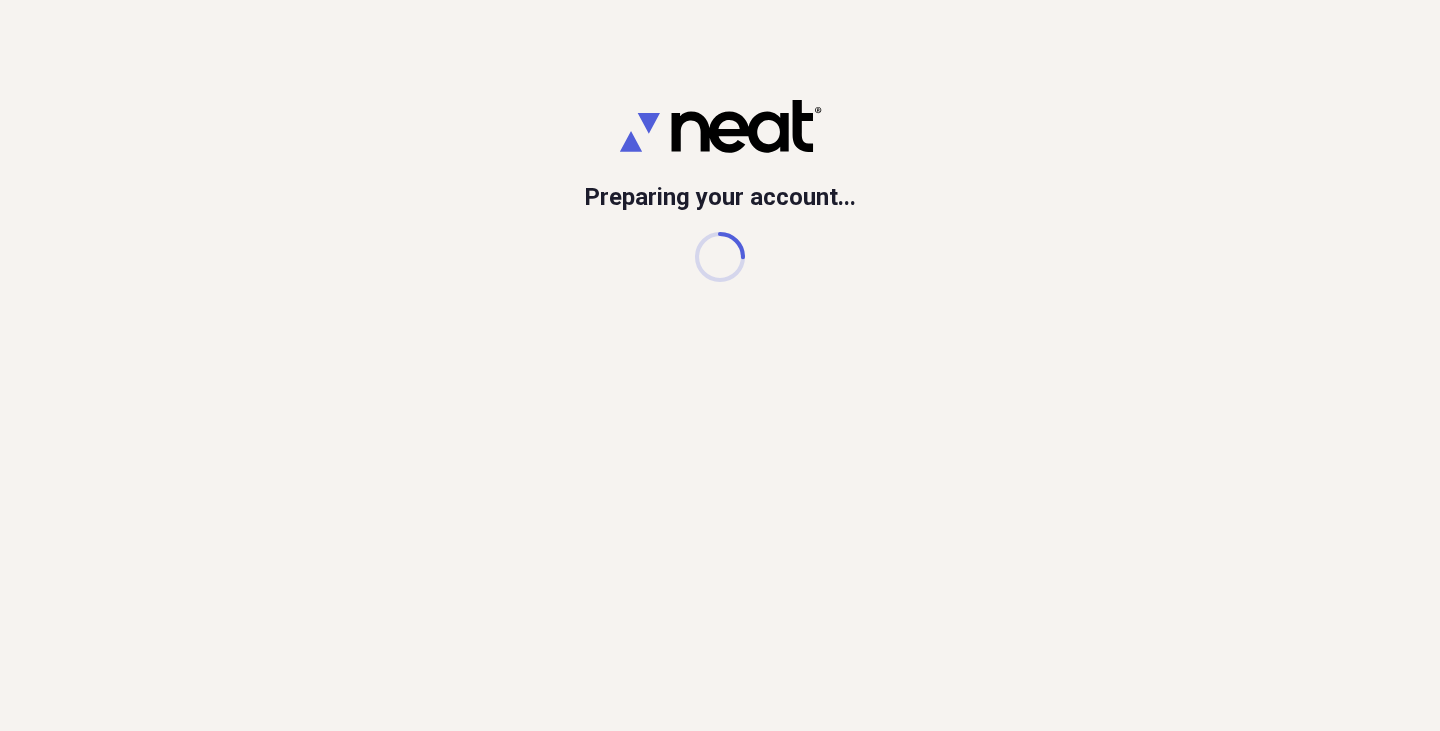 scroll, scrollTop: 0, scrollLeft: 0, axis: both 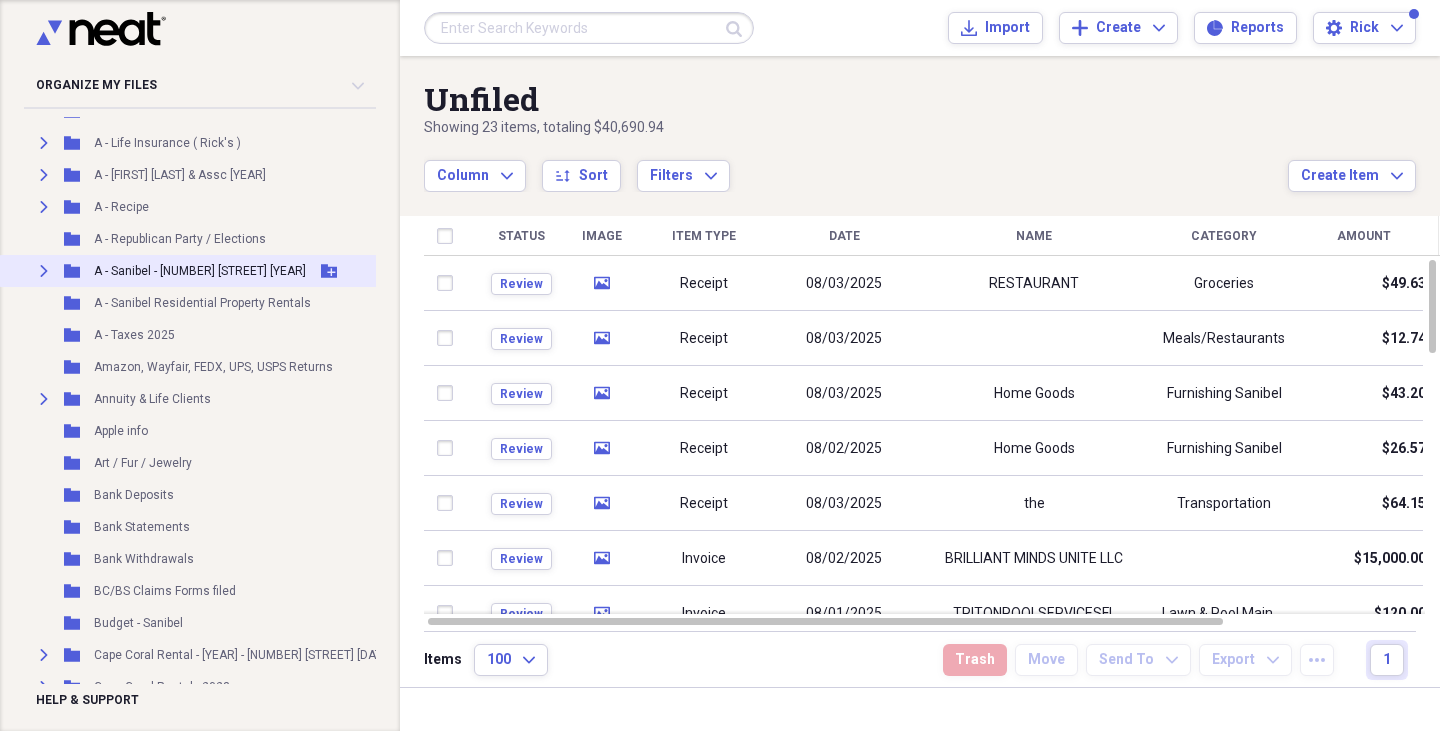 click on "Expand" 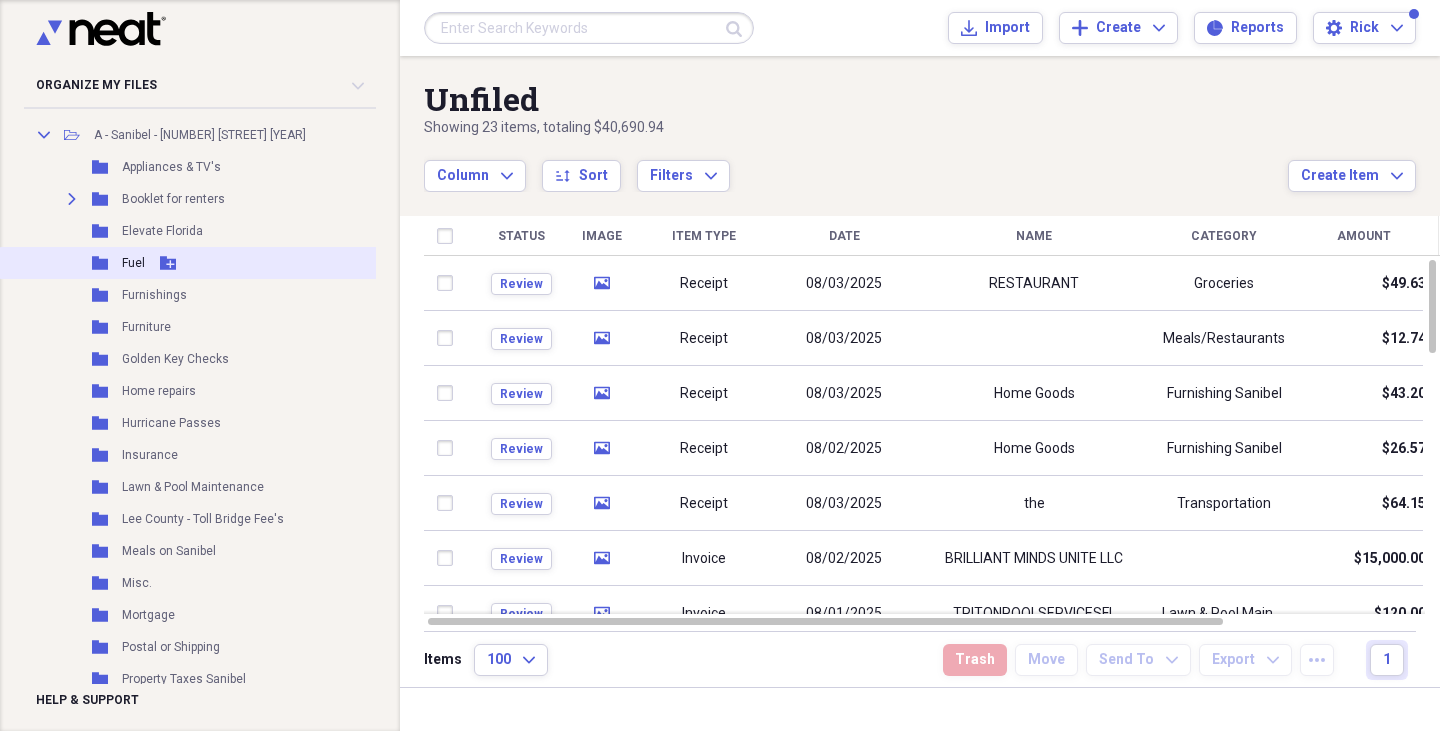 scroll, scrollTop: 713, scrollLeft: 0, axis: vertical 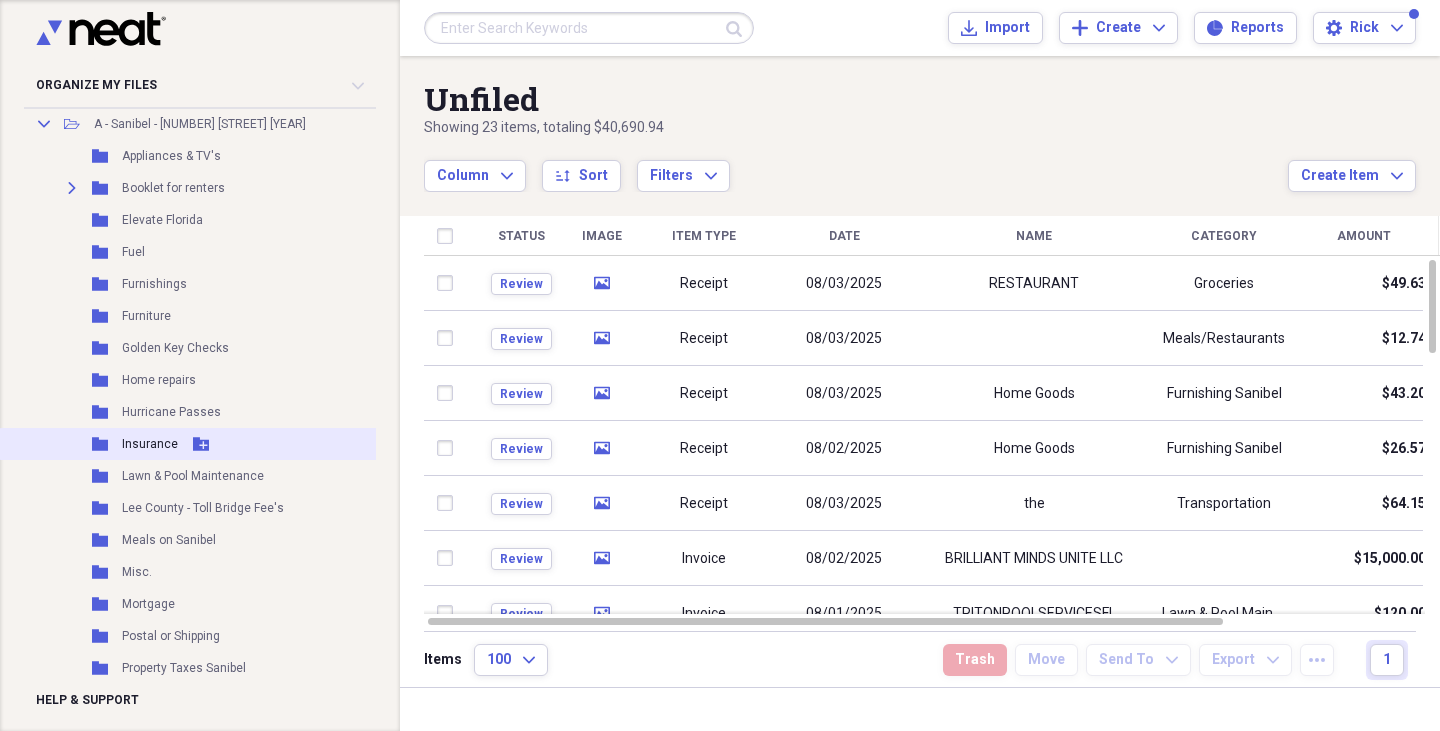 click on "Insurance" at bounding box center (150, 444) 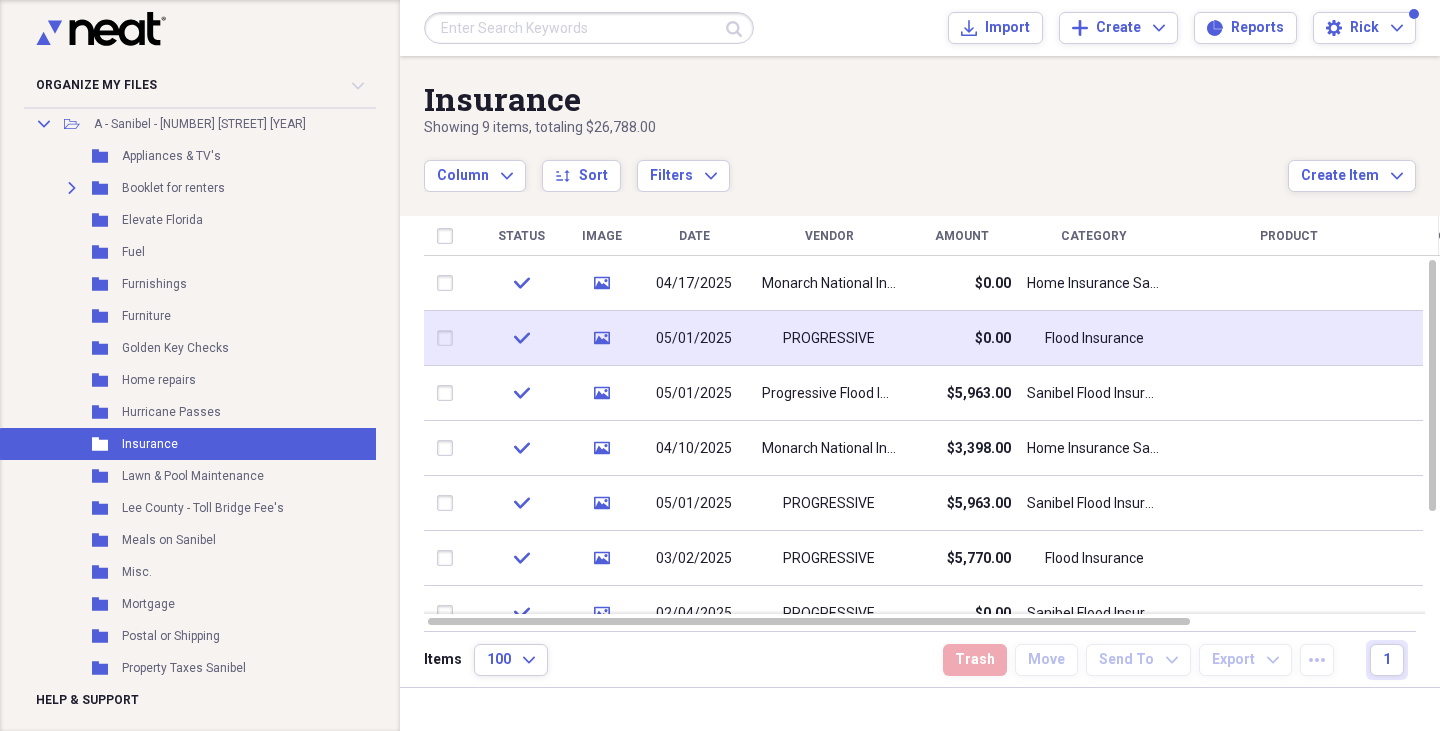 click on "check" at bounding box center [521, 338] 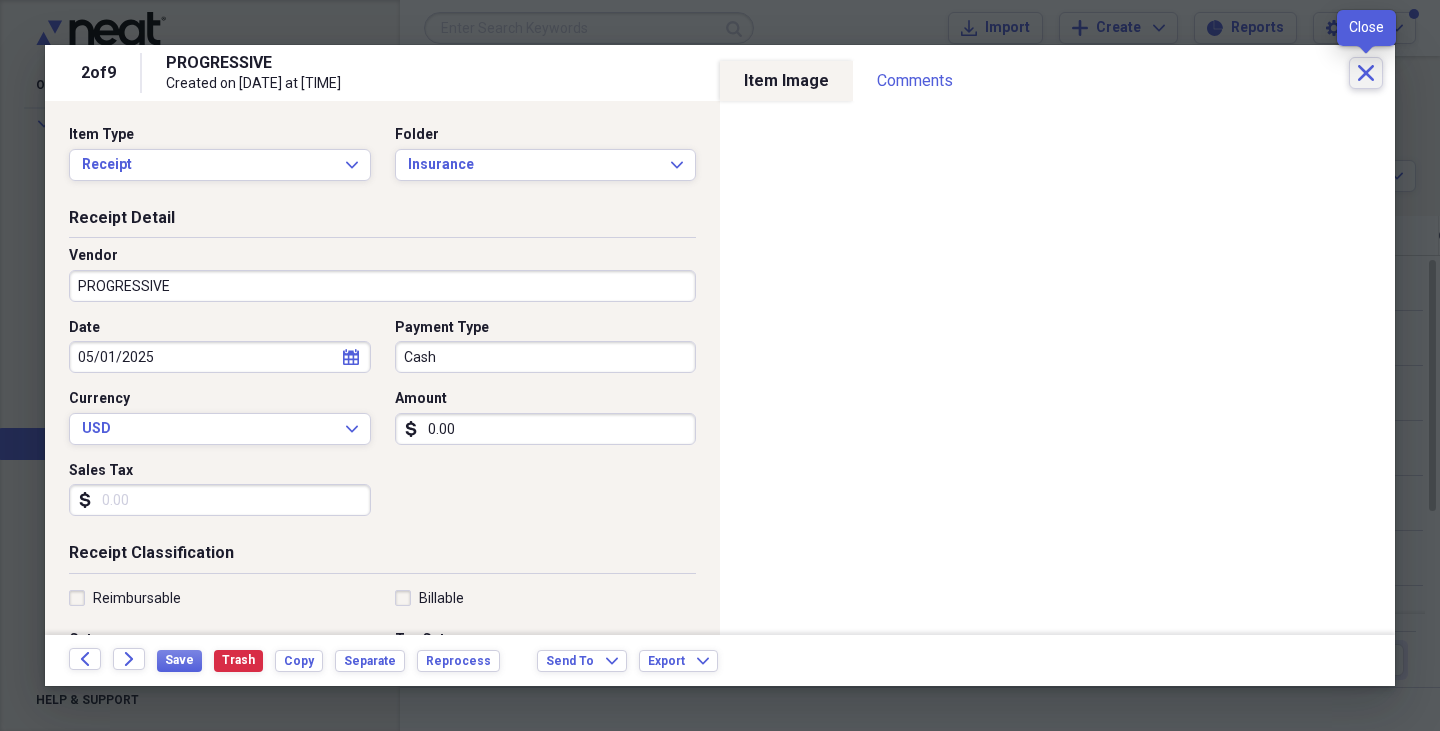 click 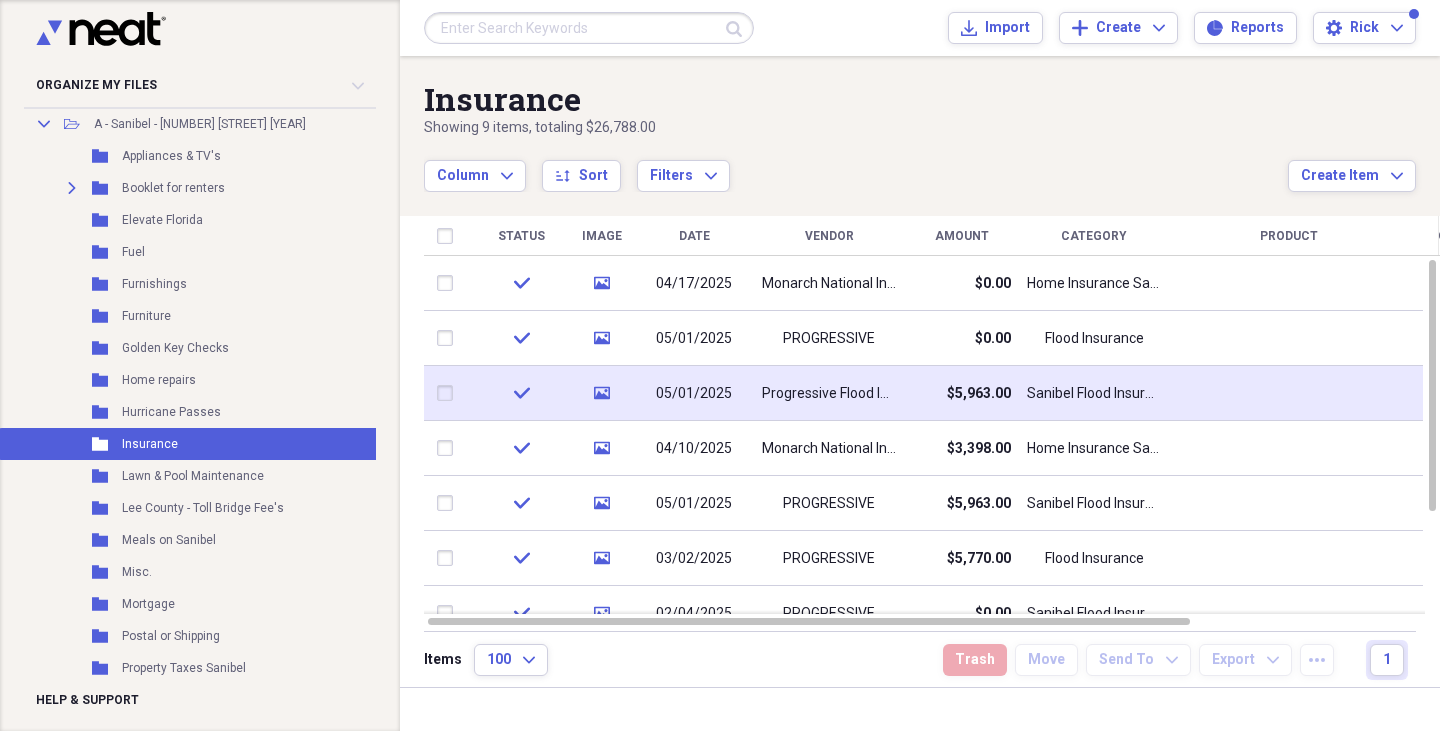 click on "check" at bounding box center [521, 393] 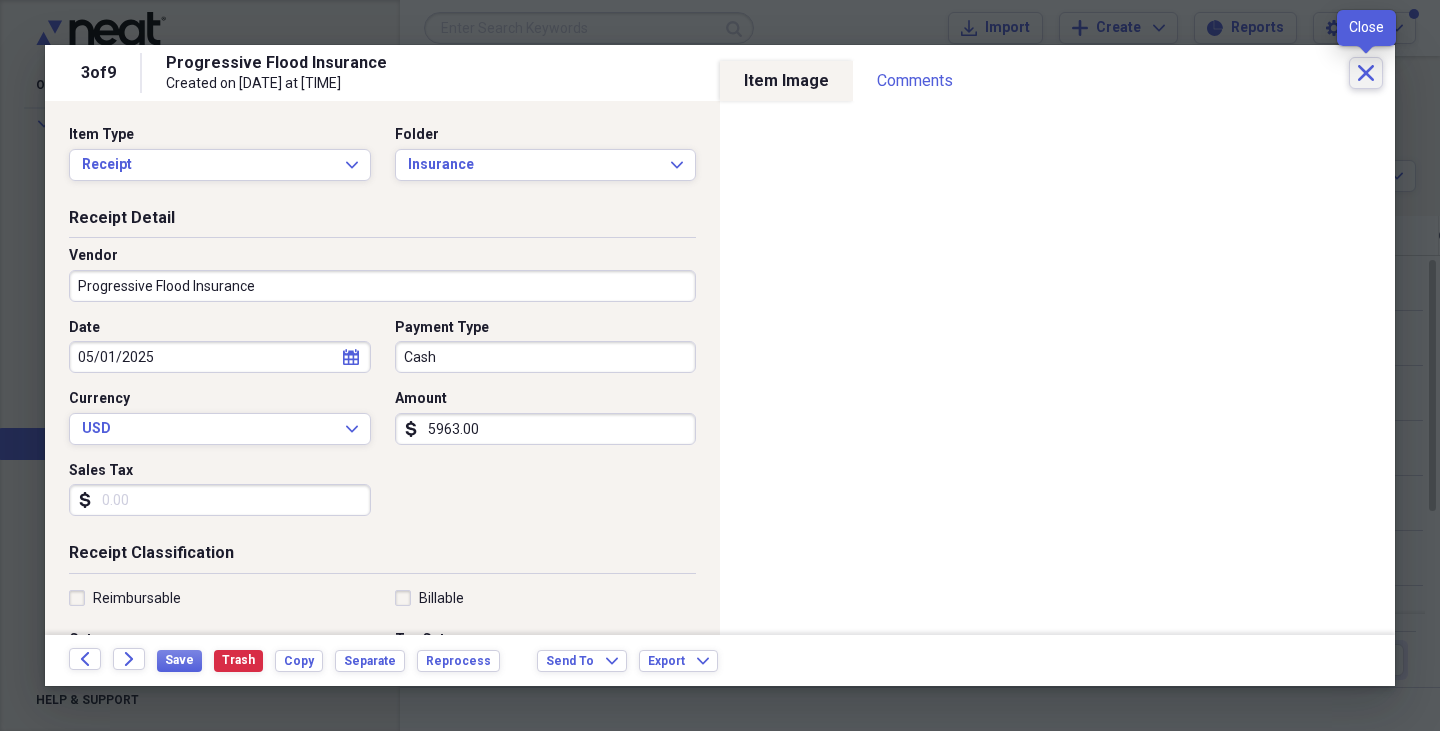 click on "Close" 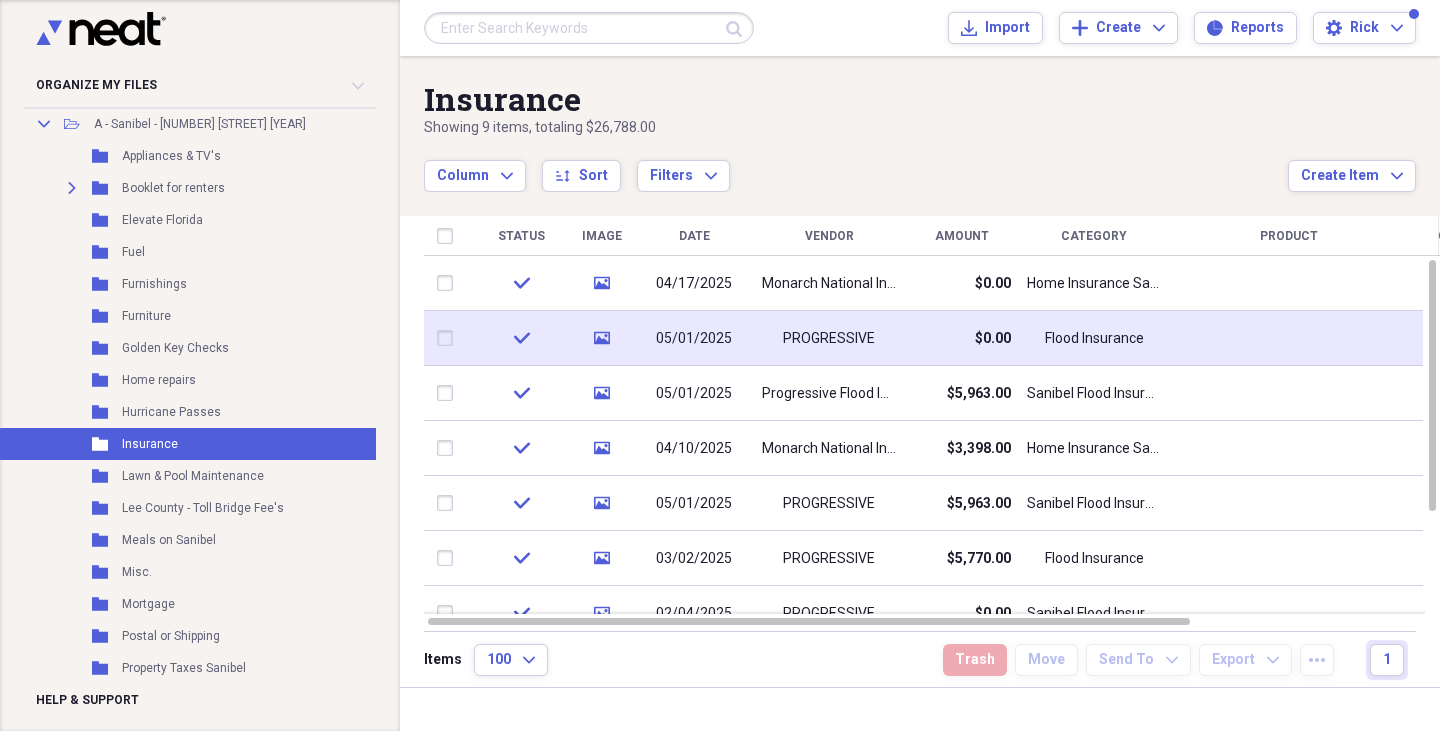click on "check" at bounding box center (521, 338) 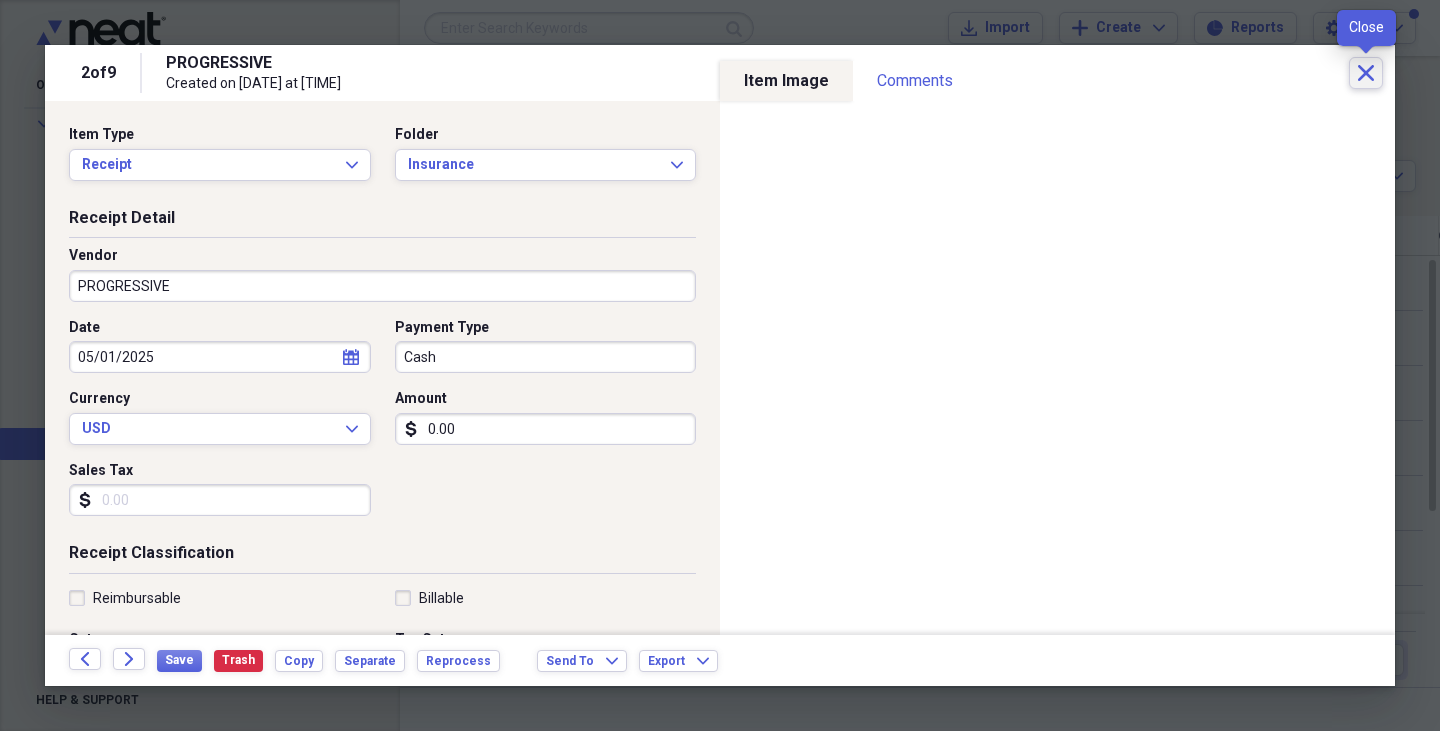 click on "Close" 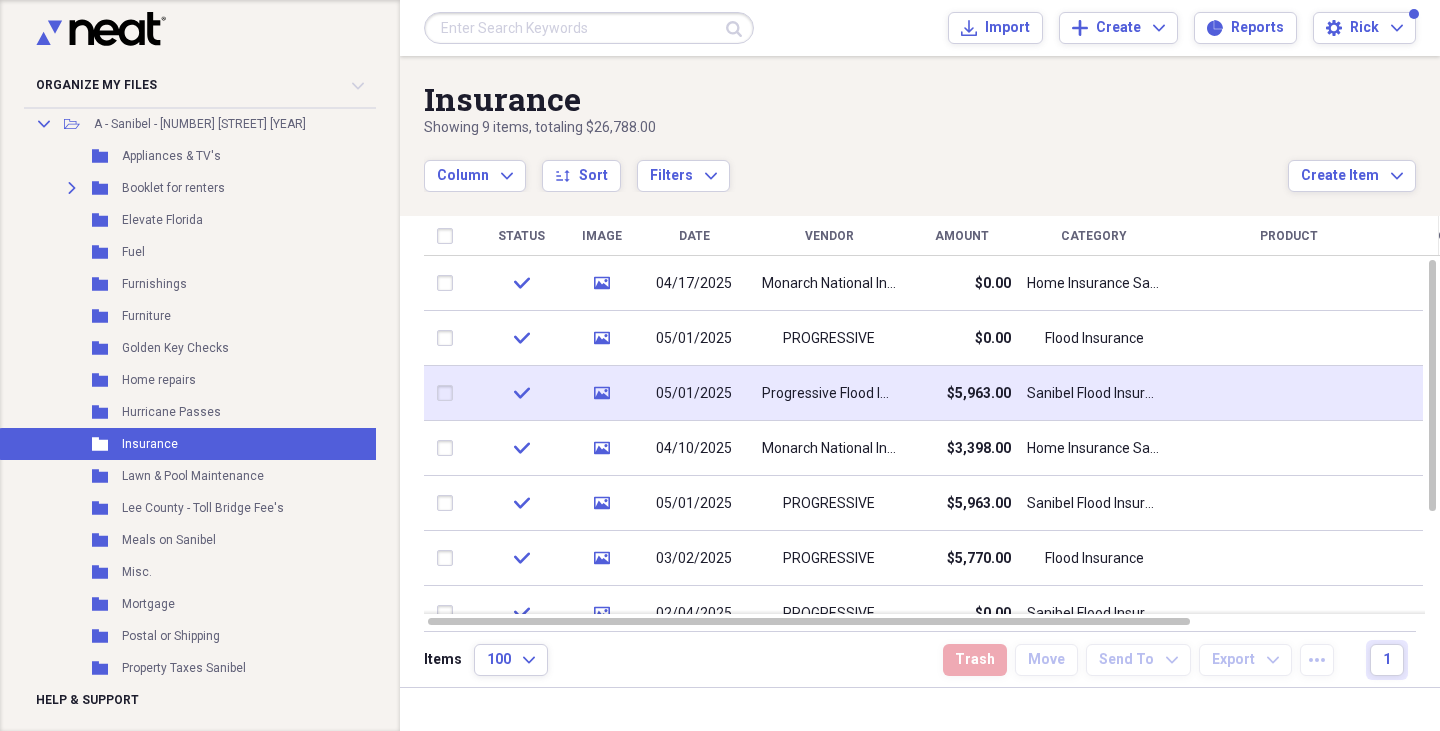 click on "check" at bounding box center (521, 393) 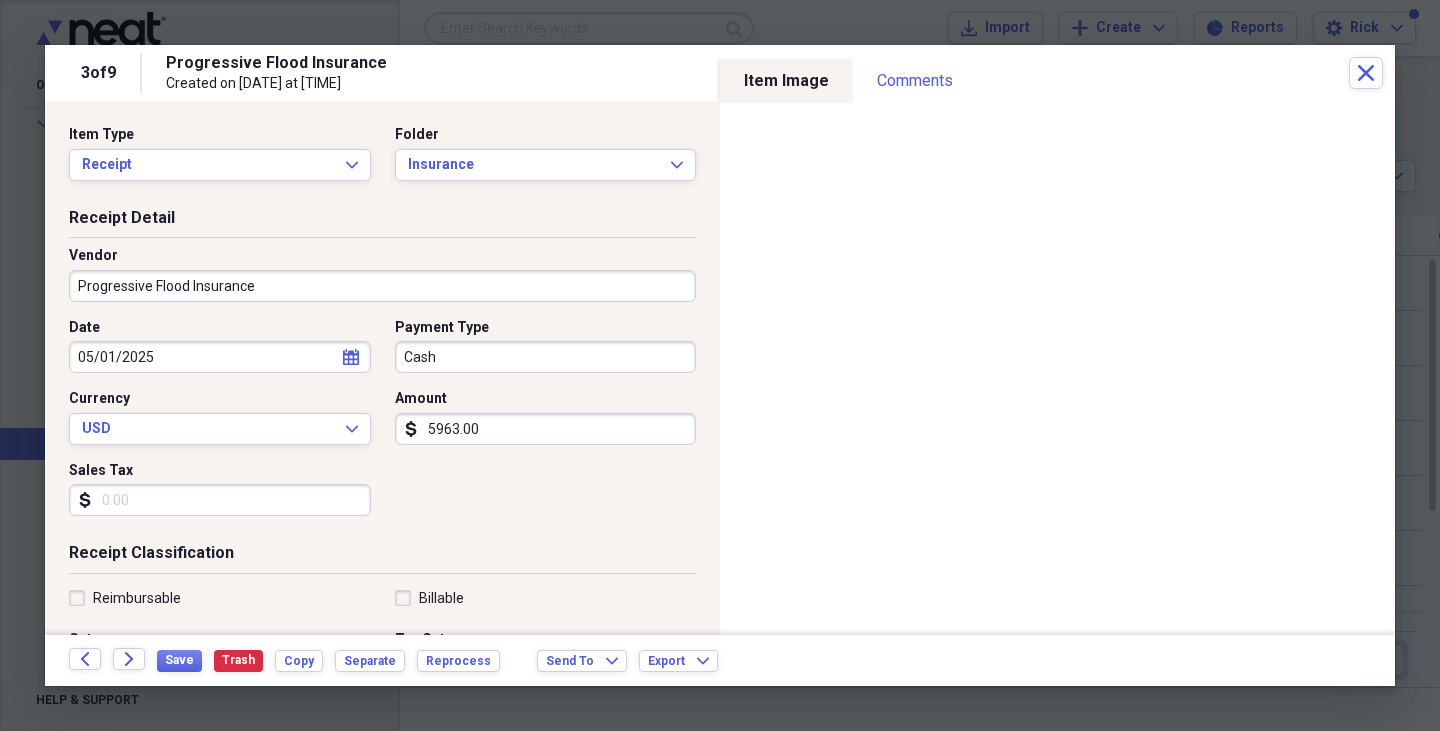 click on "5963.00" at bounding box center [546, 429] 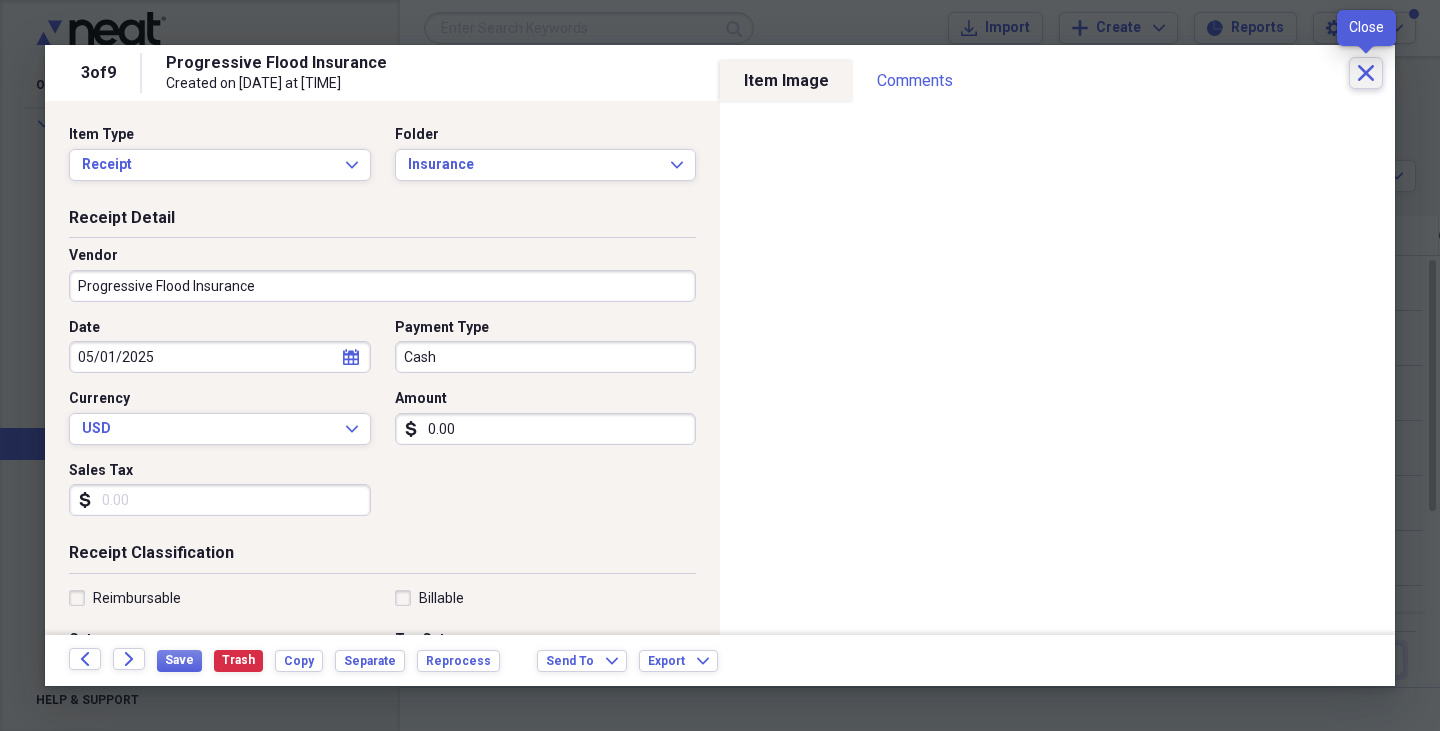 type on "0.00" 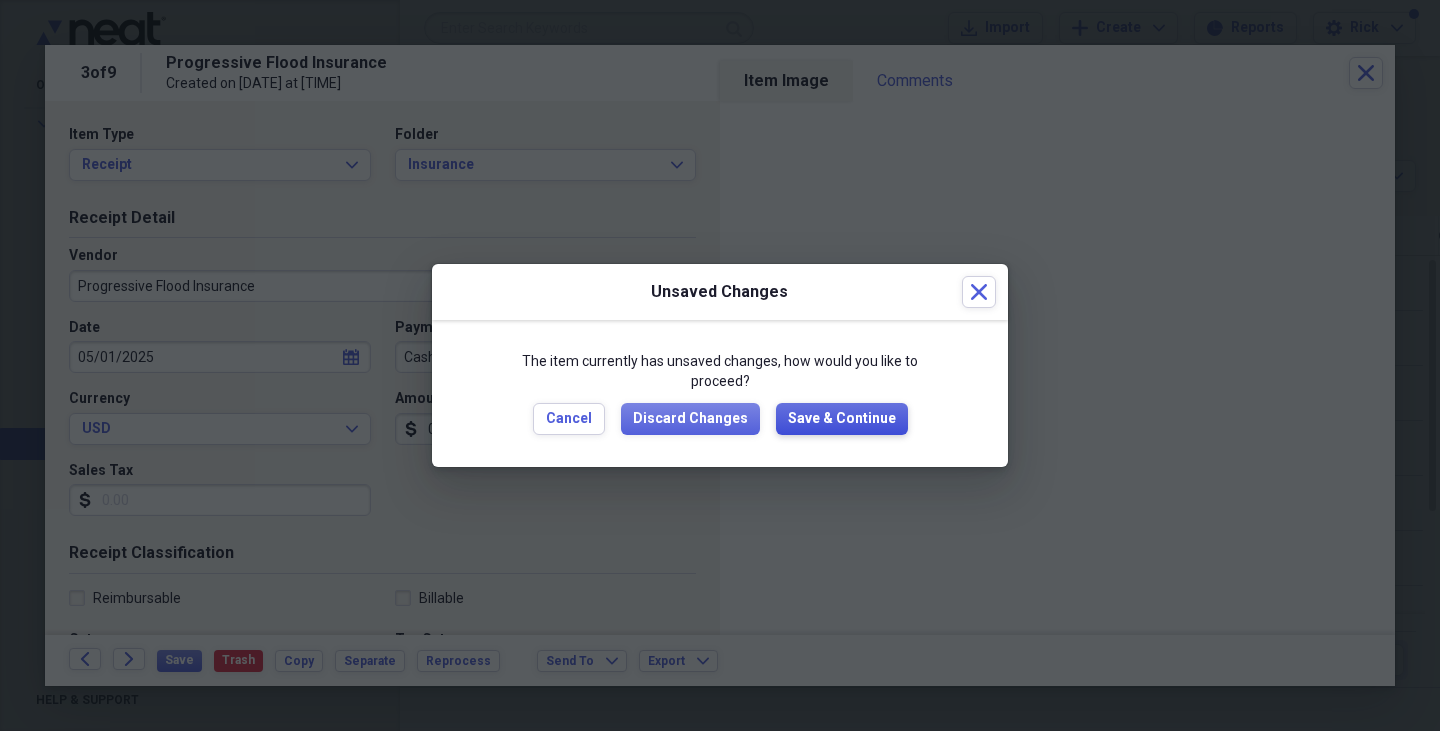 click on "Save & Continue" at bounding box center (842, 419) 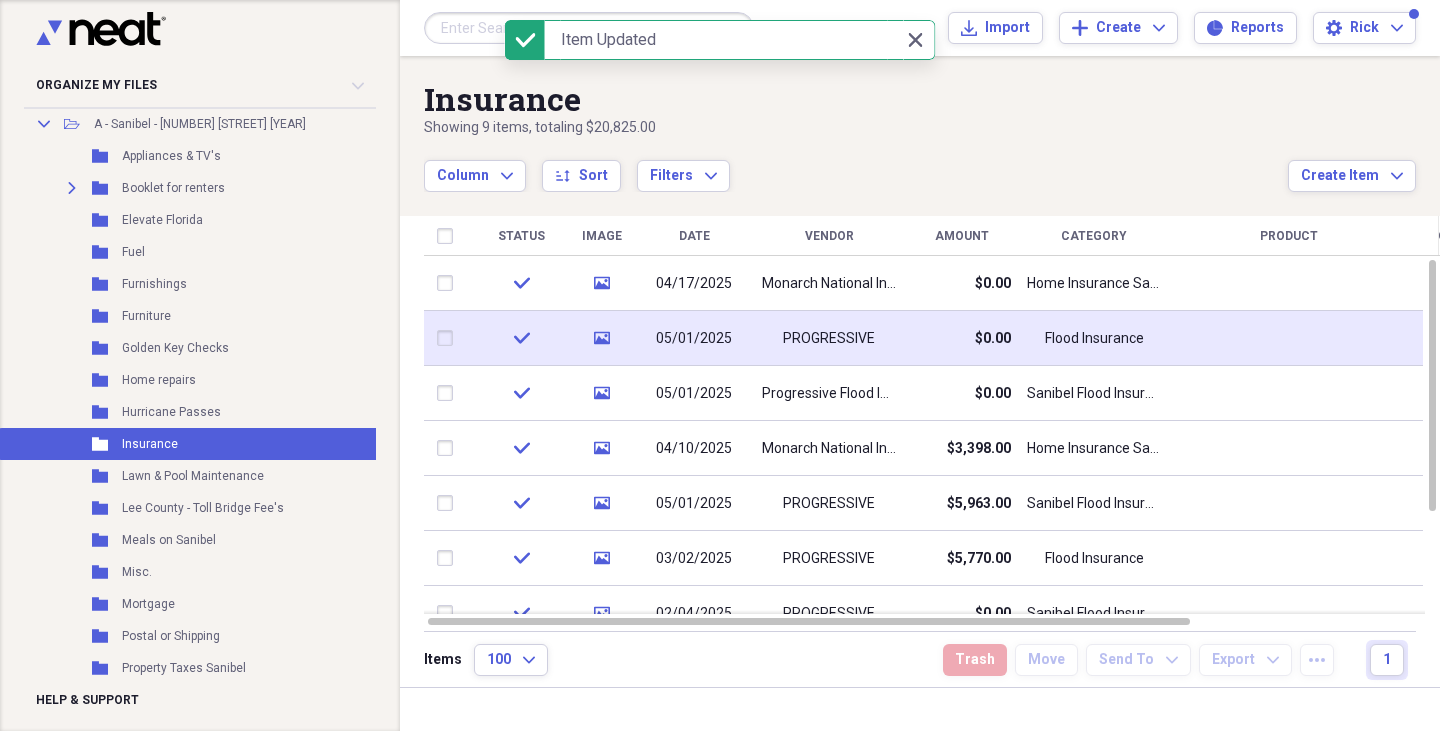 click on "check" at bounding box center [521, 338] 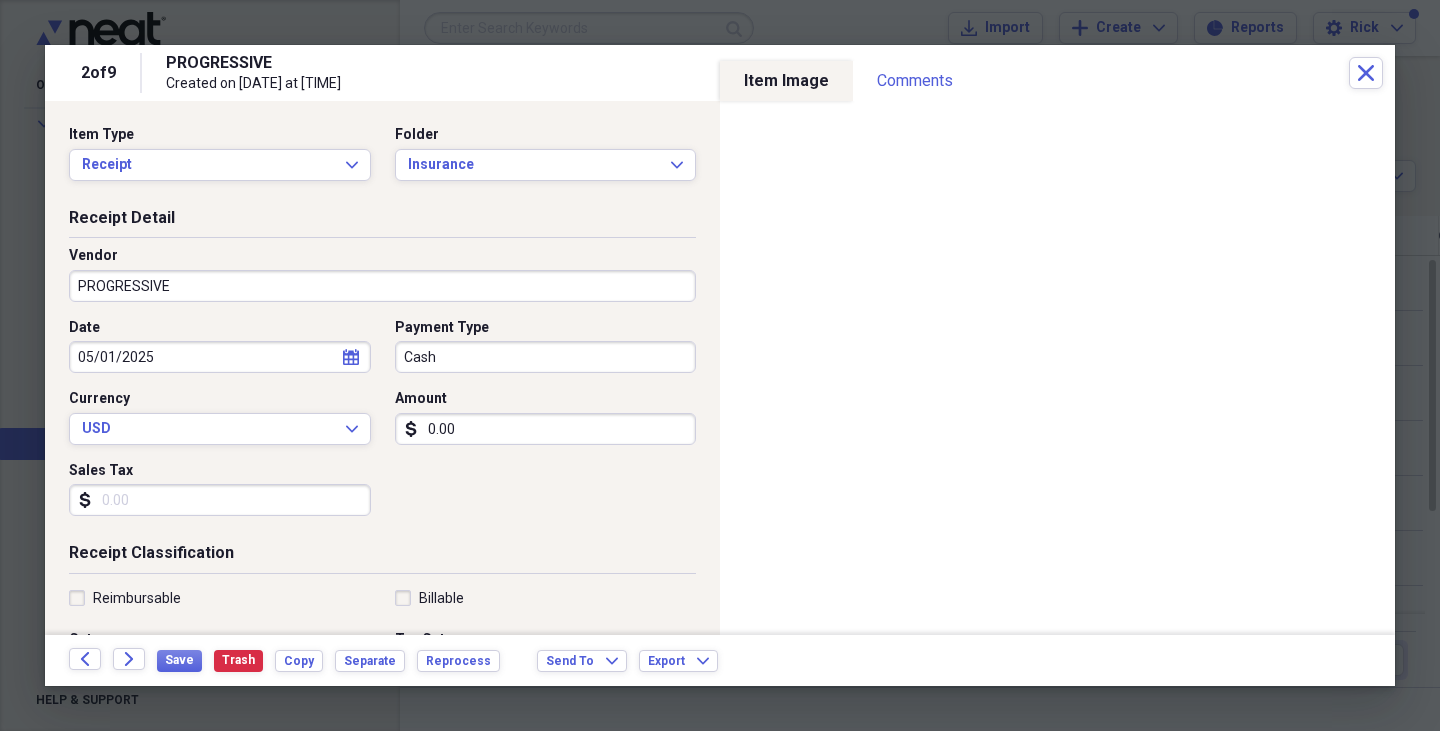 click on "0.00" at bounding box center (546, 429) 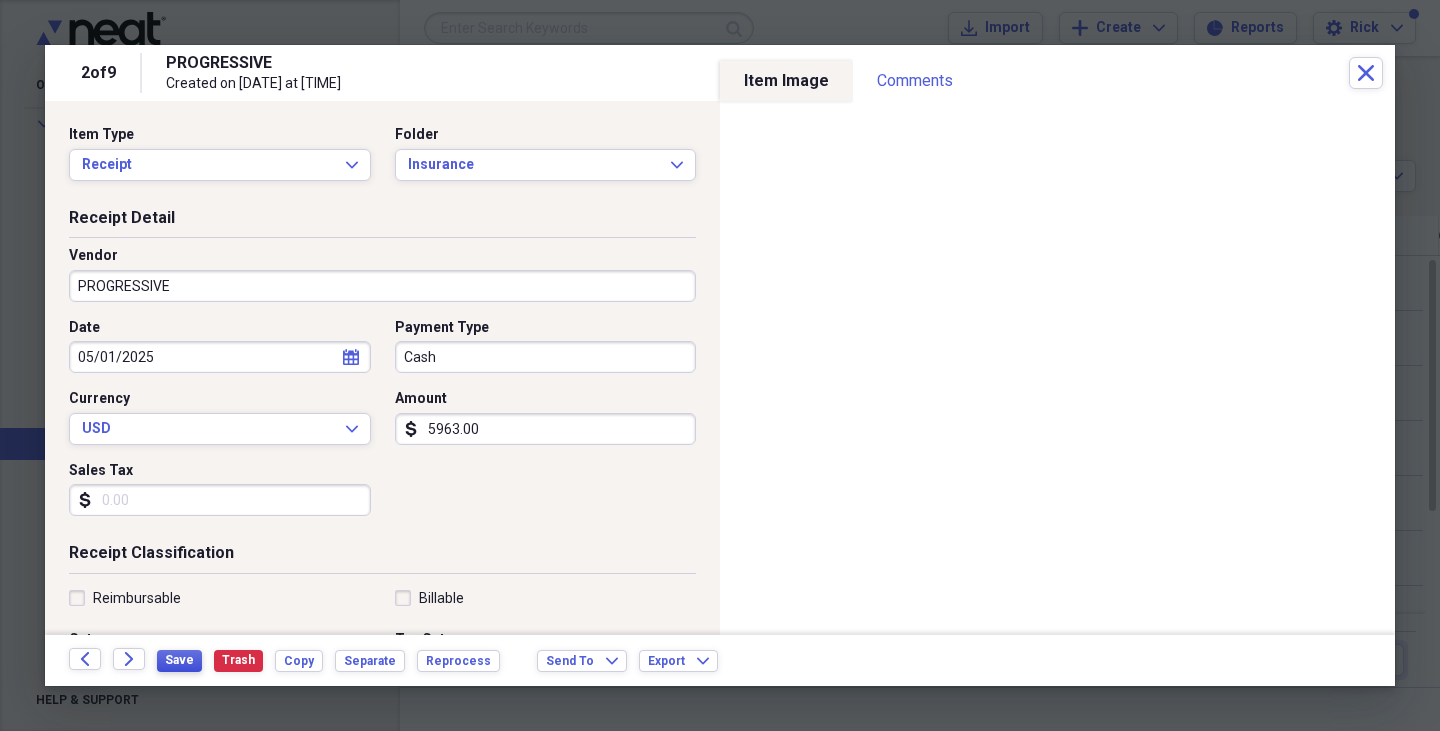 type on "5963.00" 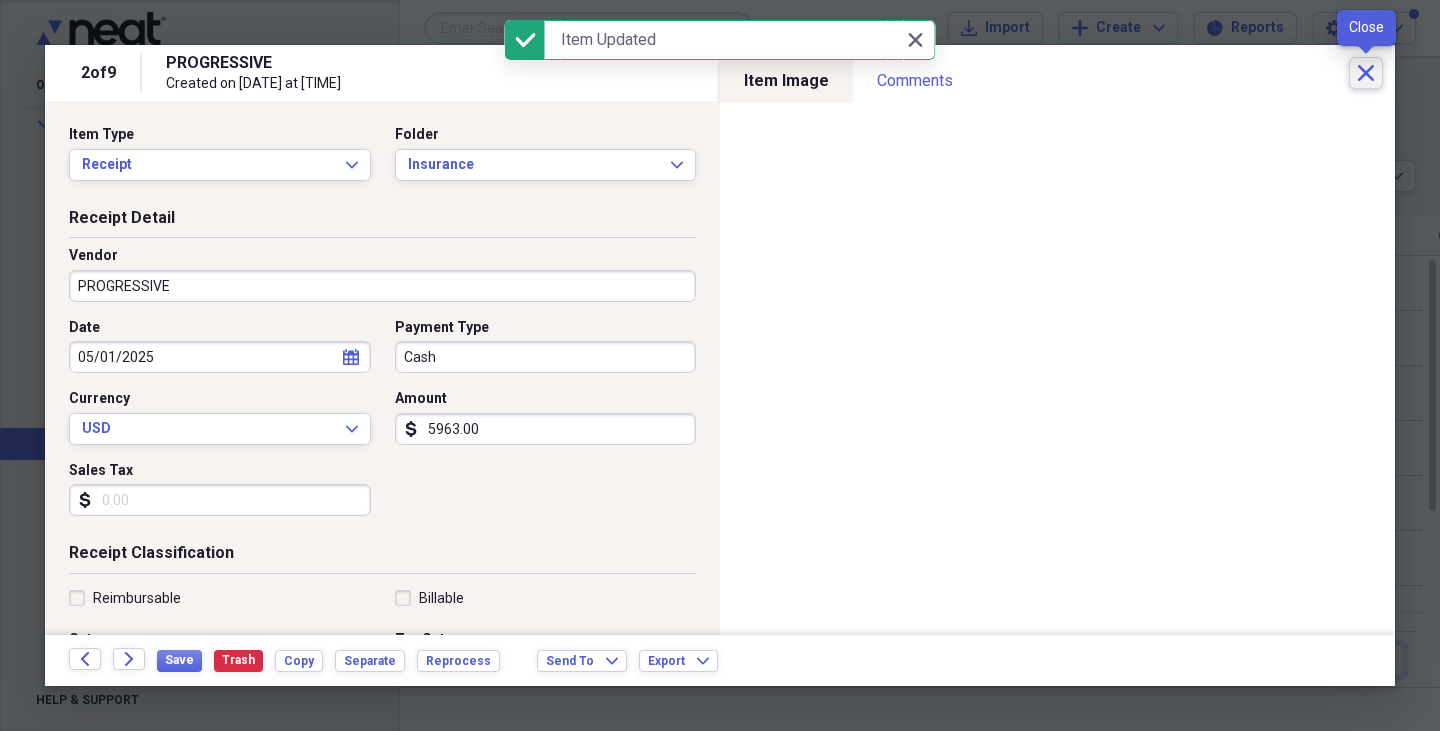 click 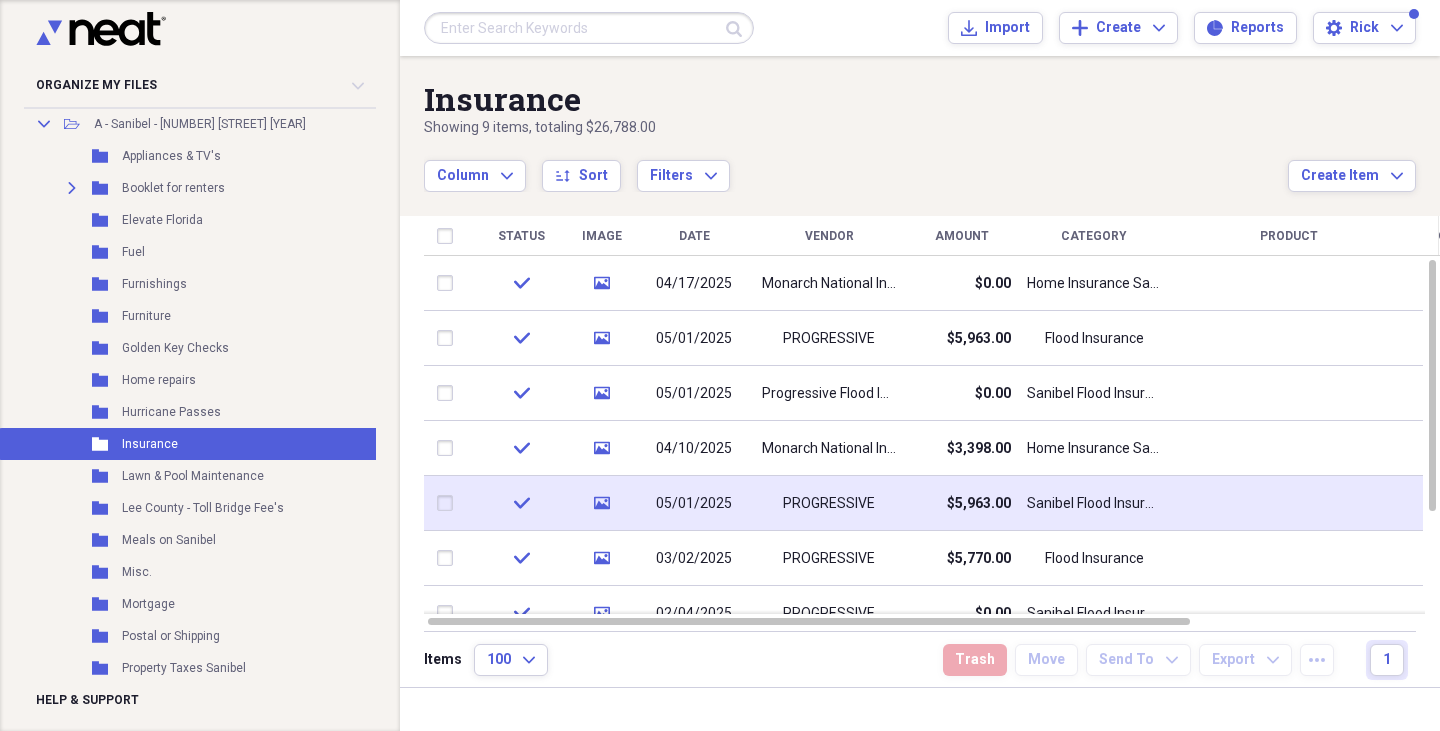 click on "check" at bounding box center [521, 503] 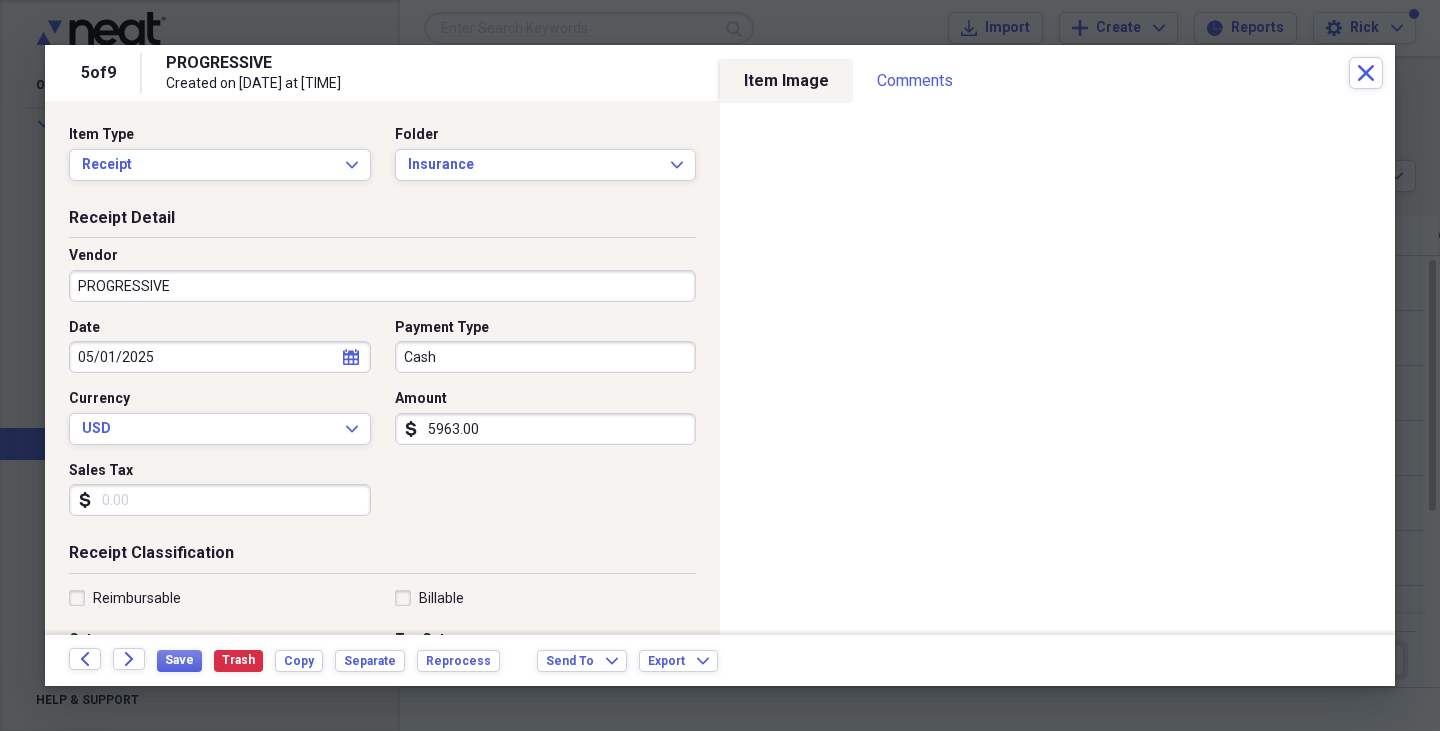 click on "5963.00" at bounding box center (546, 429) 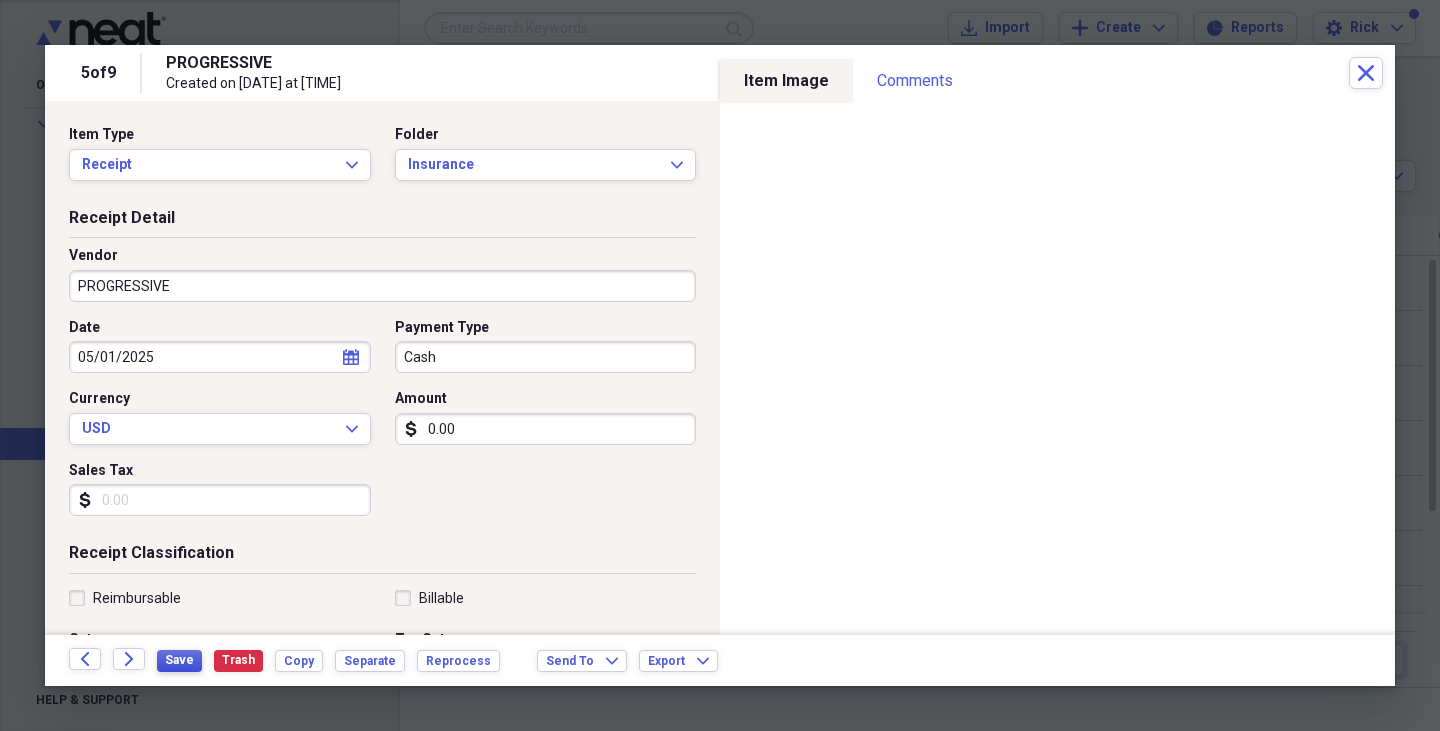 type on "0.00" 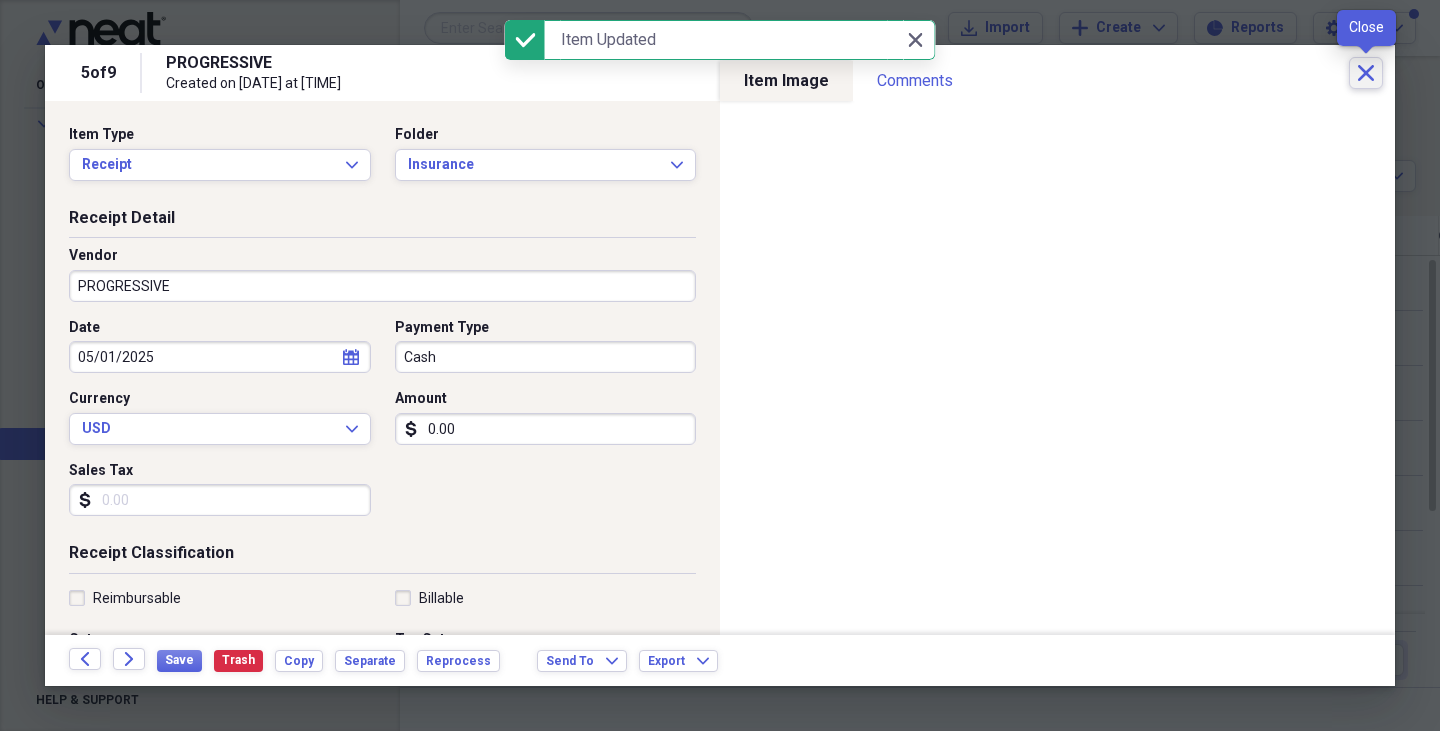 click 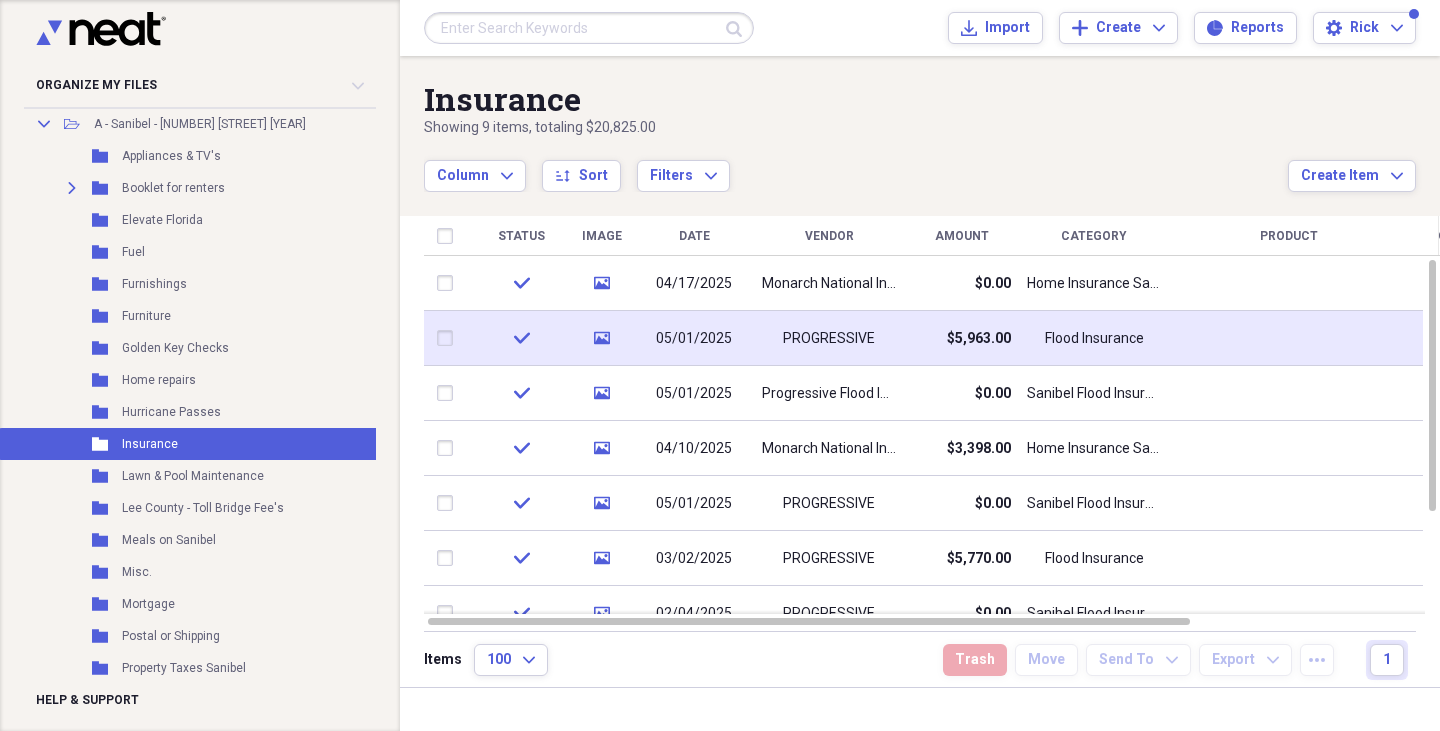 click on "check" at bounding box center [521, 338] 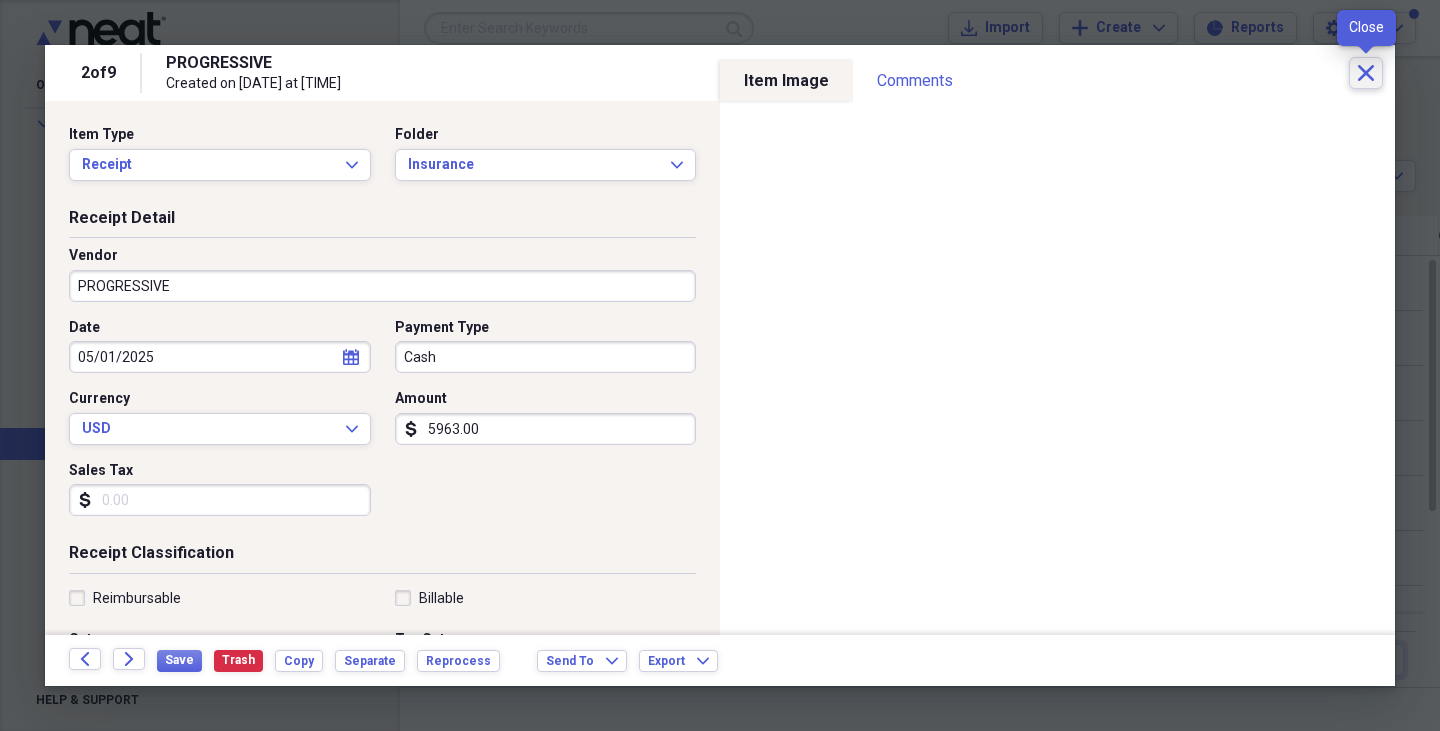 click on "Close" 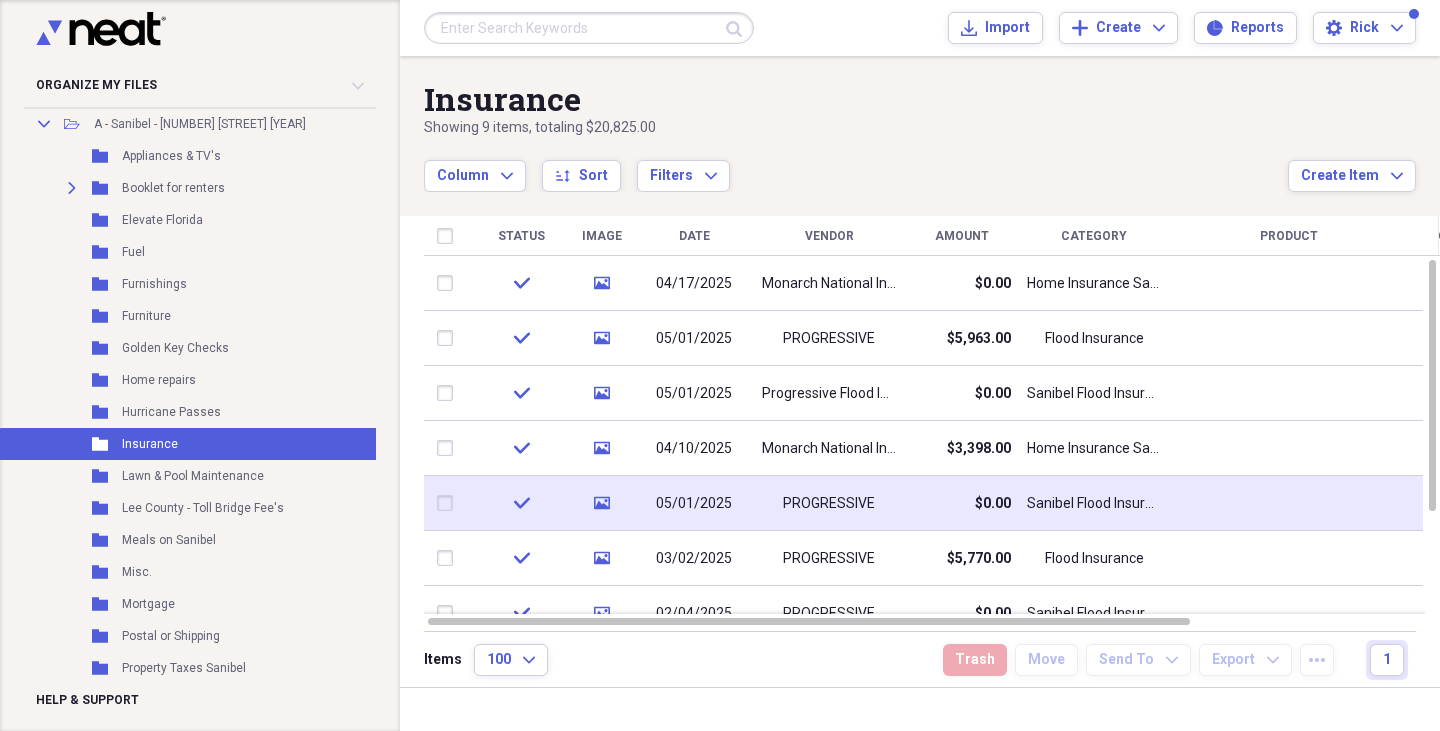 click on "check" at bounding box center (521, 503) 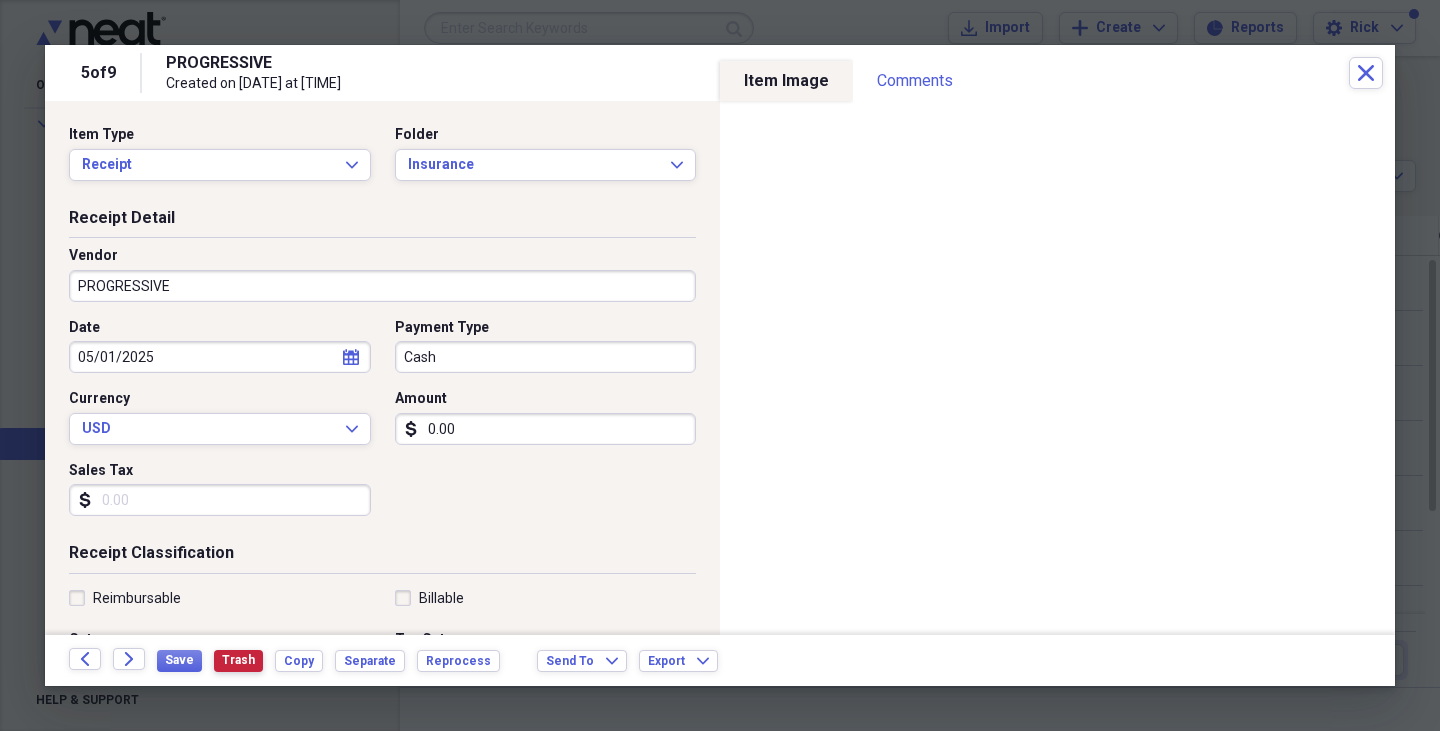 click on "Trash" at bounding box center [238, 660] 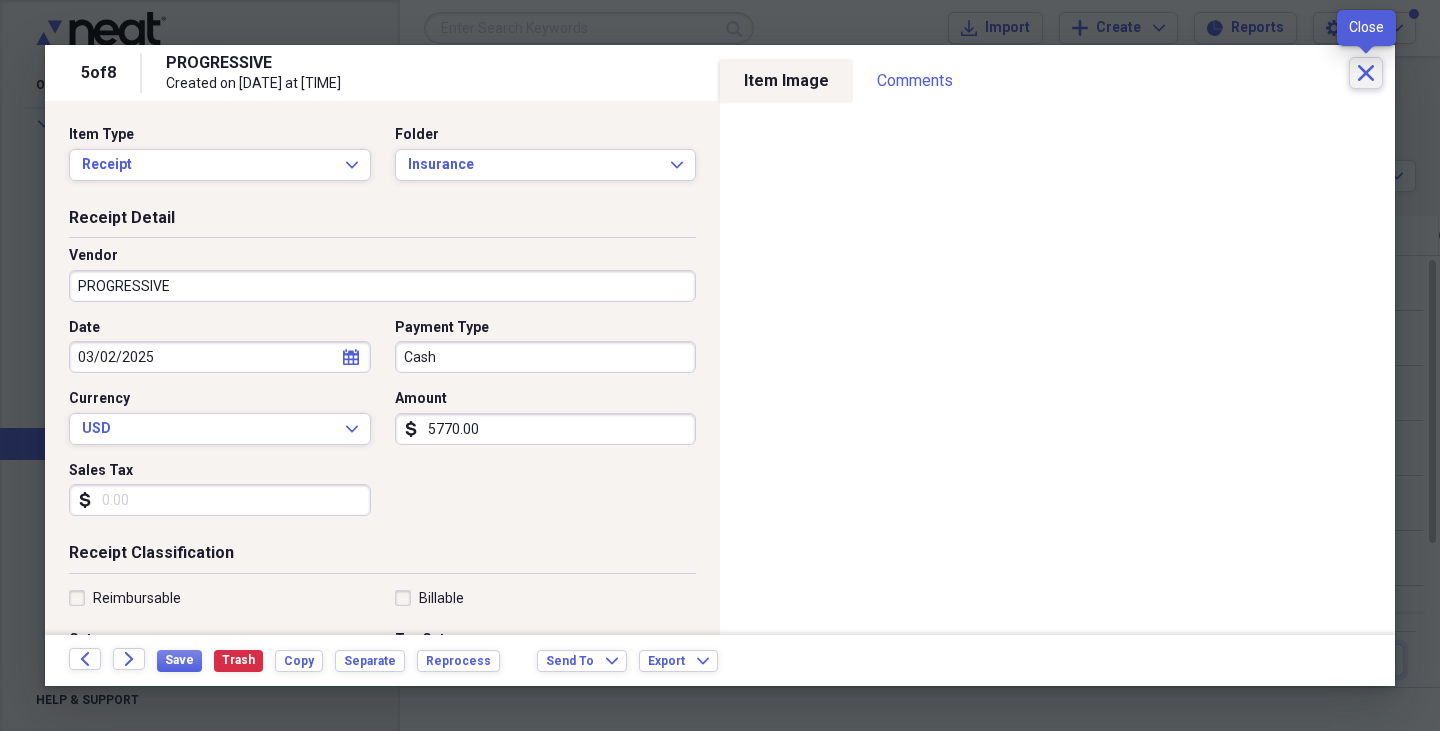 click on "Close" 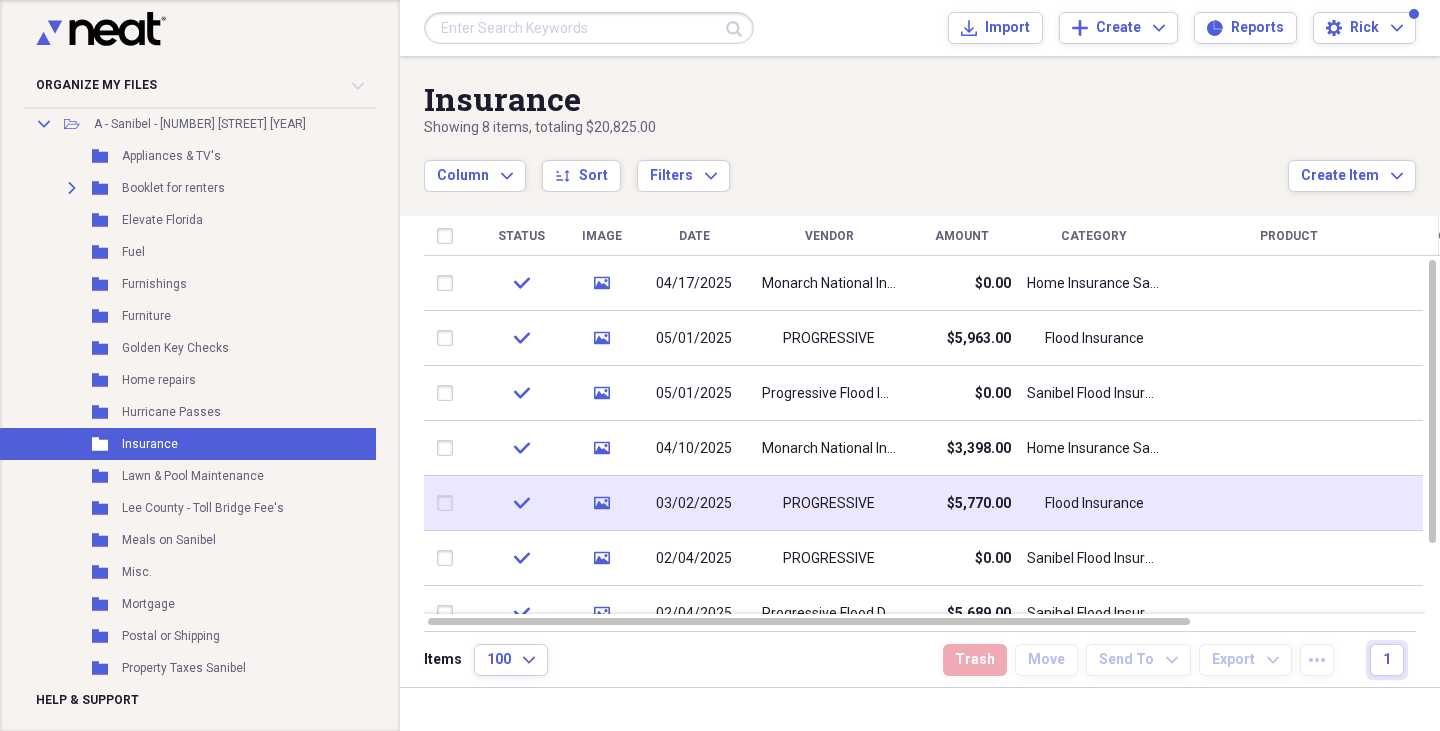 click on "check" at bounding box center [521, 503] 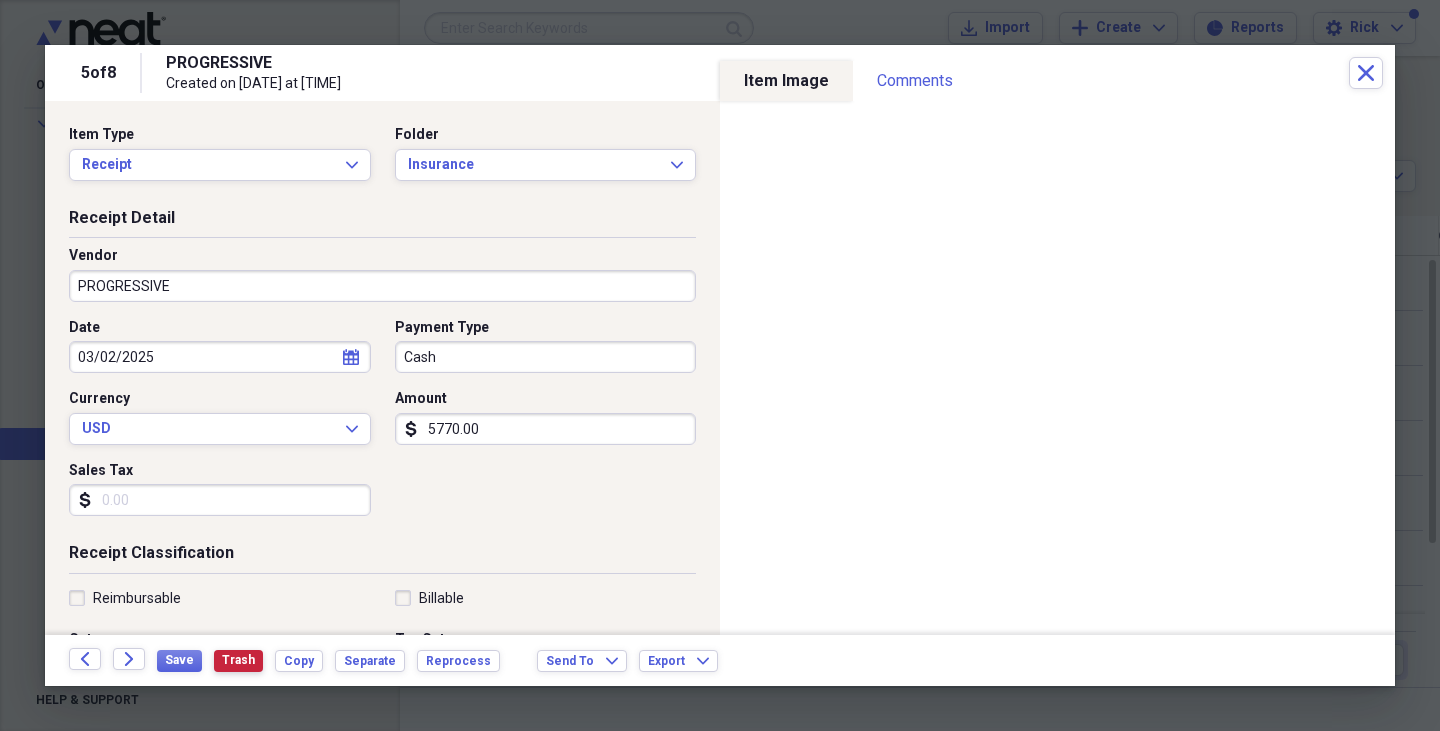 click on "Trash" at bounding box center (238, 660) 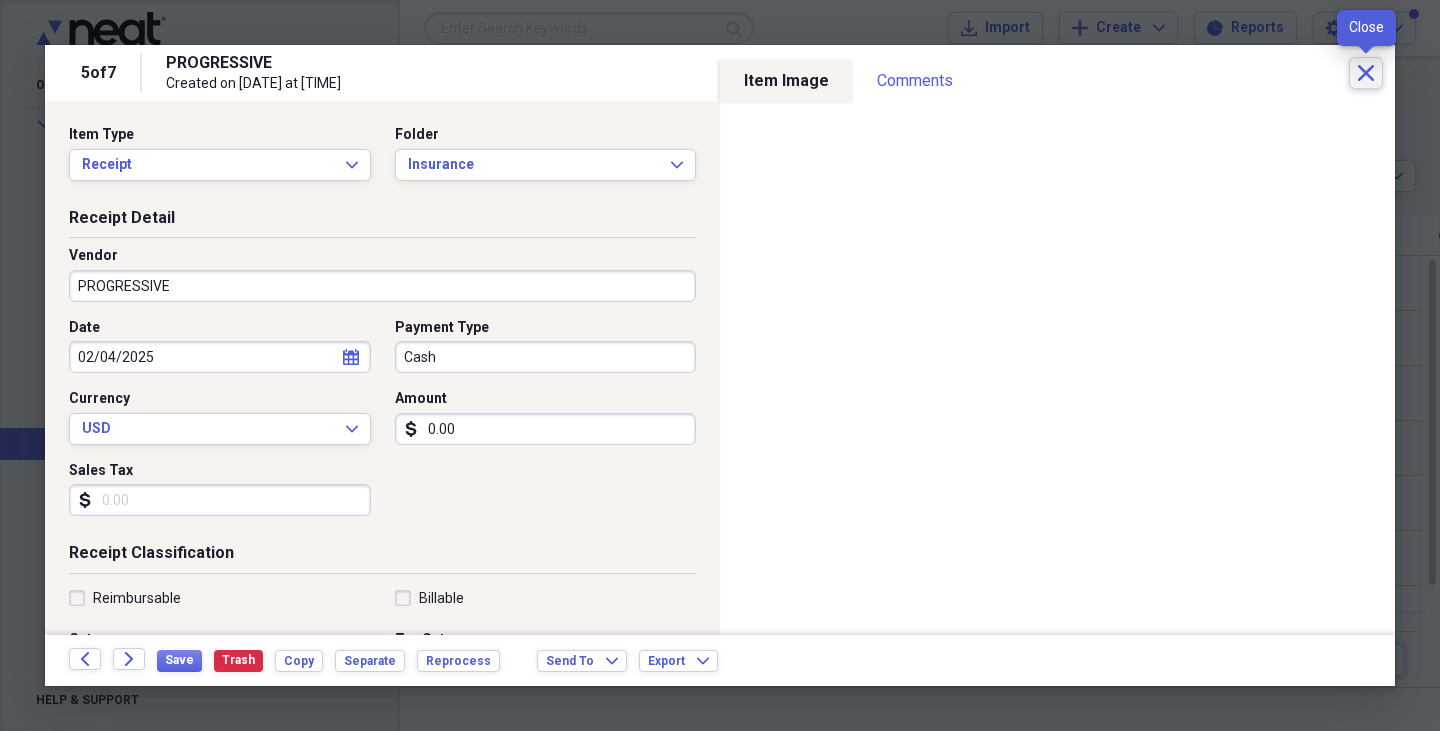 click 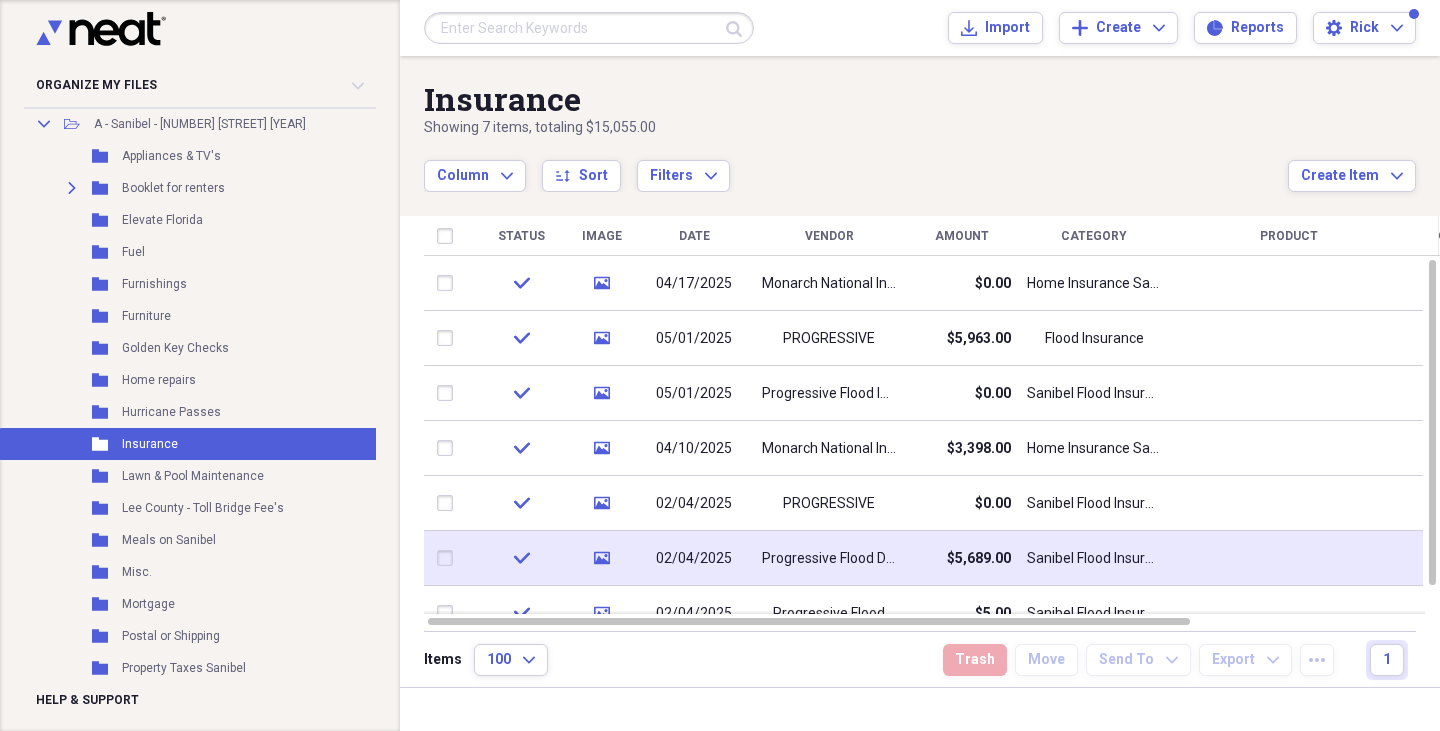 click on "check" at bounding box center (521, 558) 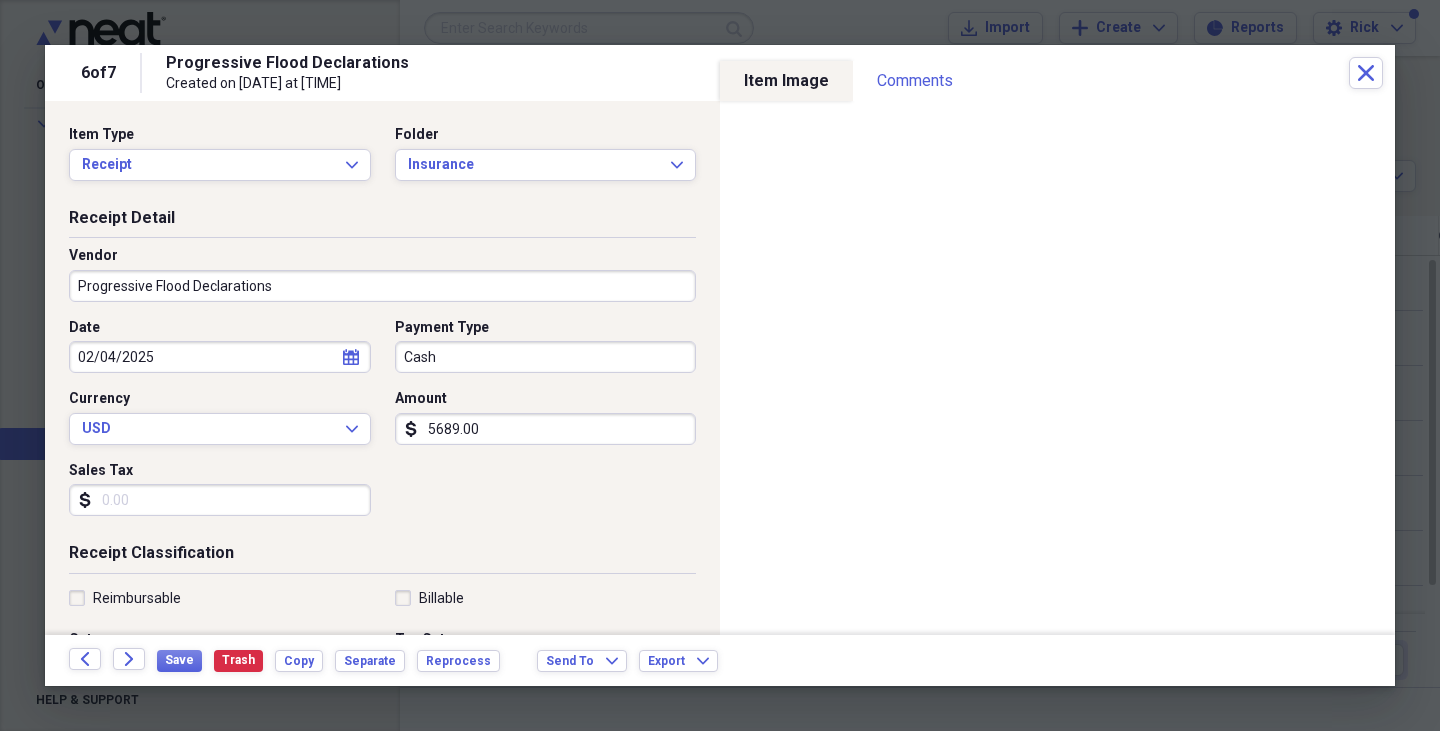 click on "5689.00" at bounding box center [546, 429] 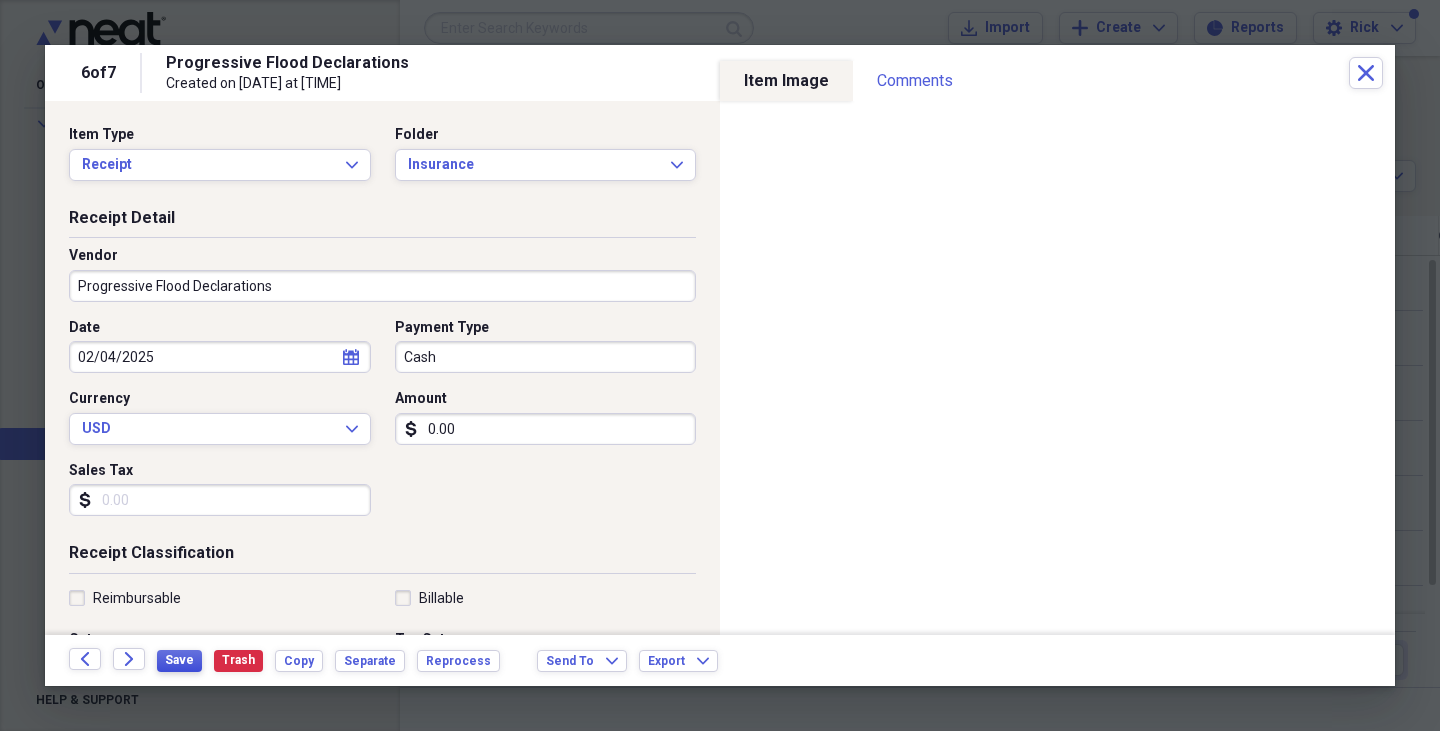 type on "0.00" 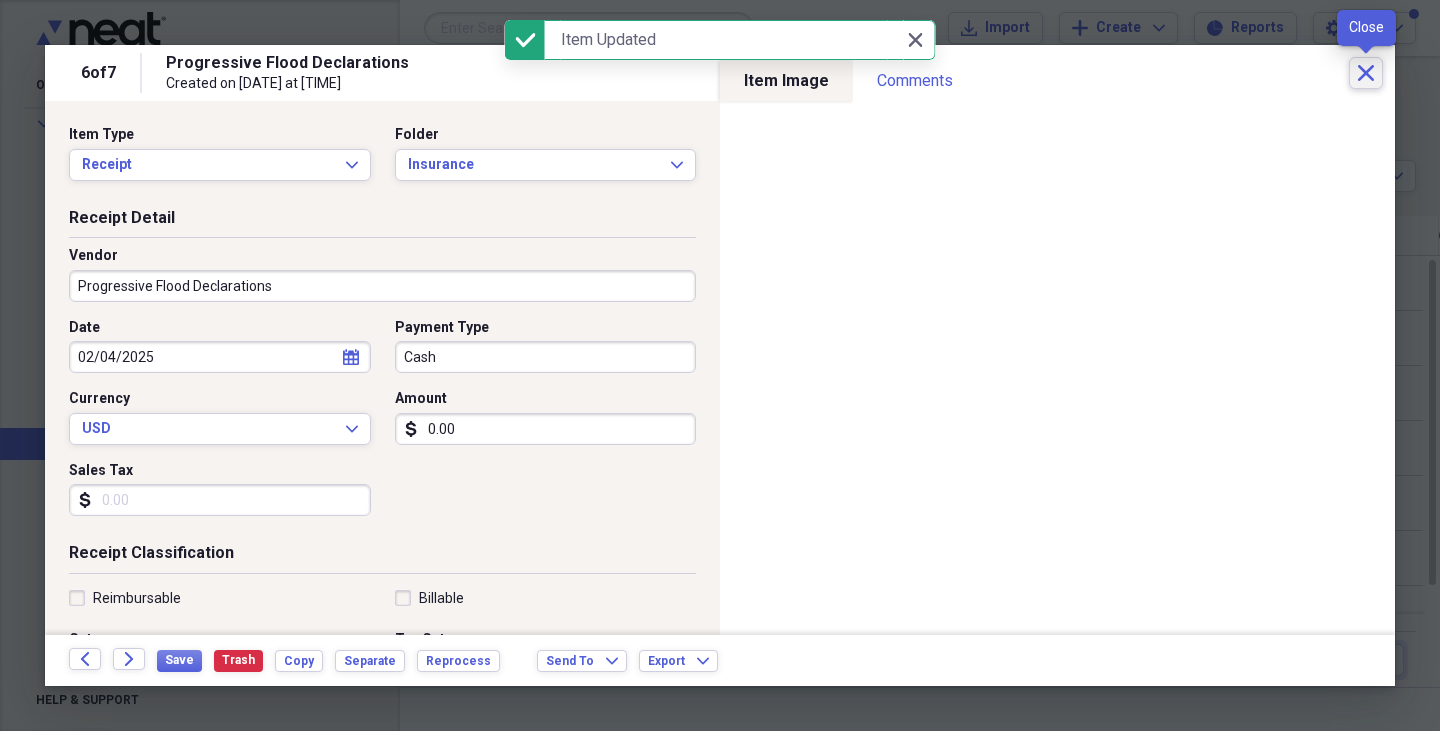 click 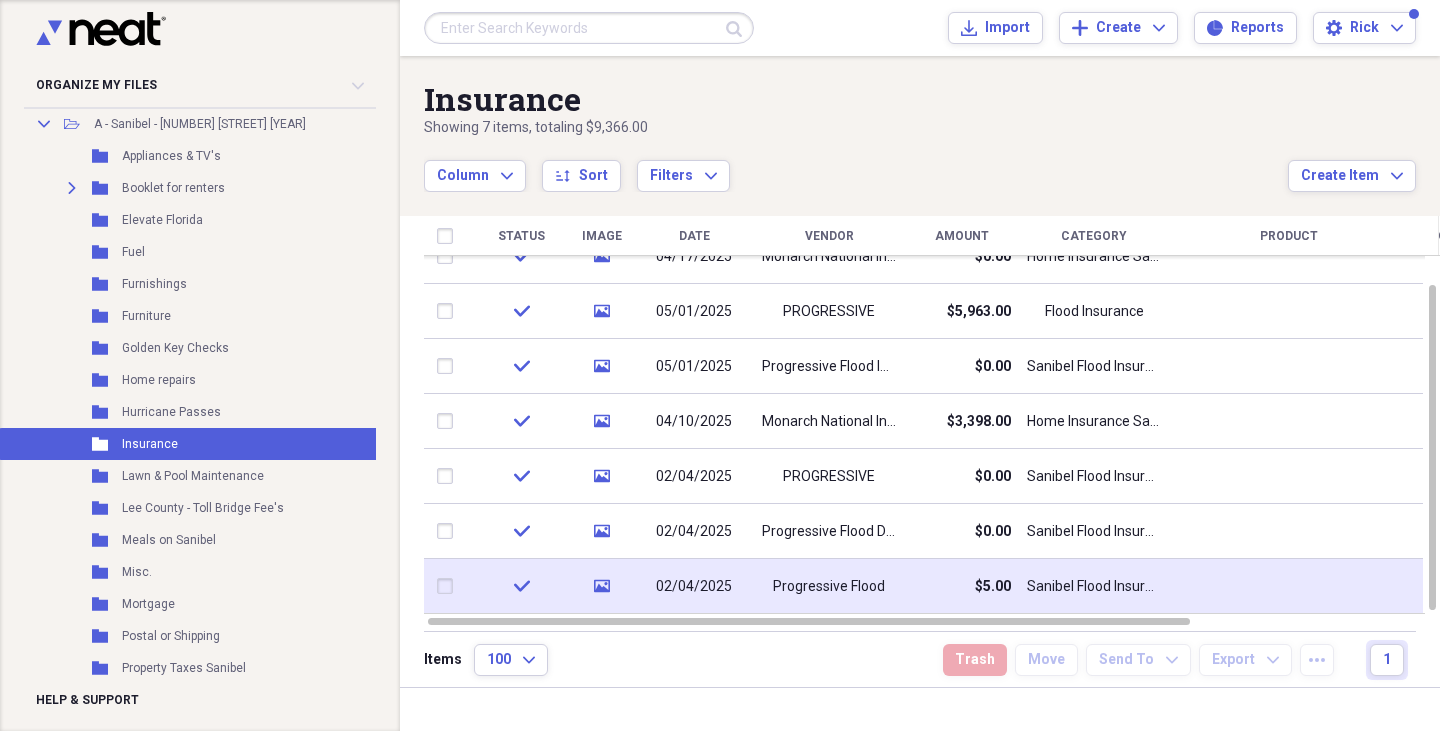 click on "check" at bounding box center (521, 586) 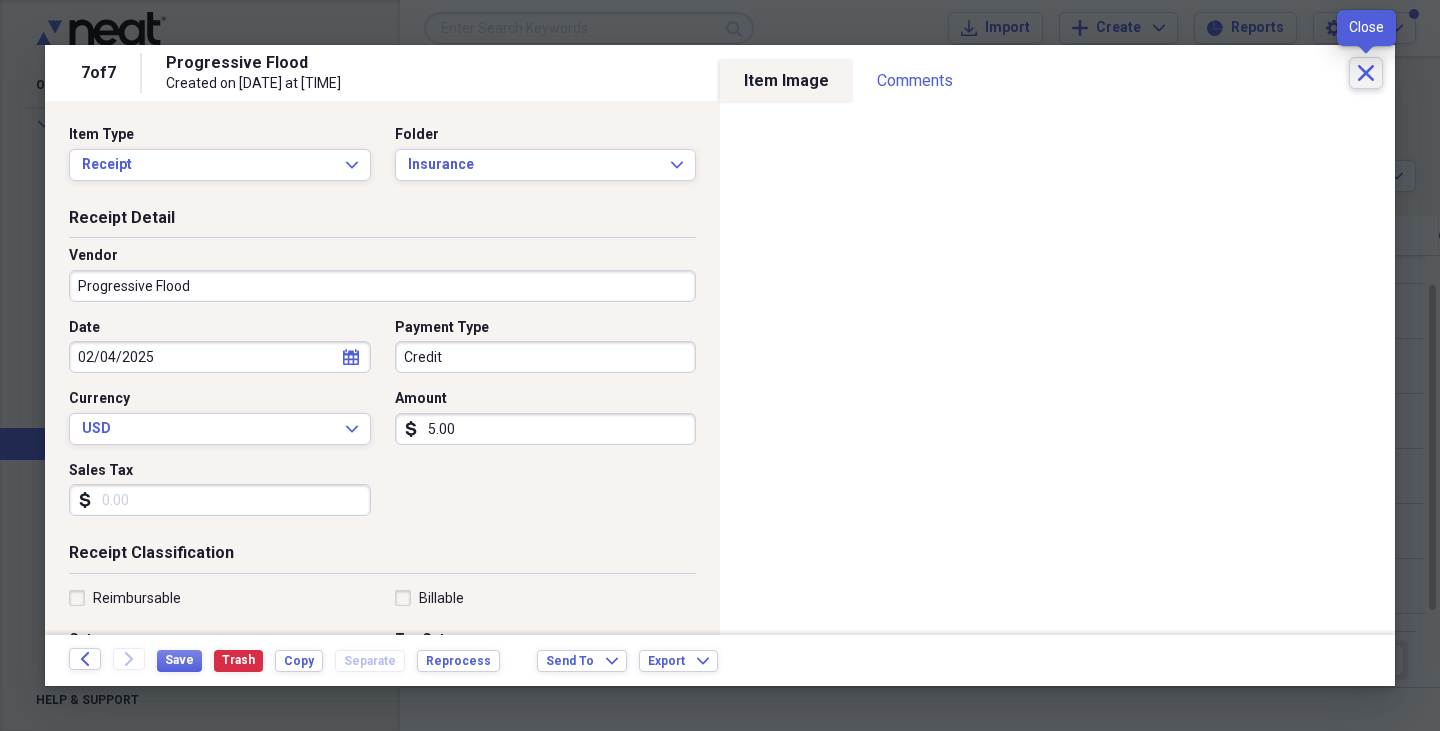 click on "Close" 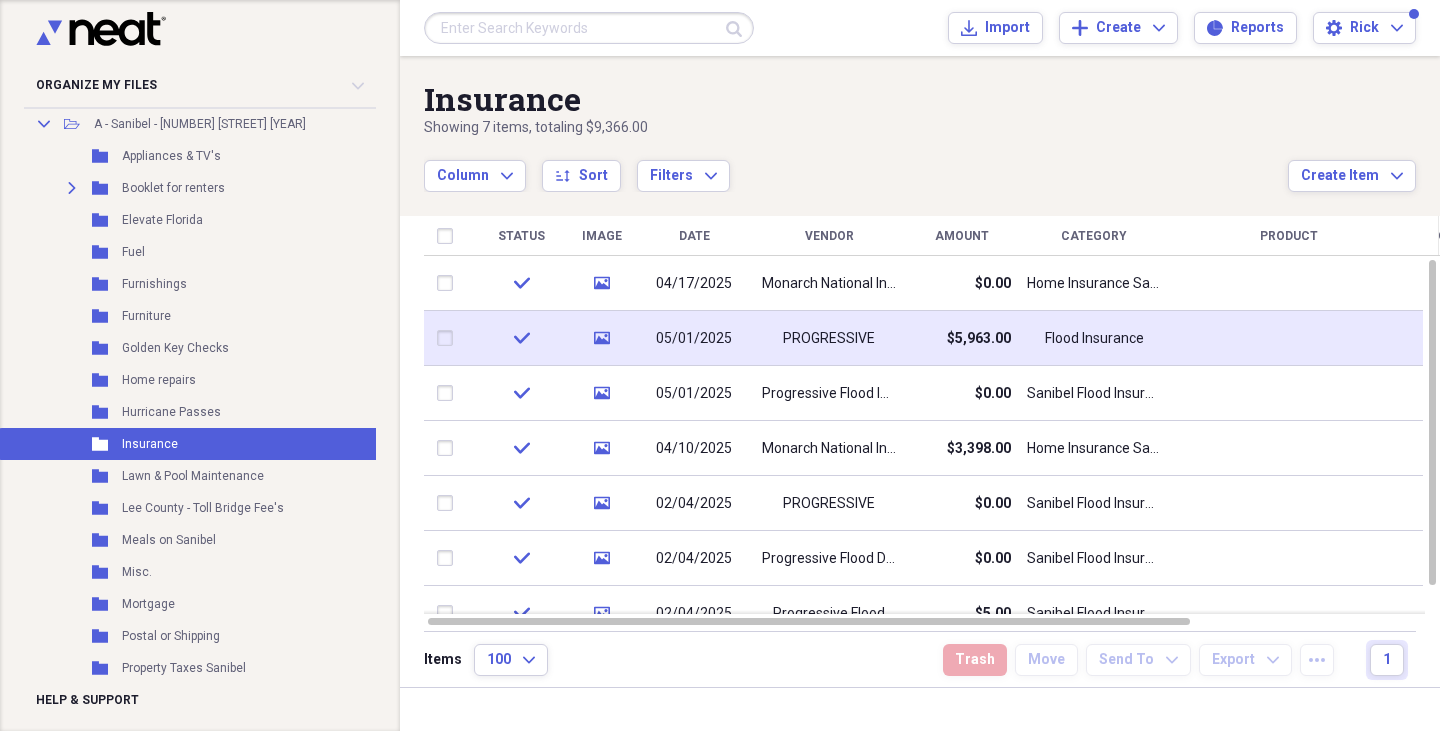 click on "check" at bounding box center (521, 338) 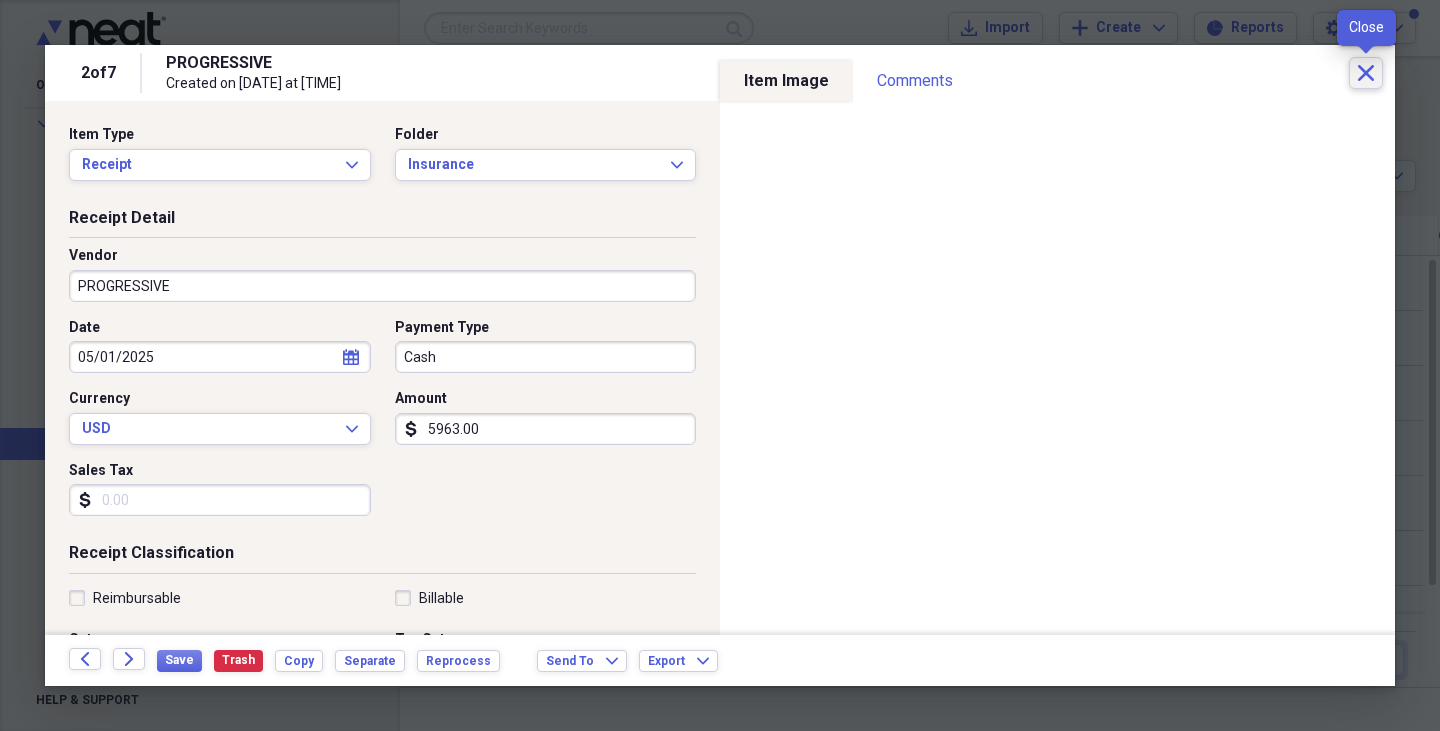 click 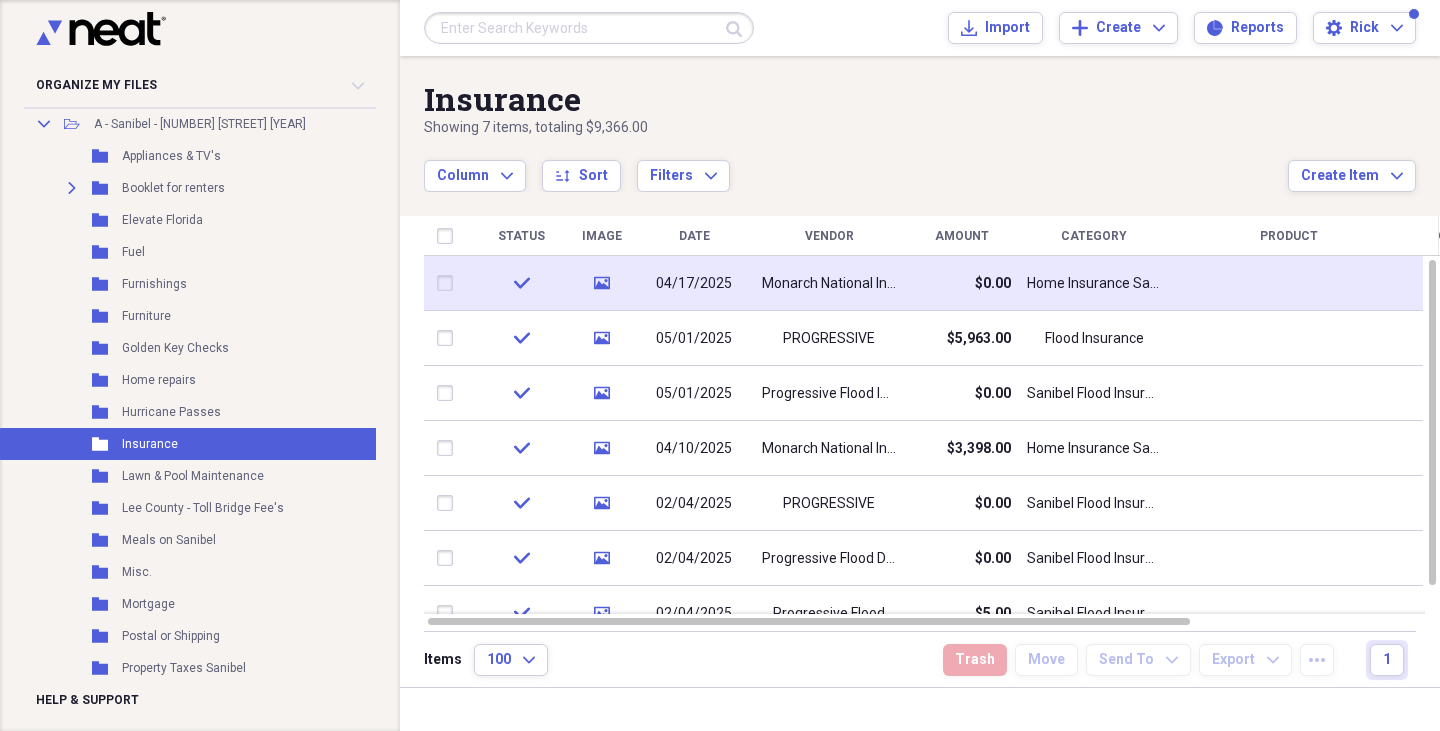 click on "check" at bounding box center [521, 283] 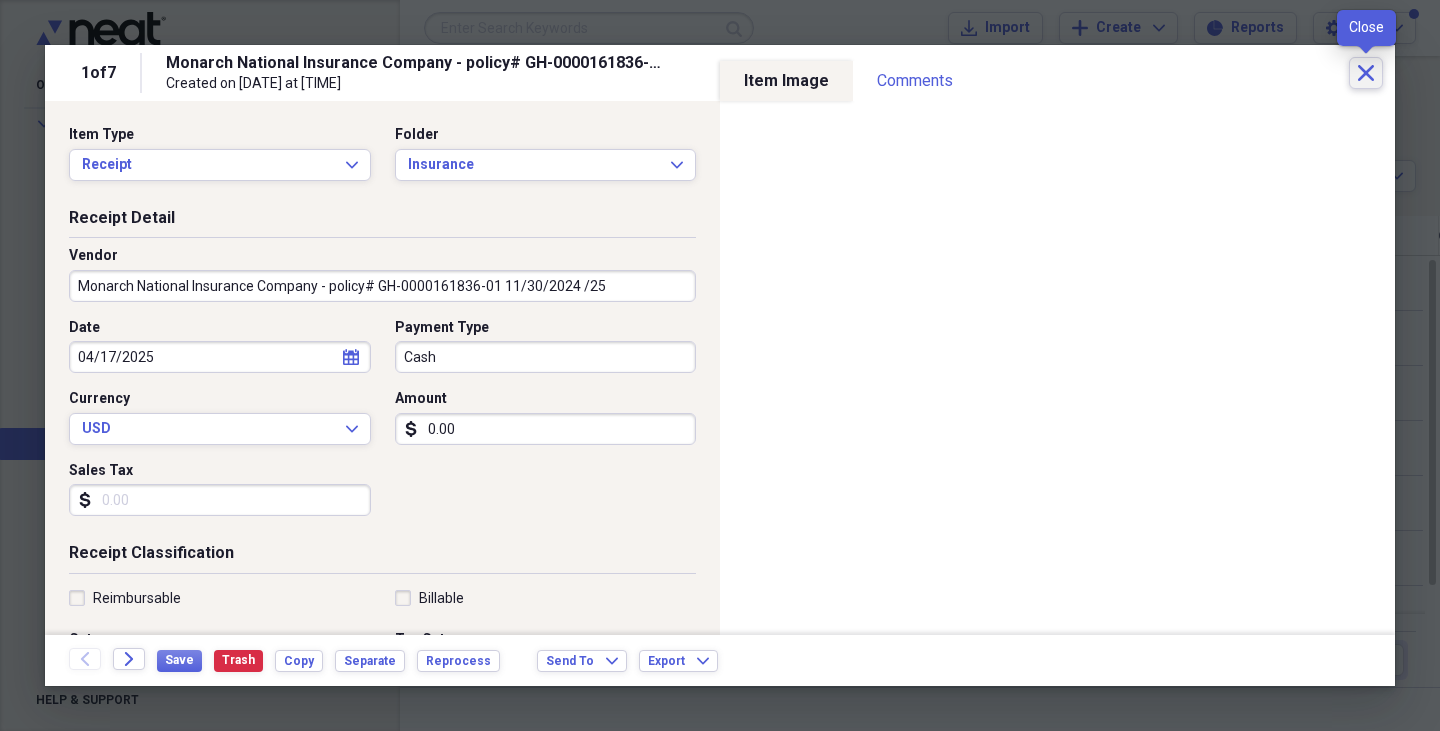 click on "Close" at bounding box center (1366, 73) 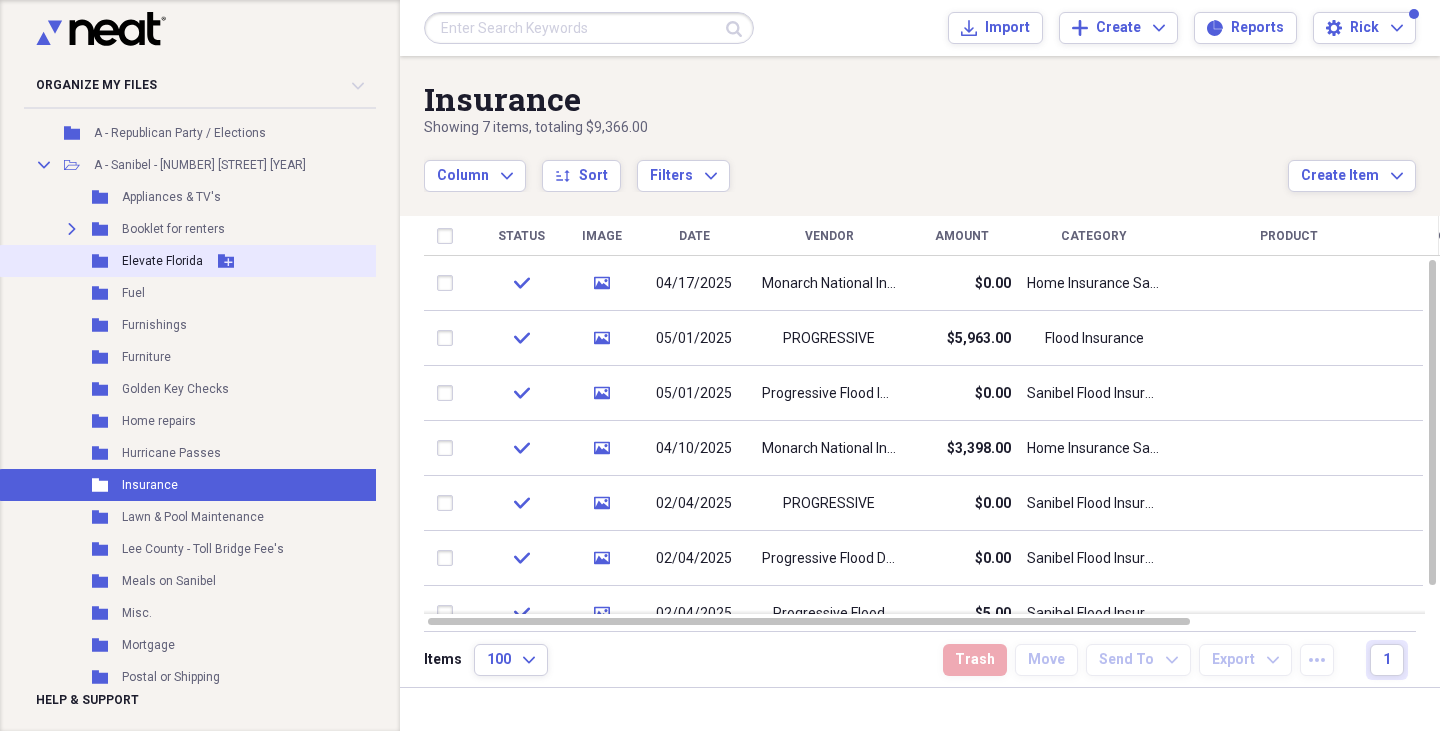 scroll, scrollTop: 664, scrollLeft: 0, axis: vertical 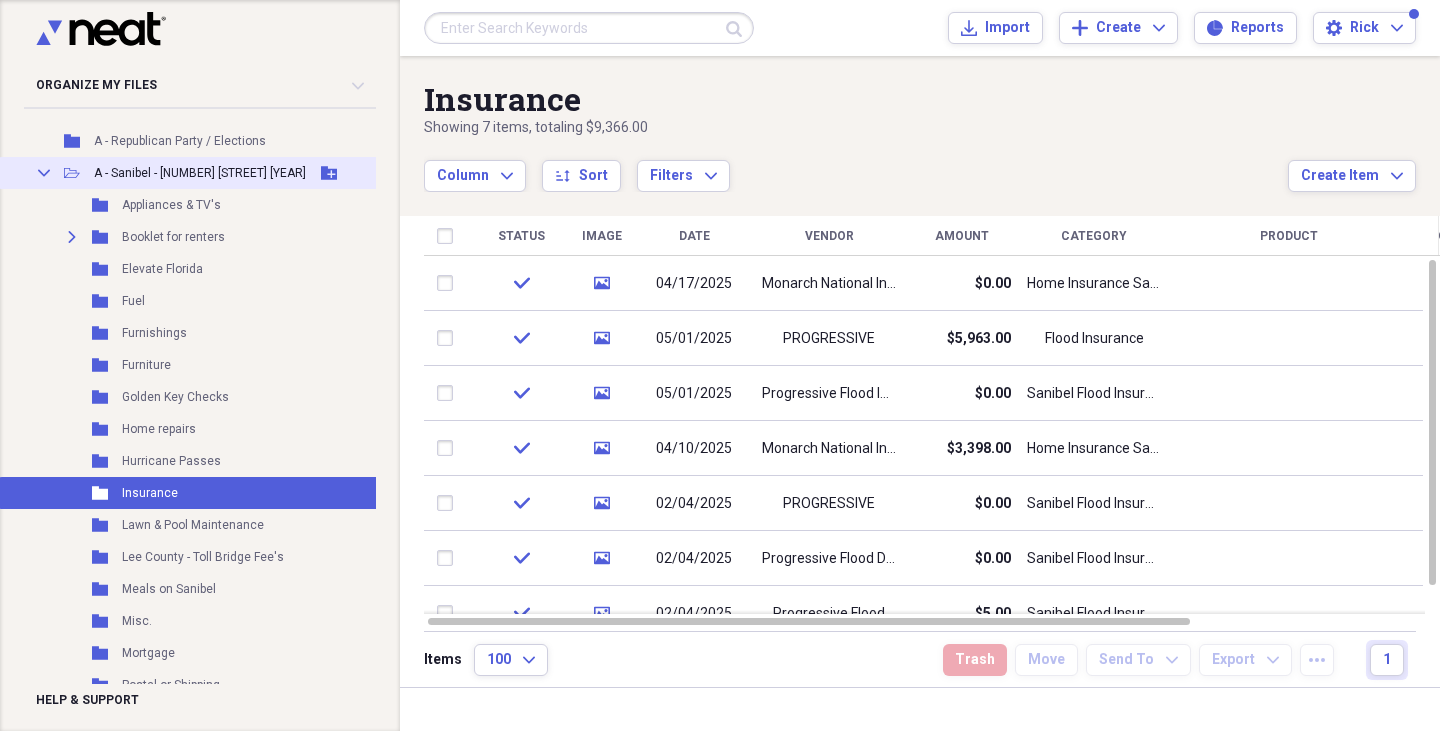 click on "Collapse" 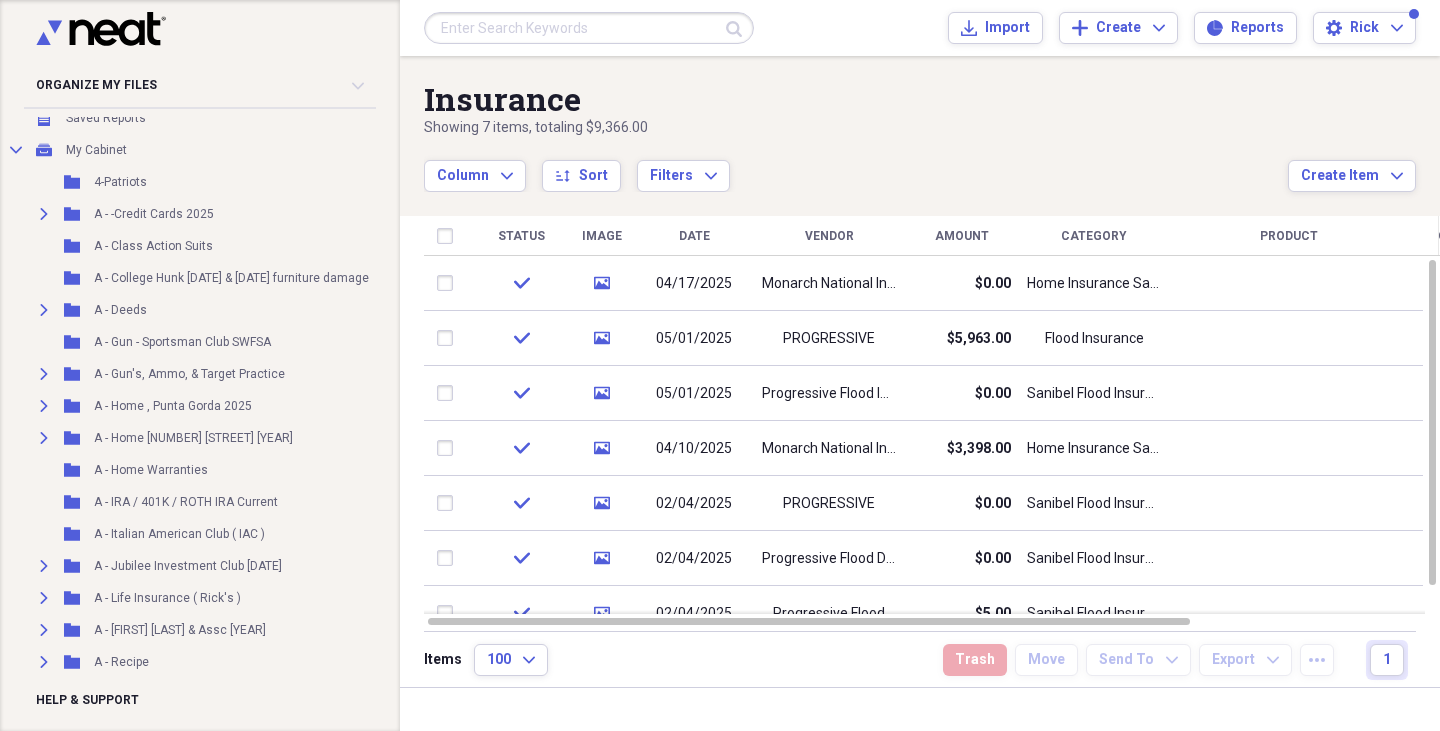 scroll, scrollTop: 0, scrollLeft: 0, axis: both 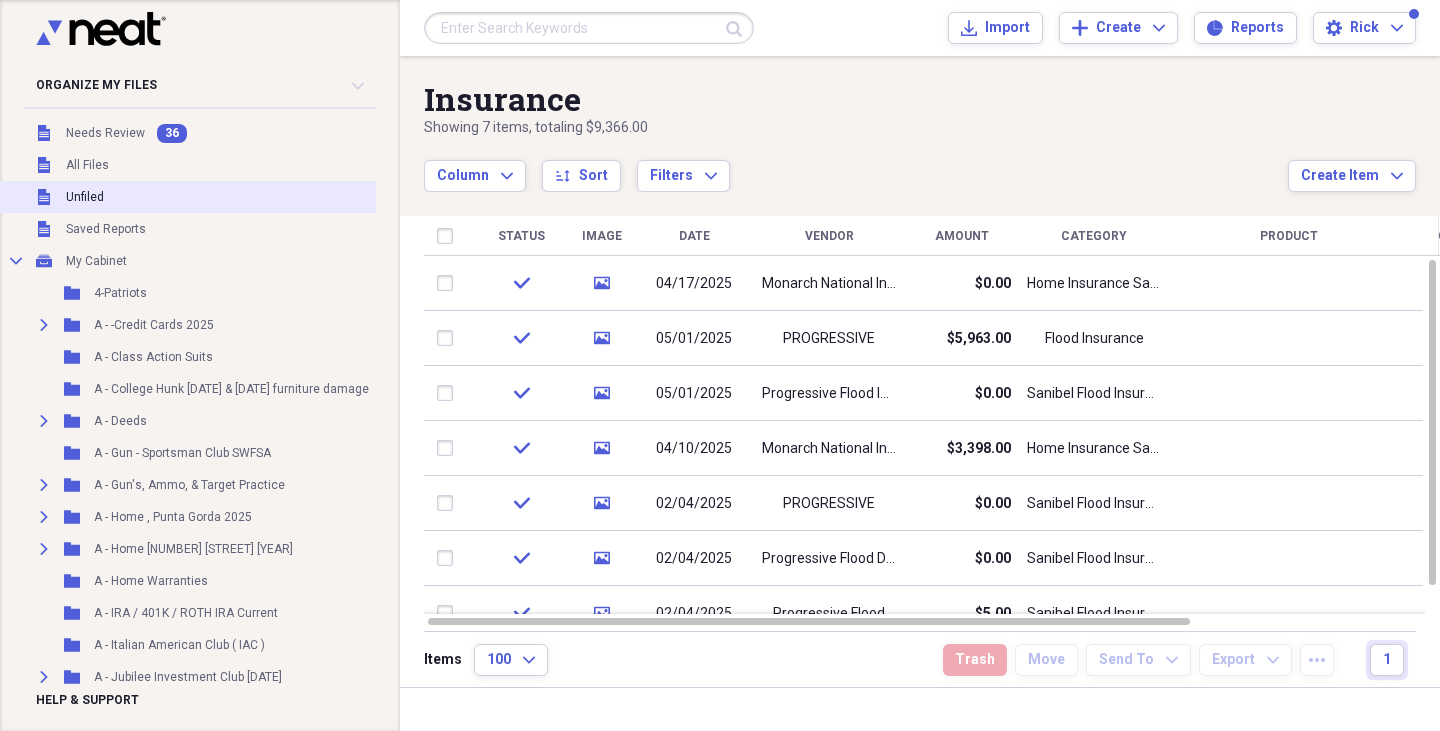 click on "Unfiled" at bounding box center [85, 197] 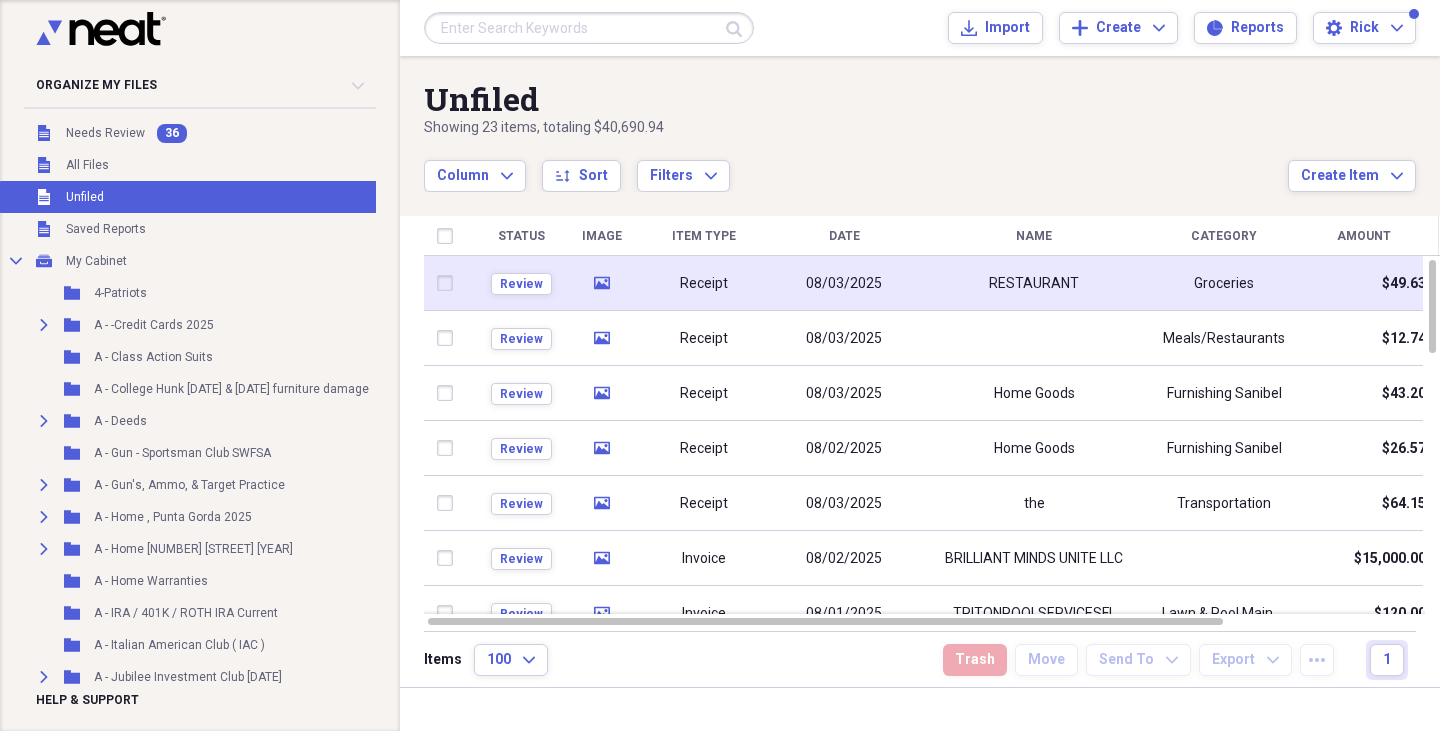 click on "media" at bounding box center (601, 283) 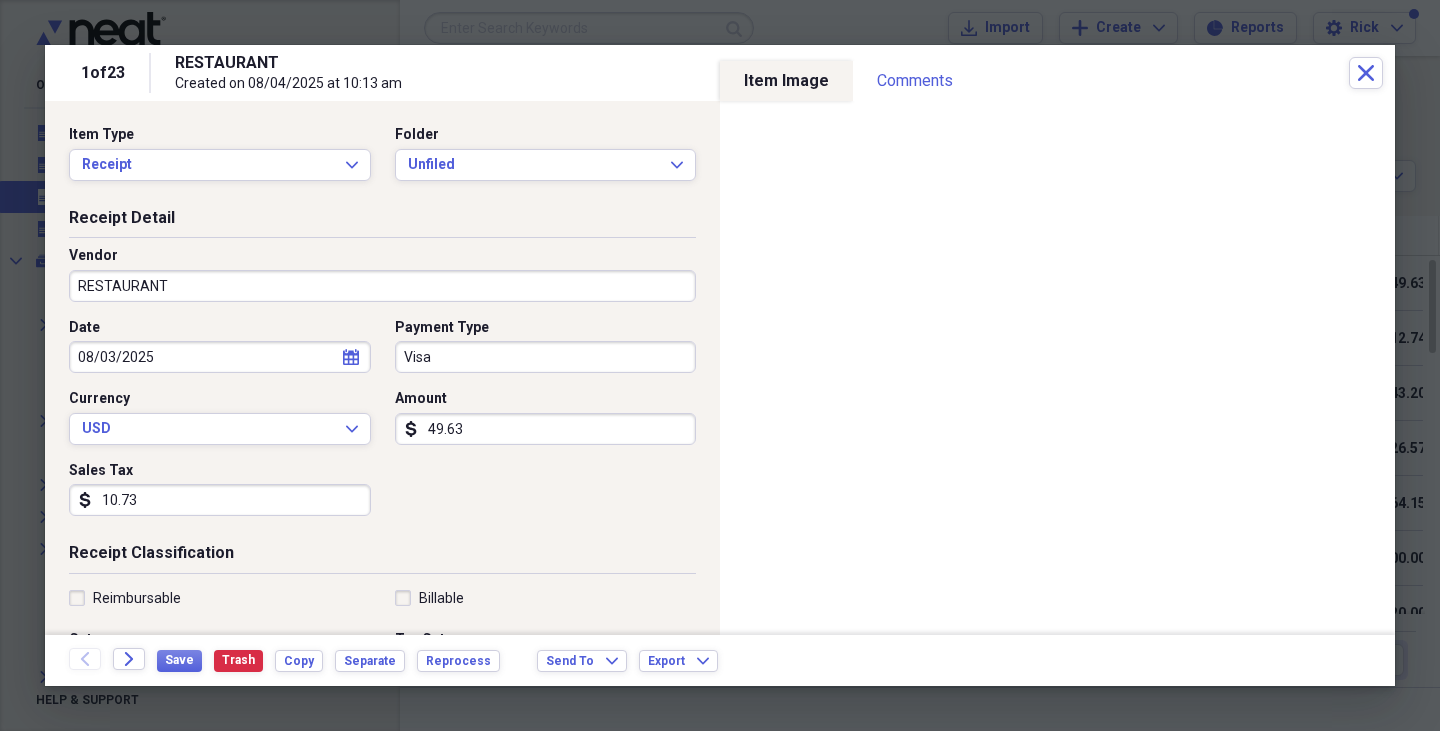 click on "RESTAURANT" at bounding box center (382, 286) 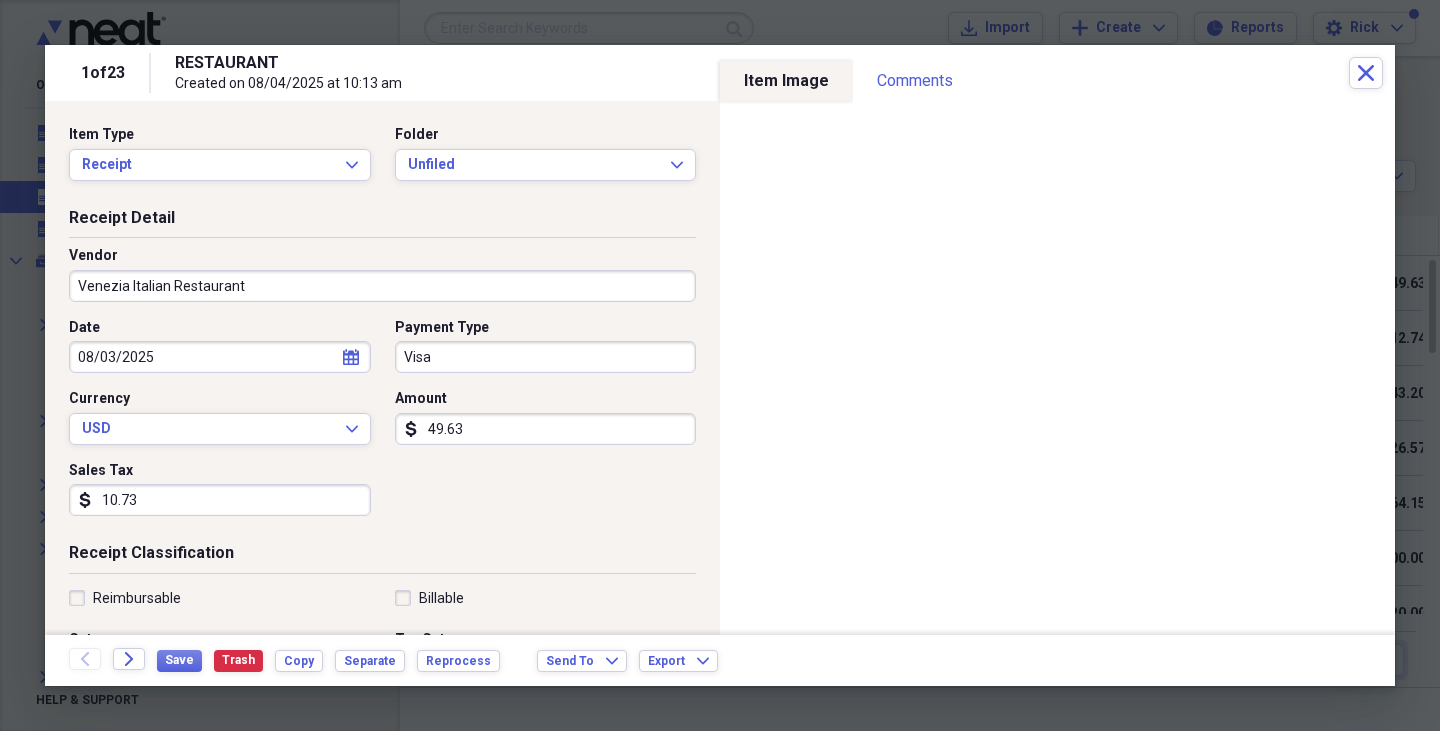 type on "Venezia Italian Restaurant" 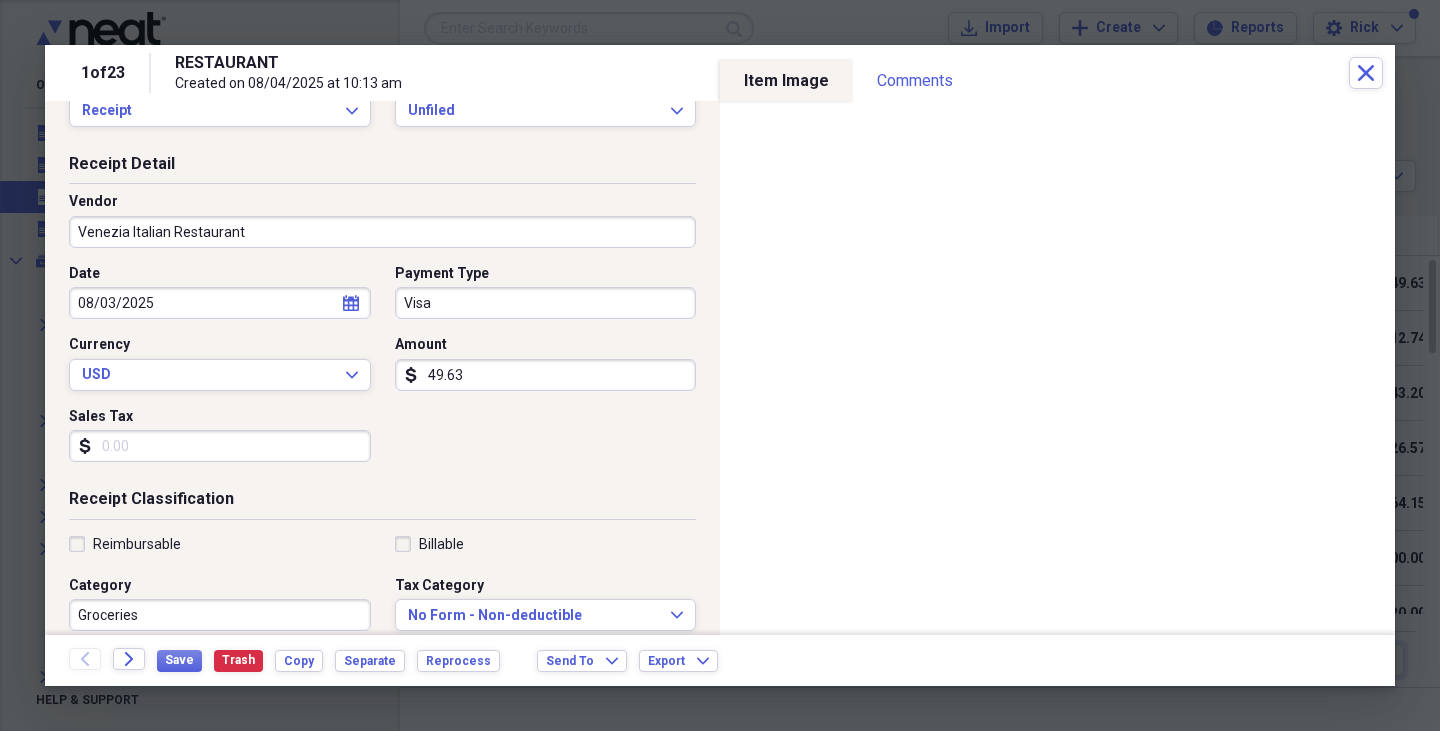 scroll, scrollTop: 0, scrollLeft: 0, axis: both 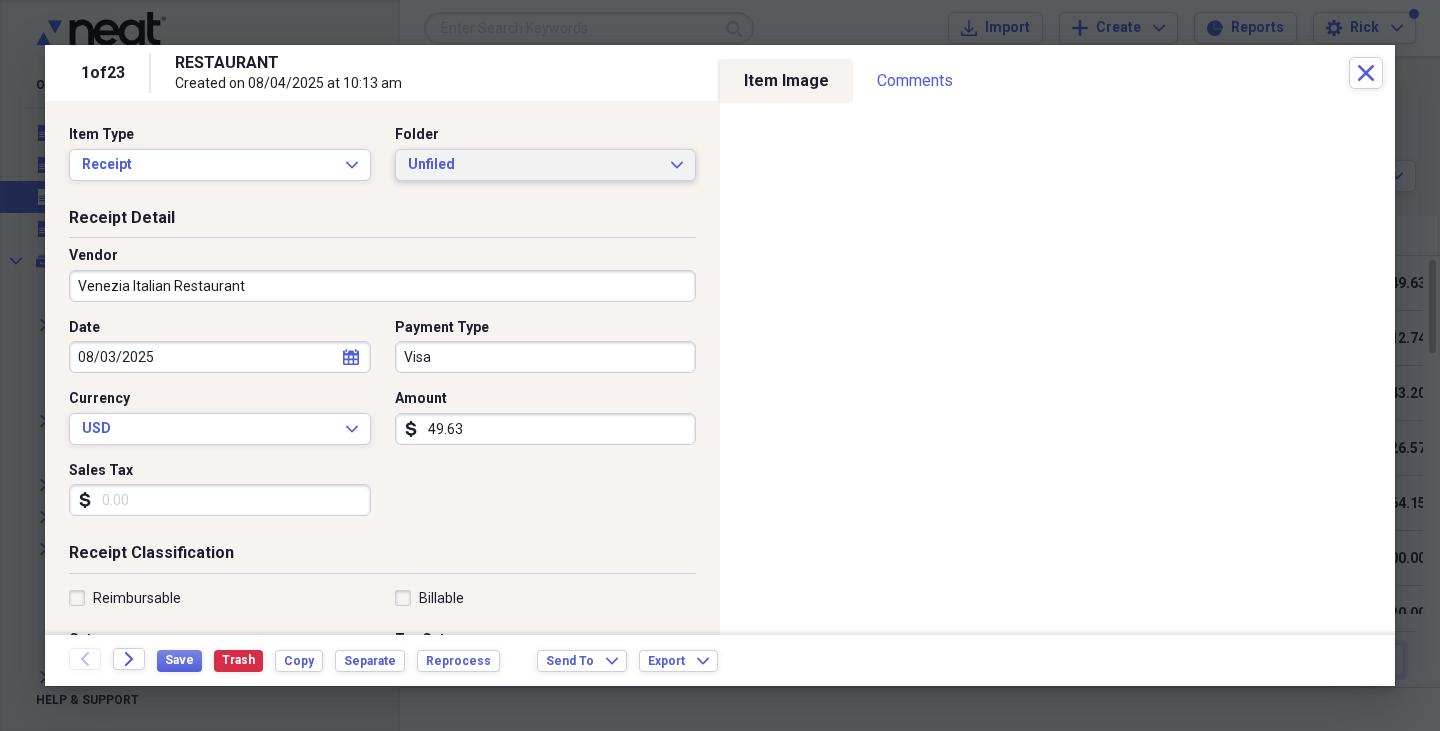 type 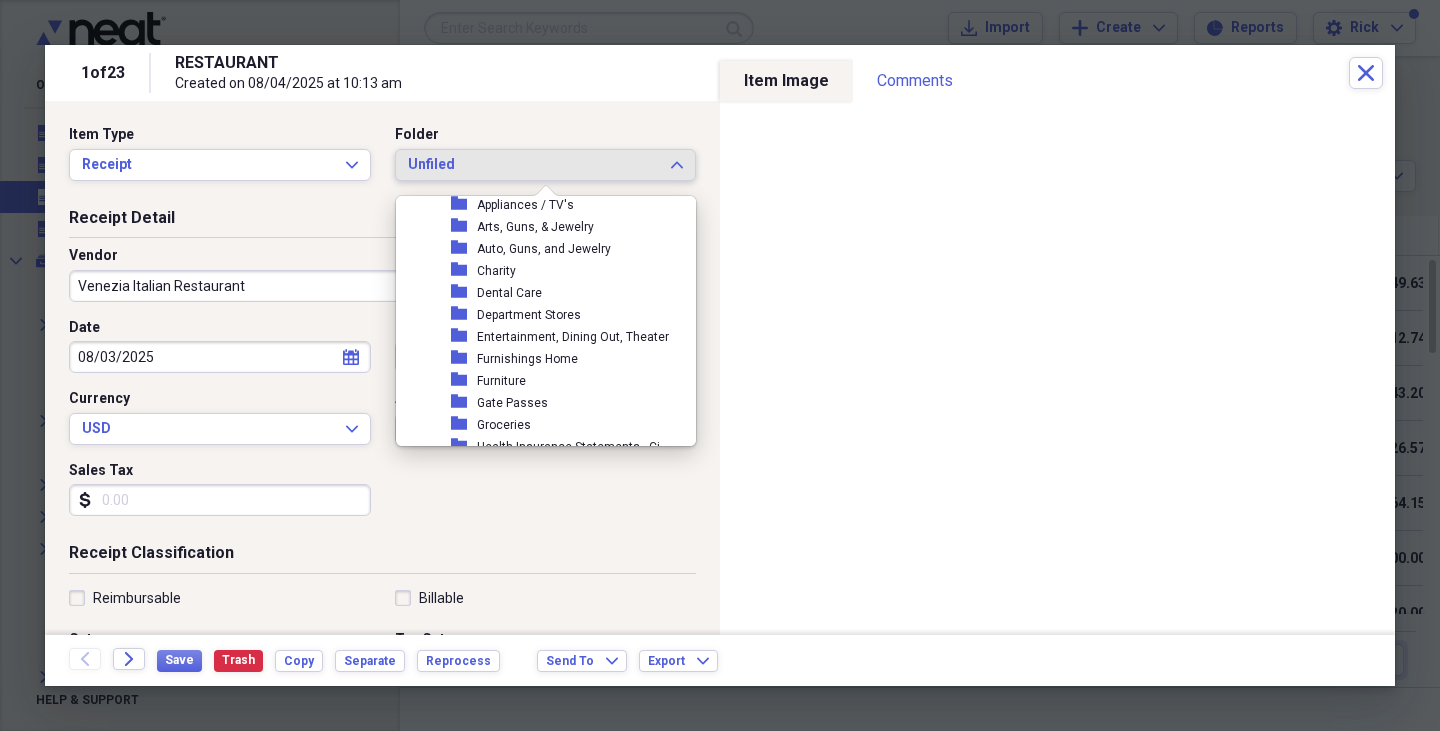 scroll, scrollTop: 283, scrollLeft: 0, axis: vertical 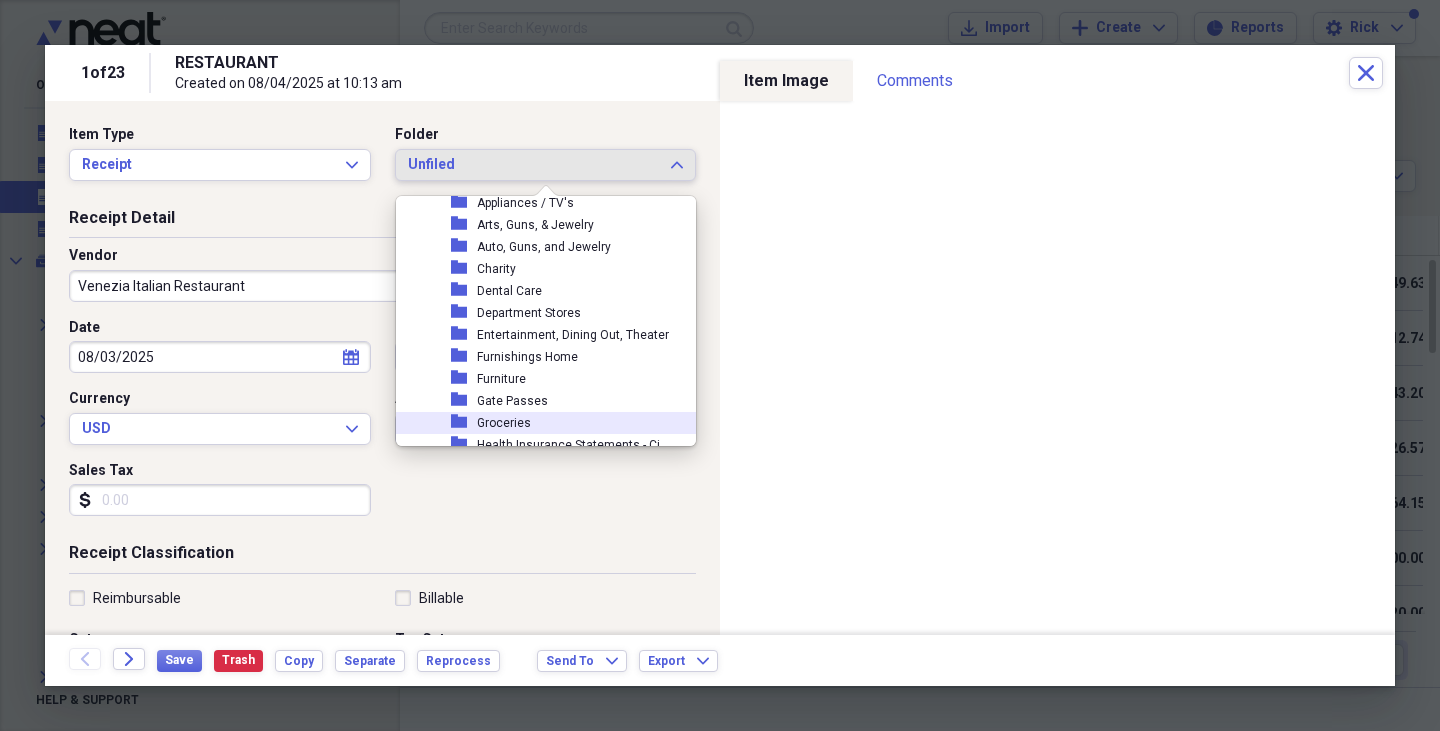 click on "Groceries" at bounding box center (504, 423) 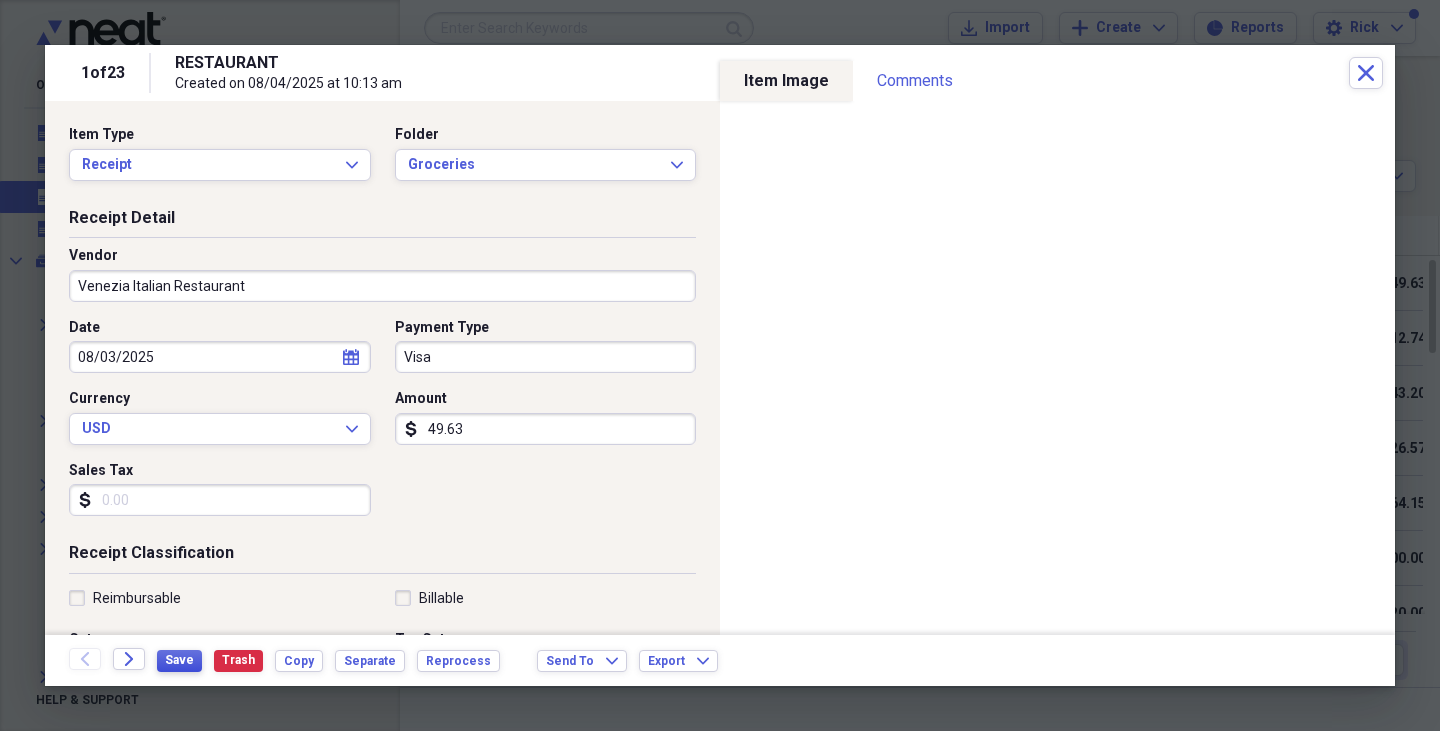 click on "Save" at bounding box center (179, 660) 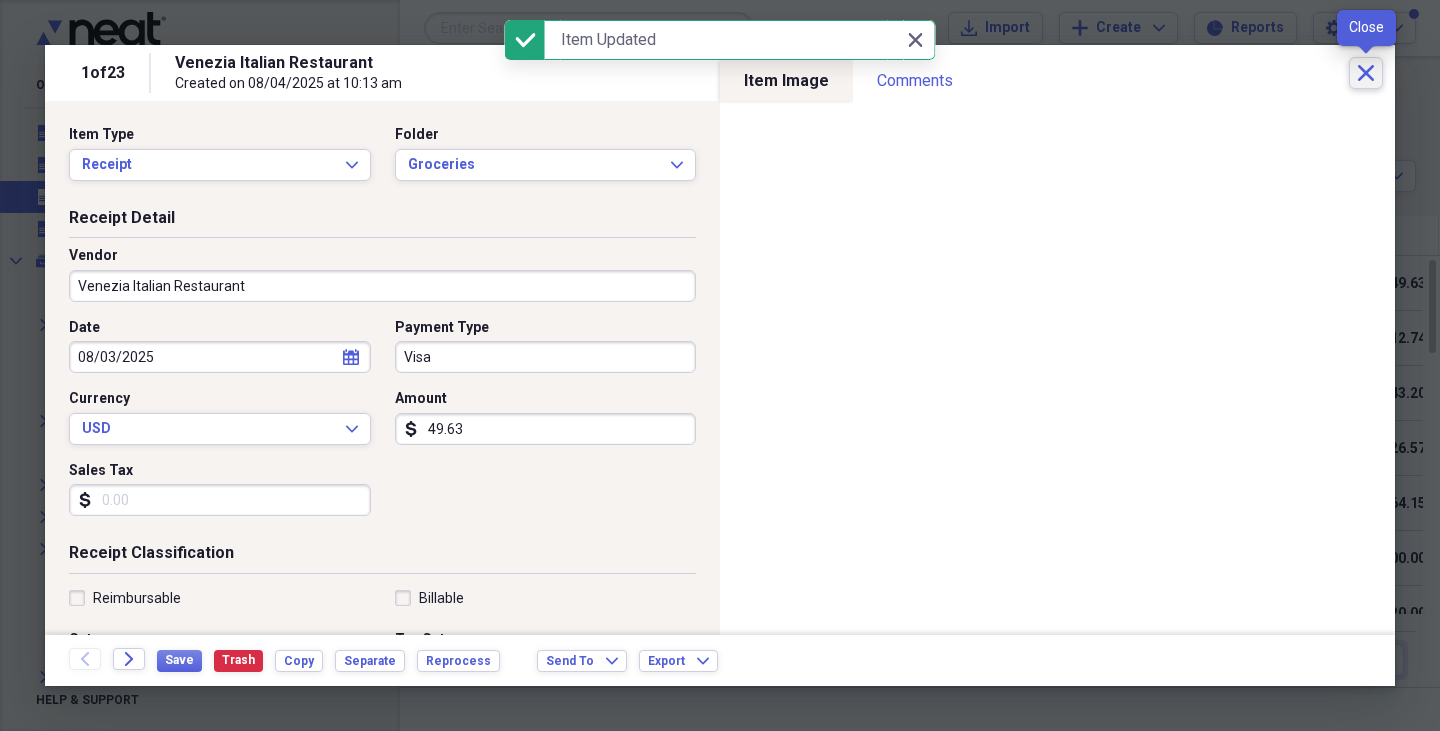 click 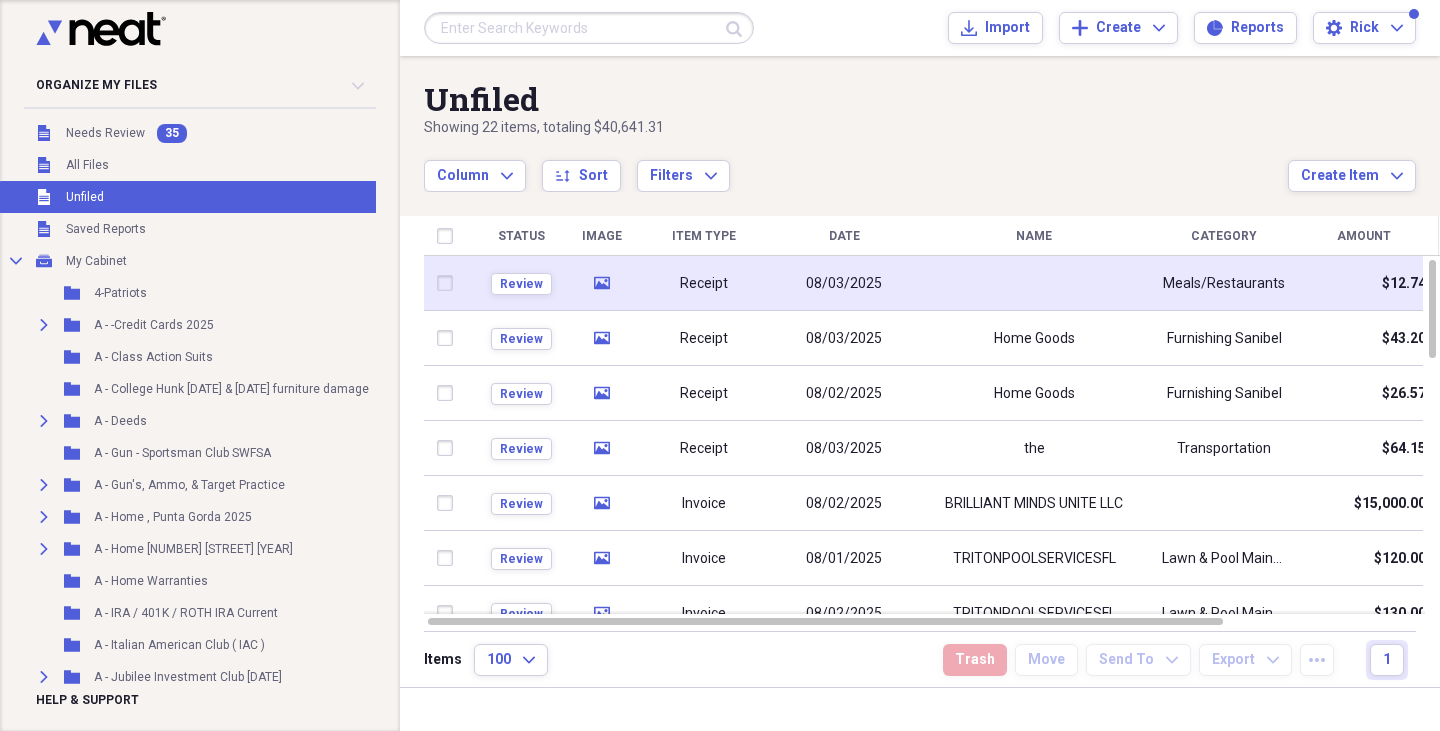 click on "media" at bounding box center [601, 283] 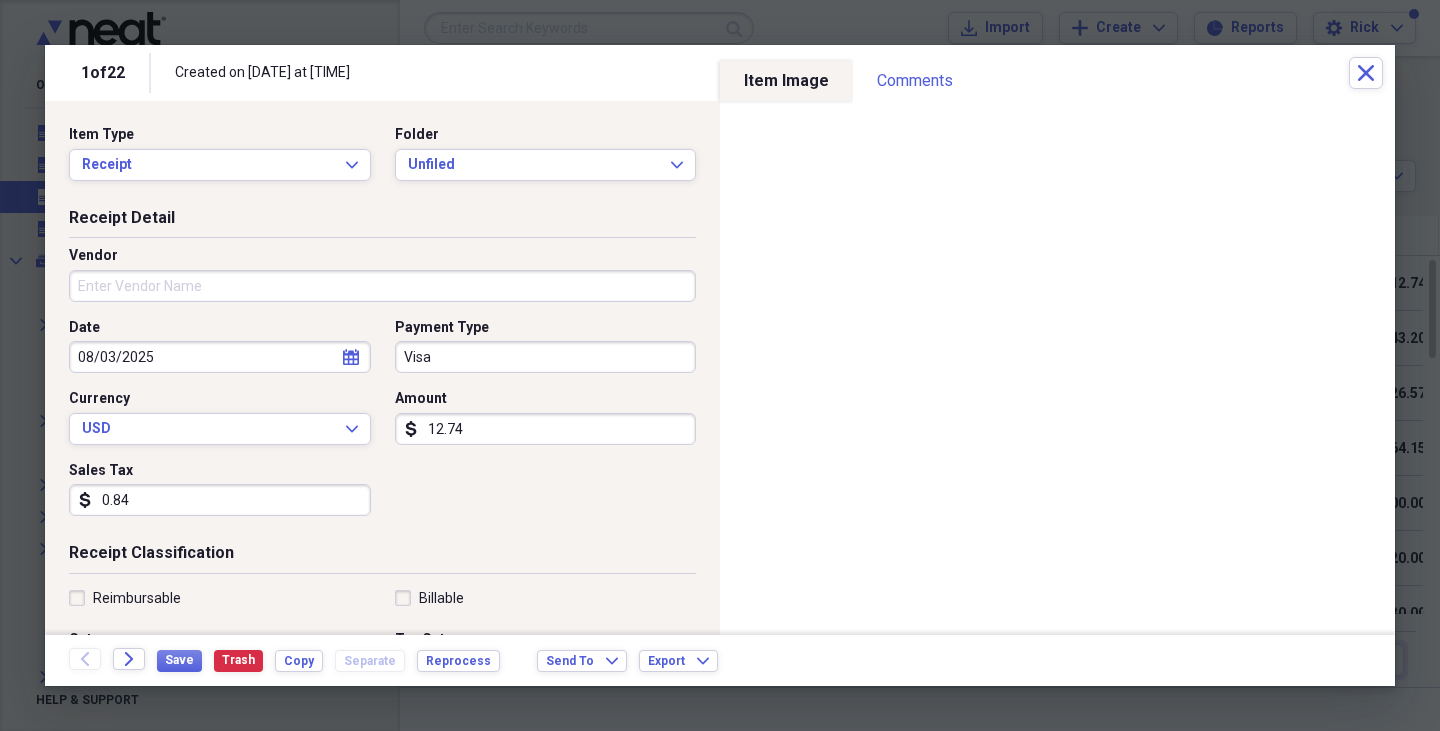 click on "Vendor" at bounding box center [382, 286] 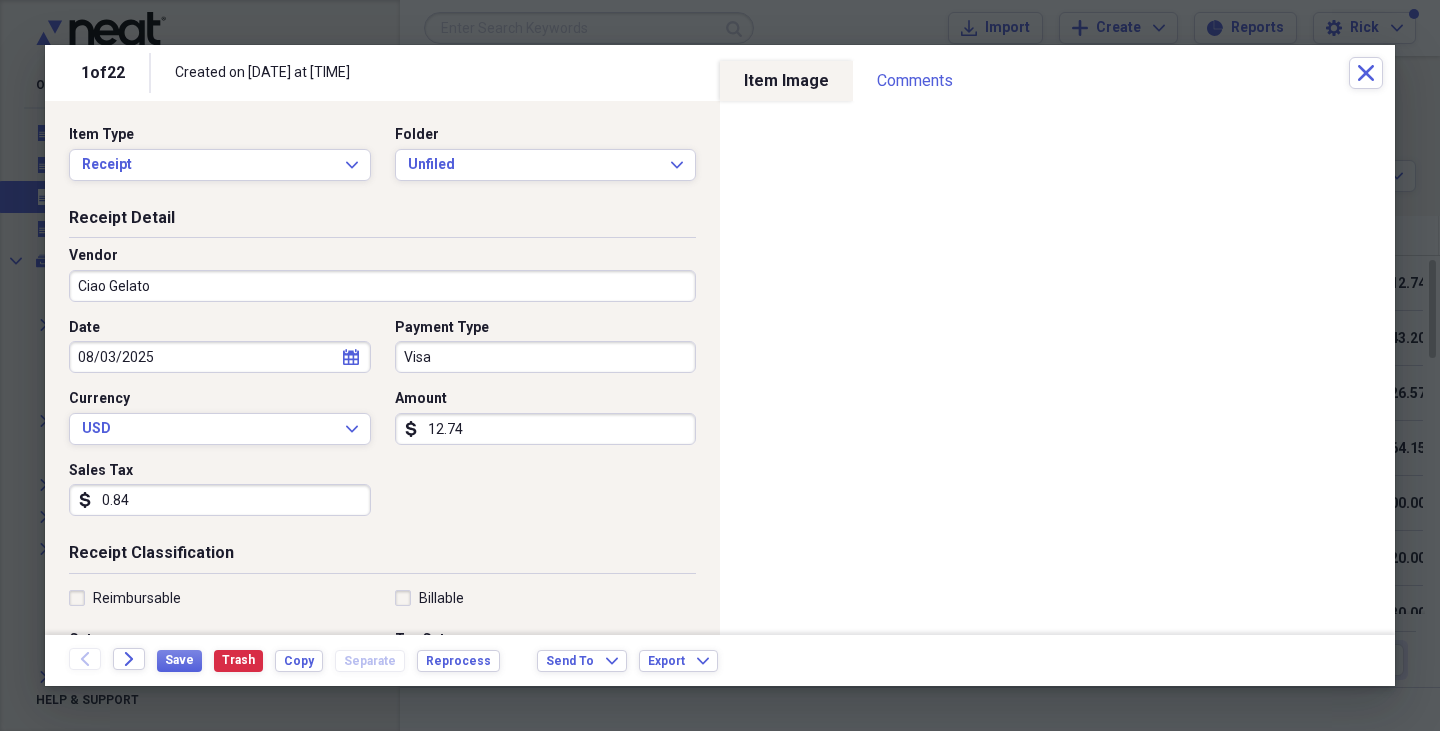 type on "Ciao Gelato" 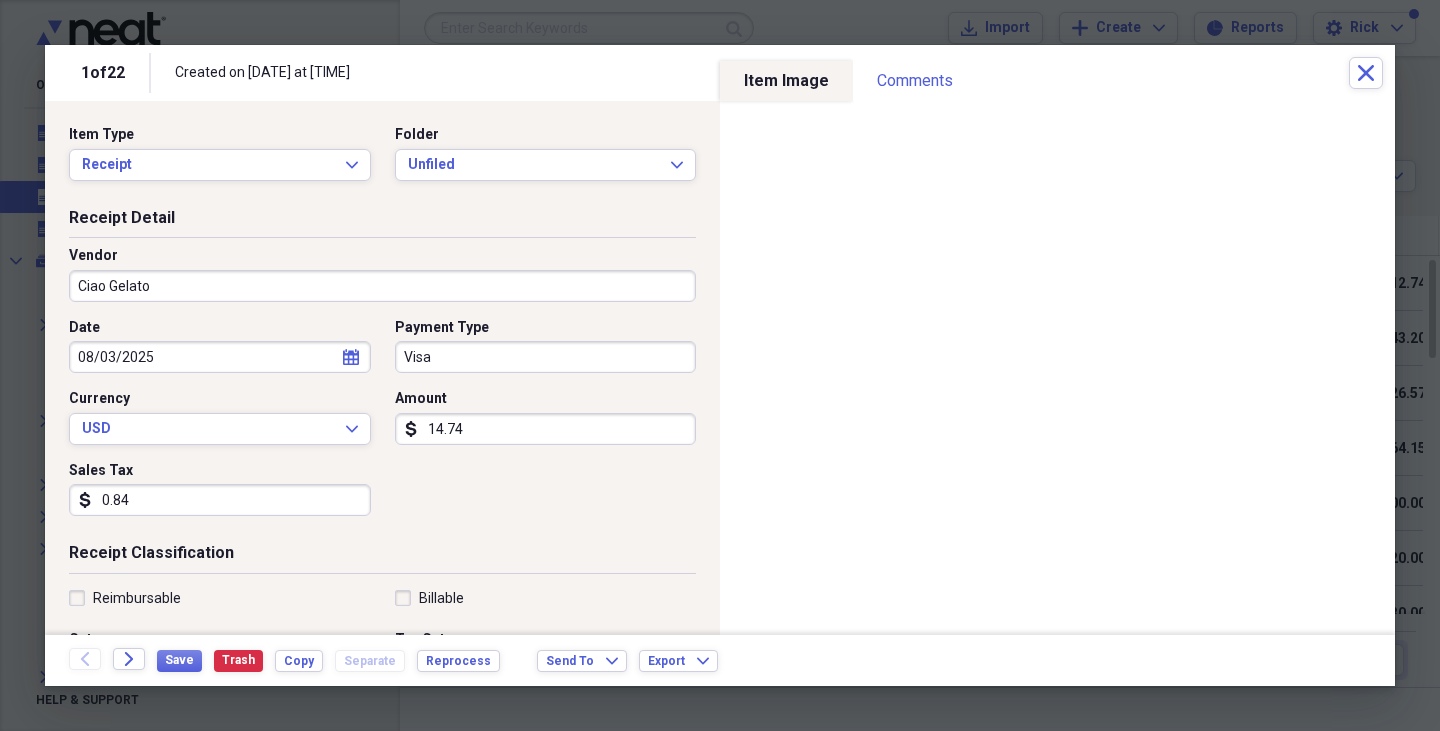 type on "14.74" 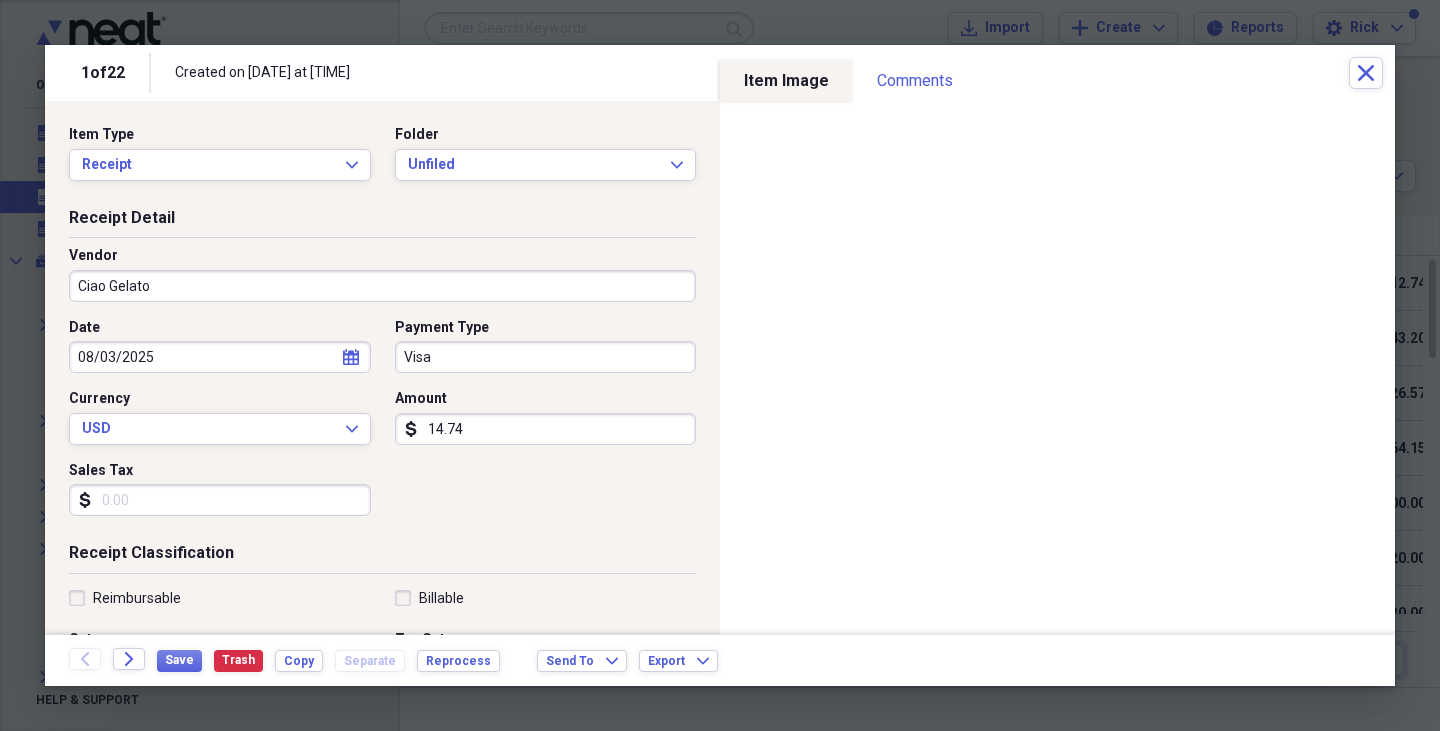 scroll, scrollTop: 109, scrollLeft: 0, axis: vertical 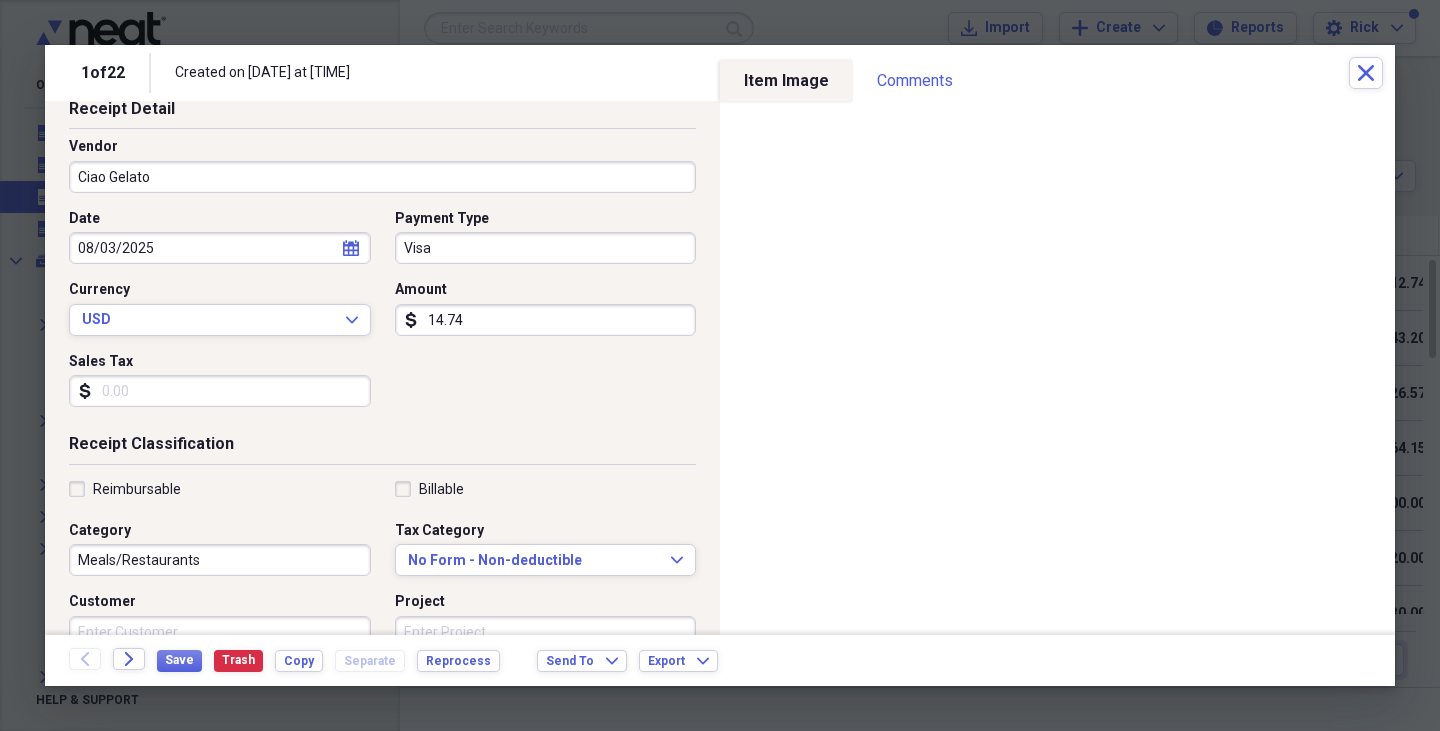 type 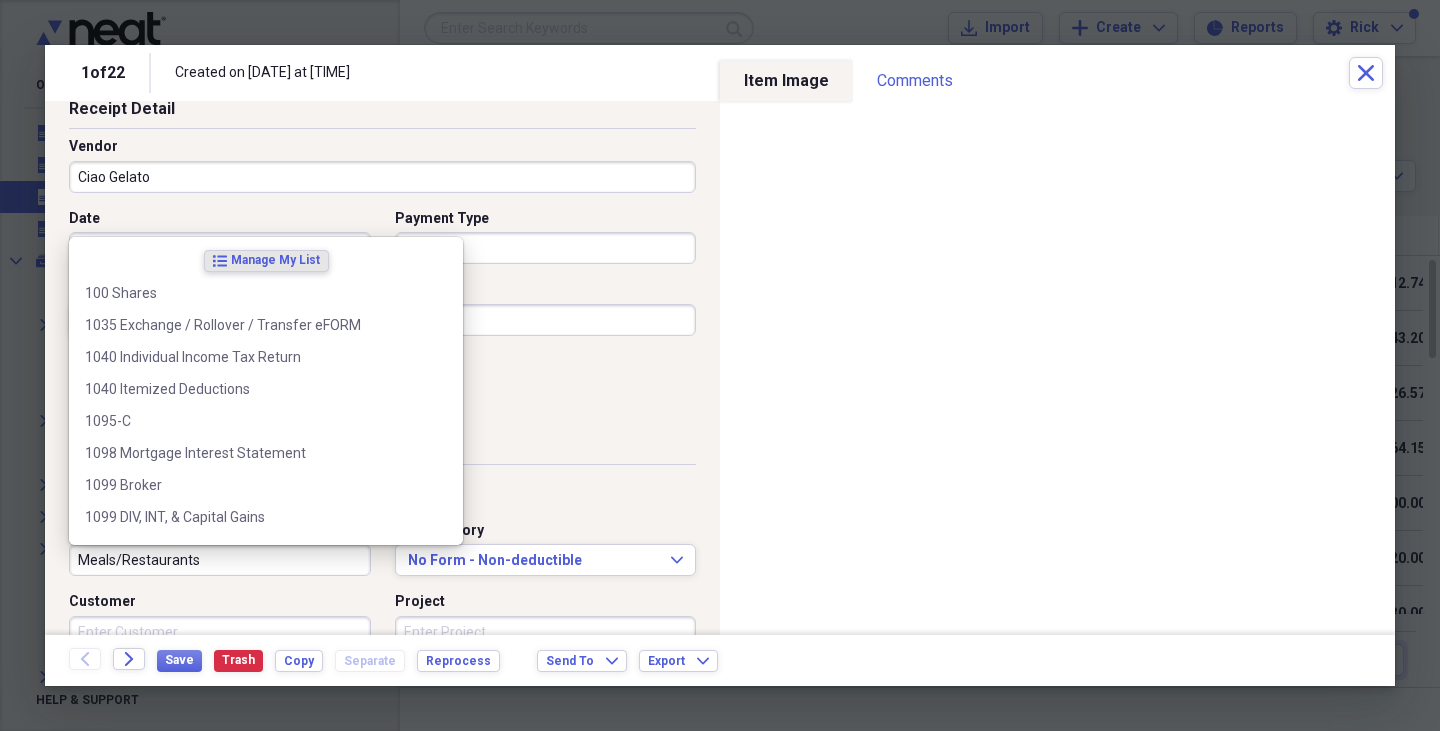 click on "Meals/Restaurants" at bounding box center [220, 560] 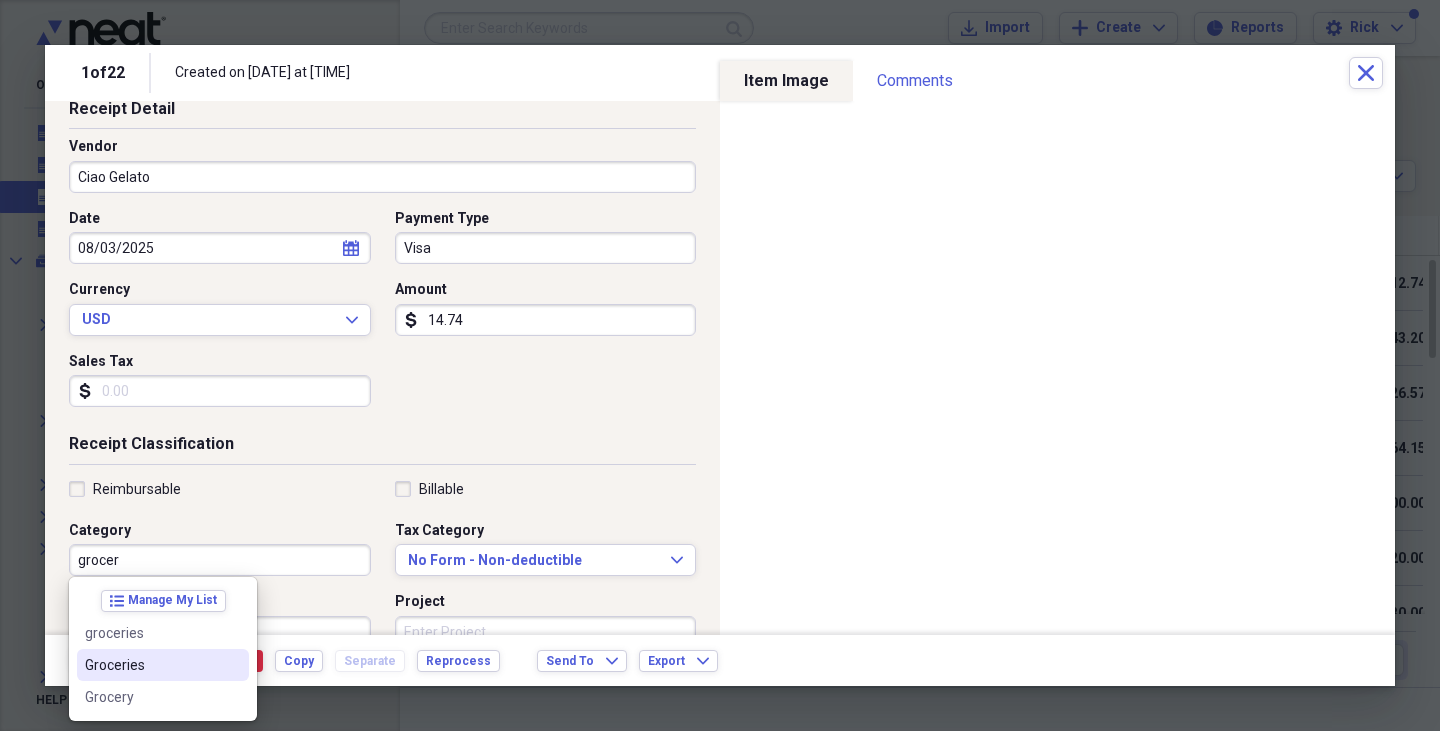 click on "Groceries" at bounding box center (151, 665) 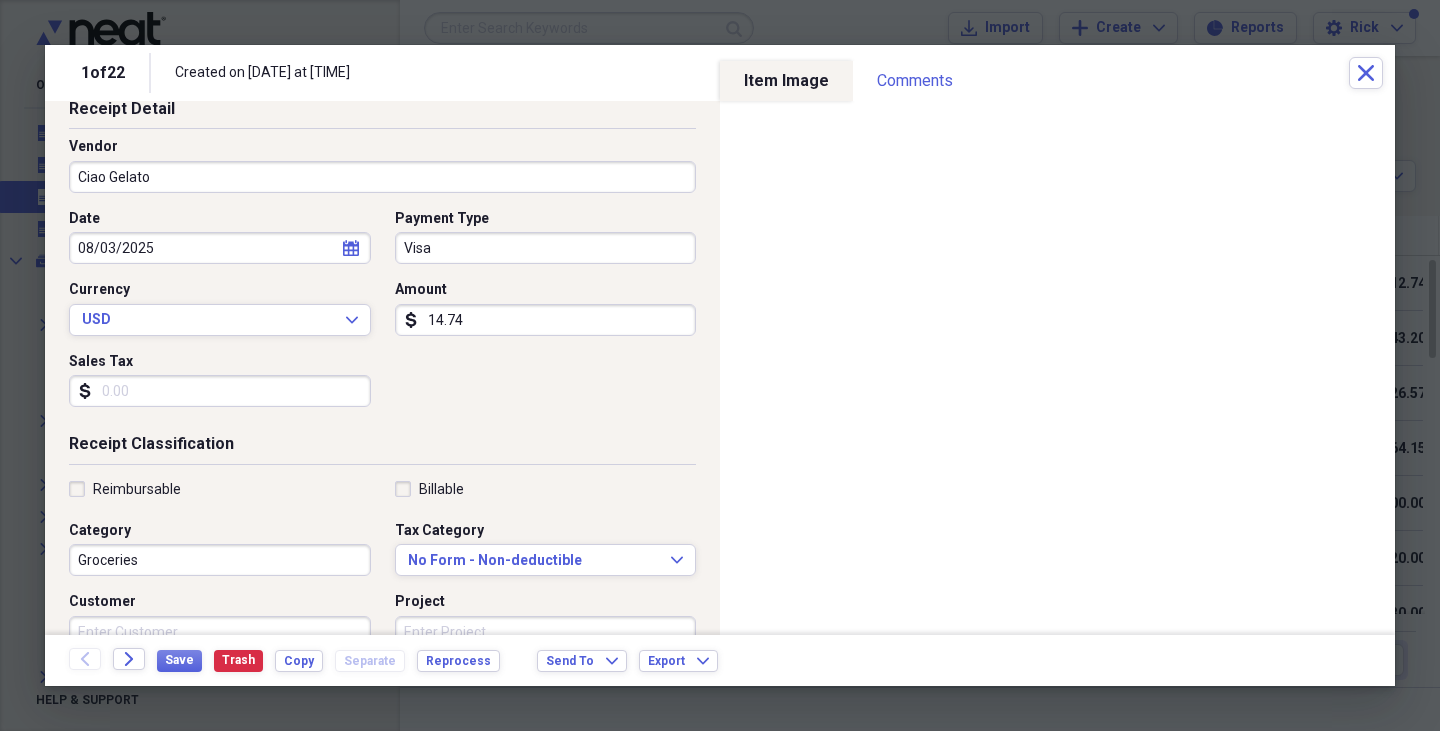 scroll, scrollTop: 0, scrollLeft: 0, axis: both 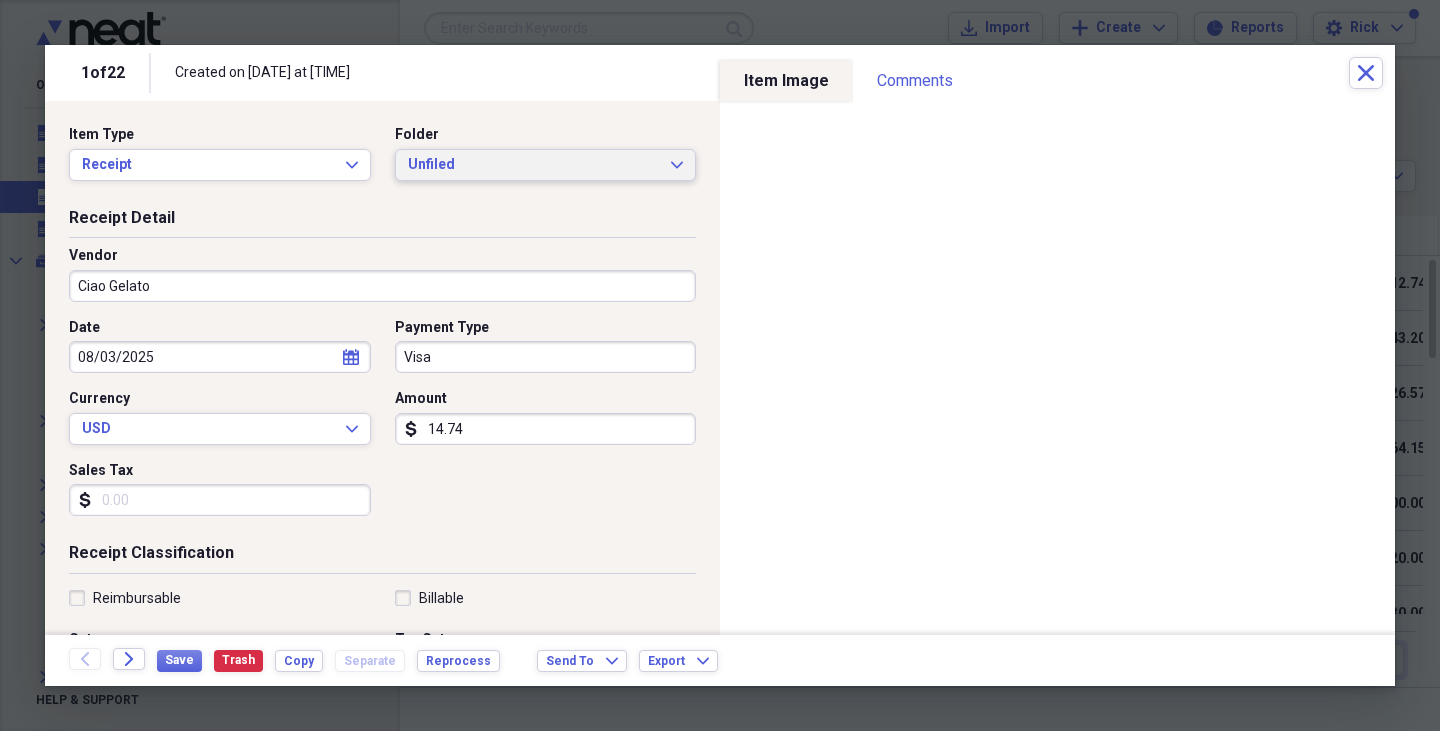 click on "Expand" 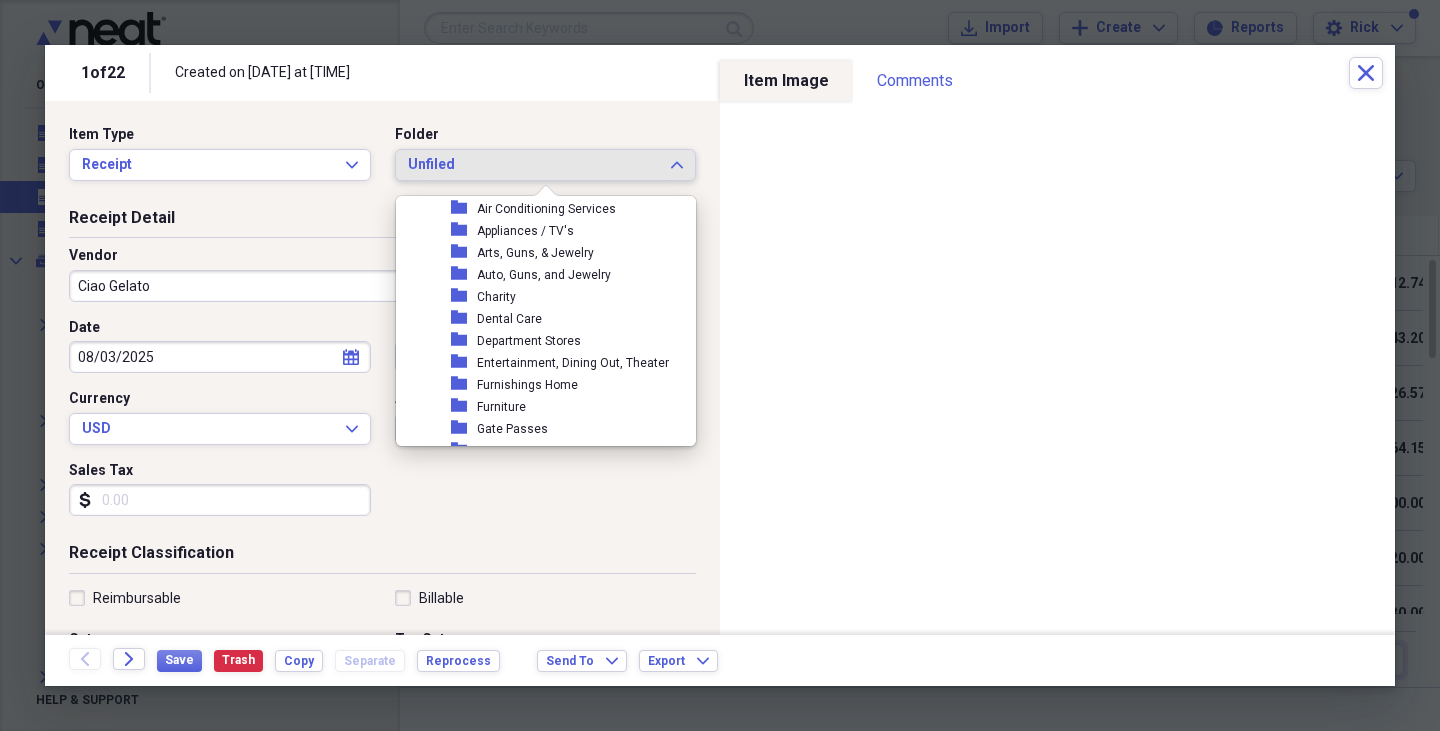 scroll, scrollTop: 285, scrollLeft: 0, axis: vertical 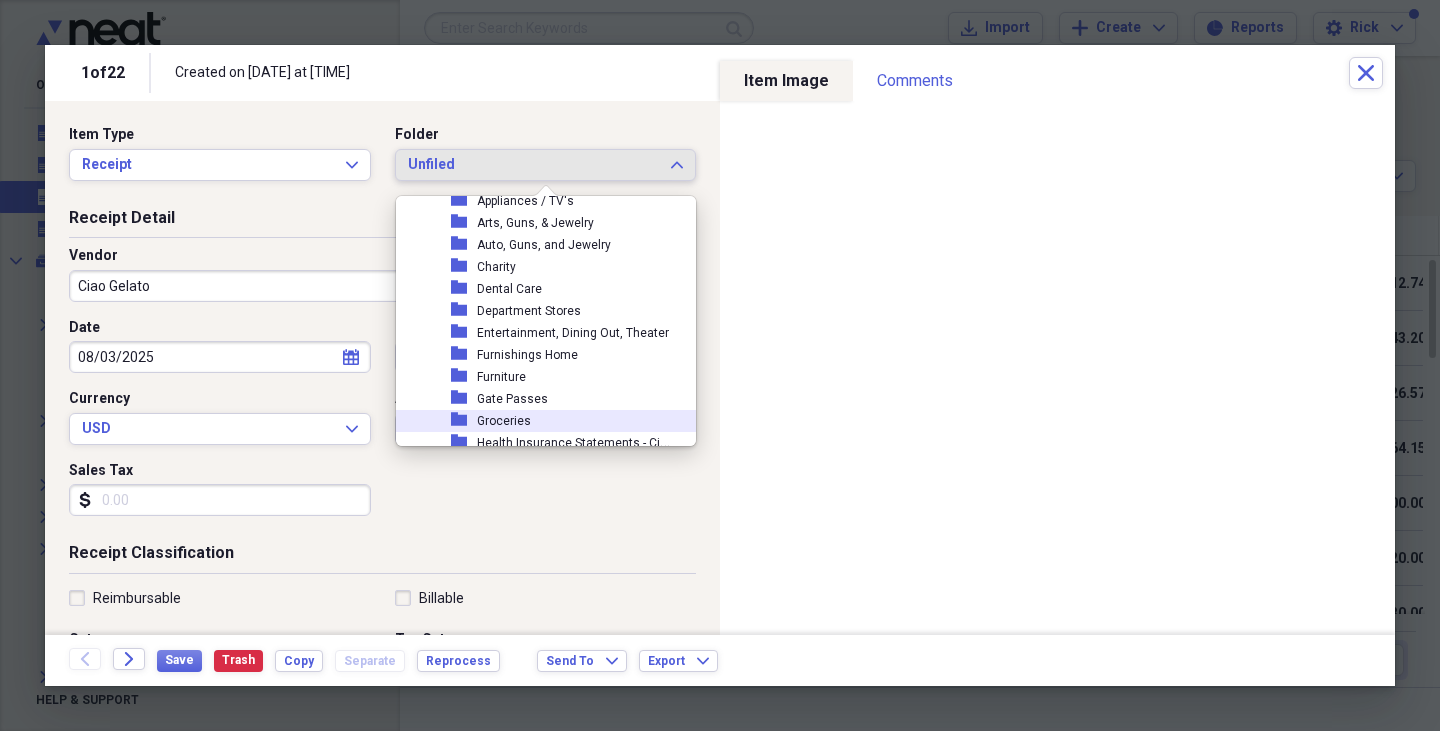 click on "Groceries" at bounding box center (504, 421) 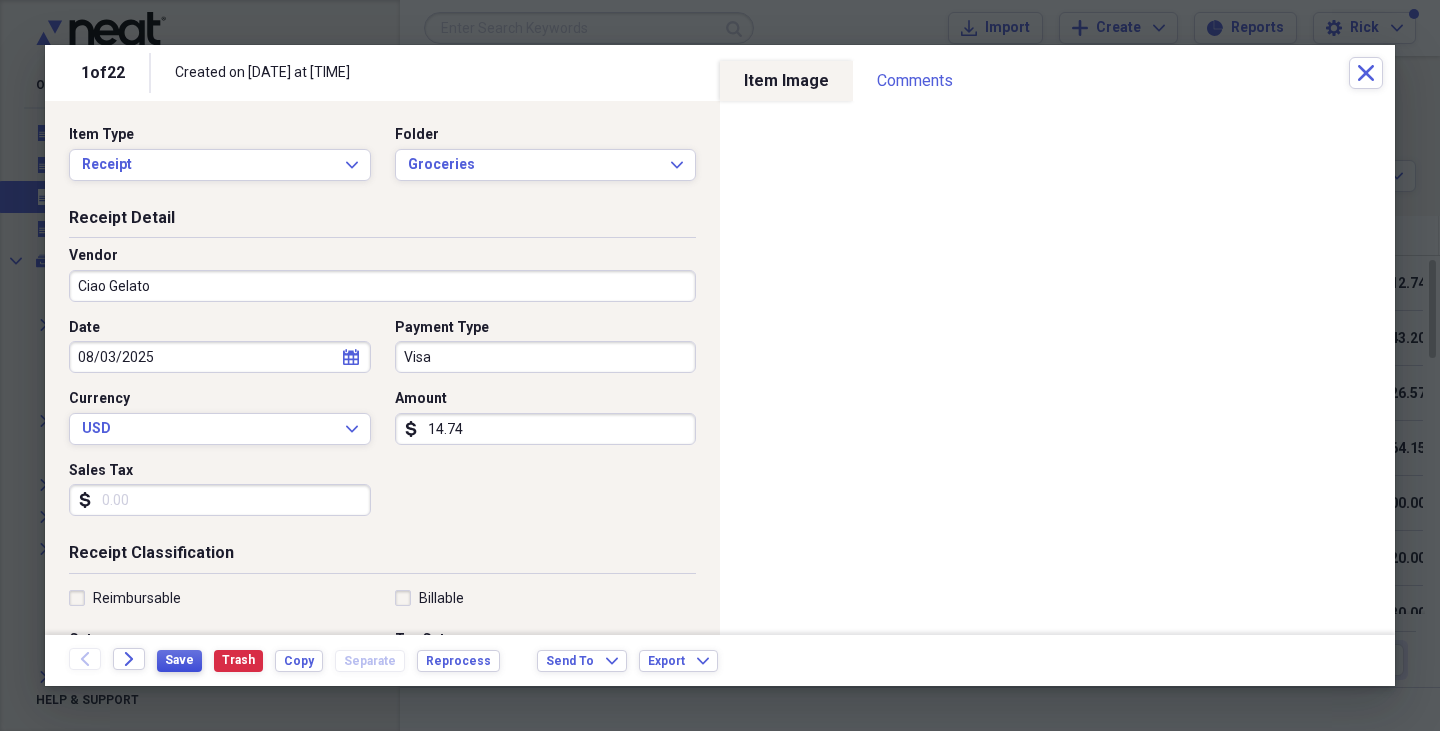 click on "Save" at bounding box center [179, 661] 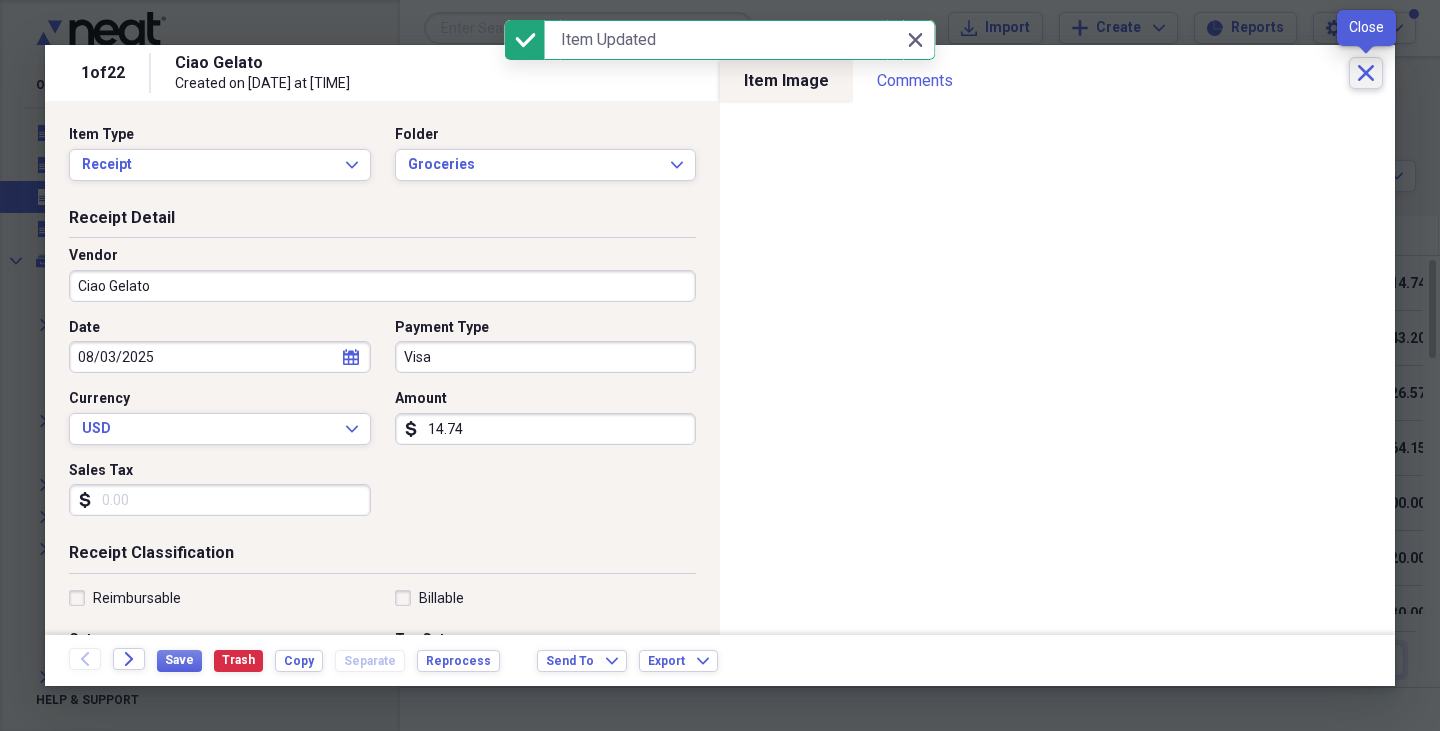 click on "Close" 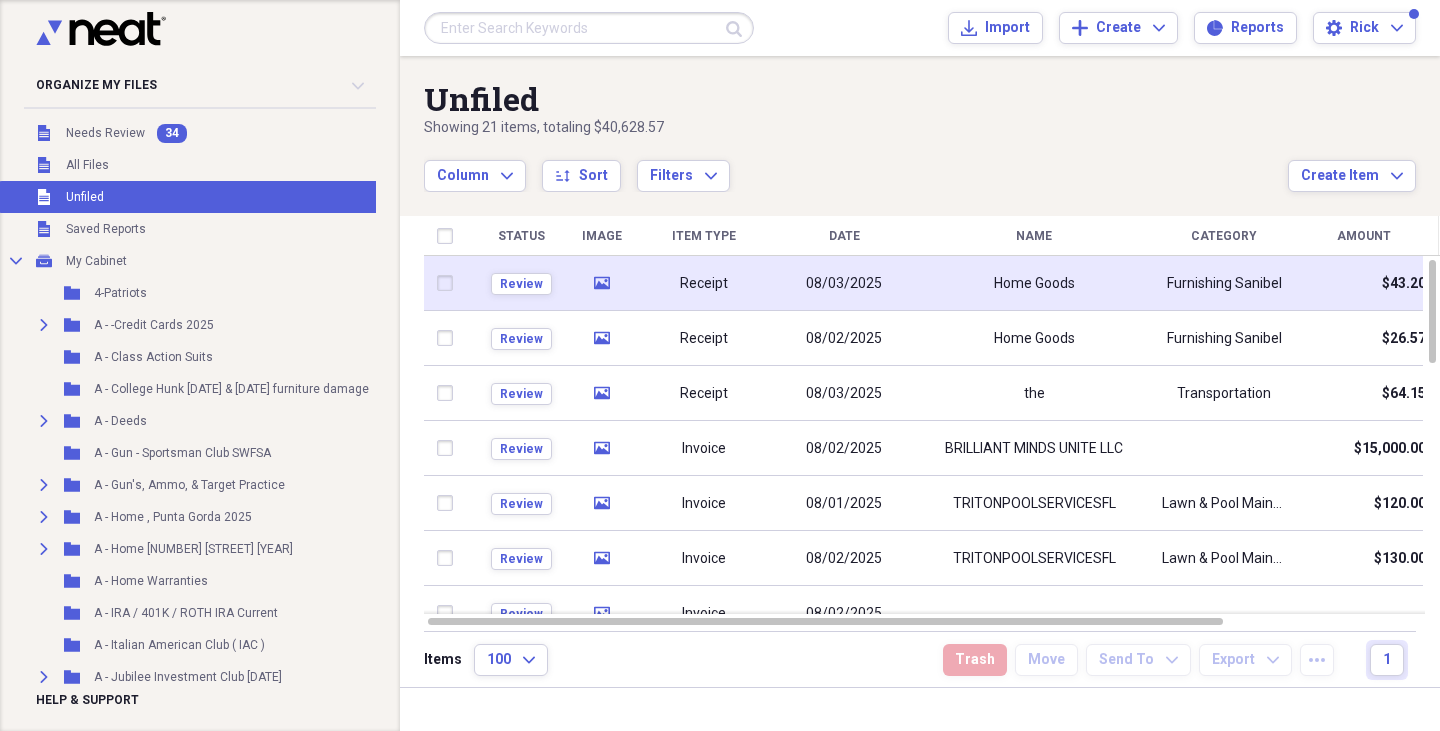 click on "media" at bounding box center [601, 283] 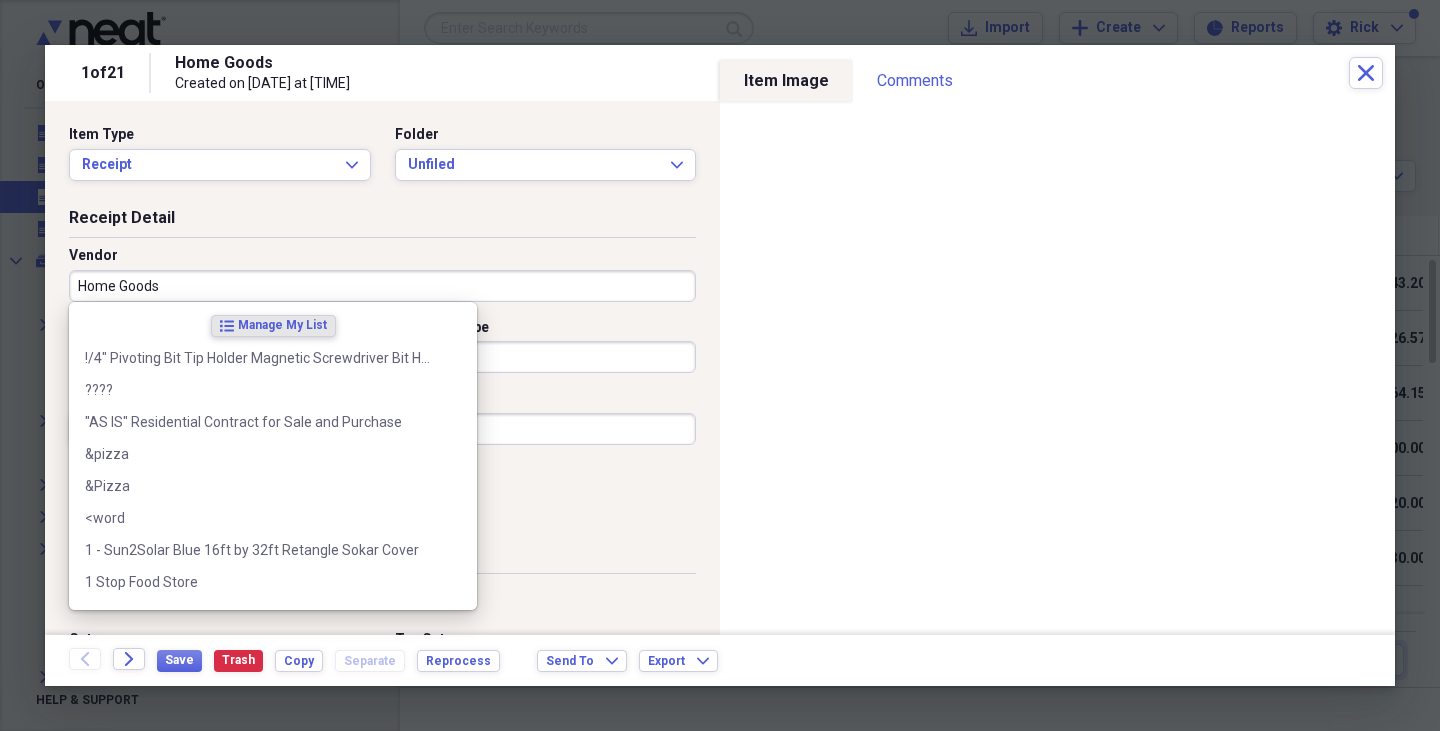 click on "Home Goods" at bounding box center (382, 286) 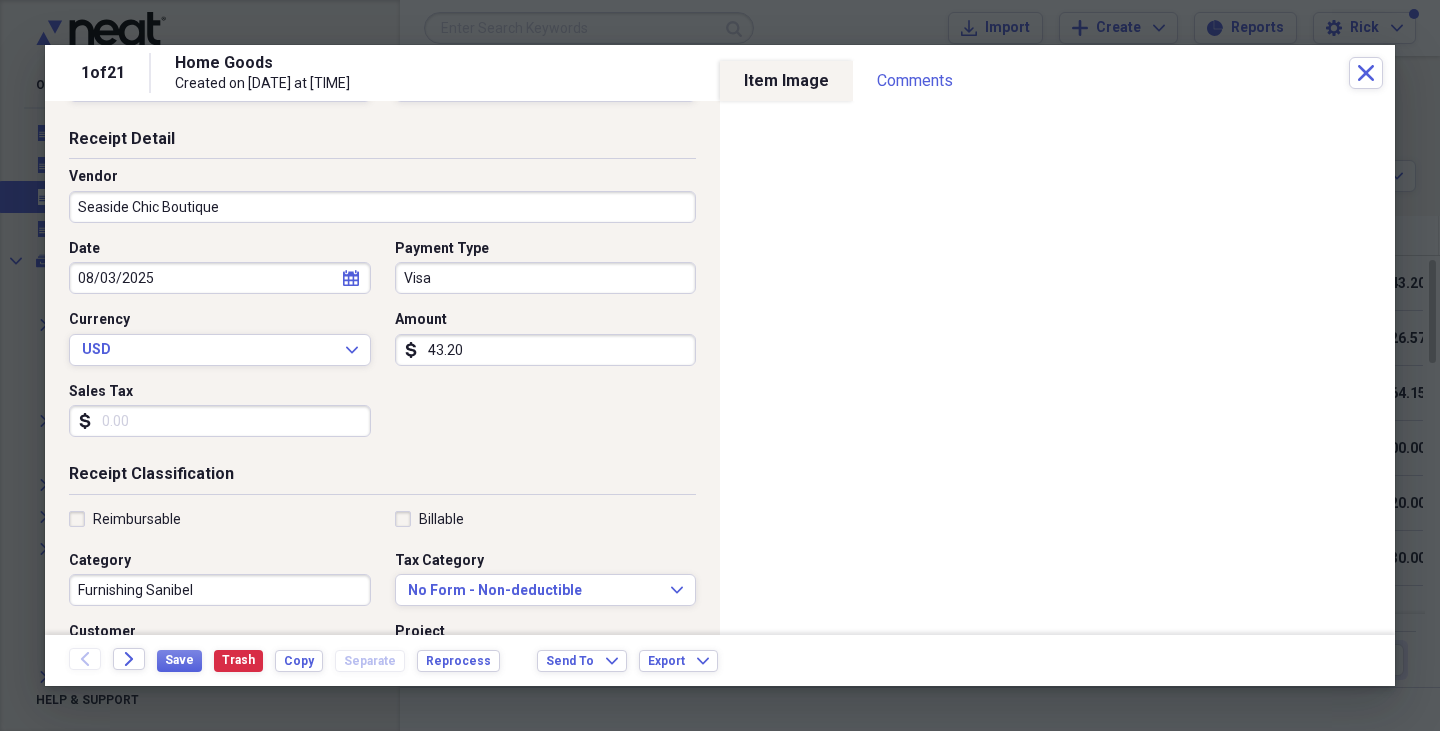 scroll, scrollTop: 78, scrollLeft: 0, axis: vertical 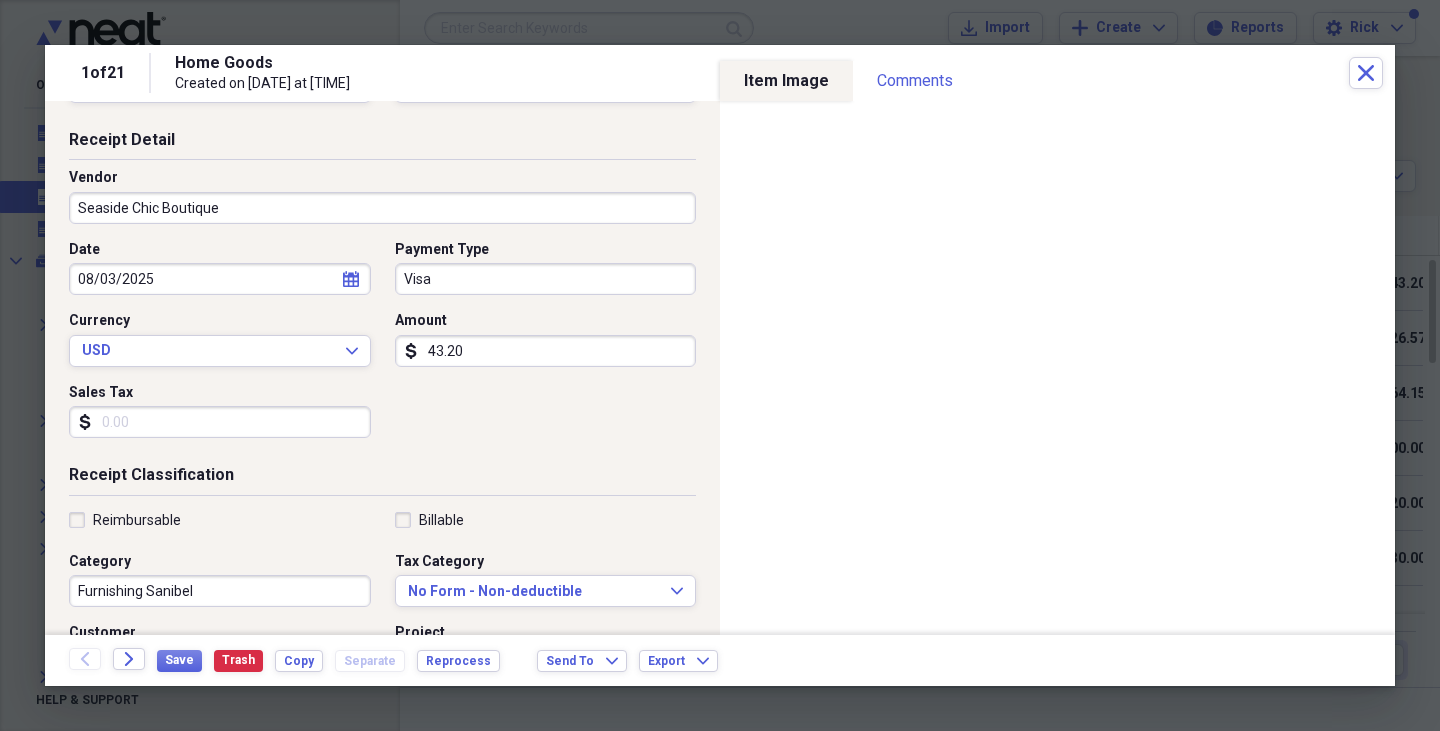 type on "Seaside Chic Boutique" 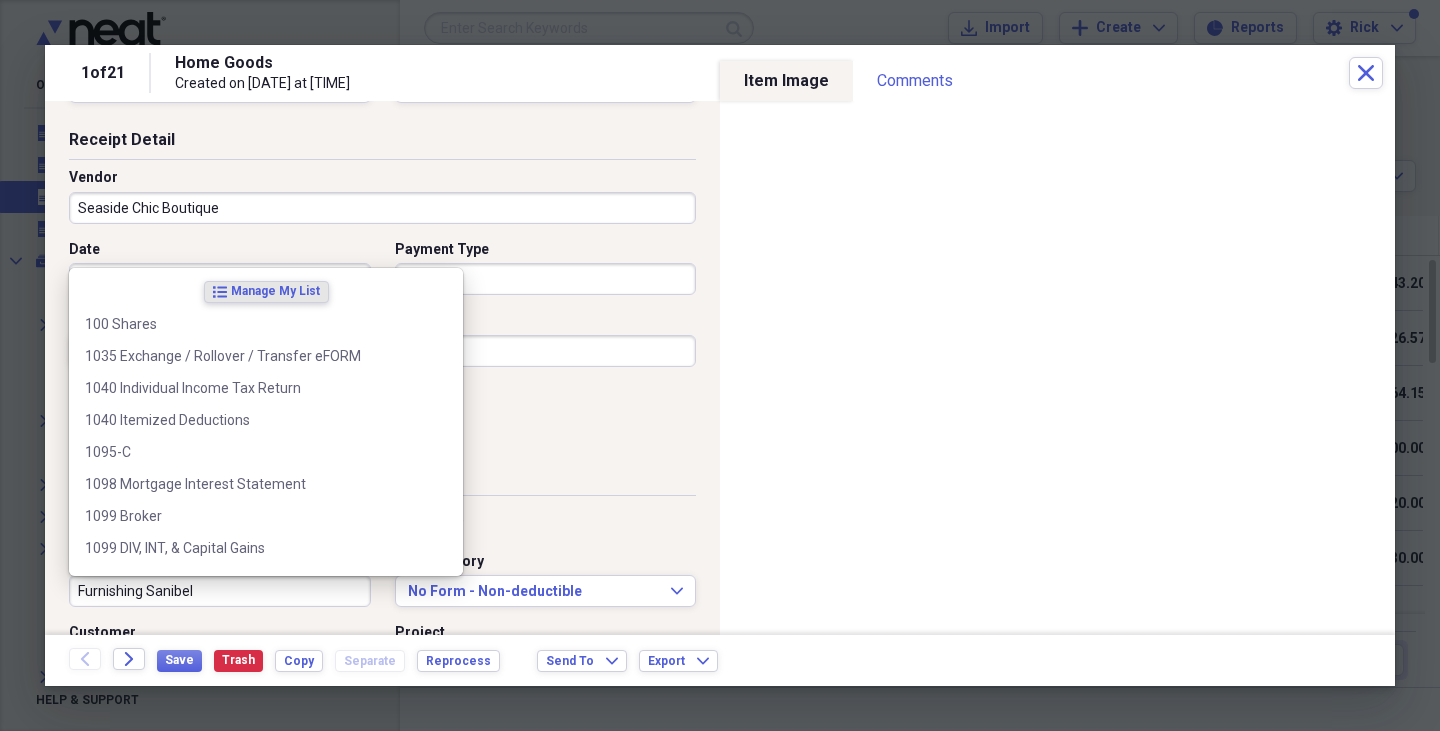 click on "Furnishing Sanibel" at bounding box center (220, 591) 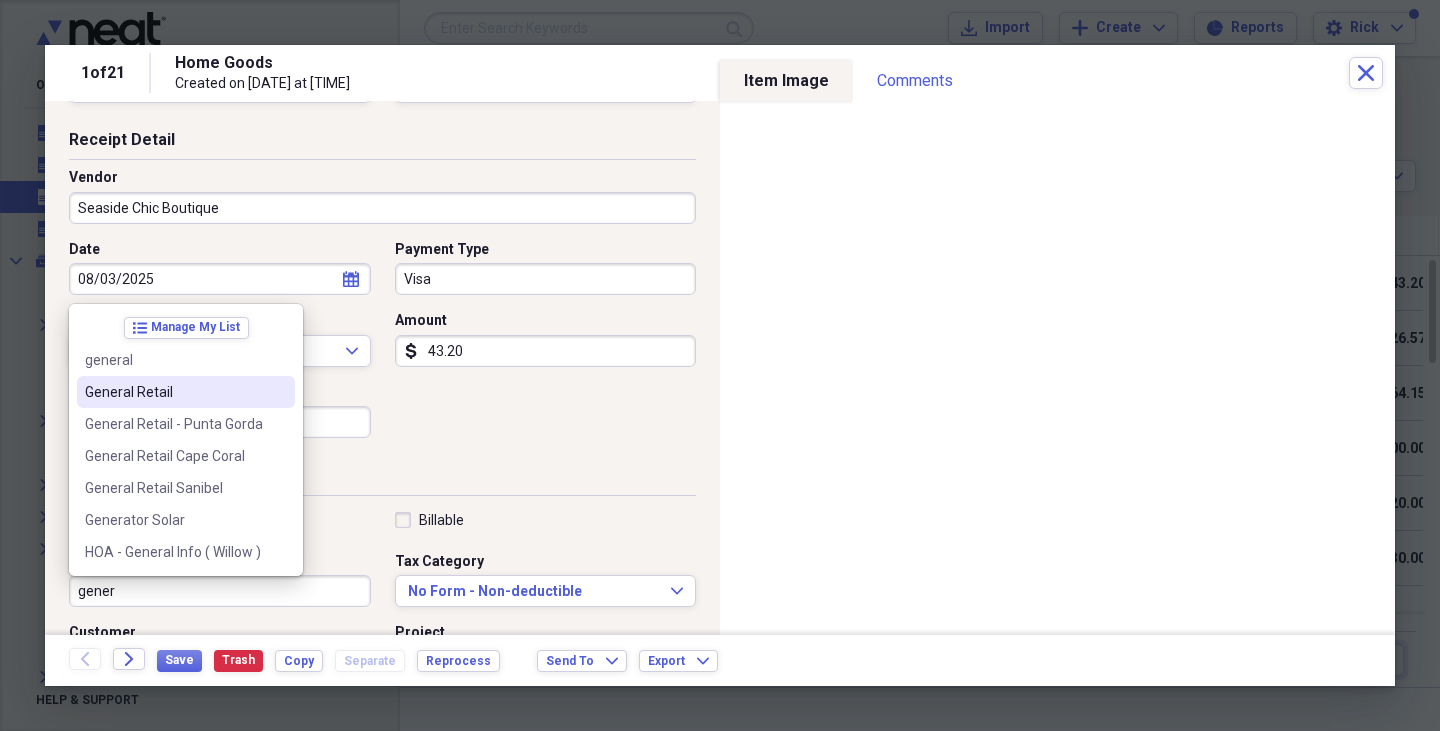 click on "General Retail" at bounding box center [174, 392] 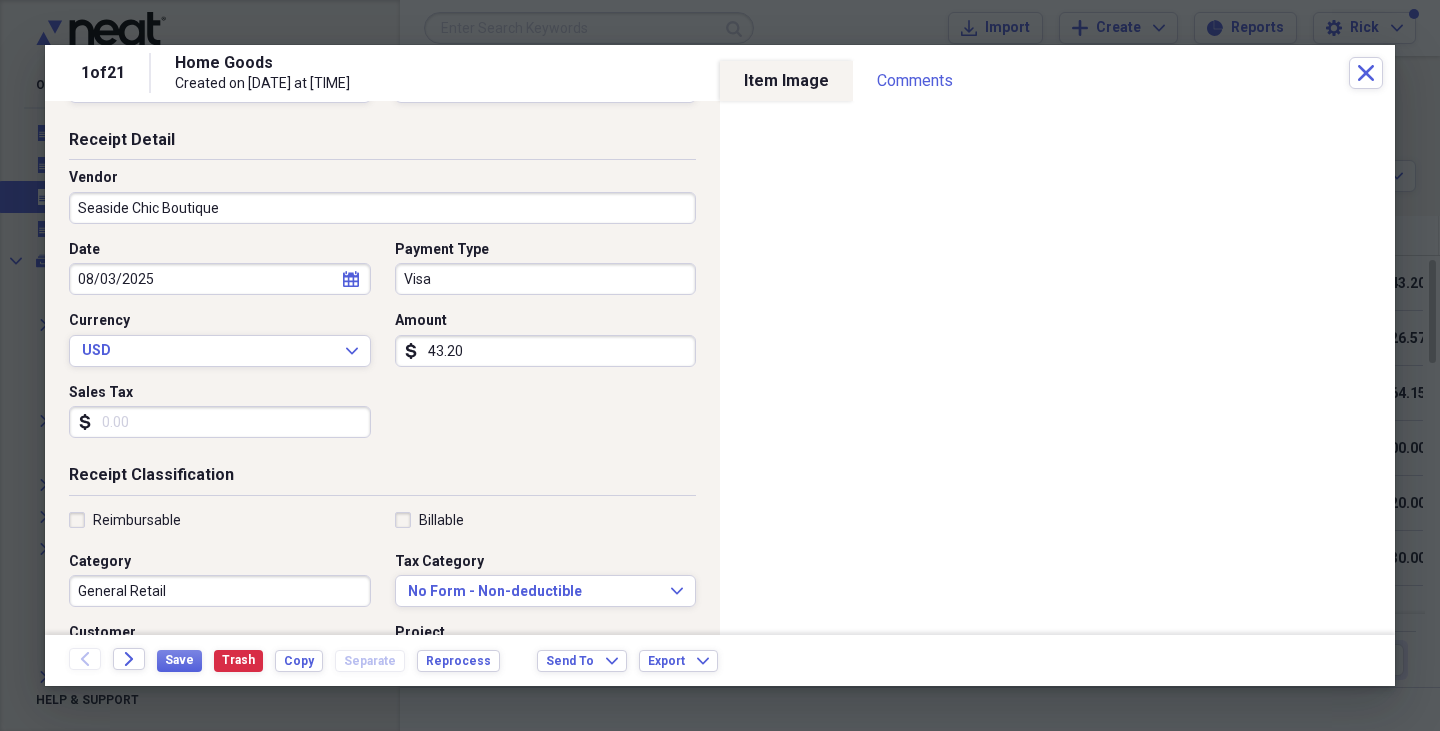 scroll, scrollTop: 0, scrollLeft: 0, axis: both 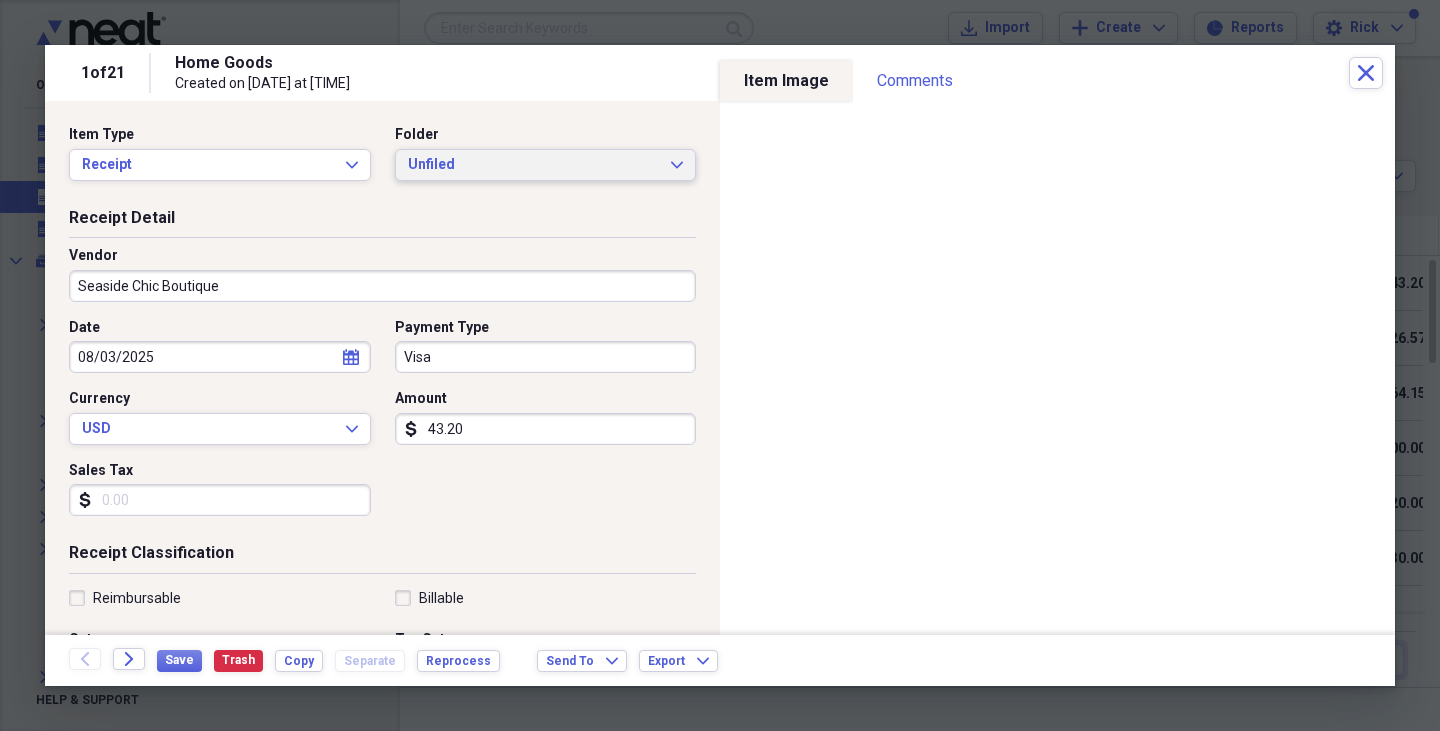click on "Expand" 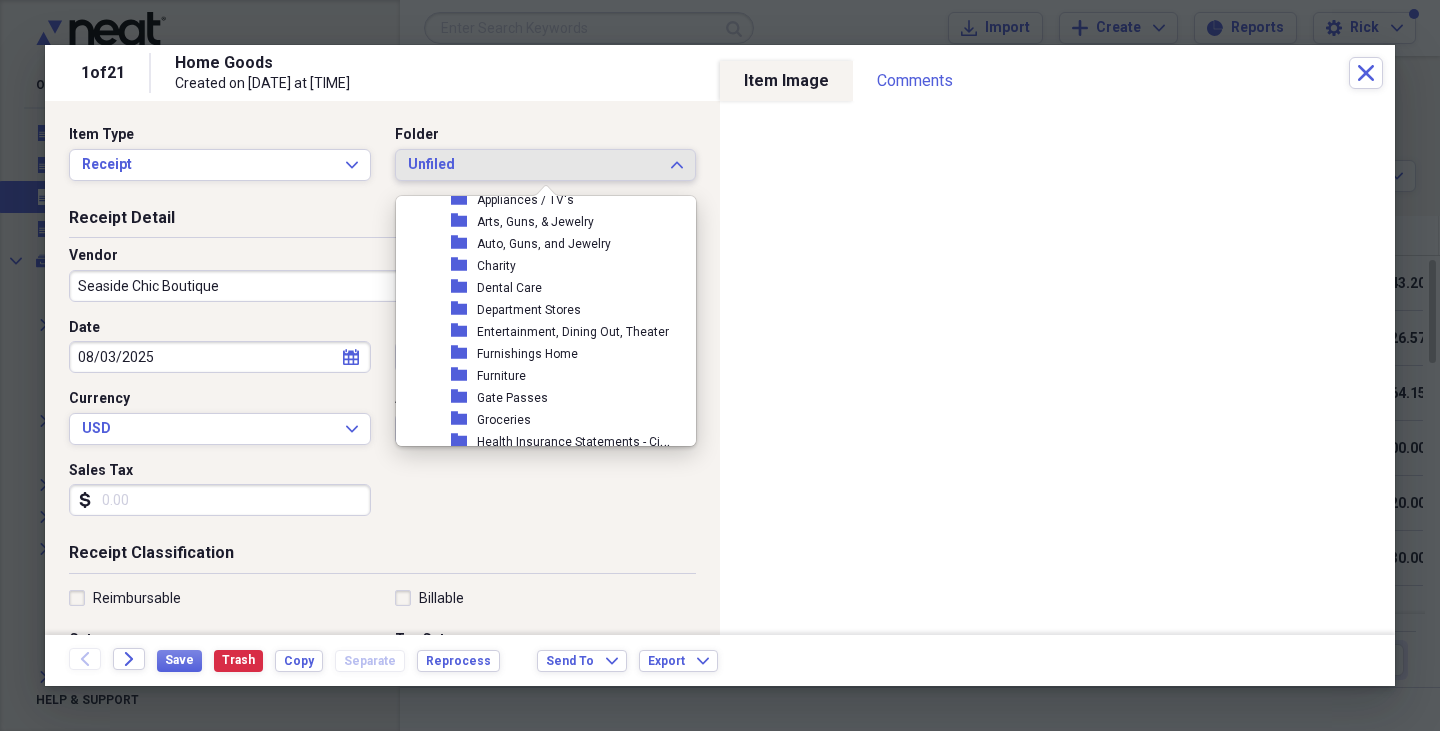 scroll, scrollTop: 287, scrollLeft: 0, axis: vertical 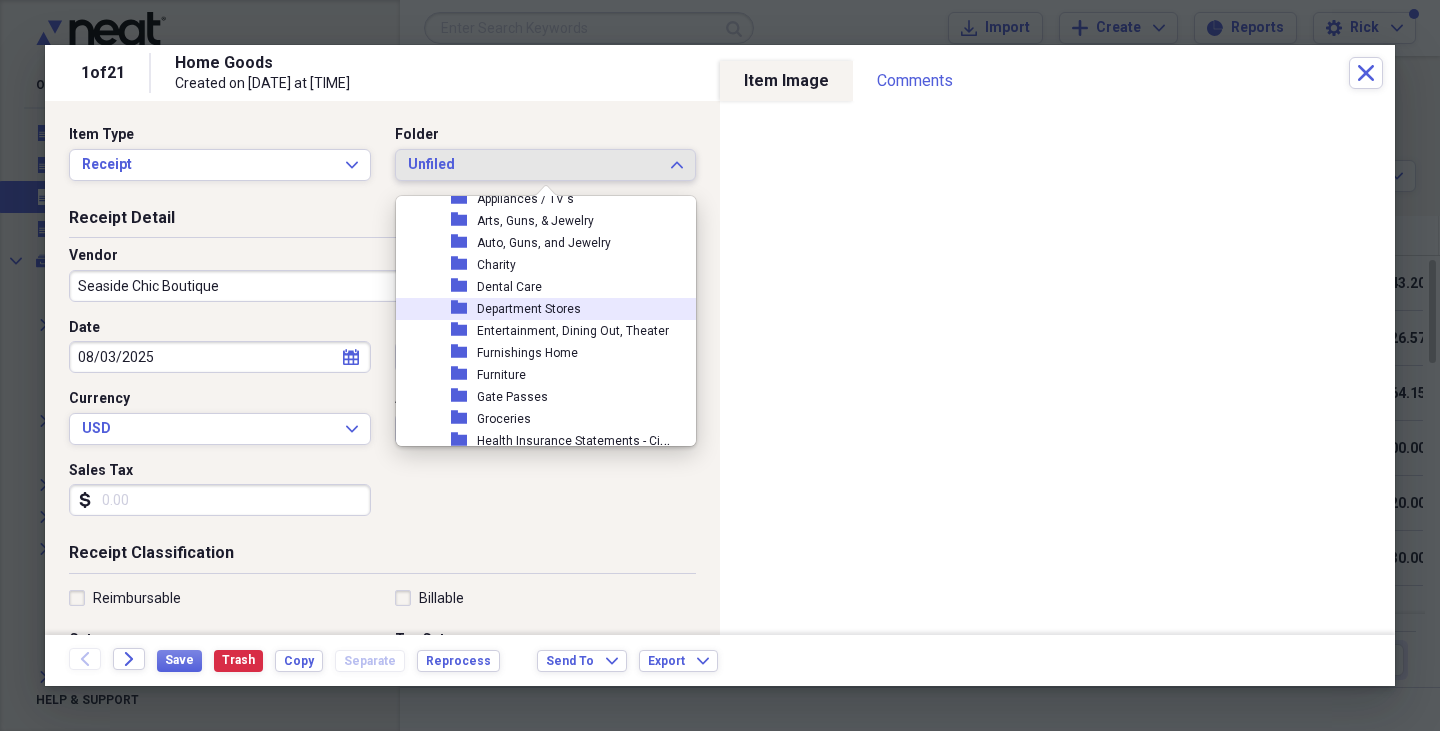 click on "Department Stores" at bounding box center (529, 309) 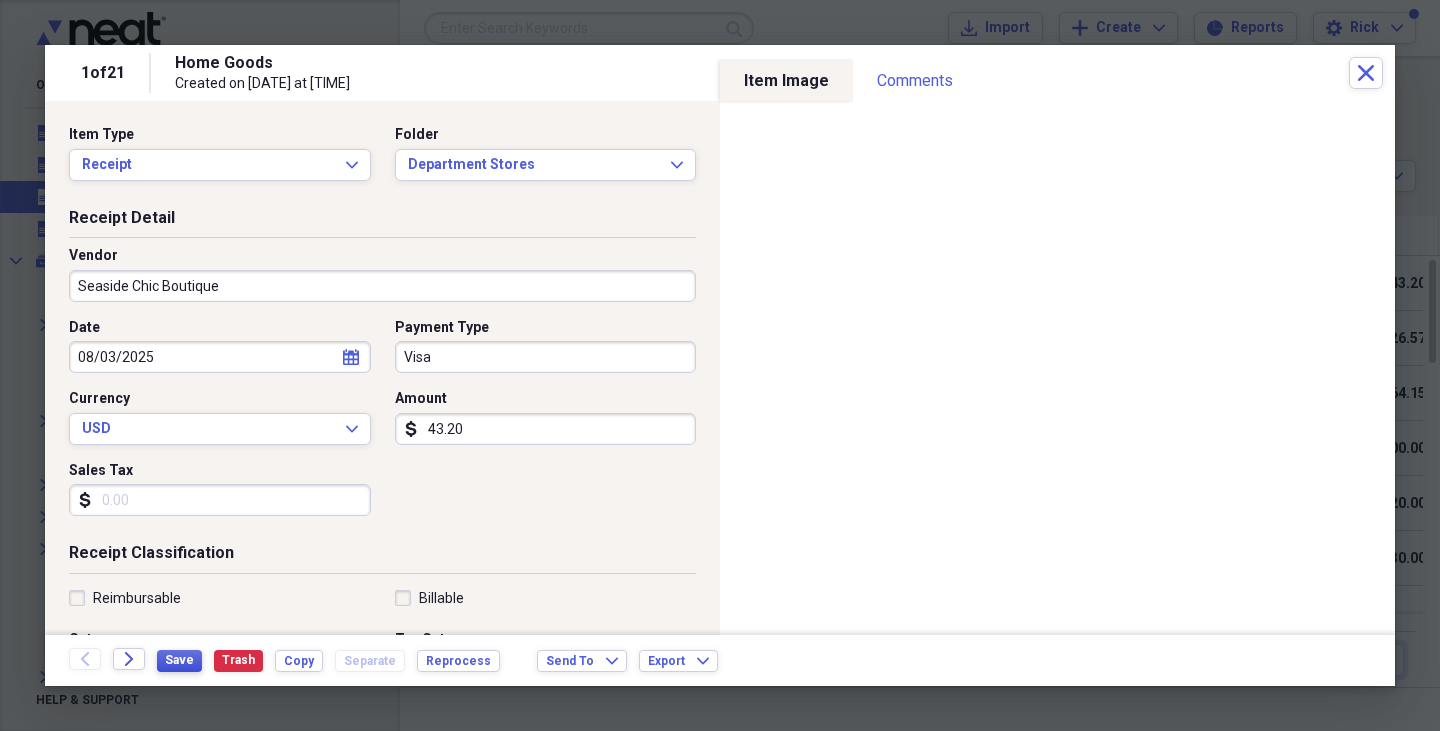 click on "Save" at bounding box center [179, 660] 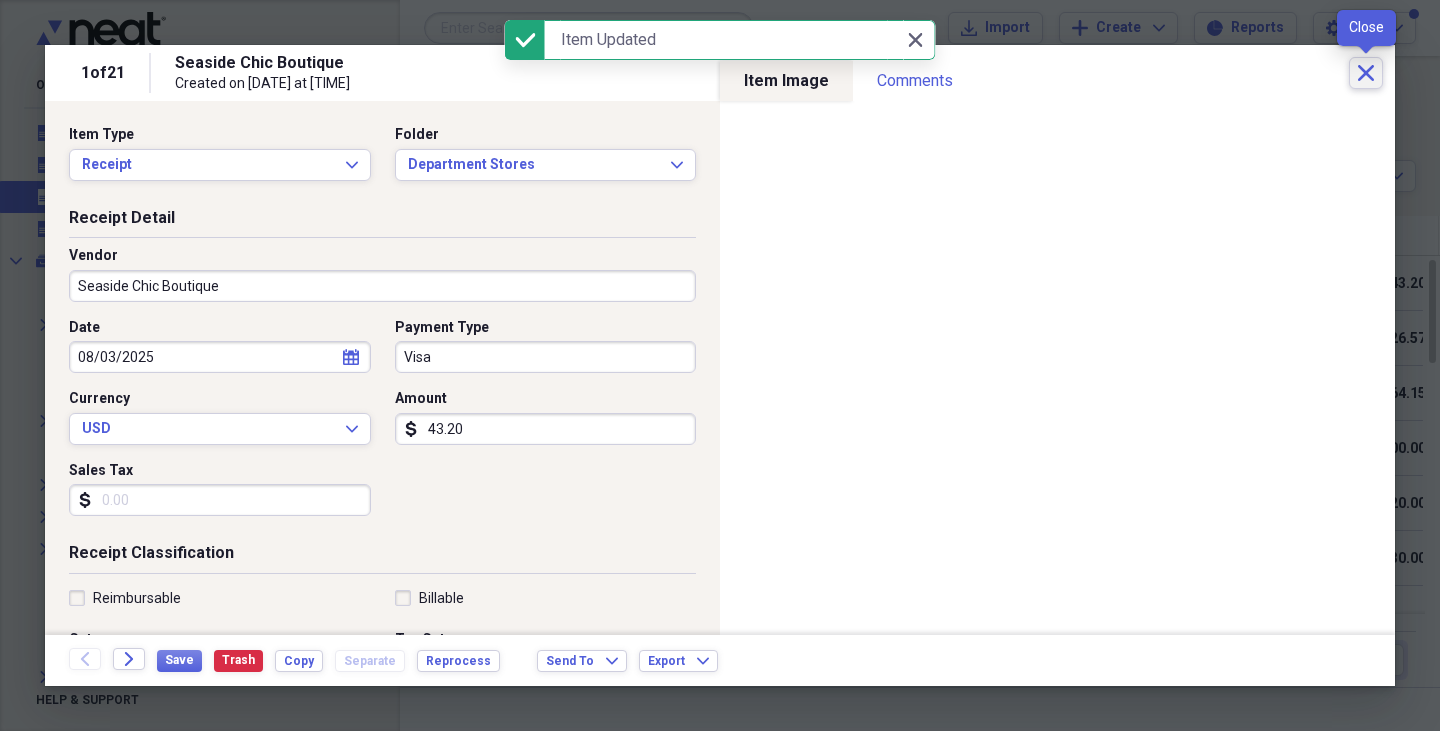 click on "Close" 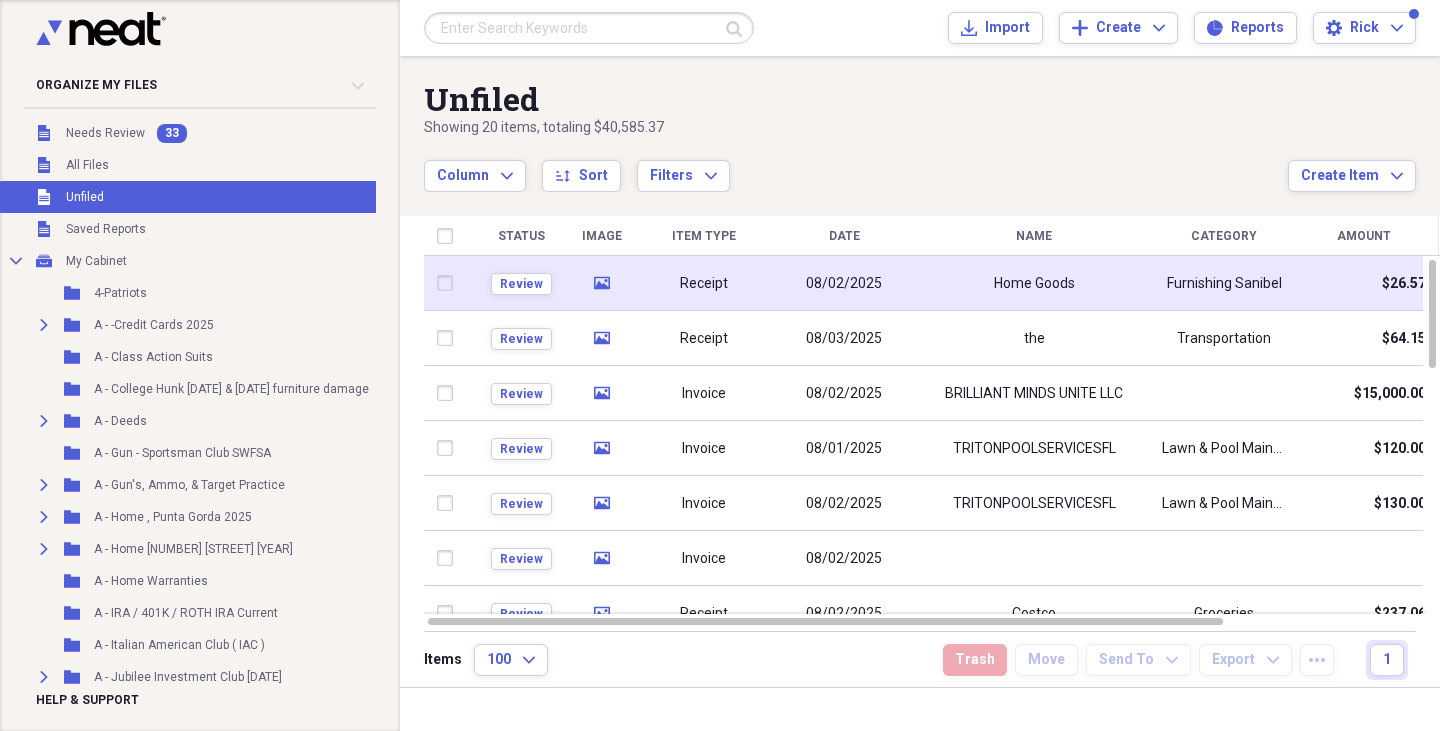 click on "Review" at bounding box center (521, 283) 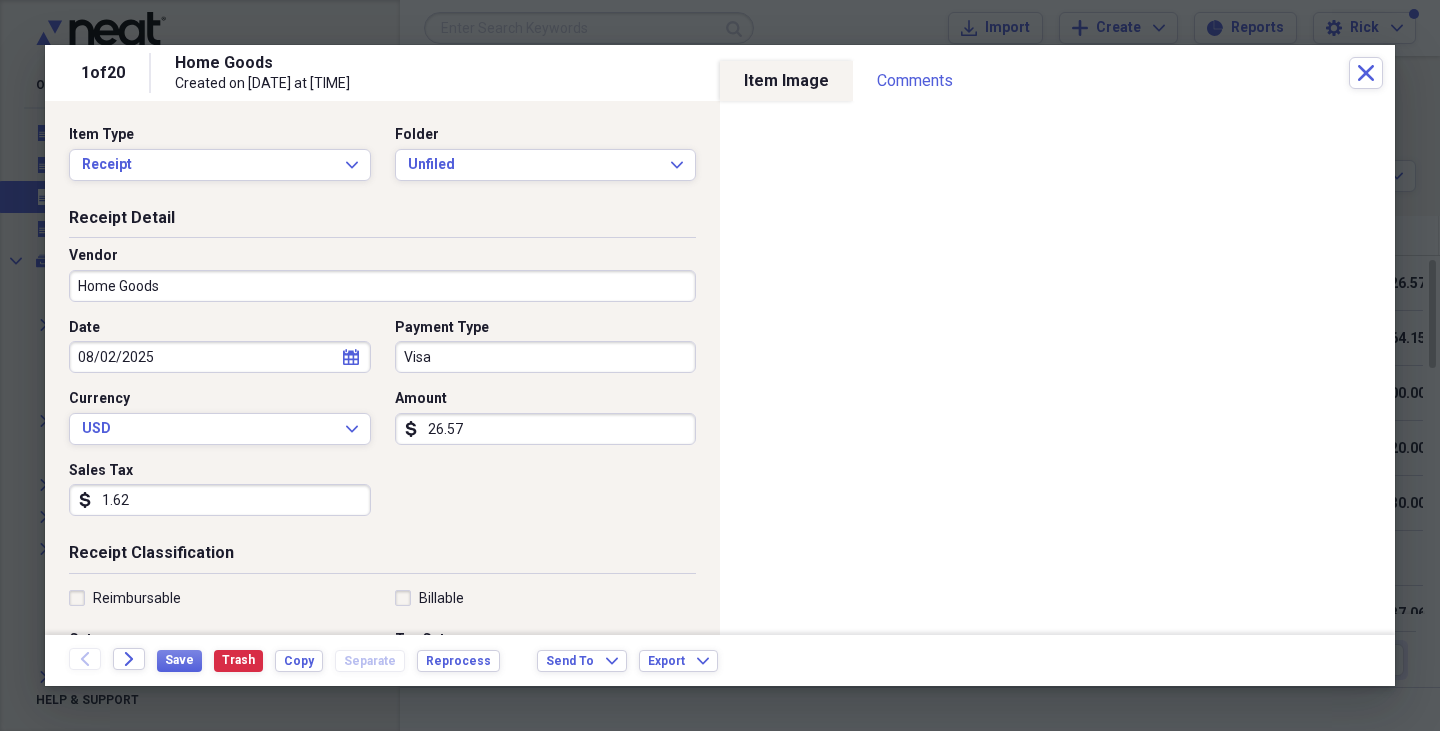 click on "1.62" at bounding box center (220, 500) 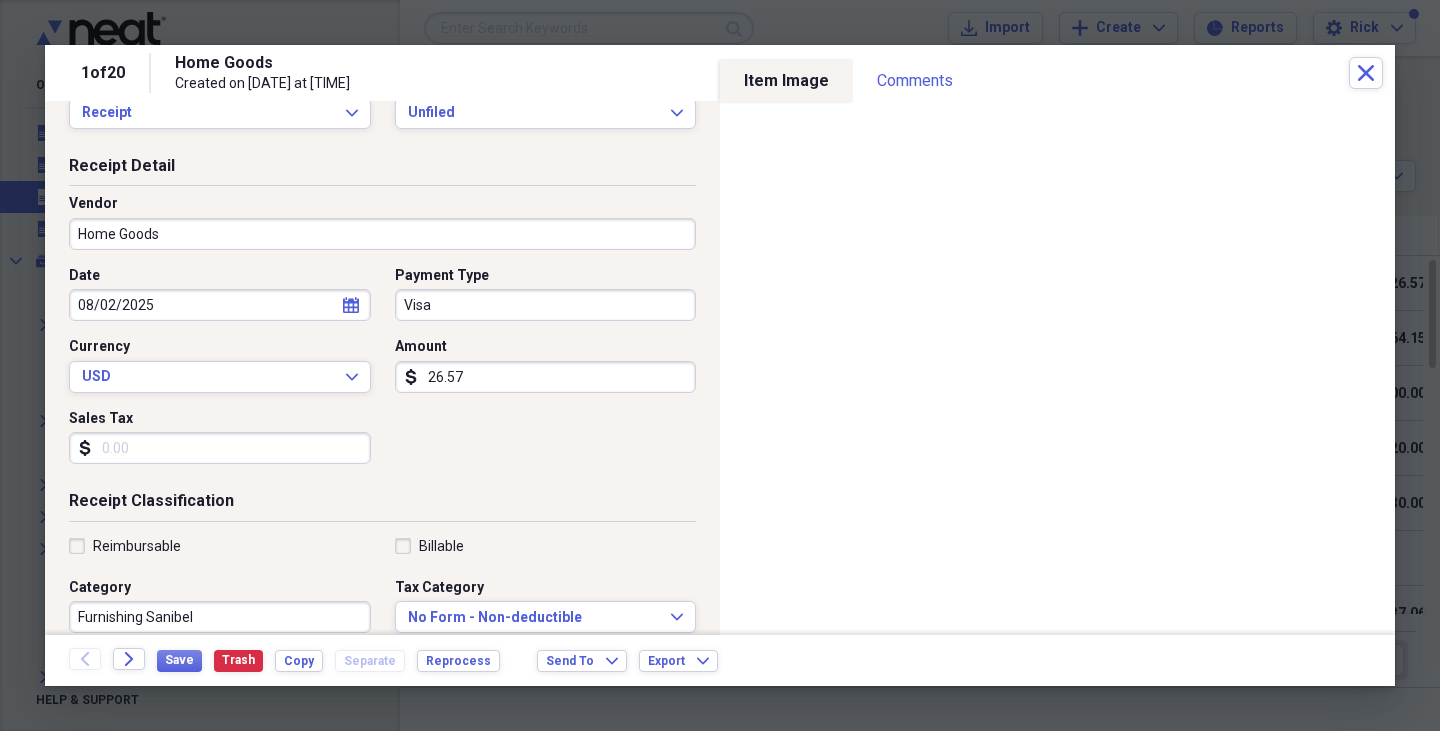 scroll, scrollTop: 53, scrollLeft: 0, axis: vertical 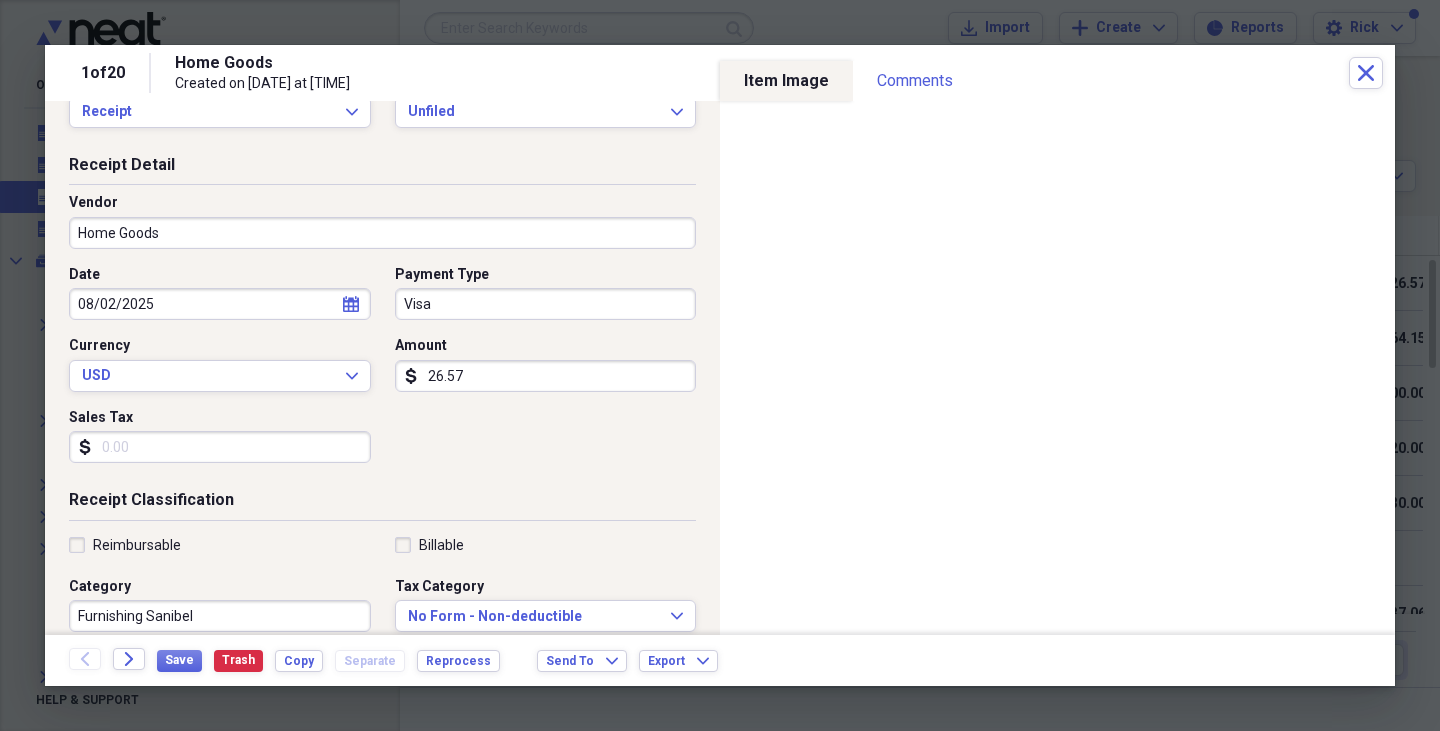 type 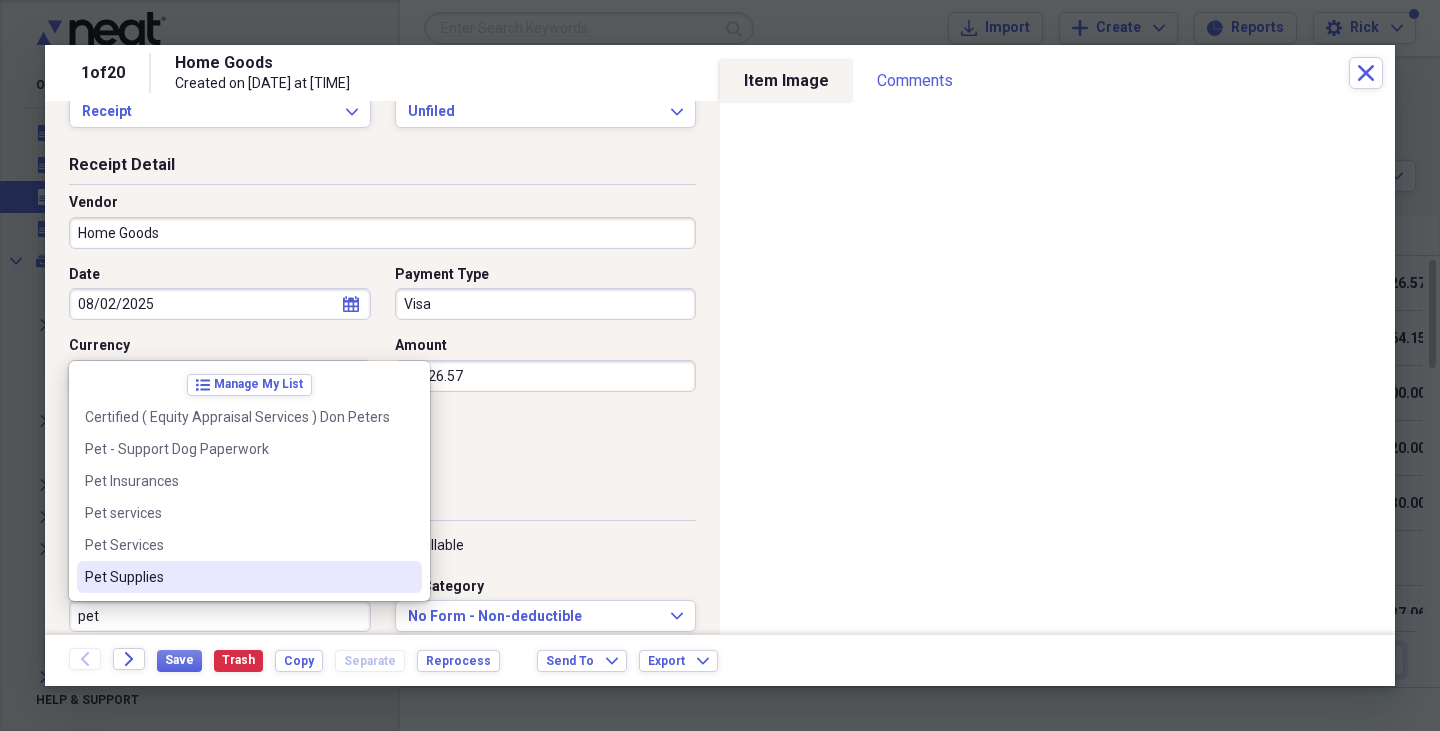 click on "Pet Supplies" at bounding box center (237, 577) 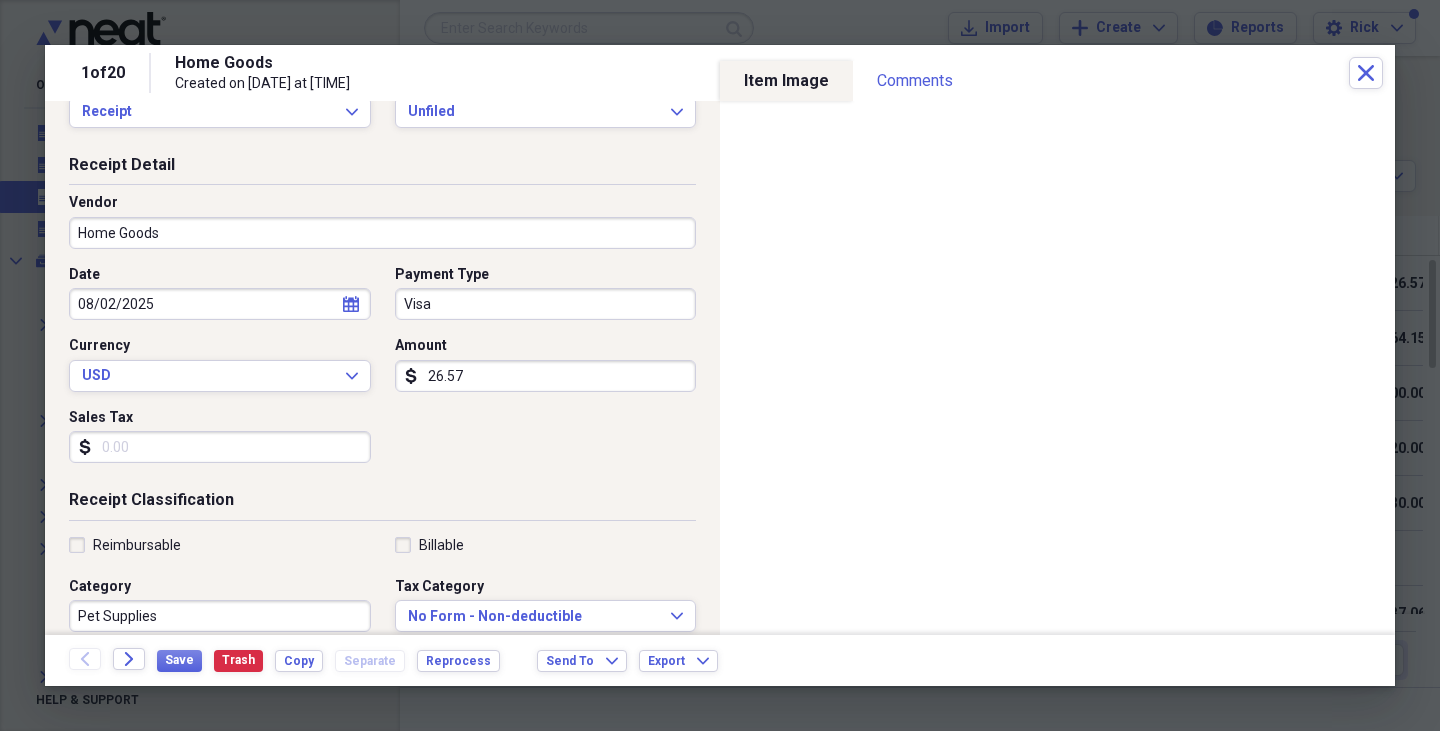 scroll, scrollTop: 0, scrollLeft: 0, axis: both 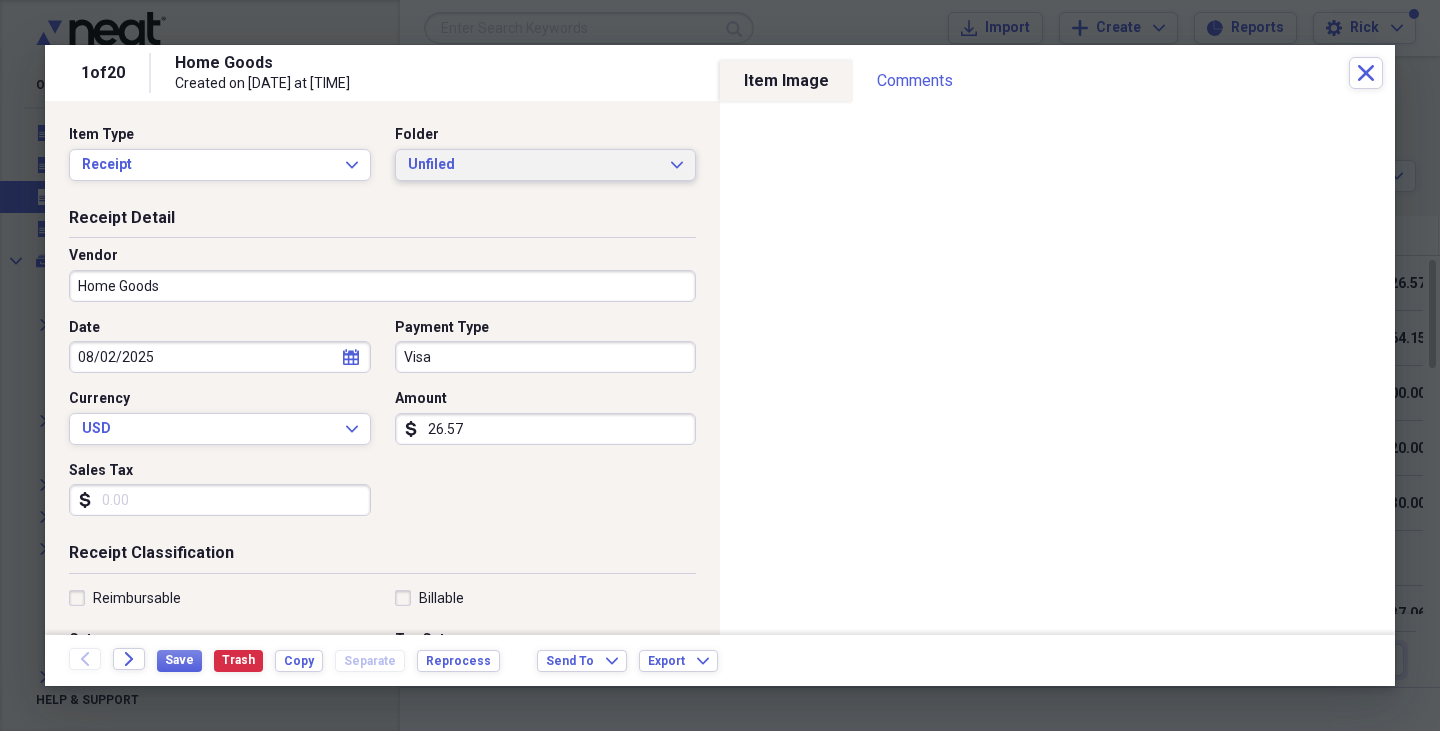 click on "Expand" 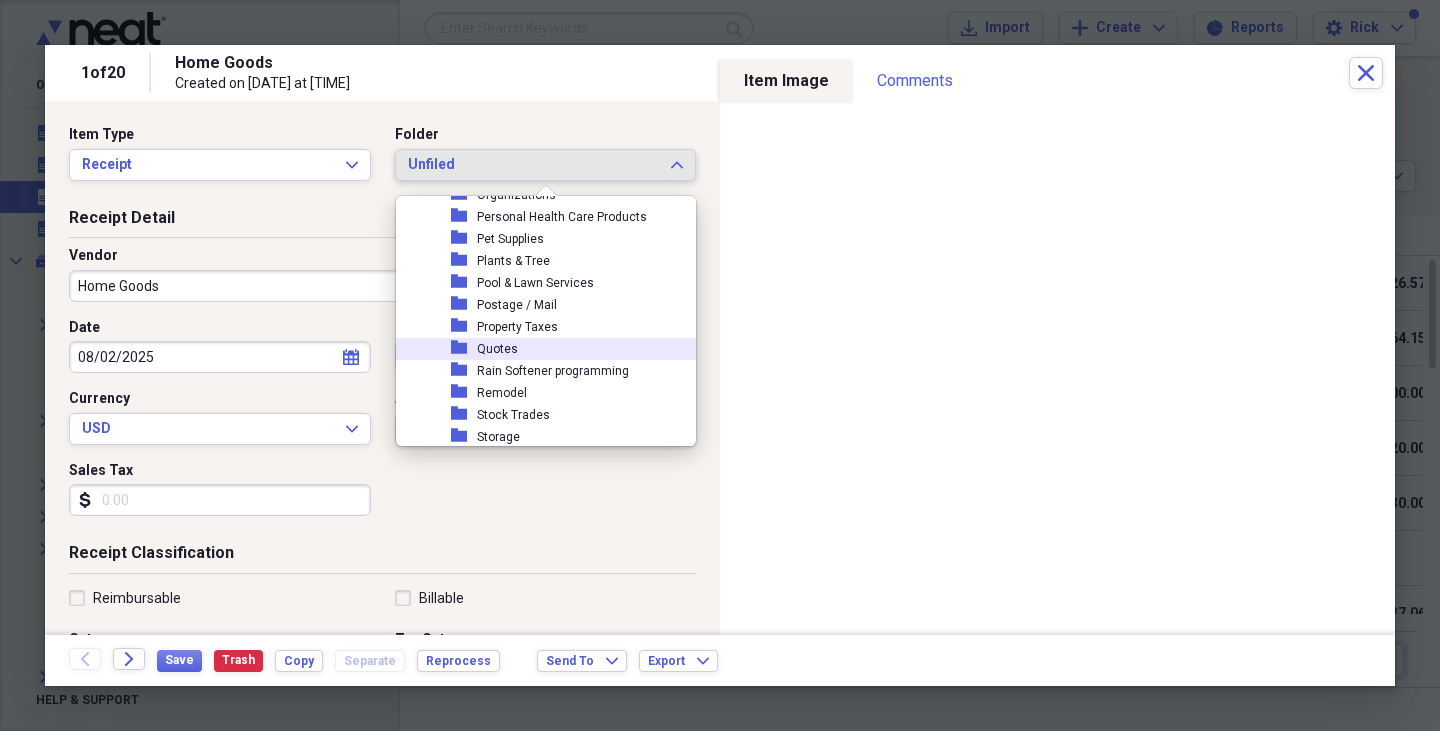 scroll, scrollTop: 793, scrollLeft: 0, axis: vertical 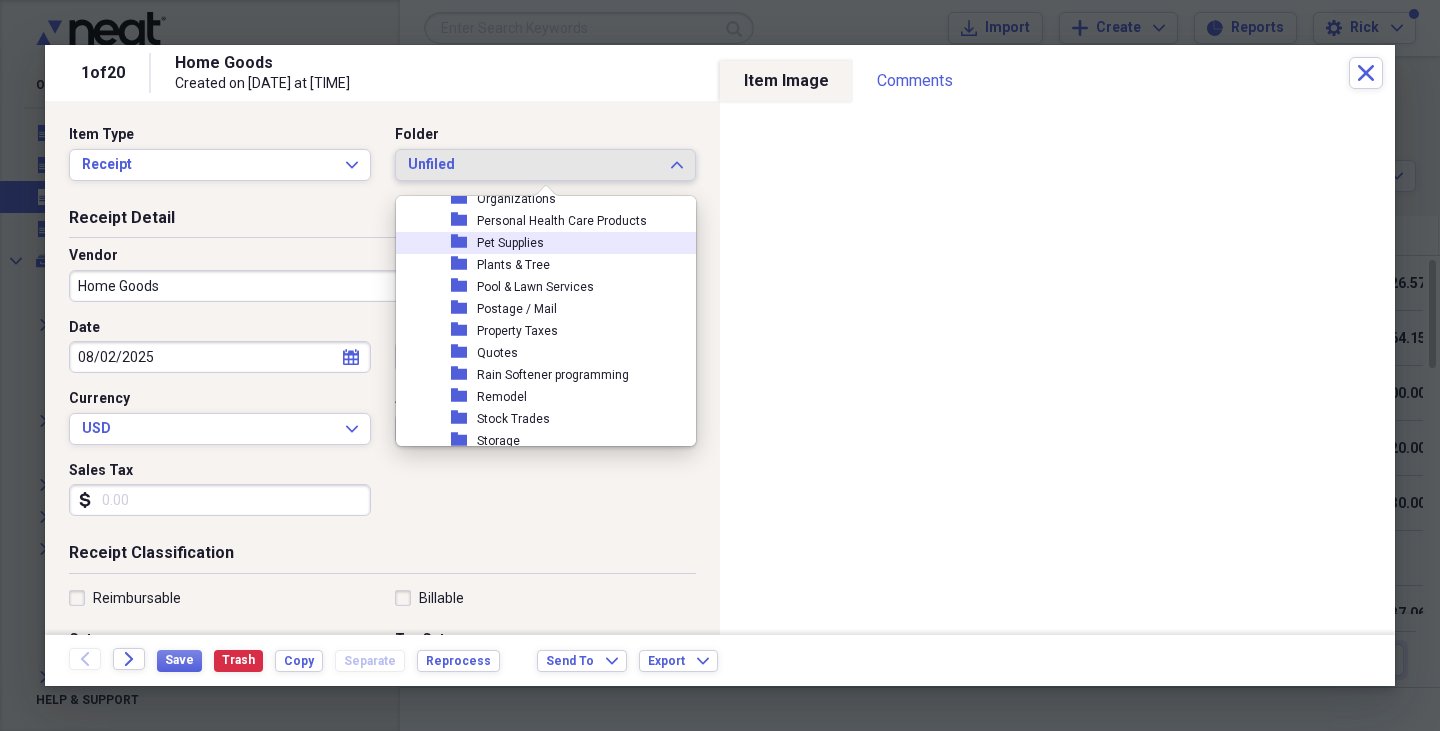 click on "Pet Supplies" at bounding box center (510, 243) 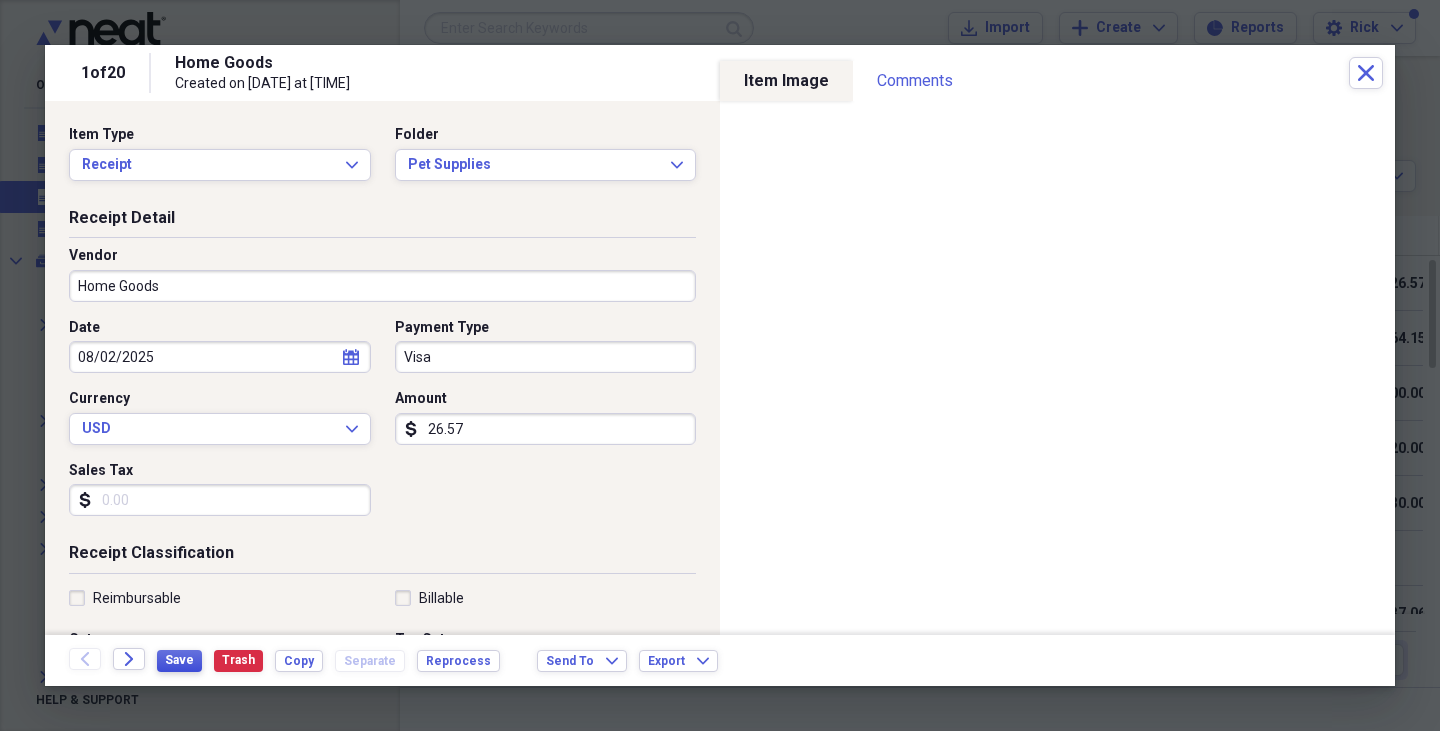 click on "Save" at bounding box center [179, 660] 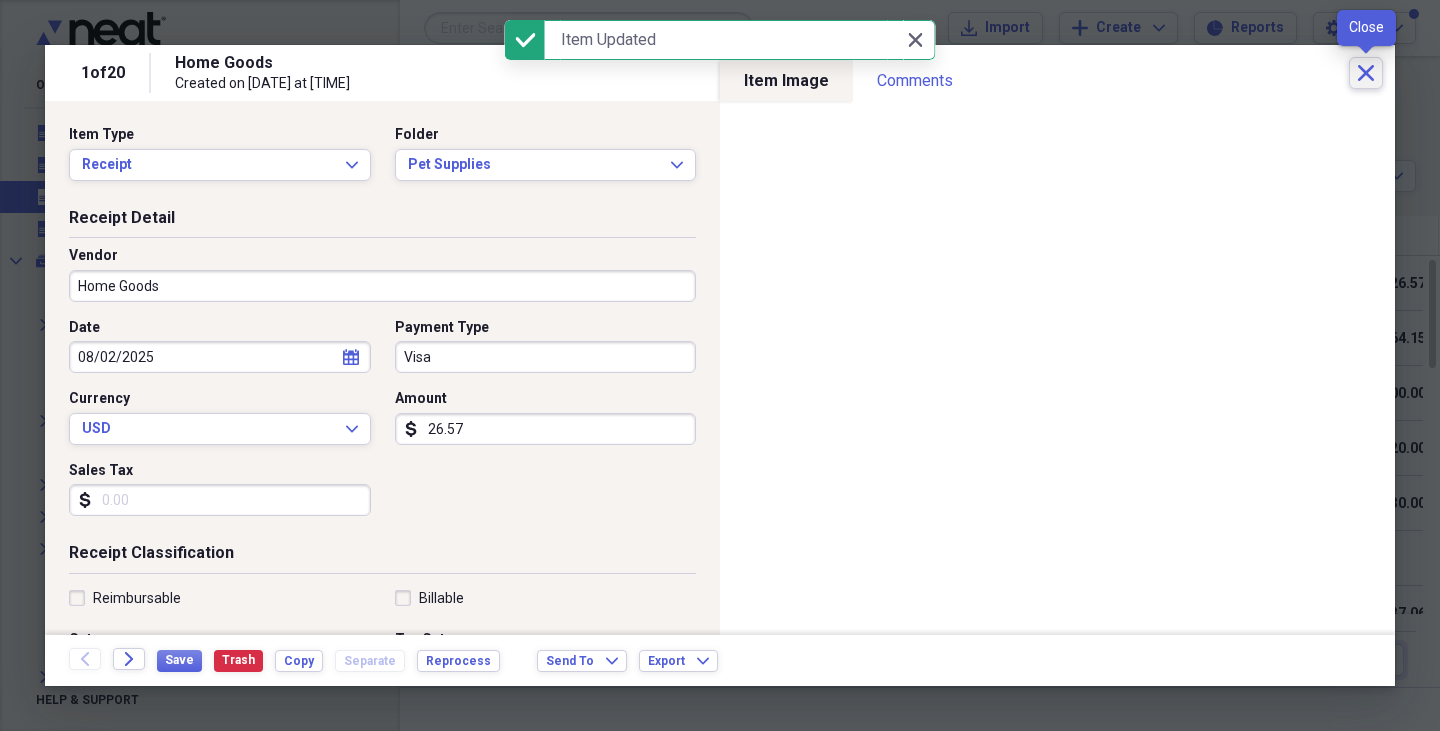 click 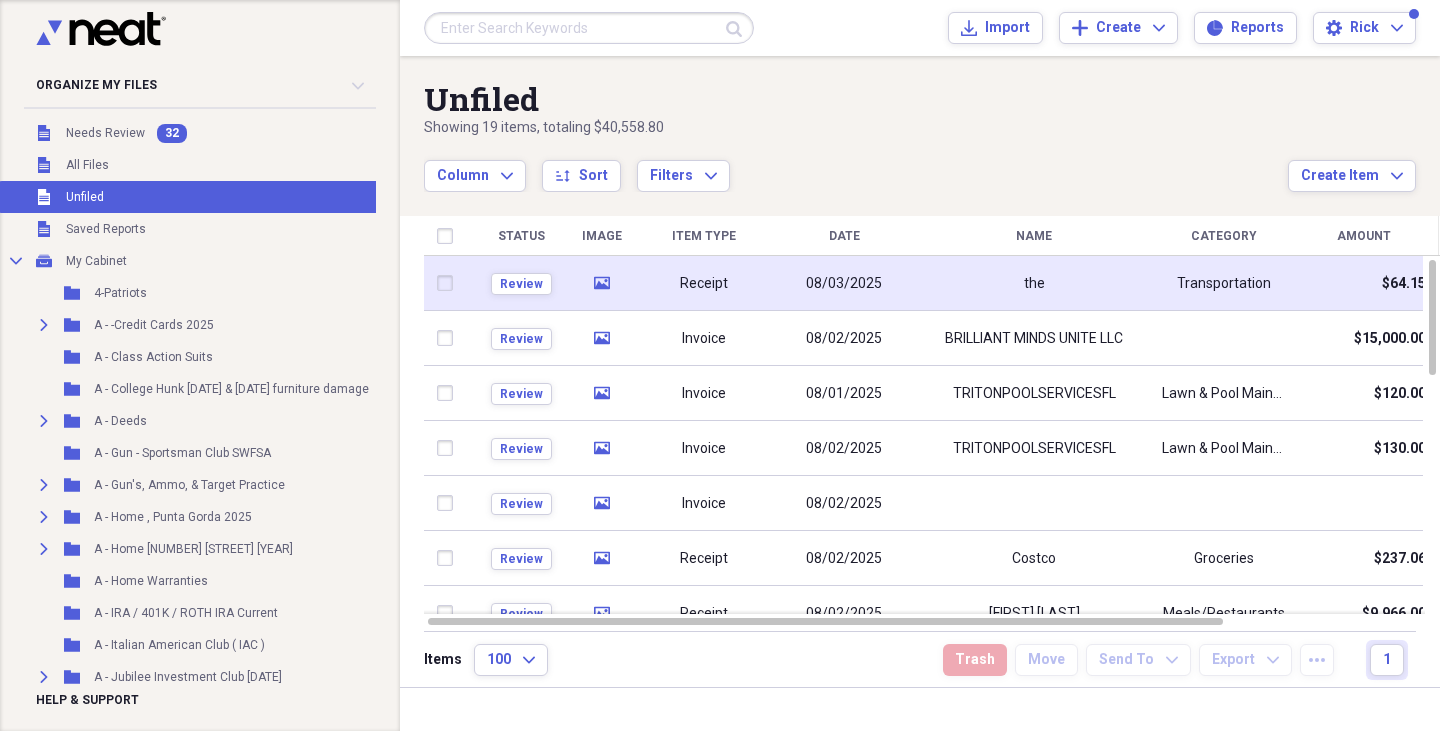 click on "media" at bounding box center [601, 283] 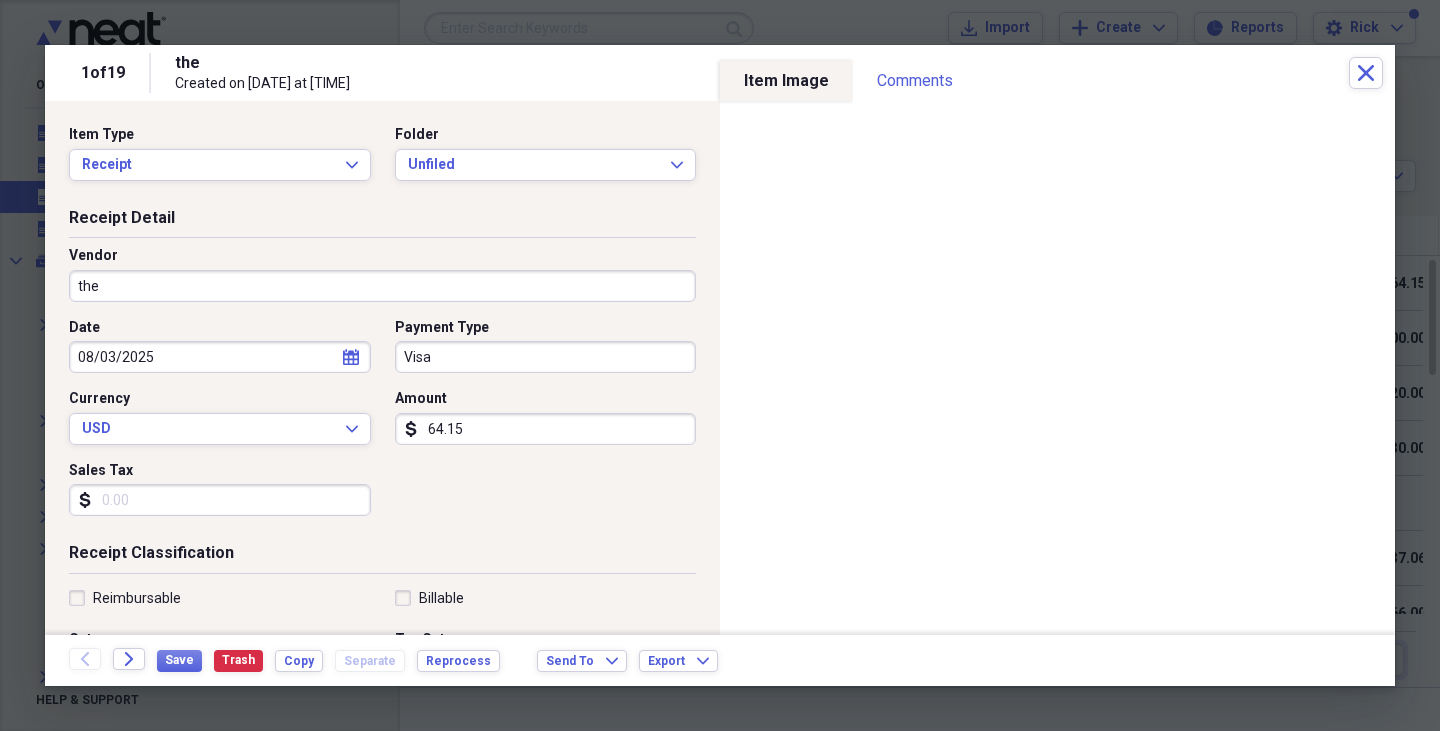 click on "the" at bounding box center (382, 286) 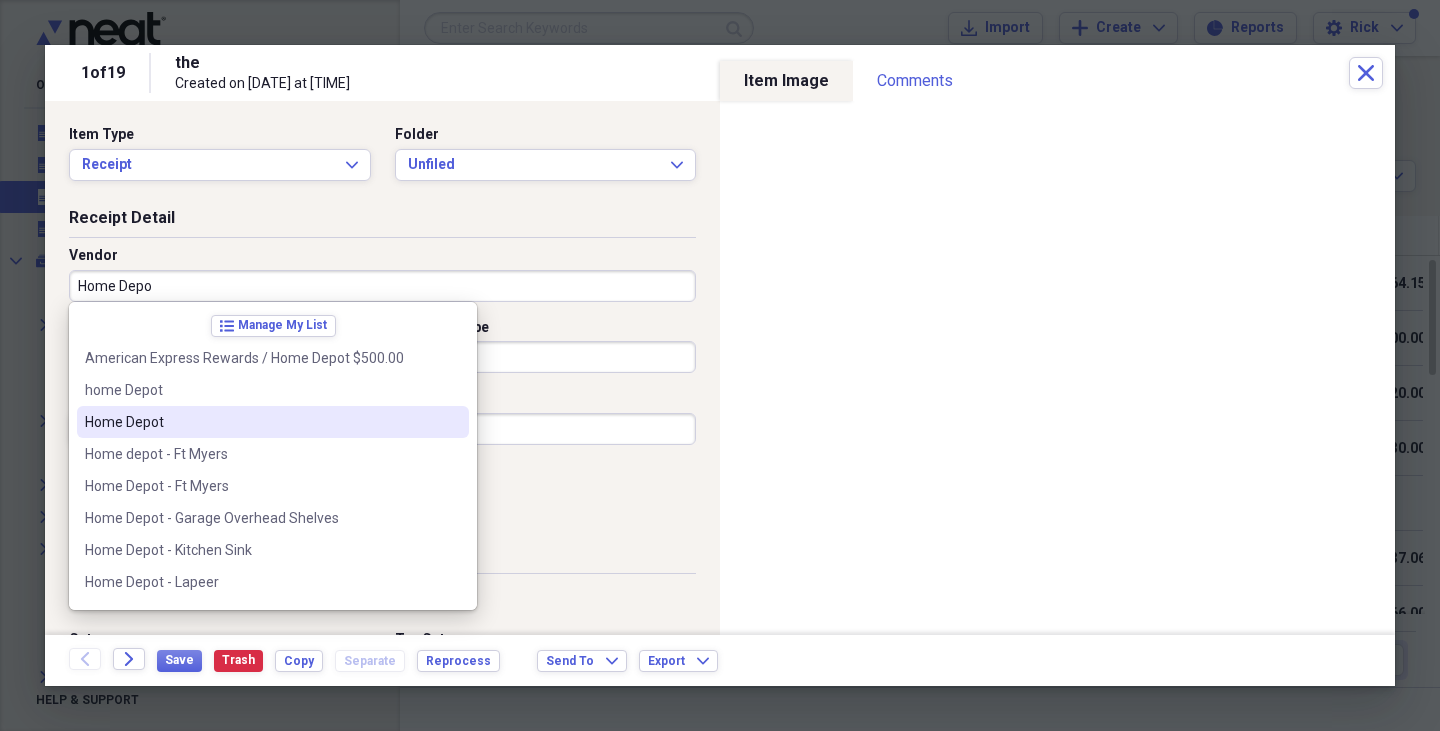 click on "Home Depot" at bounding box center [261, 422] 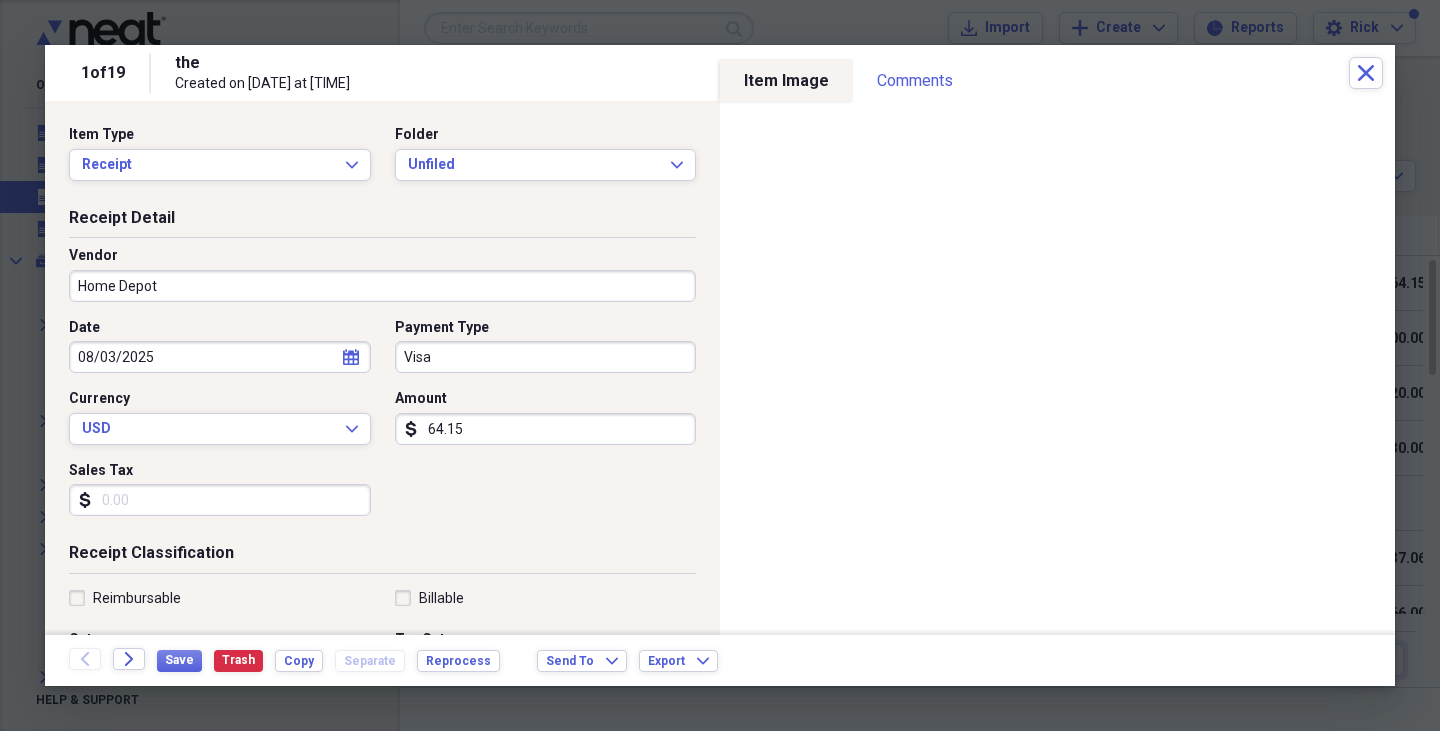 type on "Home Maintenance / Repairs" 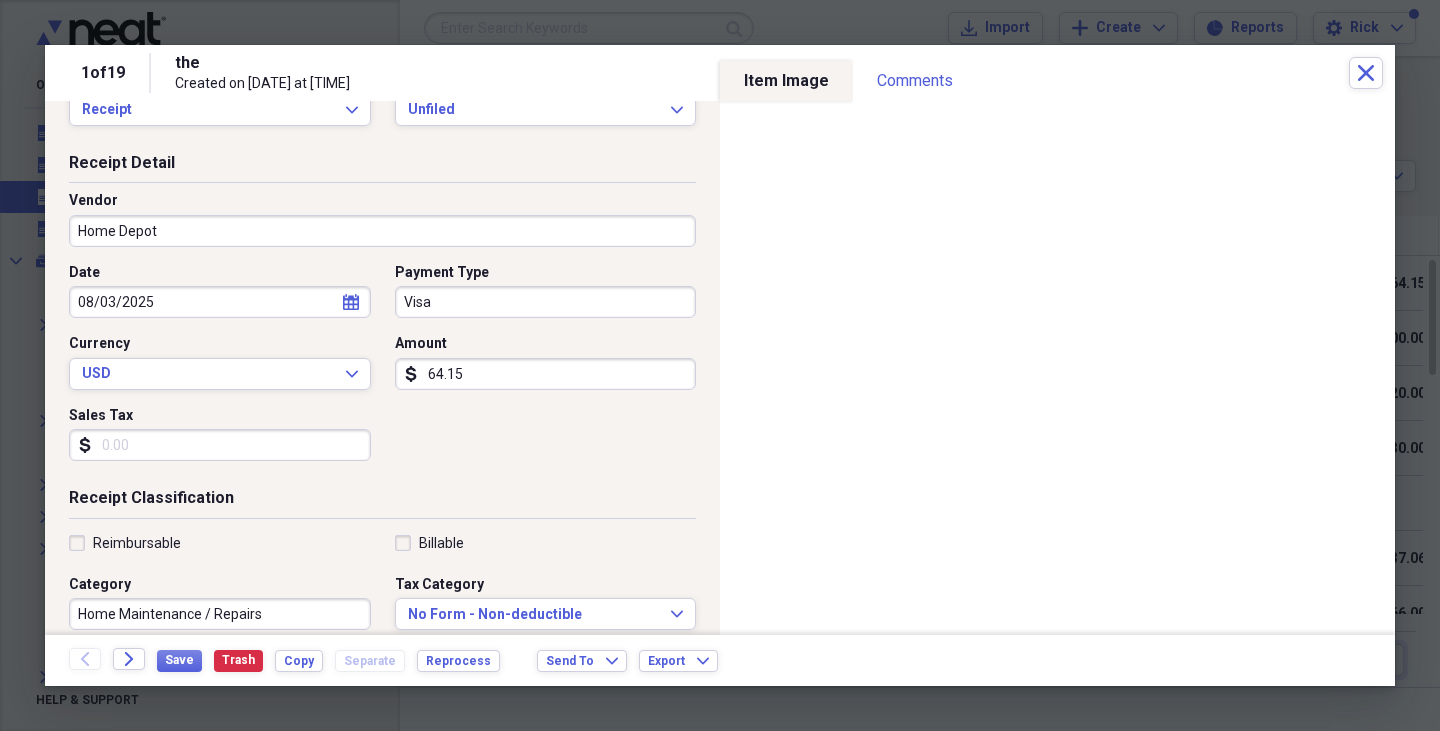 scroll, scrollTop: 0, scrollLeft: 0, axis: both 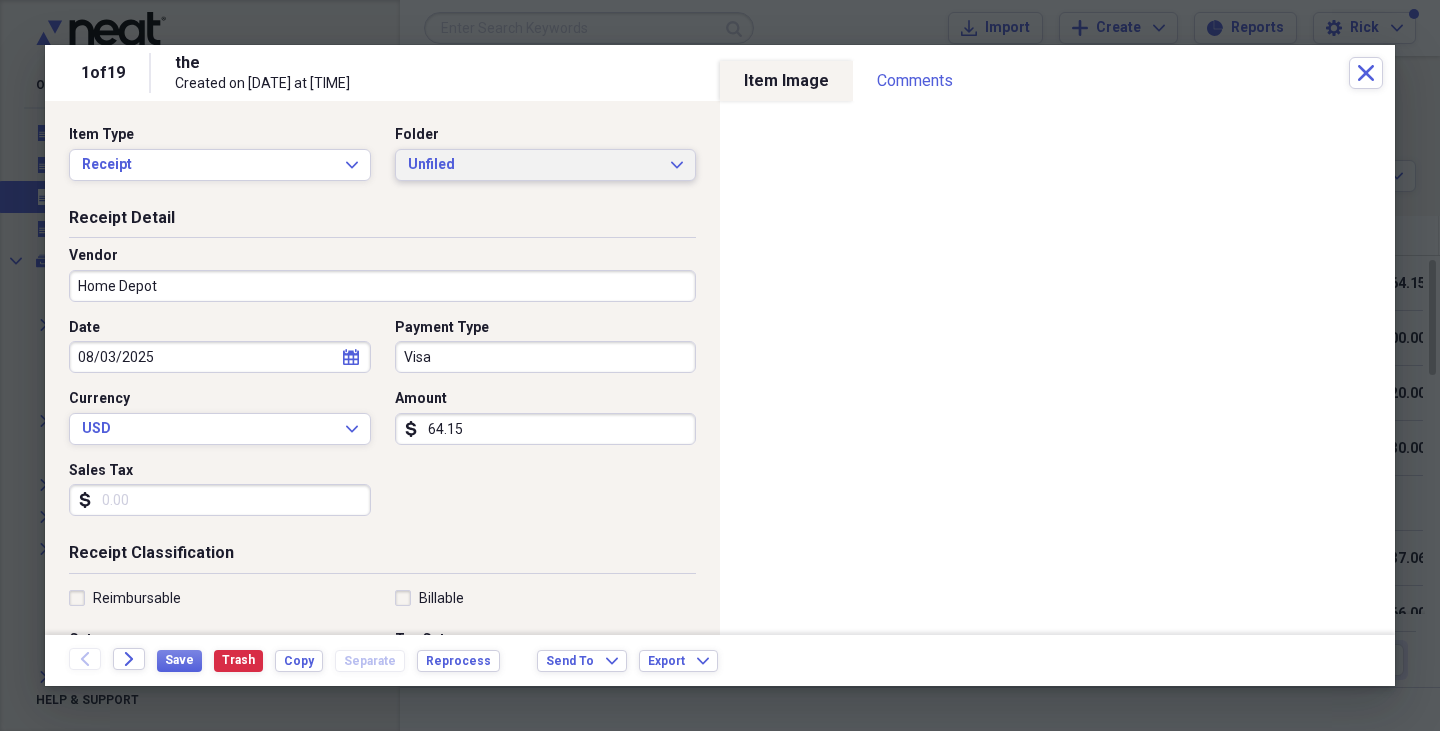click on "Expand" 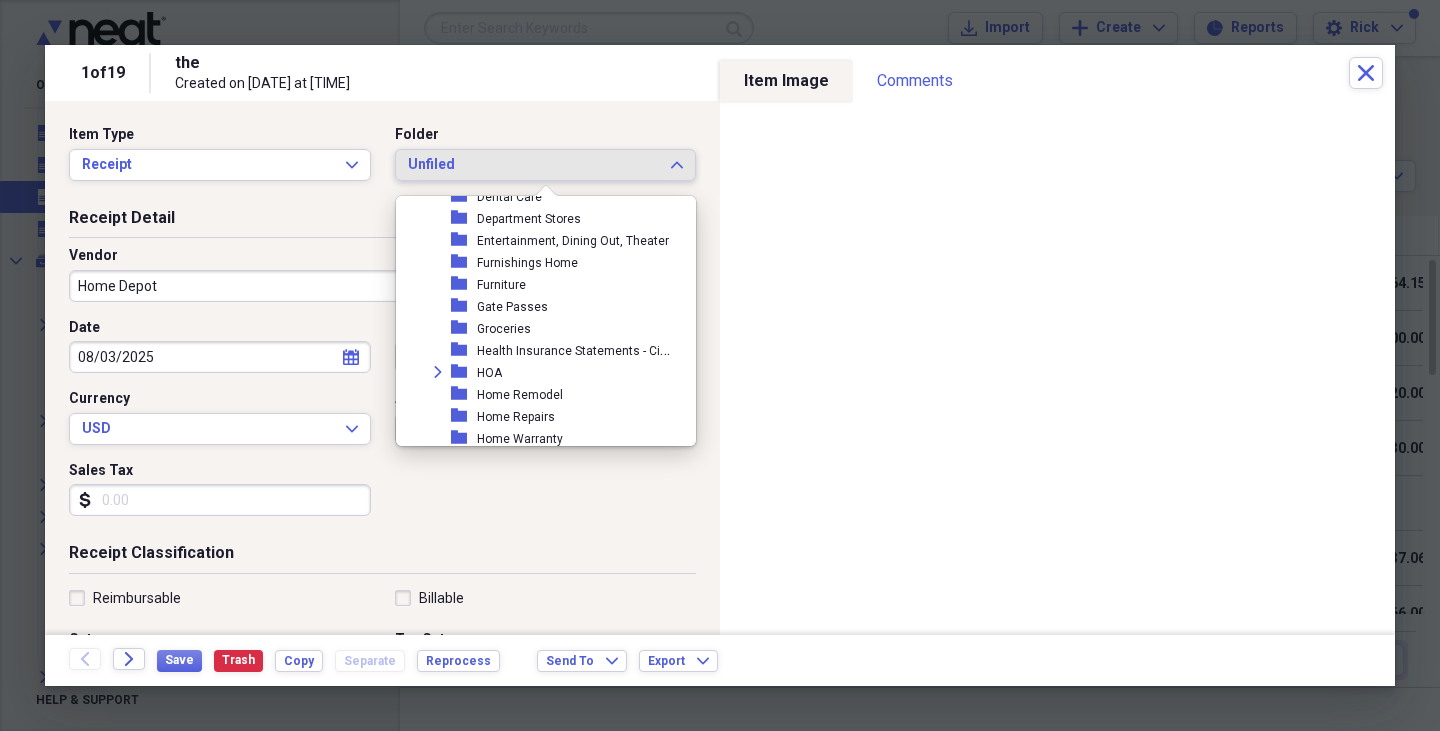 scroll, scrollTop: 379, scrollLeft: 0, axis: vertical 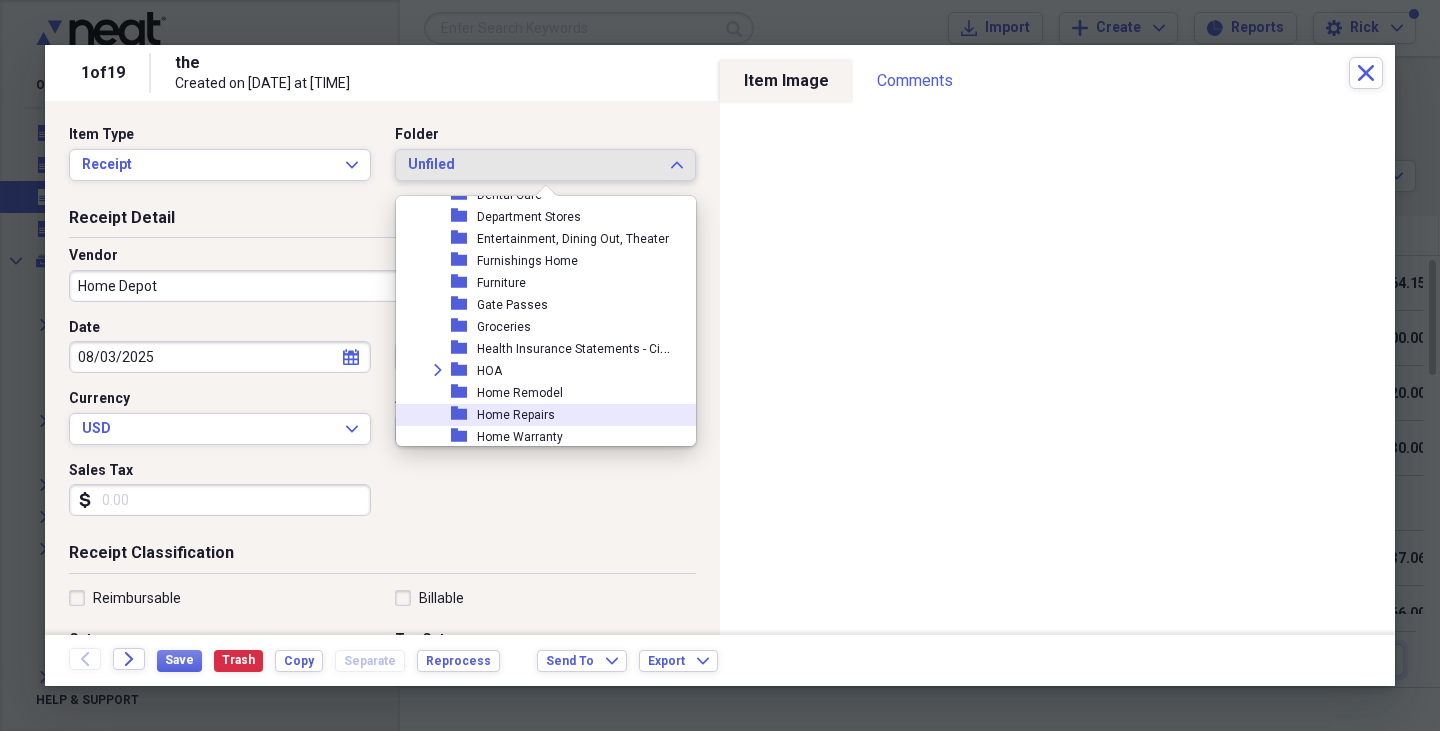 click on "Home Repairs" at bounding box center [516, 415] 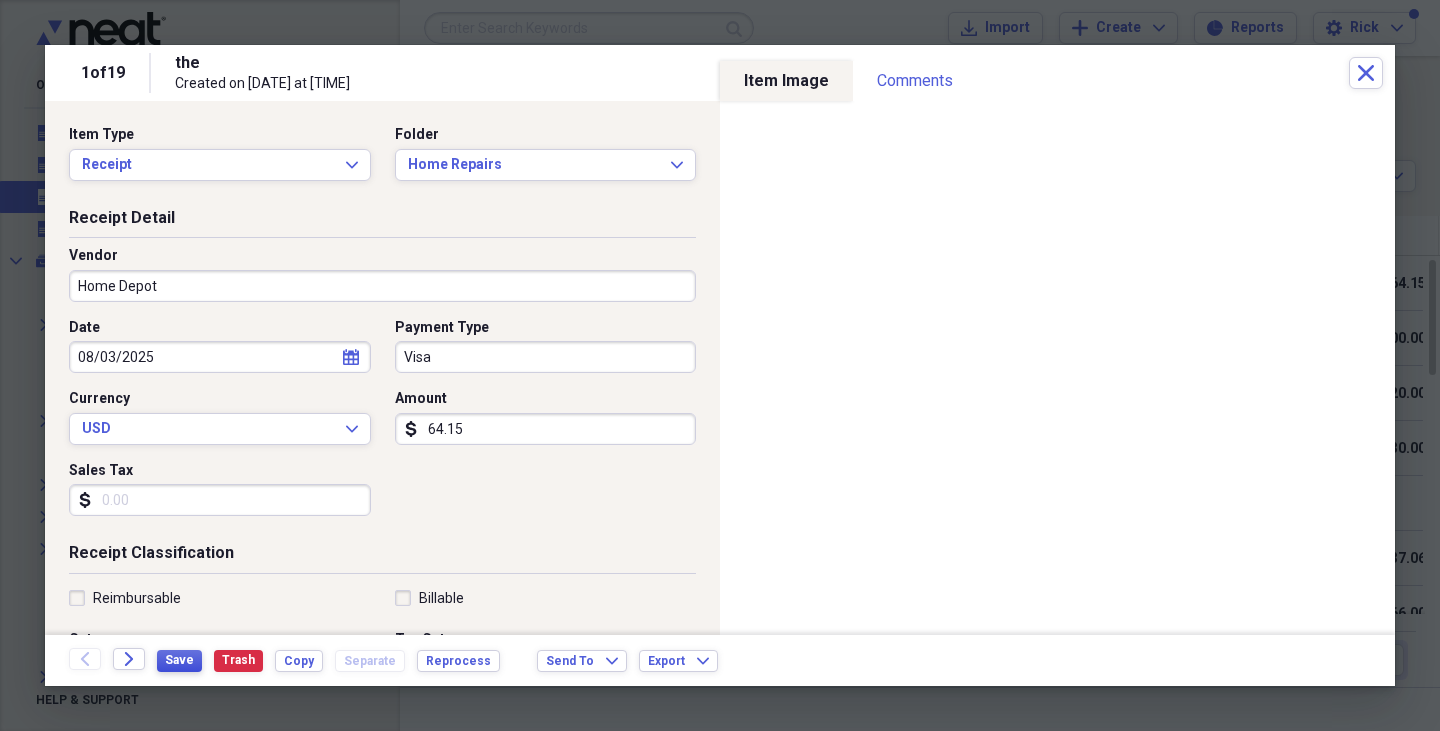 click on "Save" at bounding box center (179, 660) 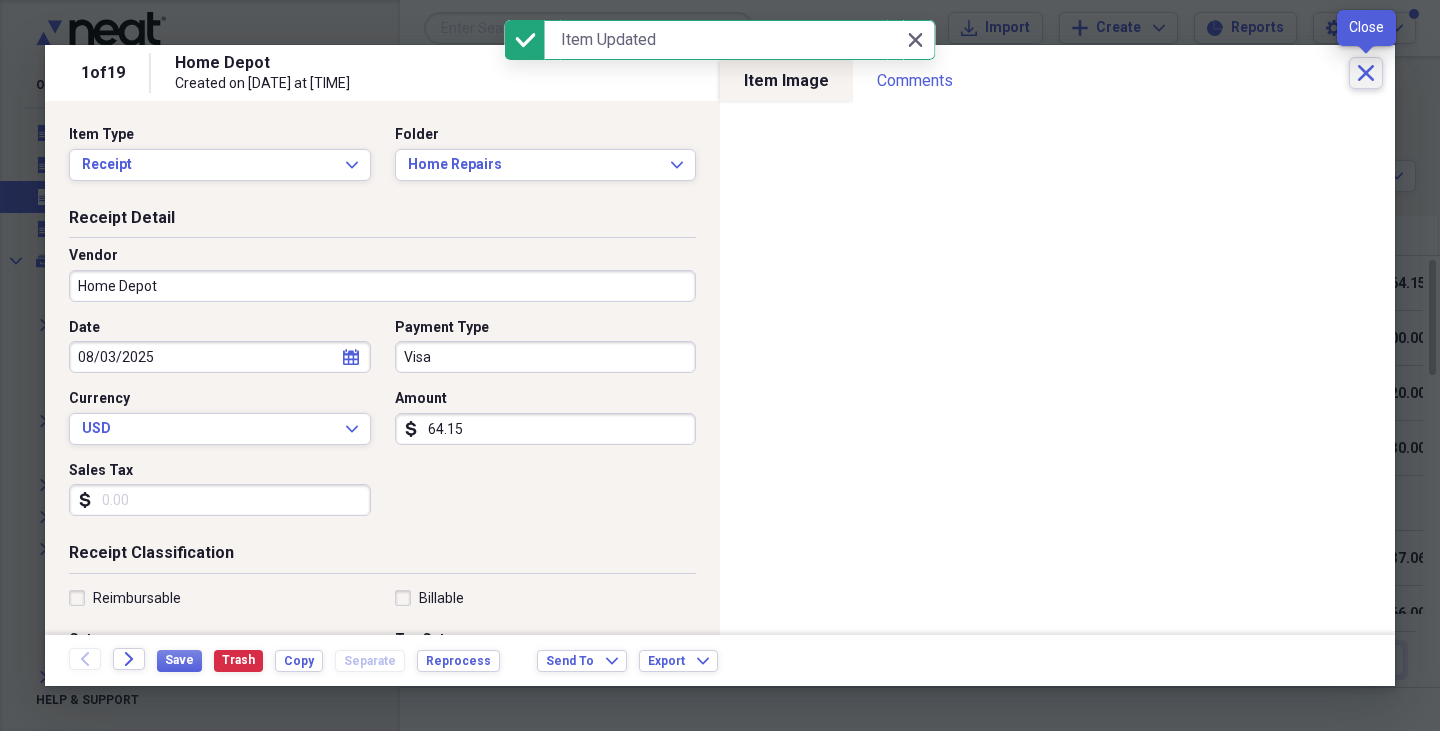 click 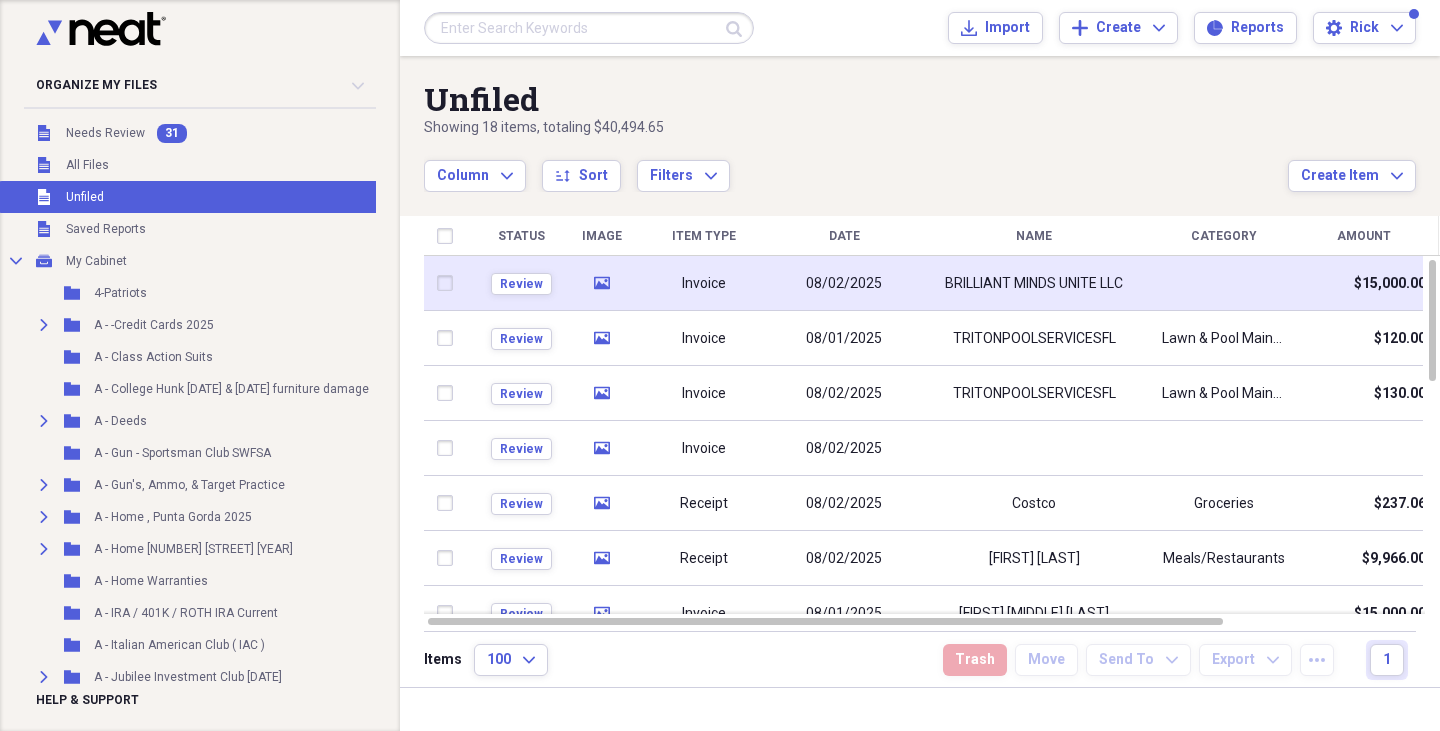 click on "Review" at bounding box center (521, 283) 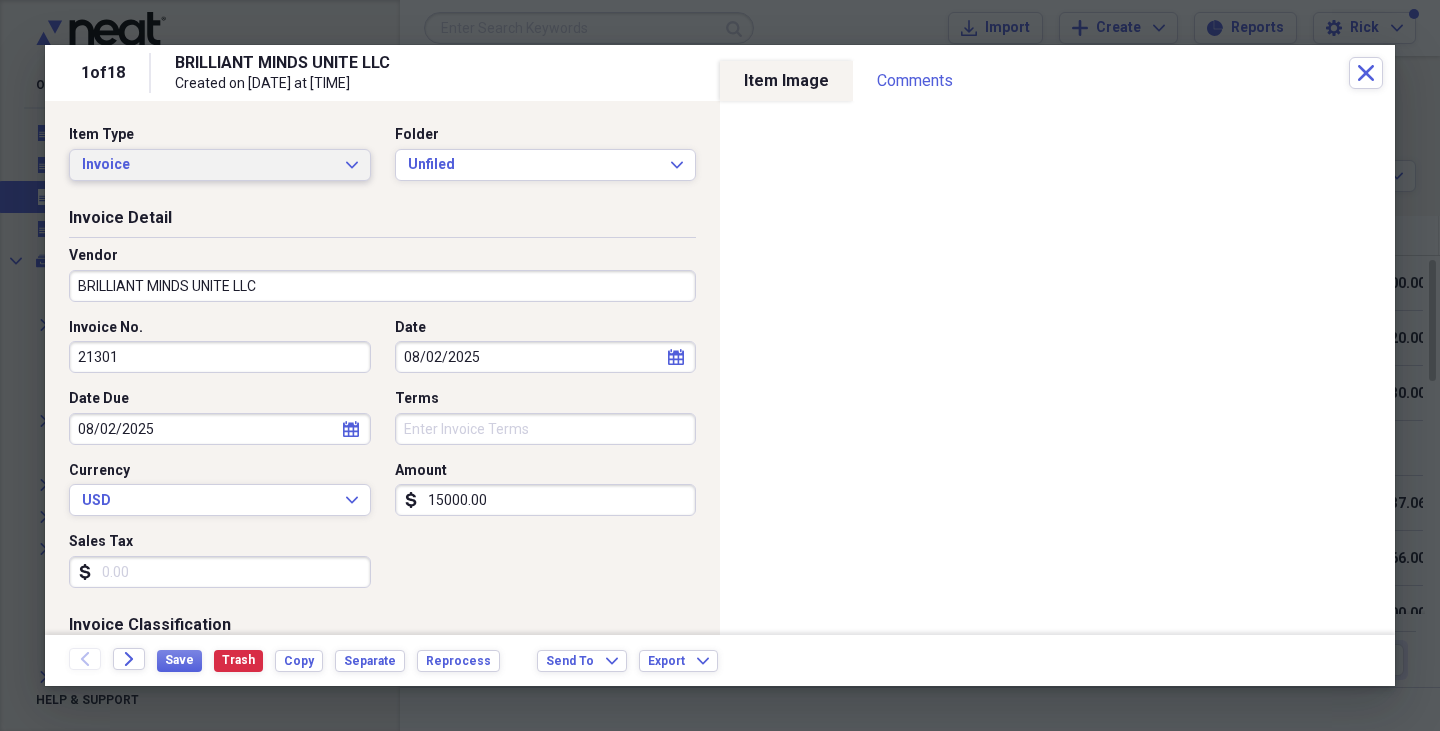 click on "Expand" 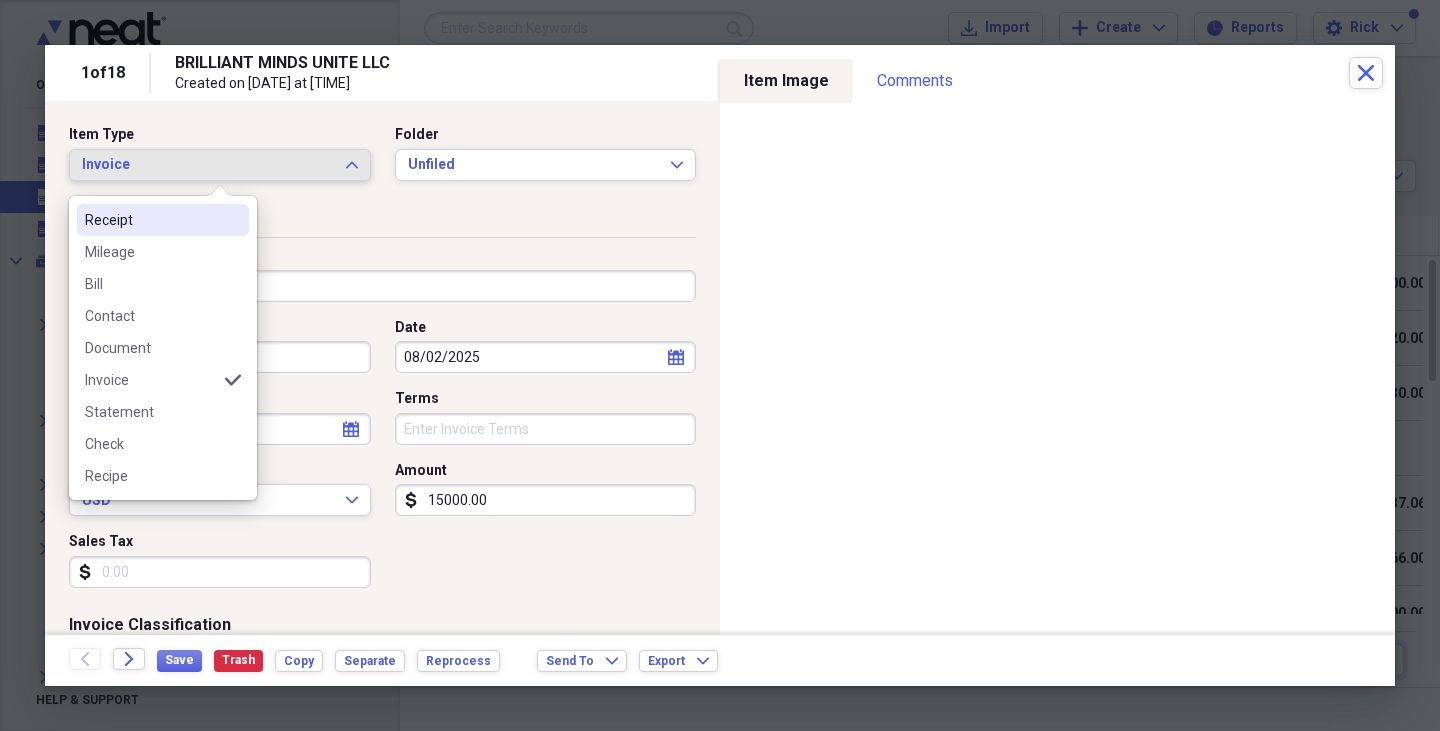 click on "Receipt" at bounding box center (163, 220) 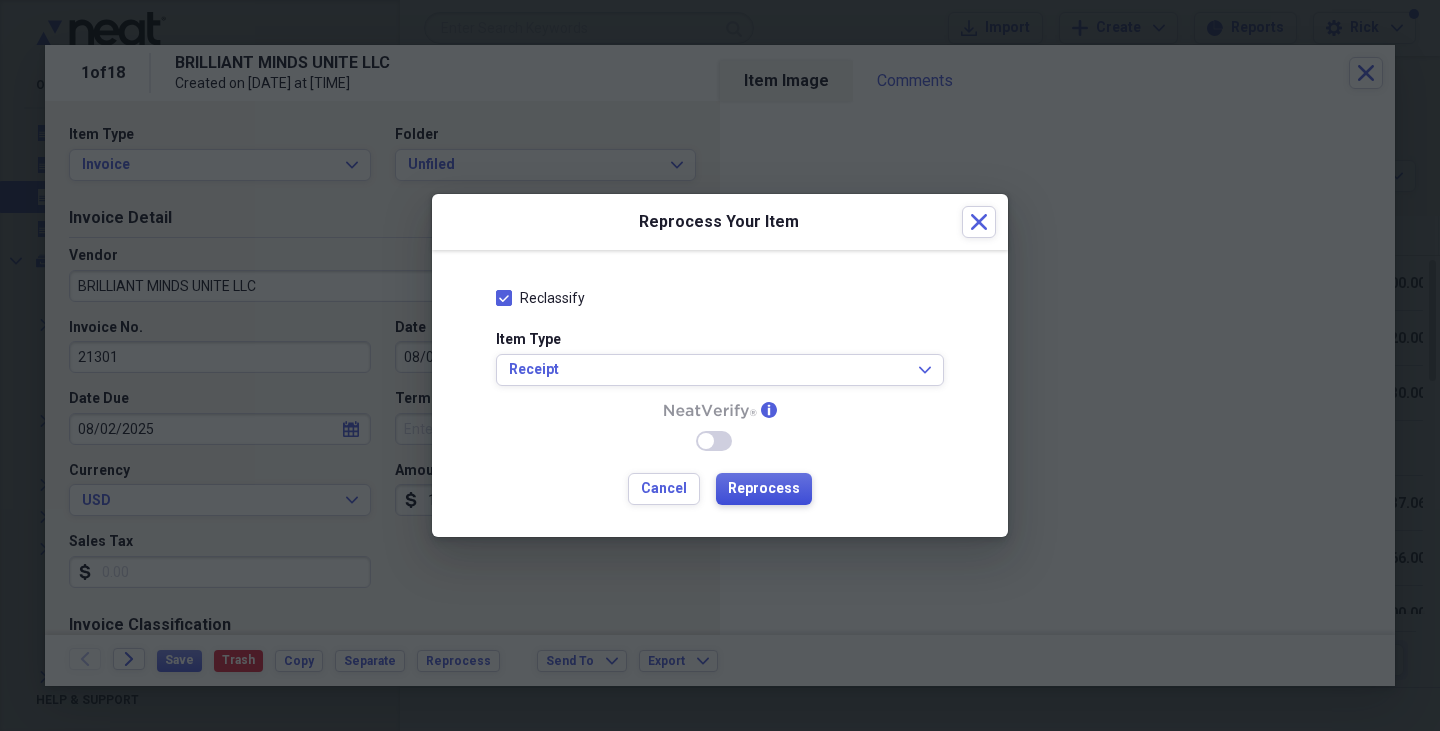 click on "Reprocess" at bounding box center (764, 489) 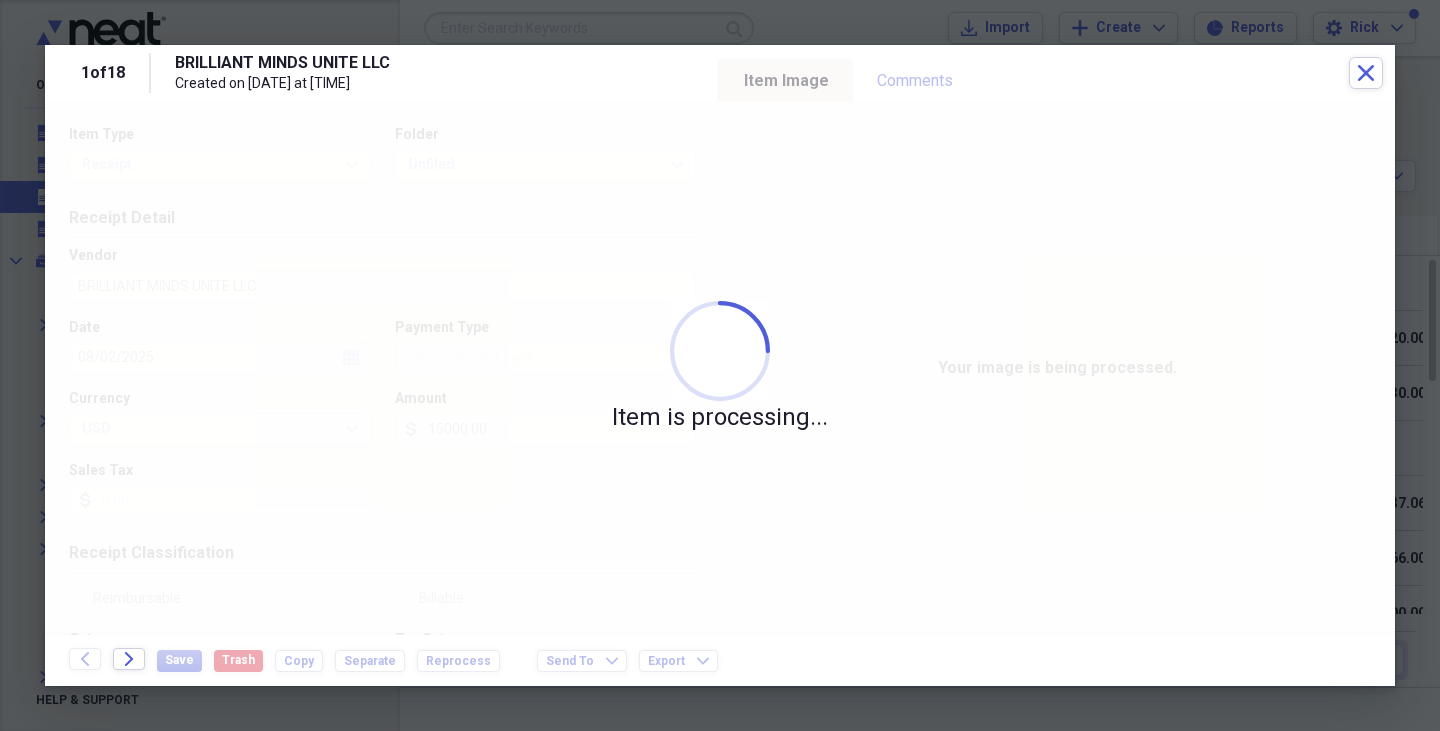 type on "Cash" 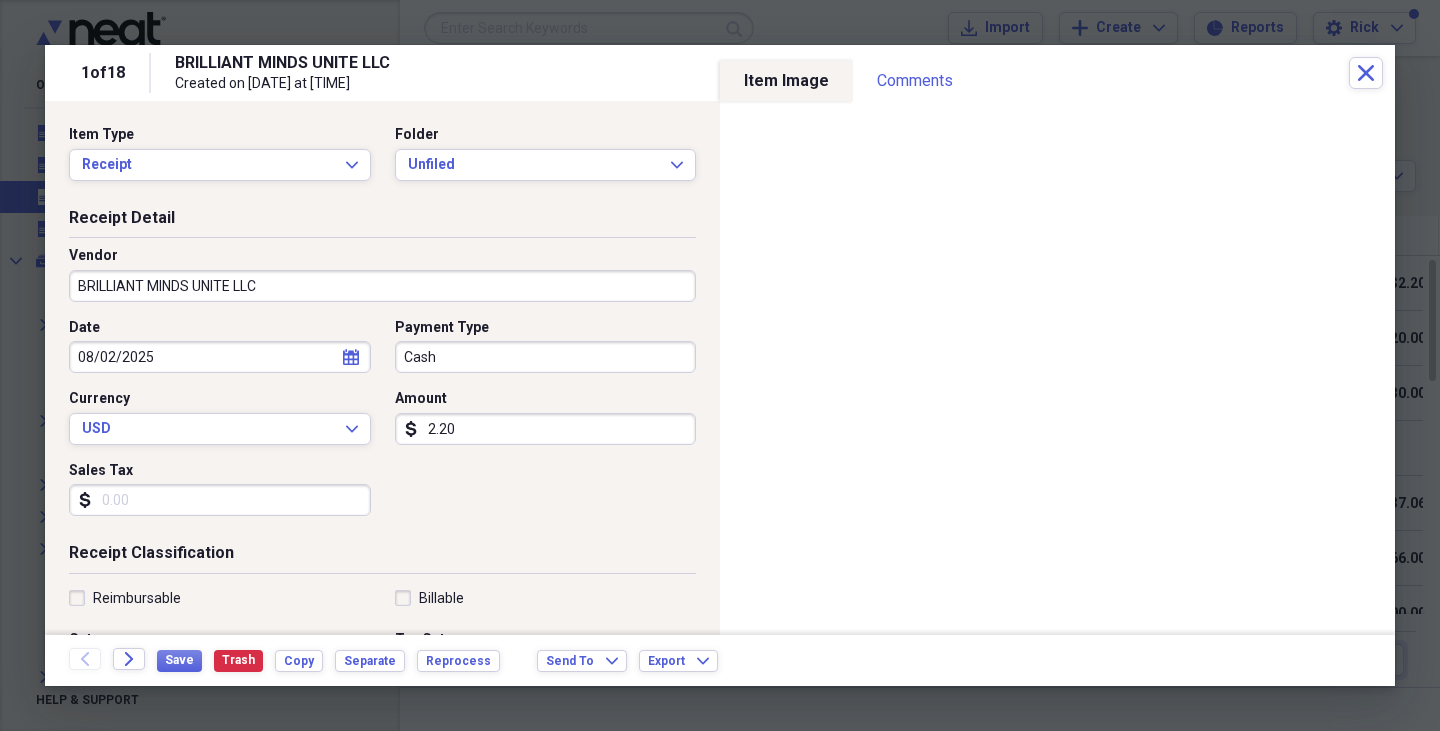 click on "2.20" at bounding box center (546, 429) 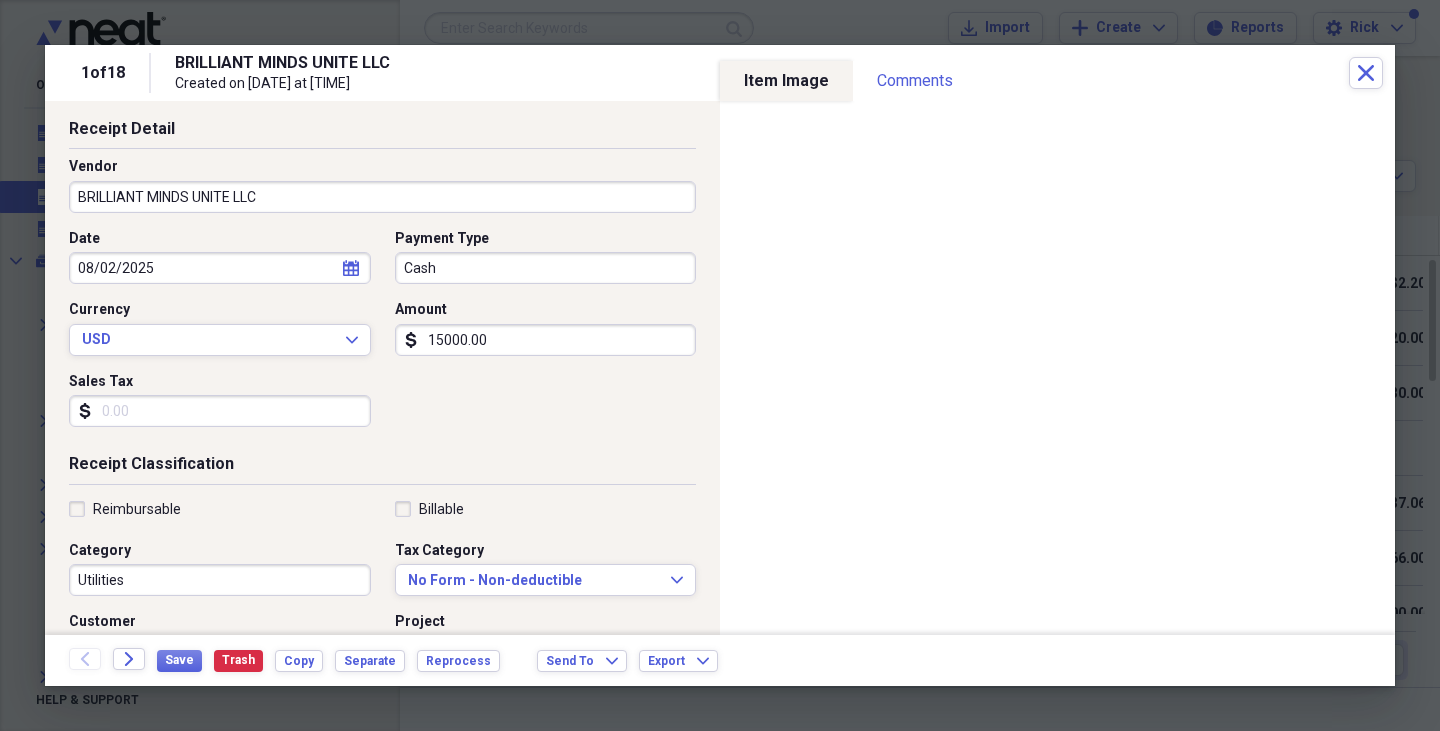 scroll, scrollTop: 95, scrollLeft: 0, axis: vertical 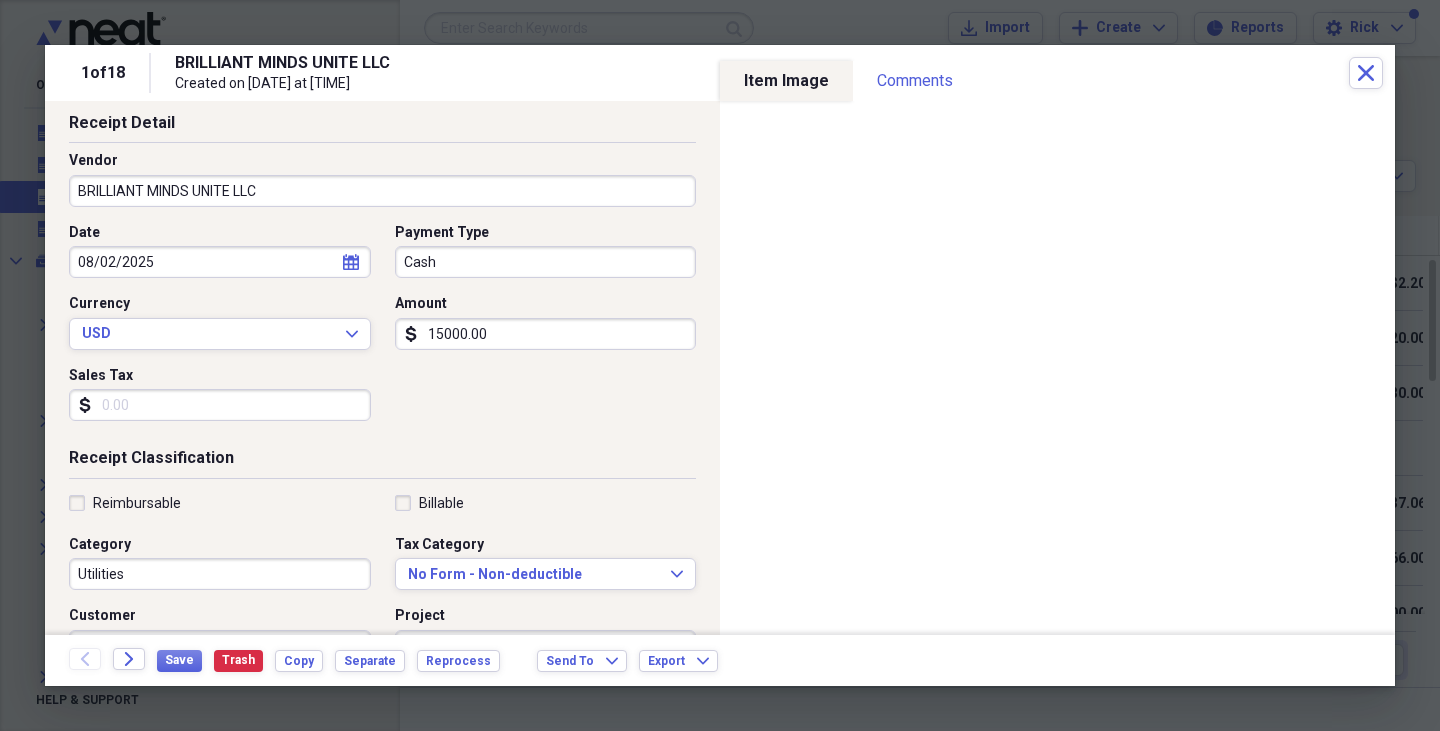type on "15000.00" 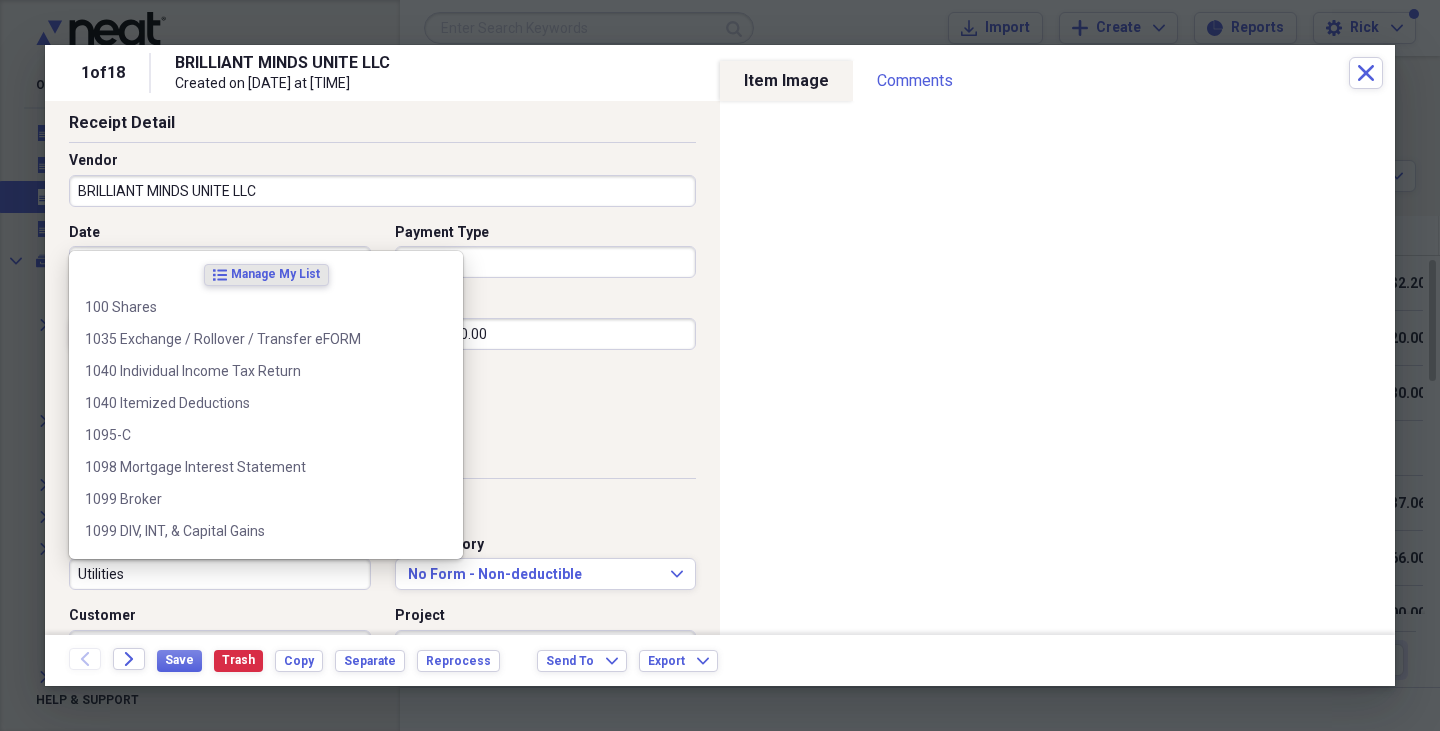 click on "Utilities" at bounding box center [220, 574] 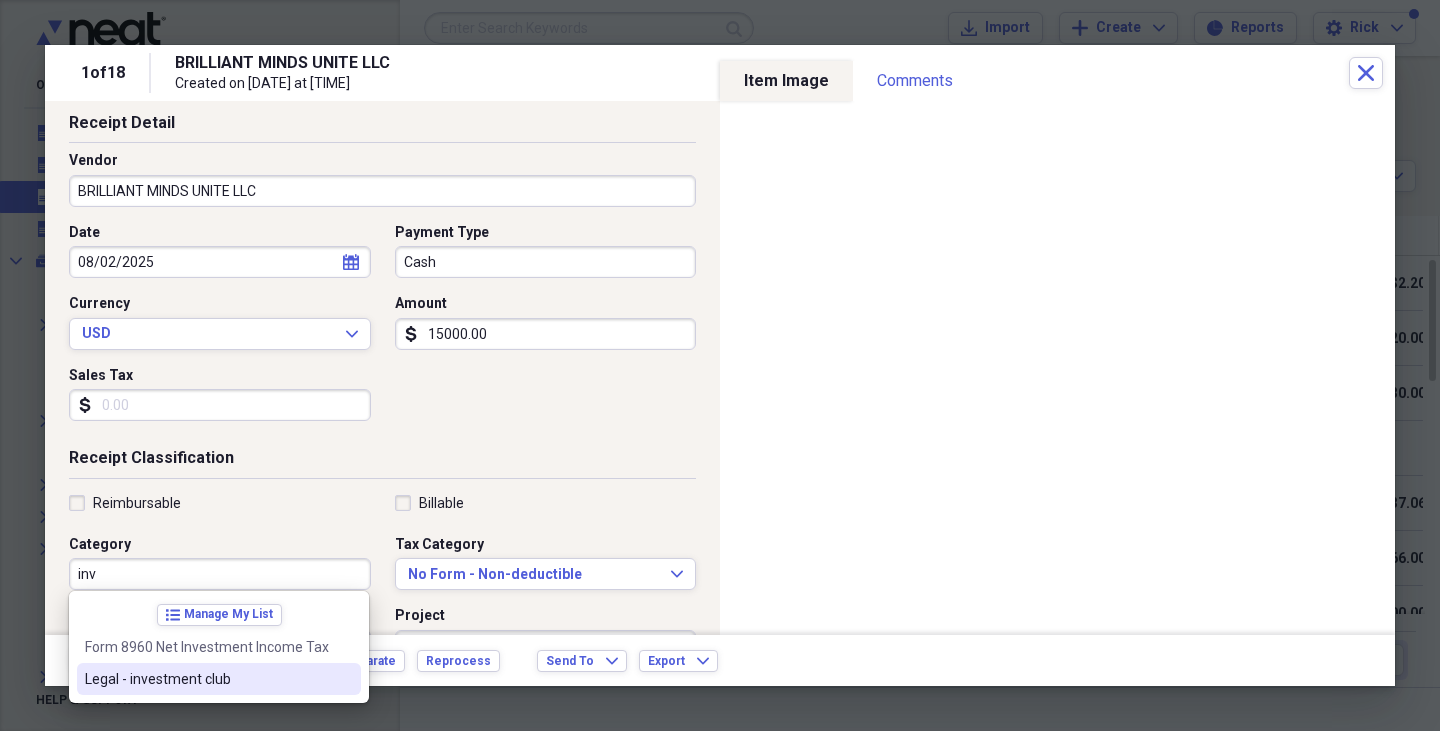 click on "Legal - investment club" at bounding box center [207, 679] 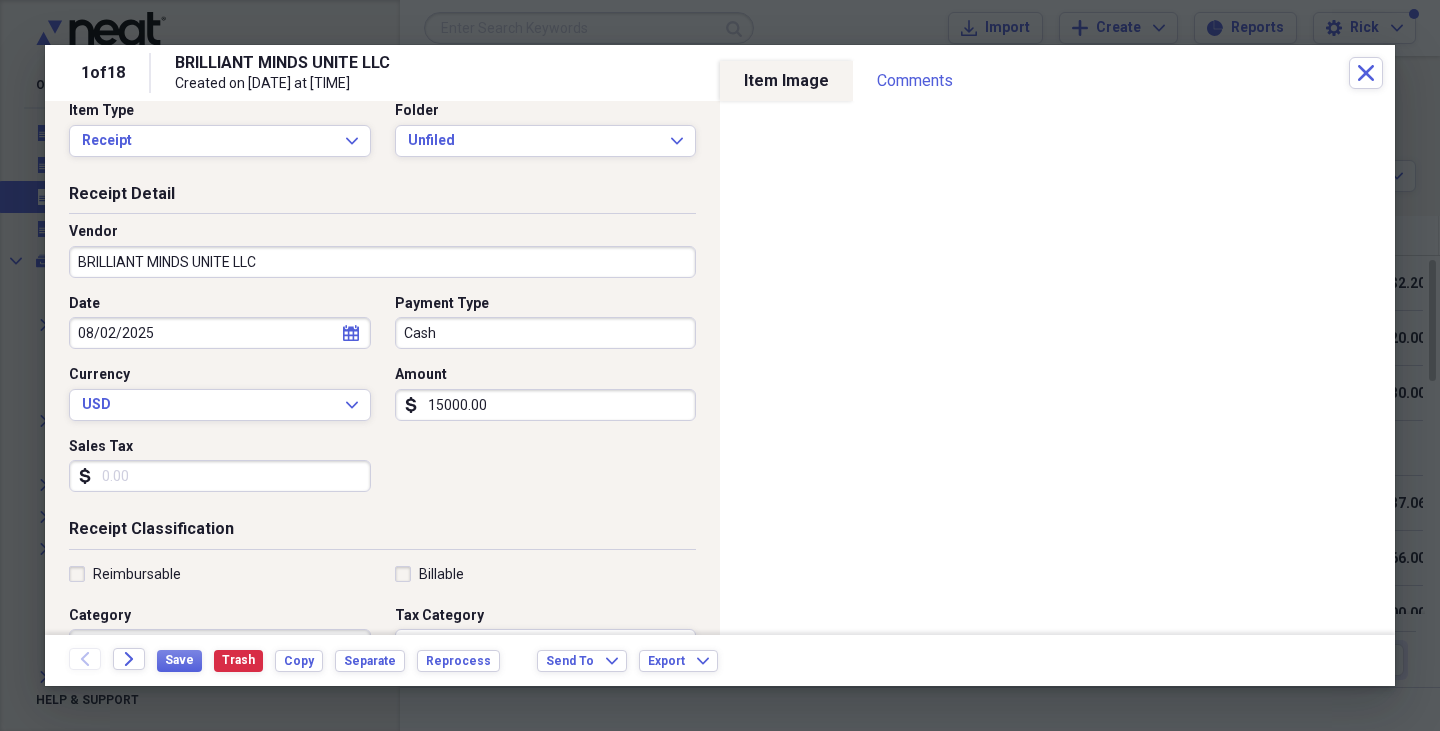 scroll, scrollTop: 0, scrollLeft: 0, axis: both 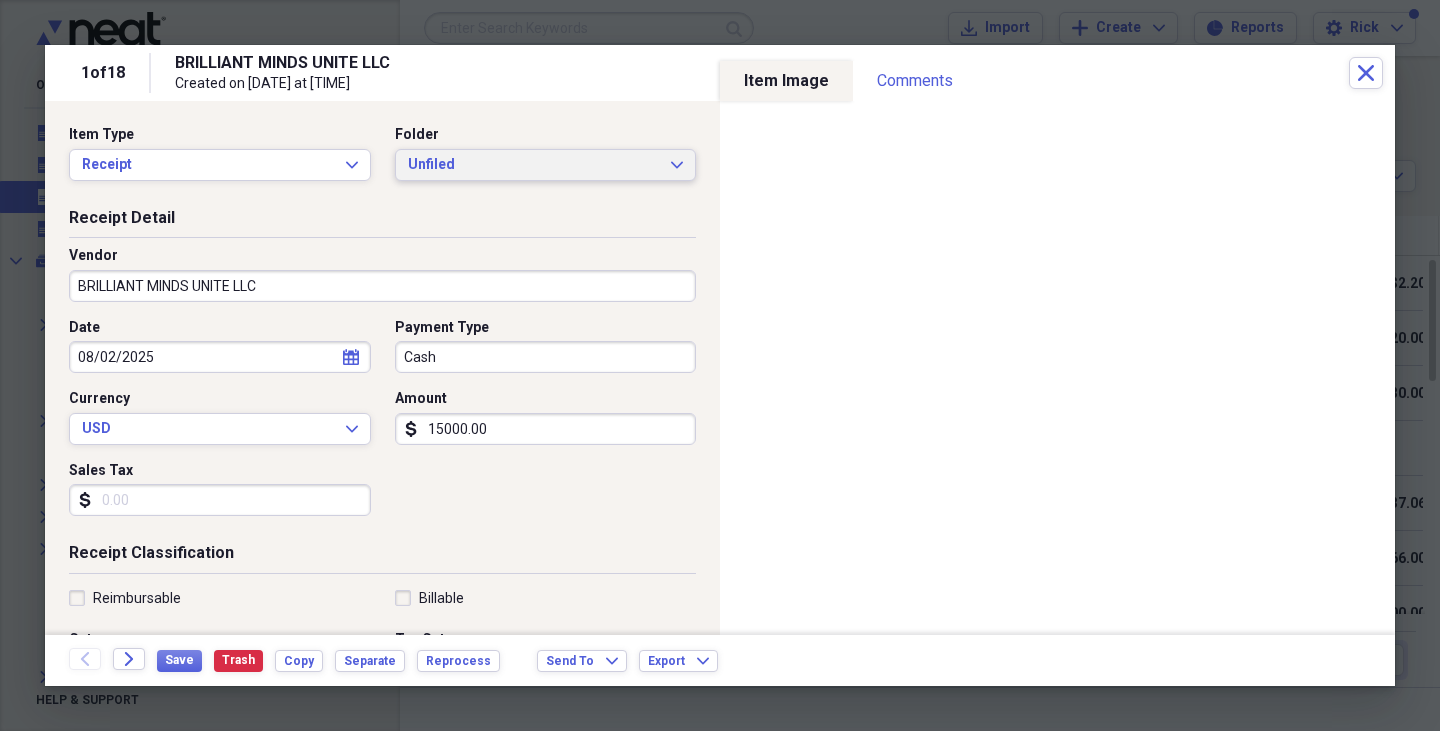 click on "Expand" 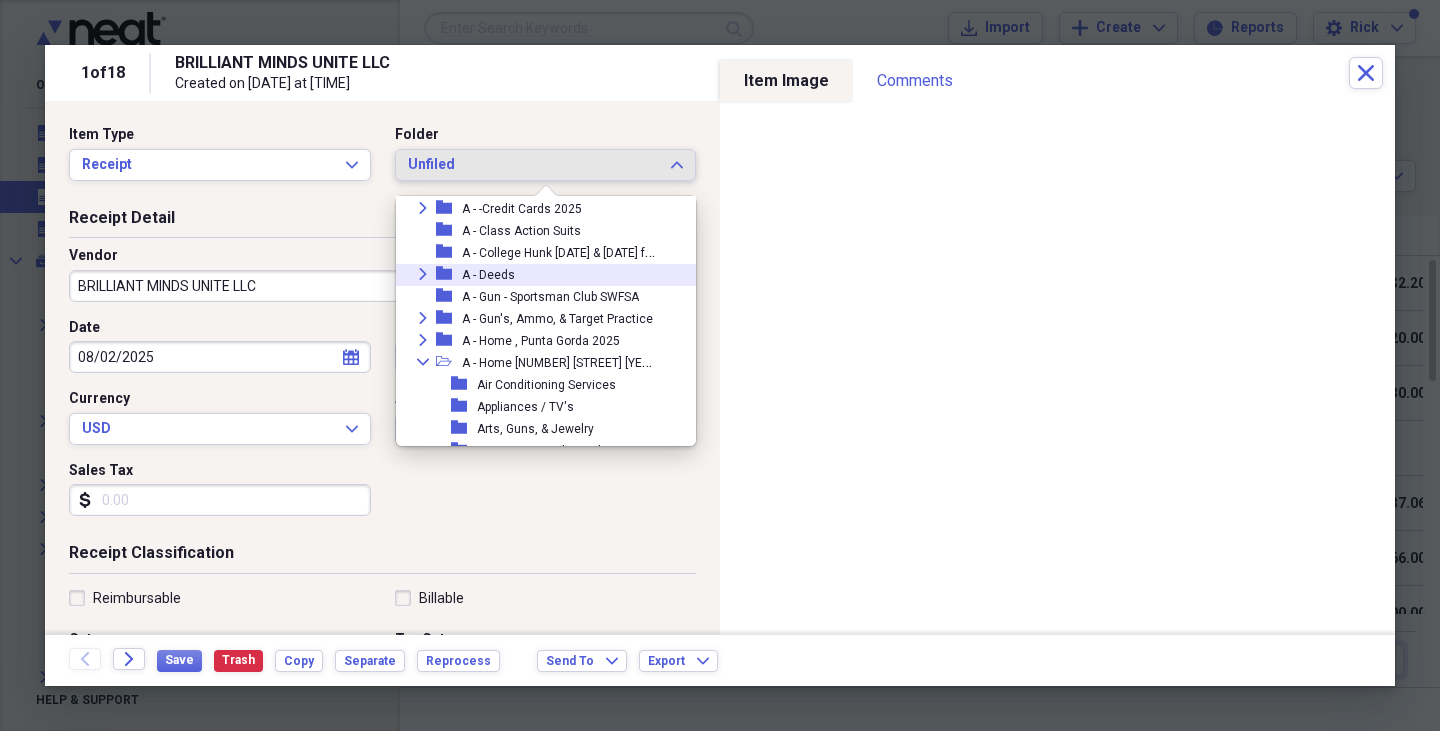scroll, scrollTop: 83, scrollLeft: 0, axis: vertical 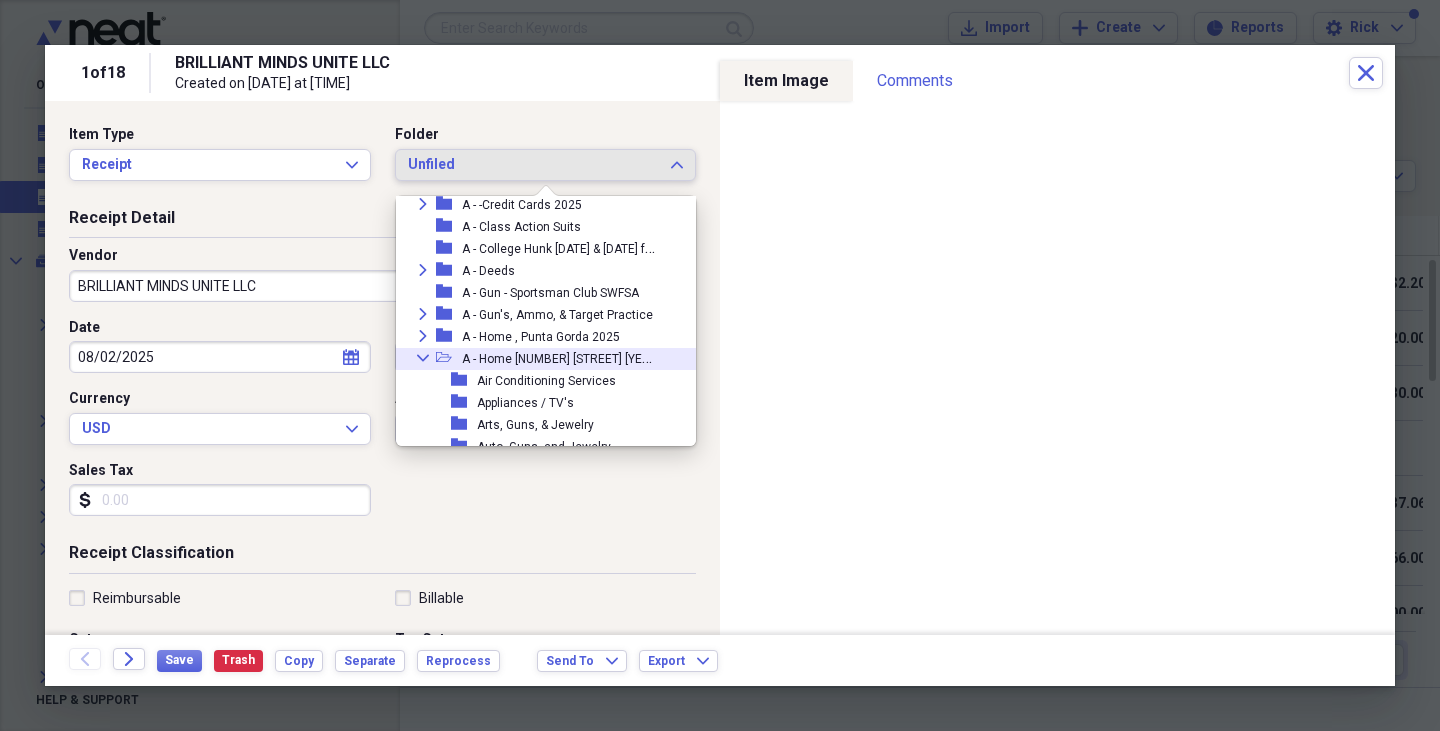 click on "Collapse" 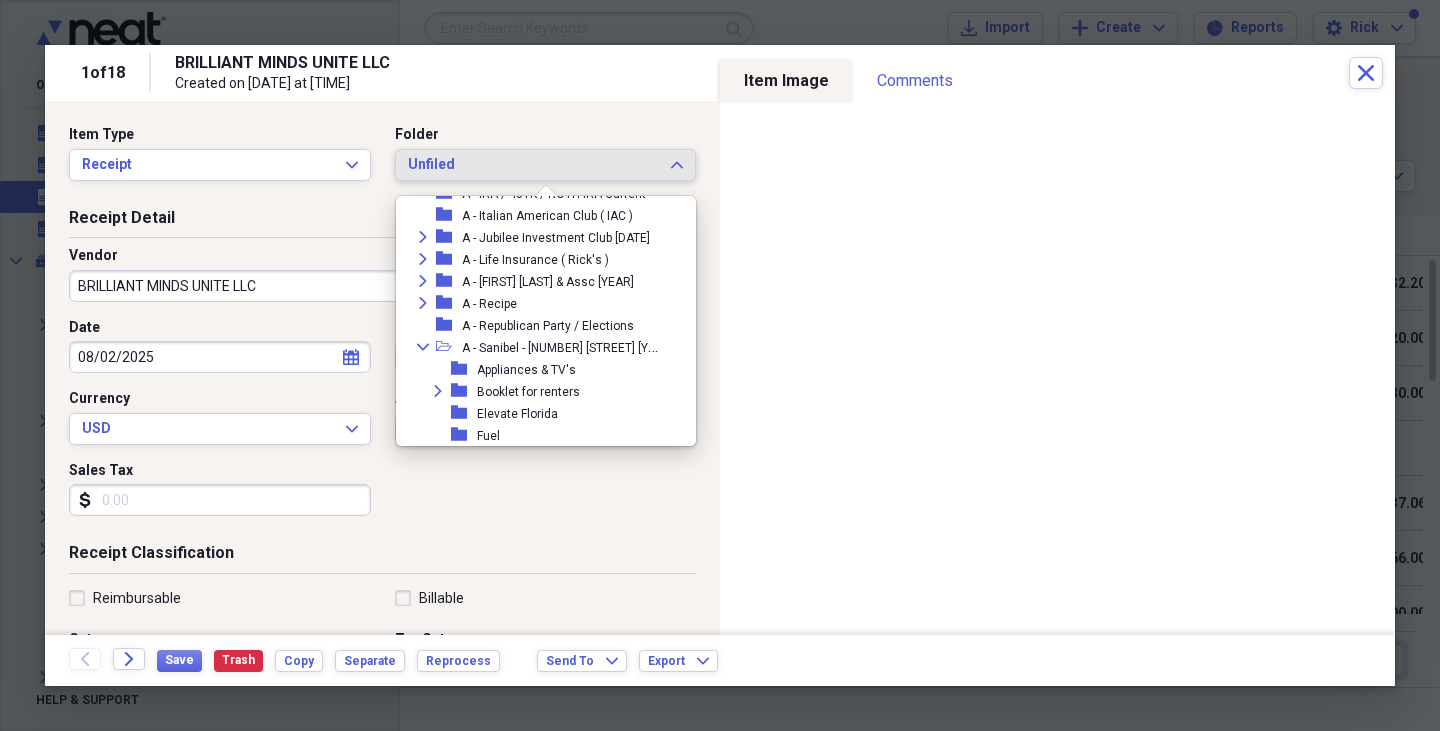 scroll, scrollTop: 305, scrollLeft: 0, axis: vertical 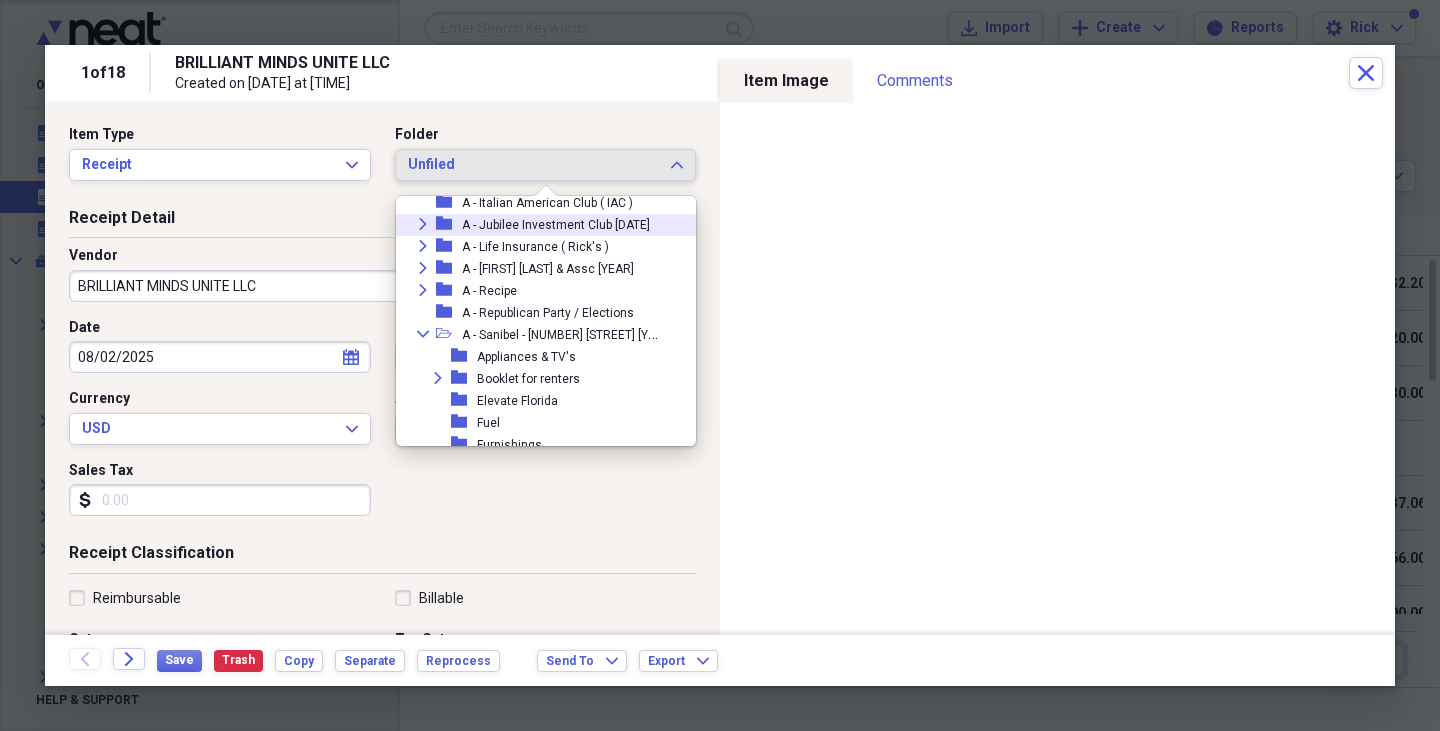 click on "Expand" 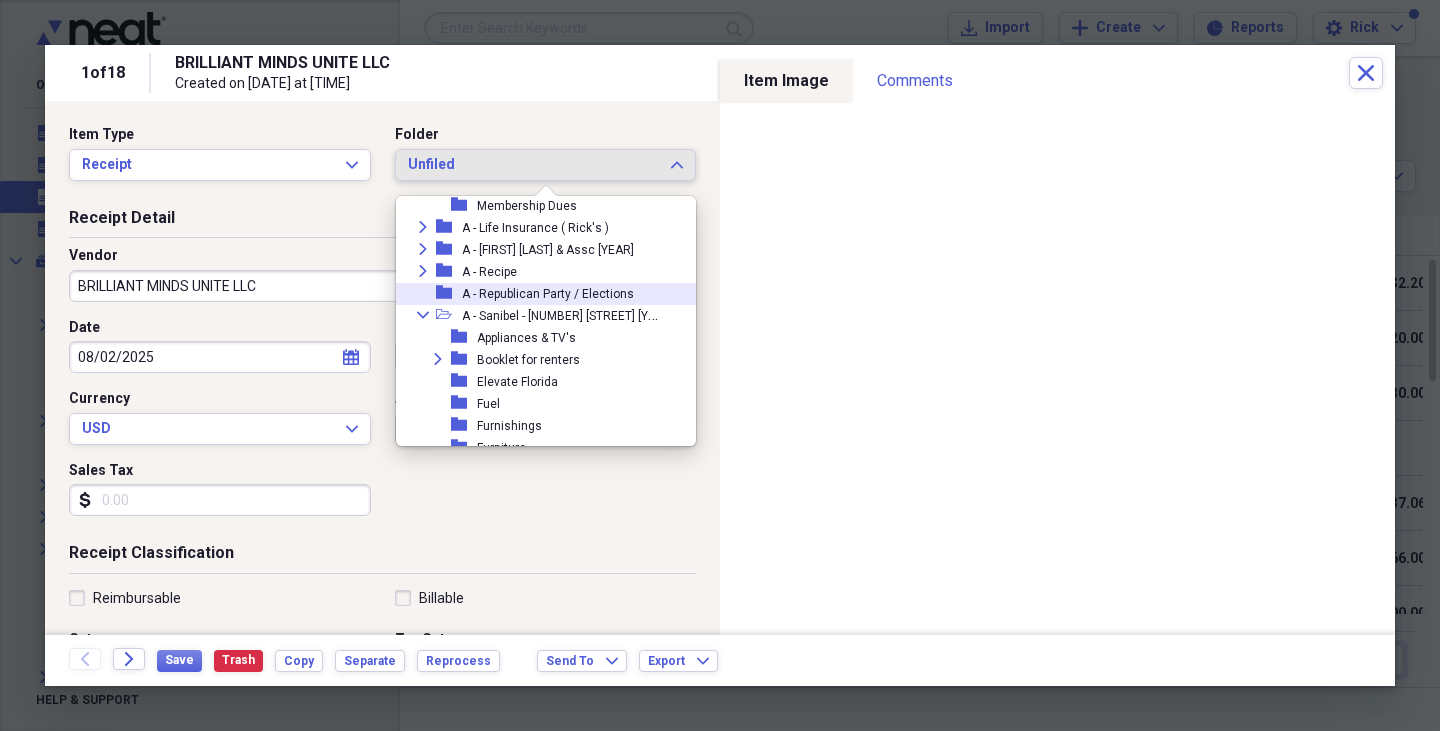 scroll, scrollTop: 369, scrollLeft: 0, axis: vertical 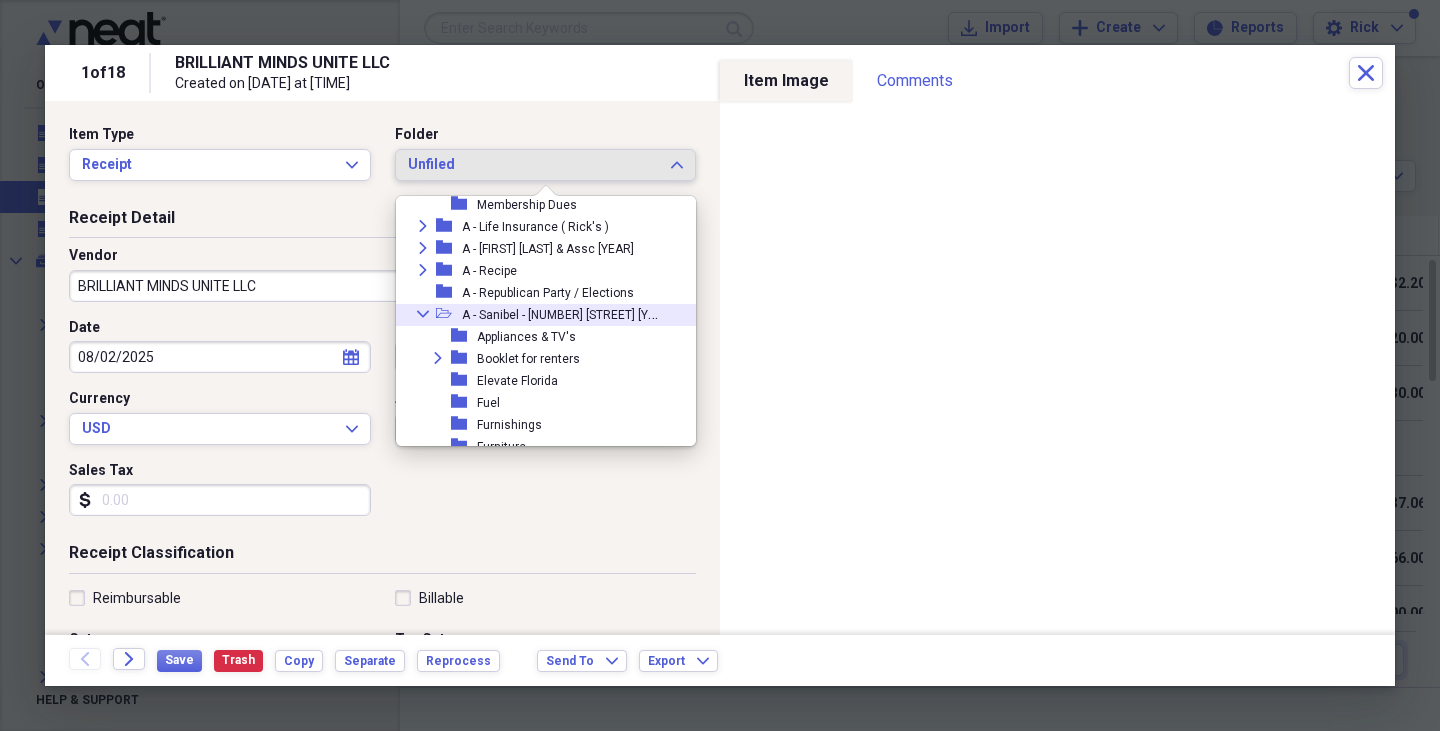 click 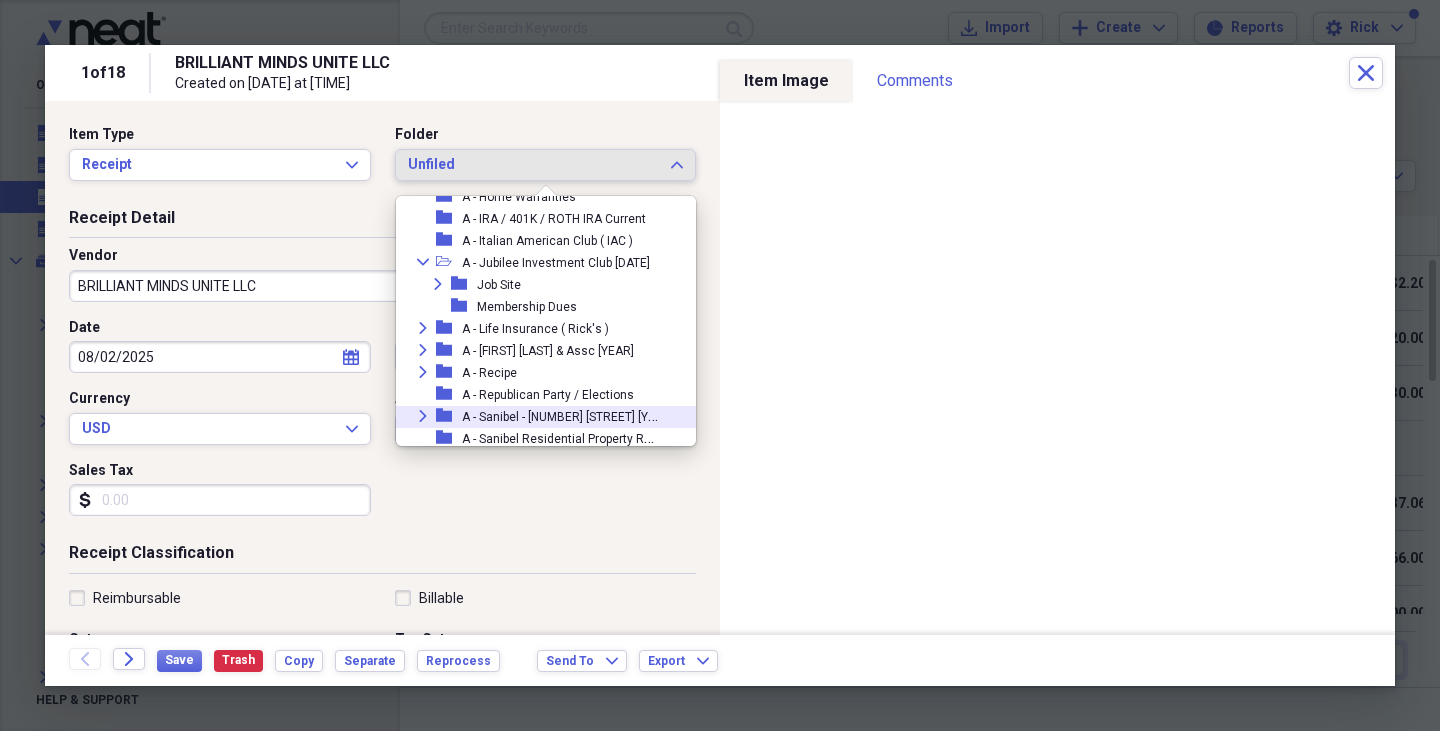 scroll, scrollTop: 264, scrollLeft: 0, axis: vertical 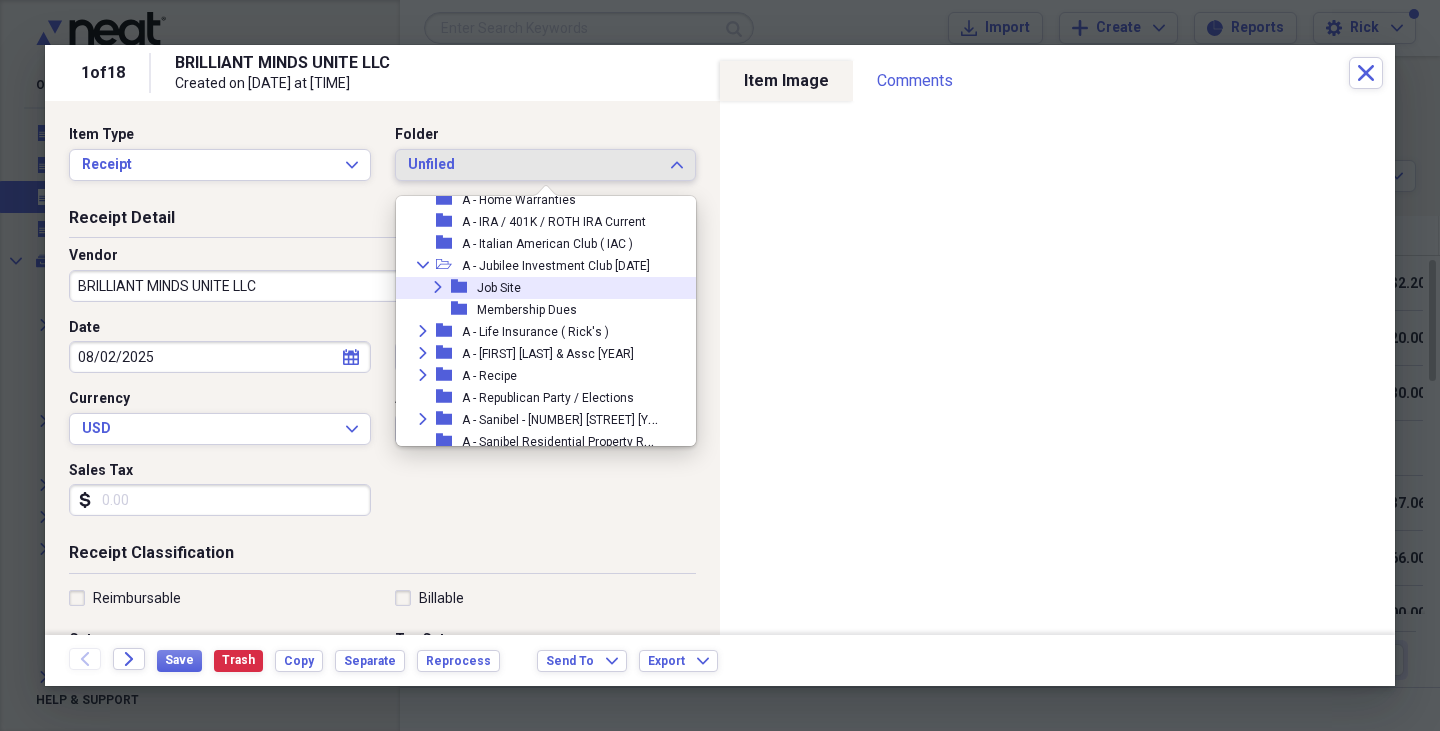 click 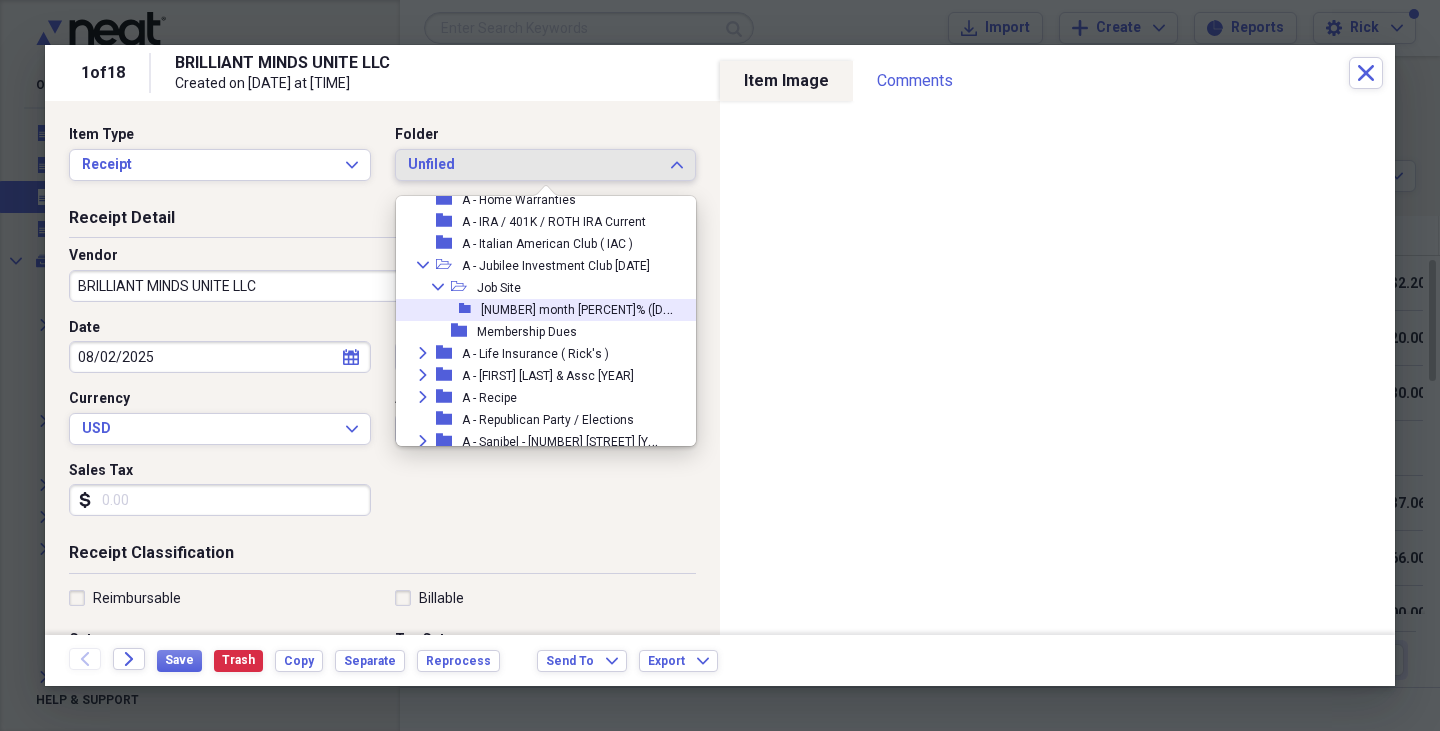 click on "[NUMBER] month [PERCENT]% ([DATE] to [DATE])" at bounding box center (612, 308) 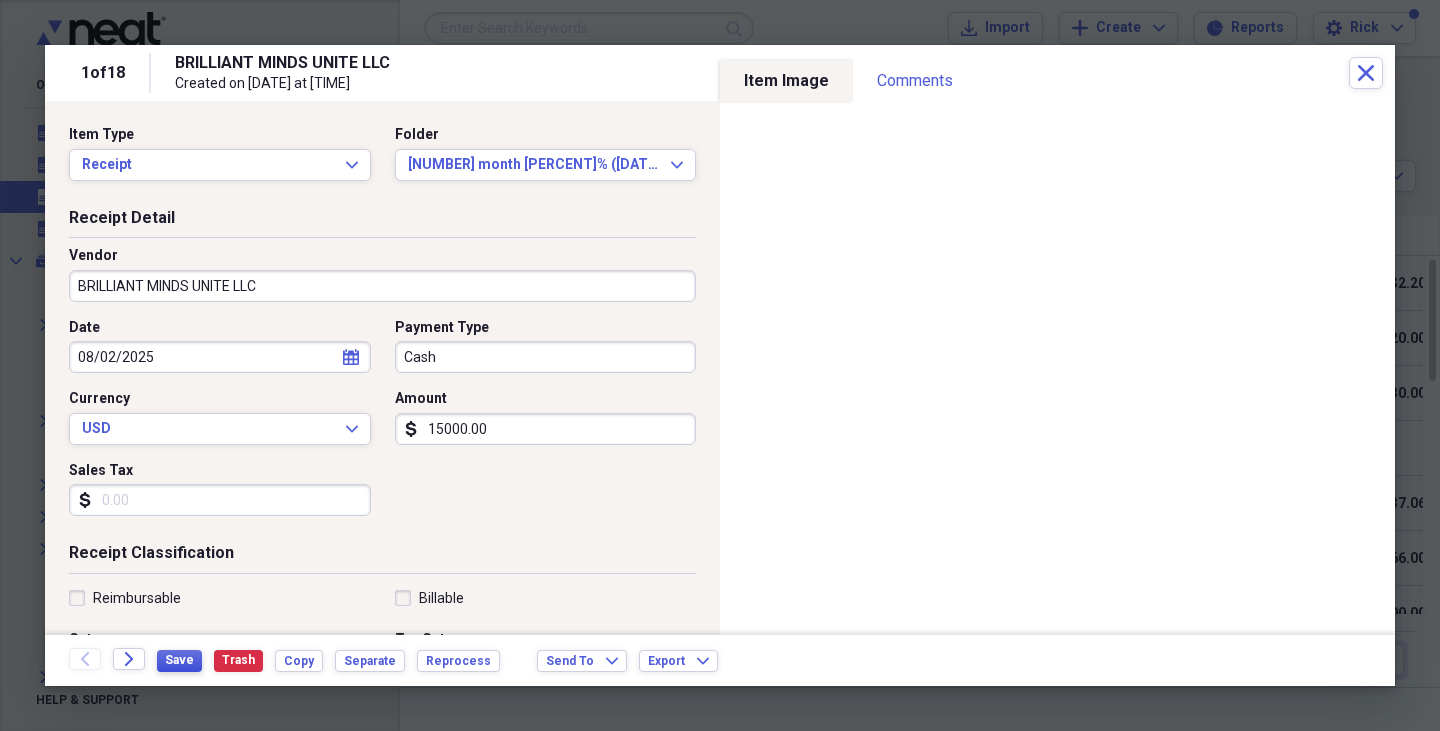 click on "Save" at bounding box center [179, 660] 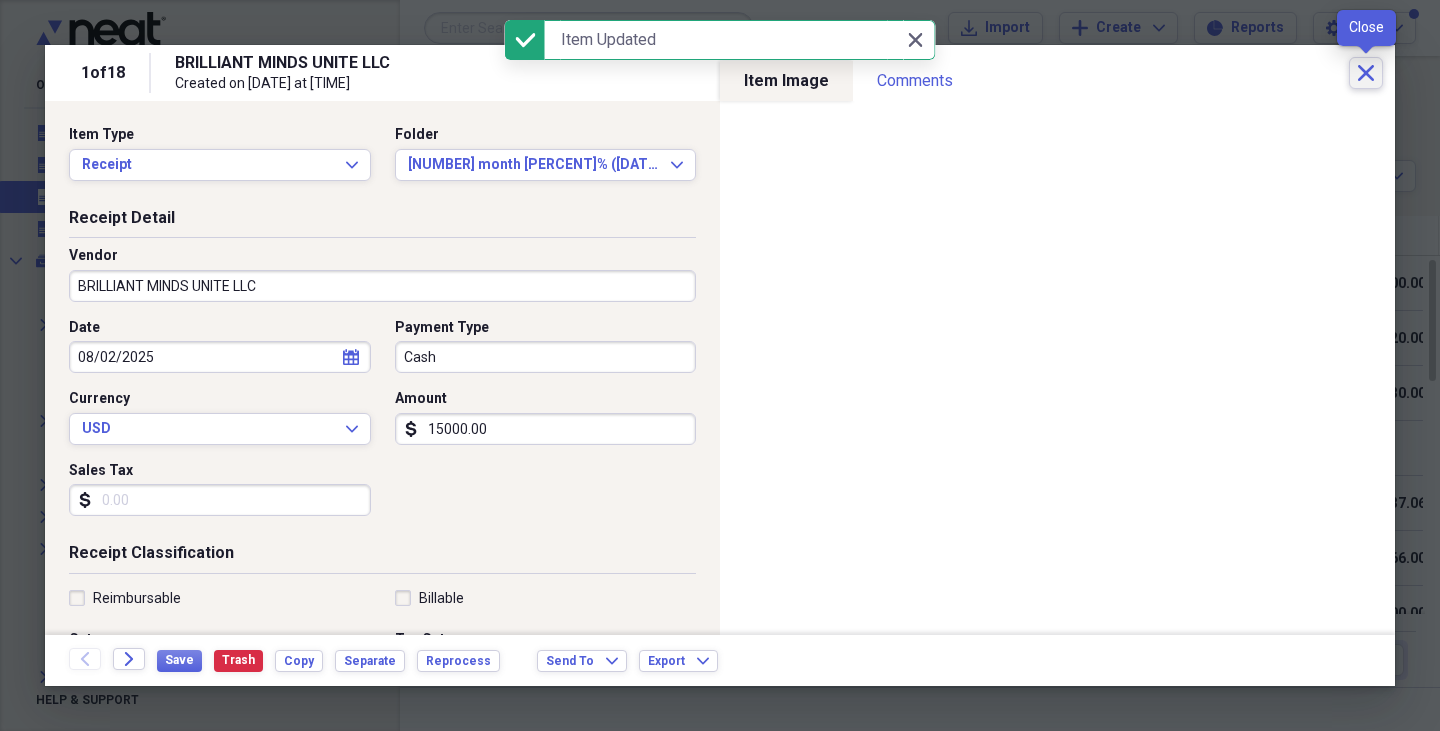 click 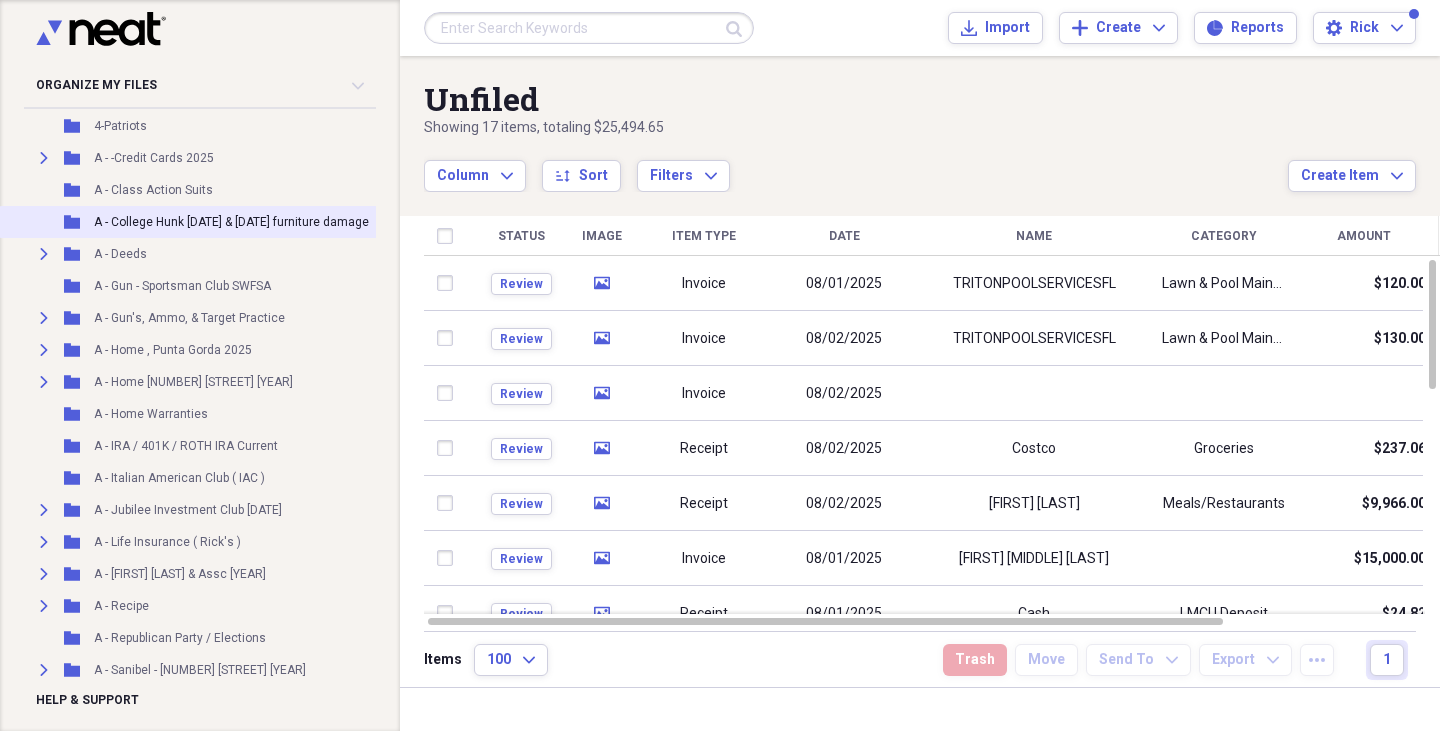 scroll, scrollTop: 174, scrollLeft: 0, axis: vertical 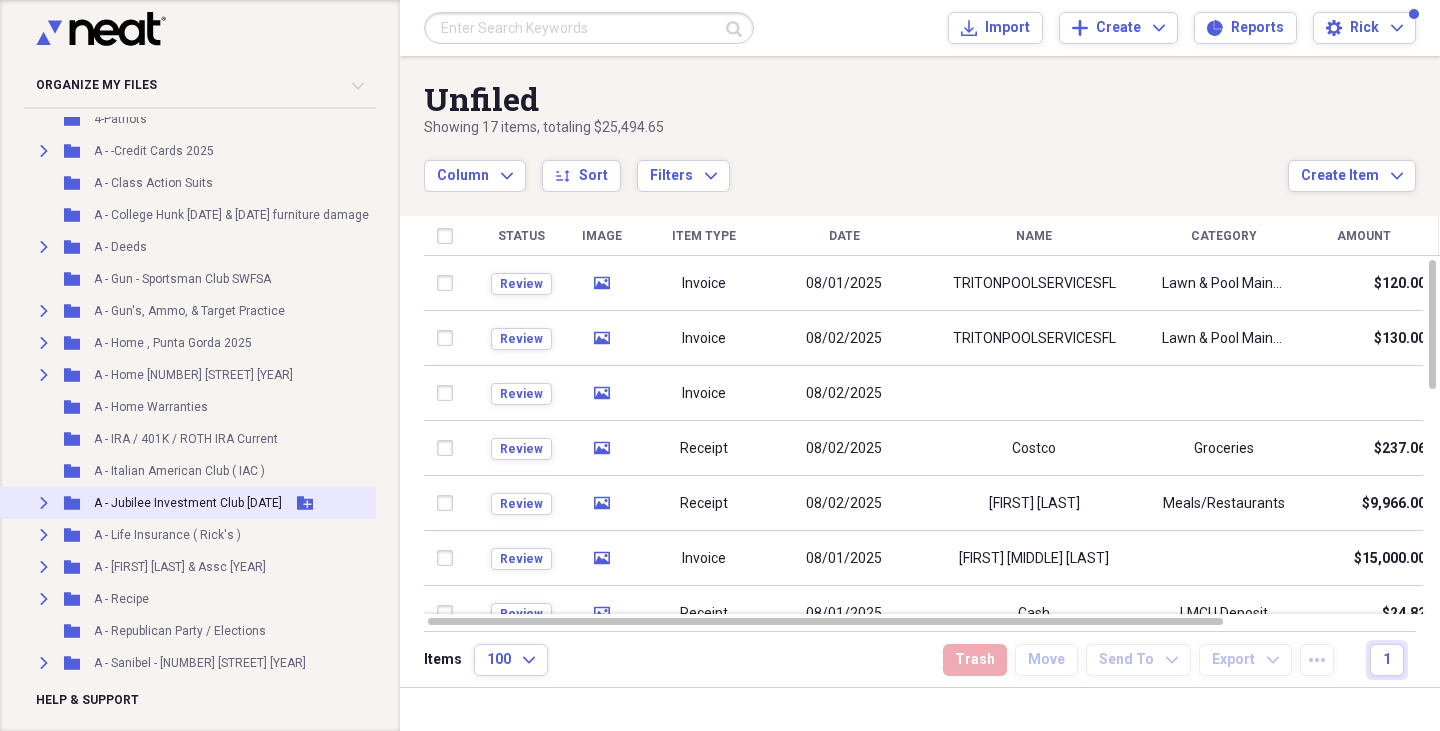 click on "Expand" 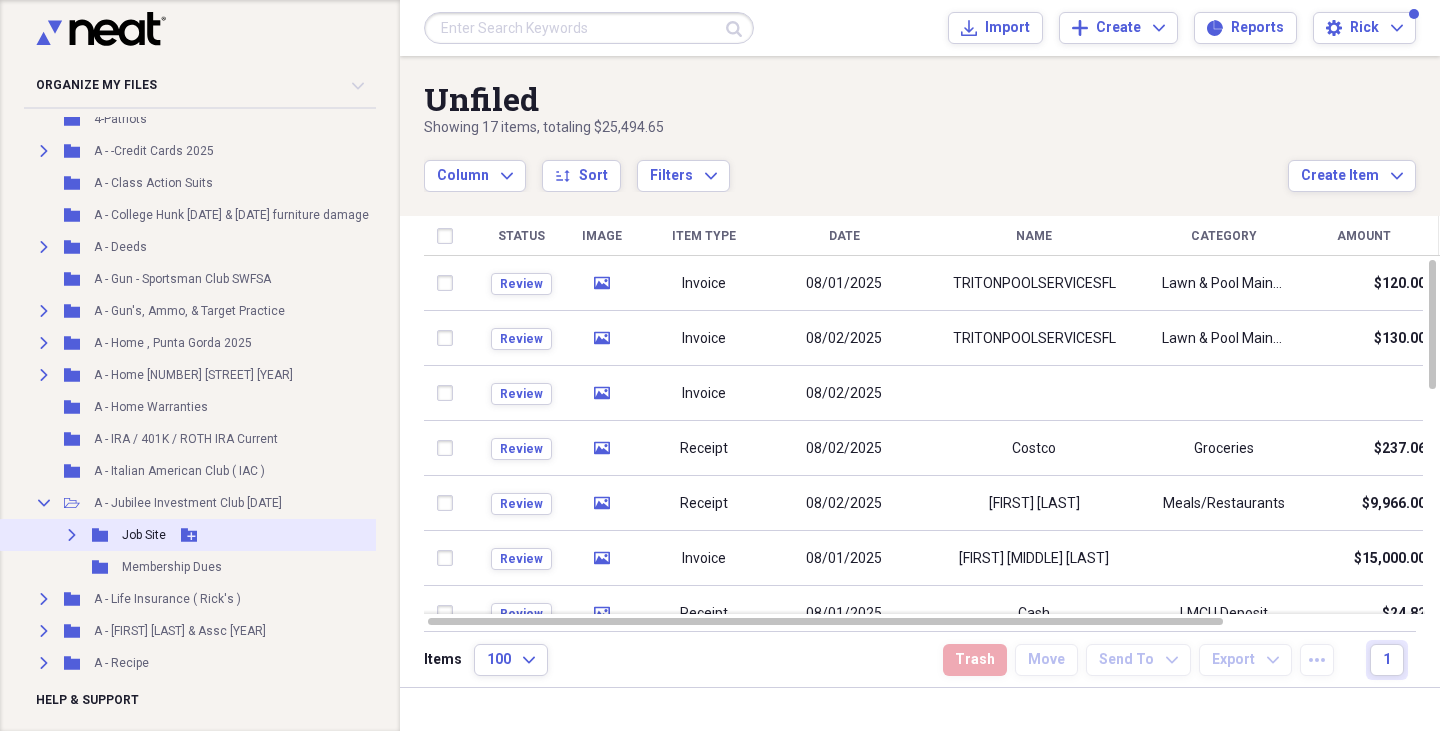 click on "Expand" 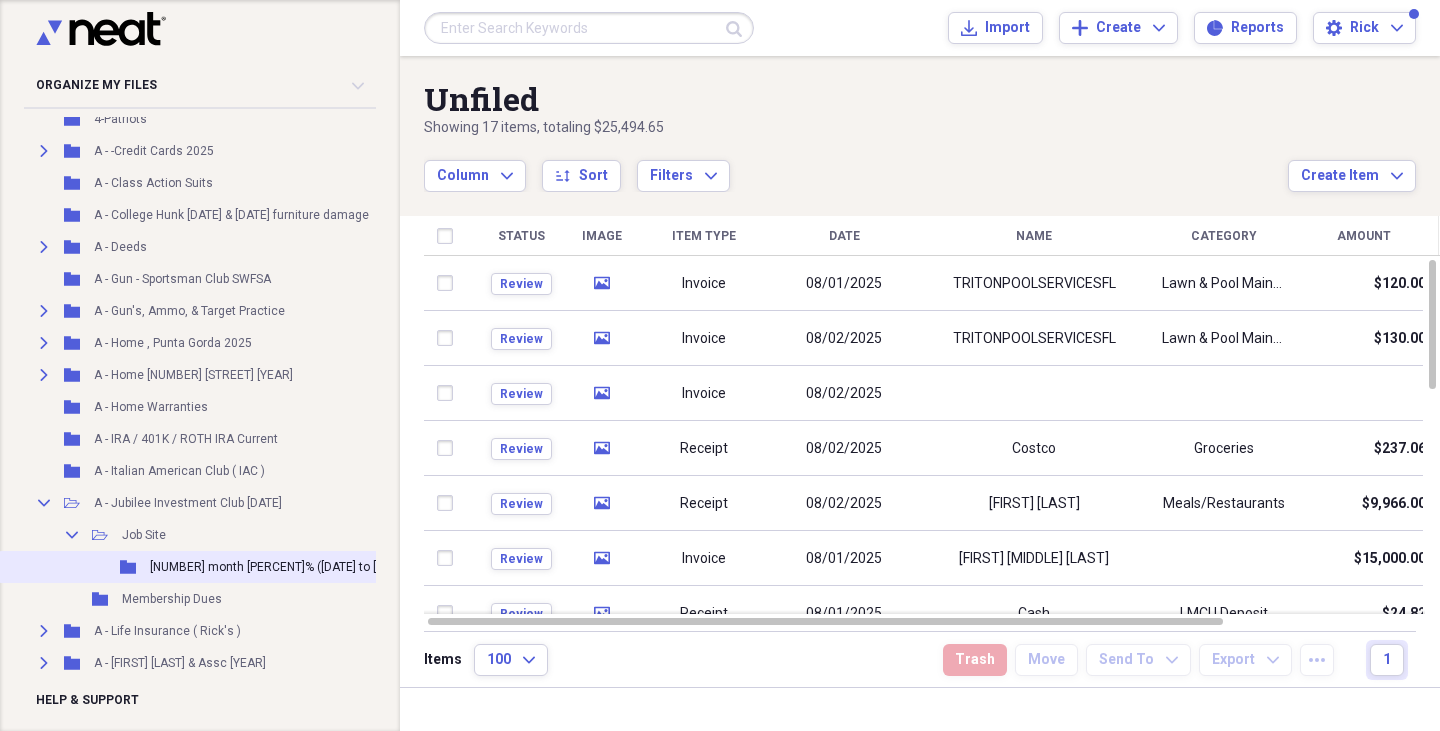 click on "Folder [NUMBER] month [PERCENT]% ([DATE] to [DATE]) Add Folder" at bounding box center (241, 567) 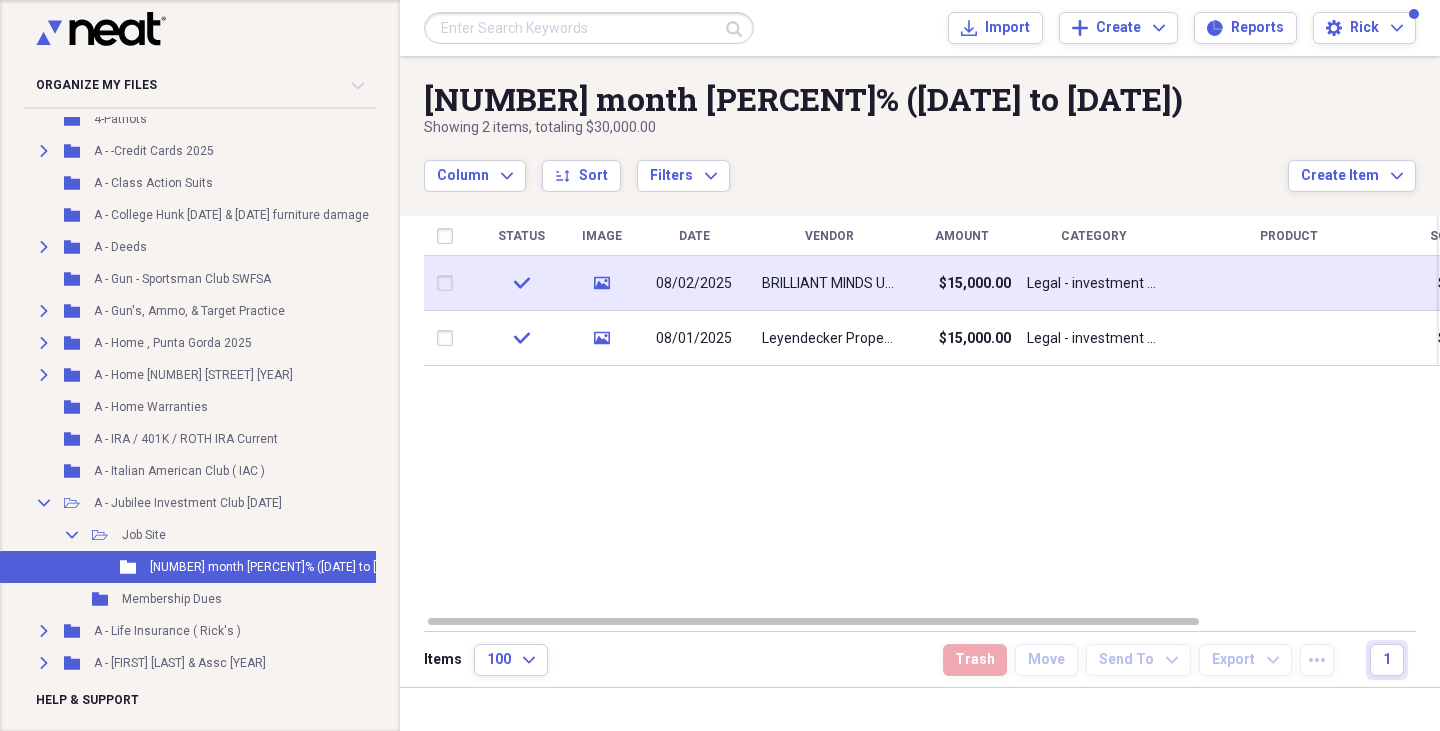 click on "check" at bounding box center [521, 283] 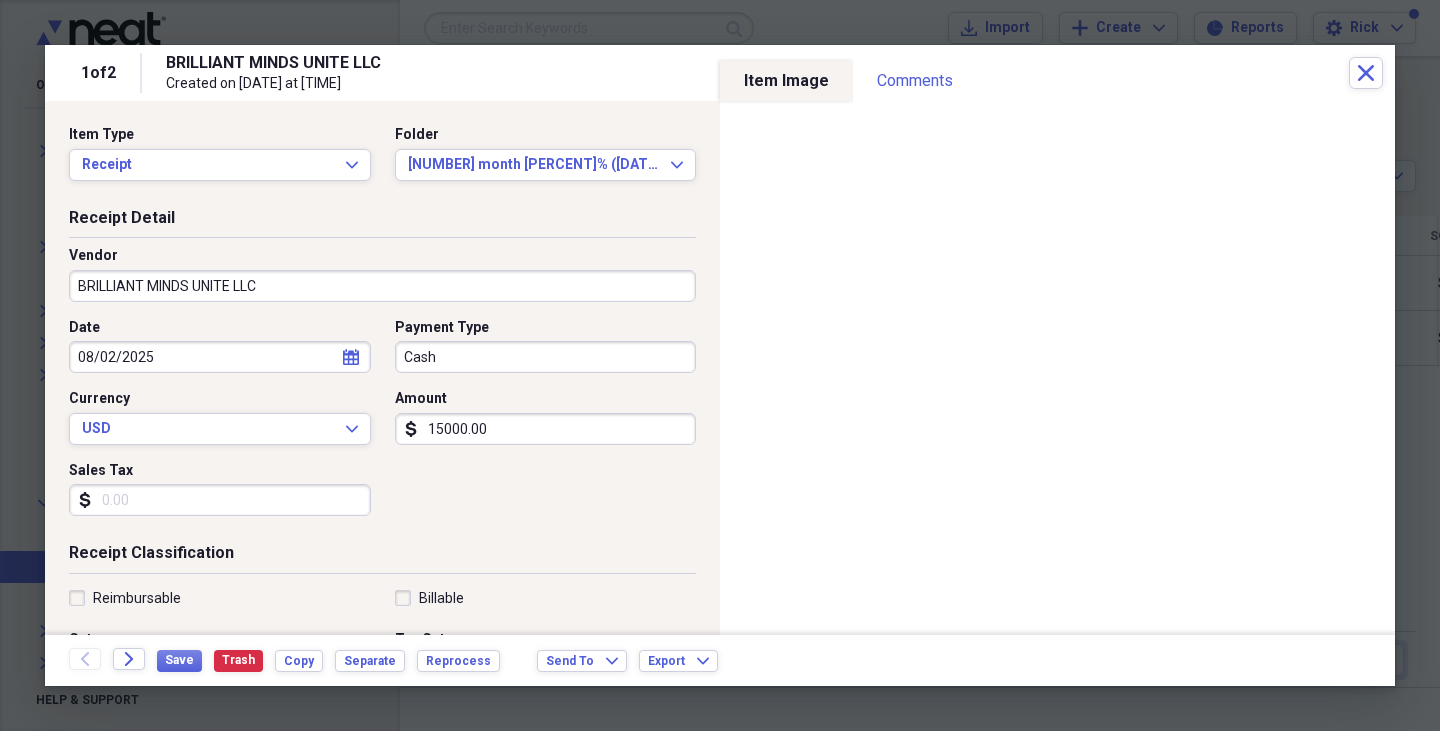 click on "15000.00" at bounding box center [546, 429] 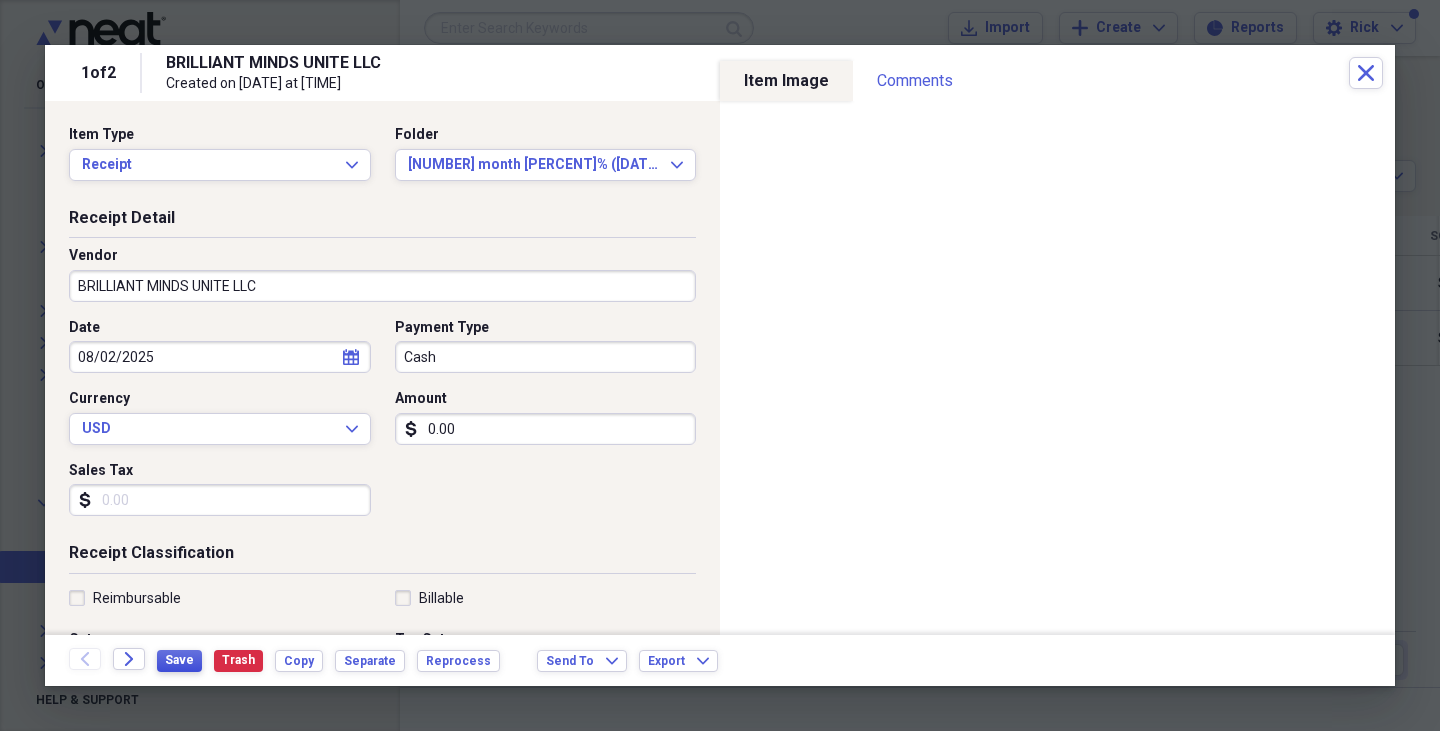 type on "0.00" 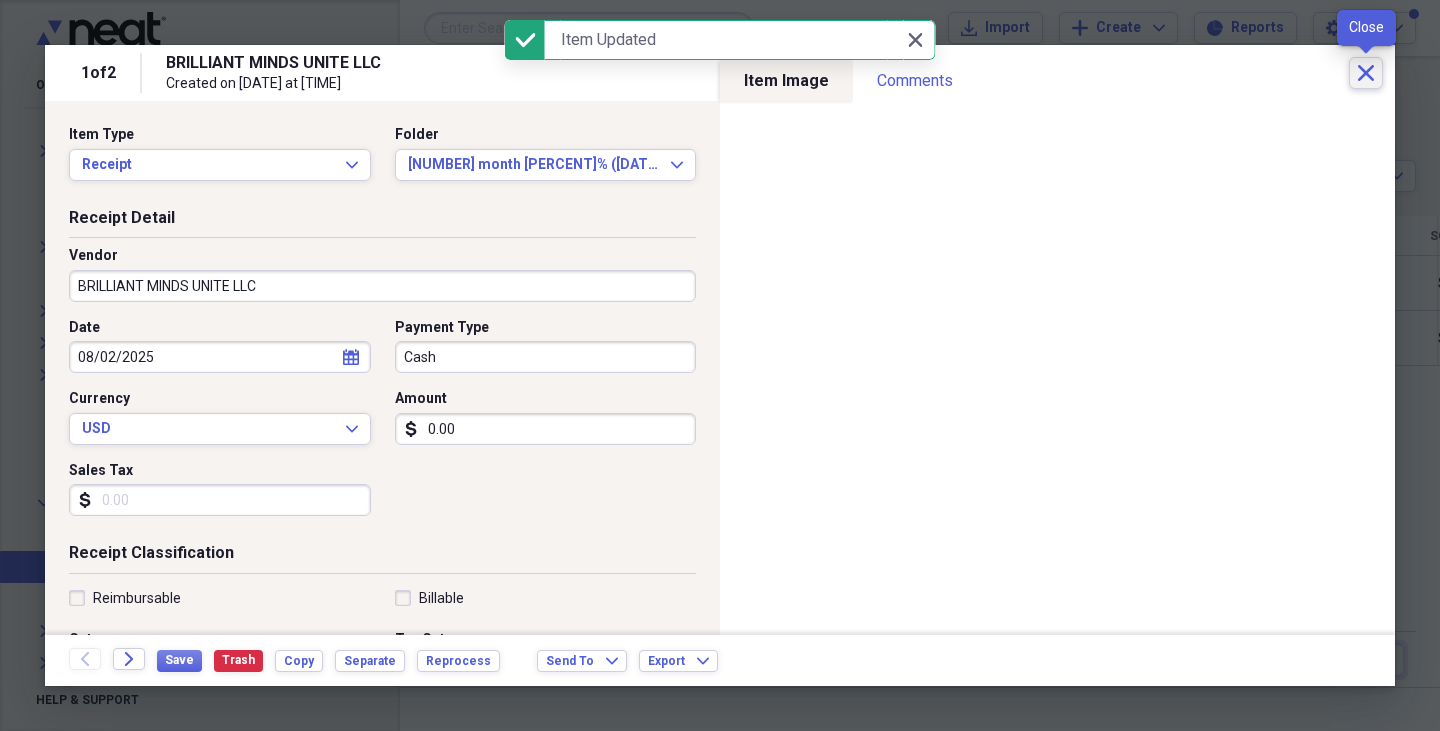 click 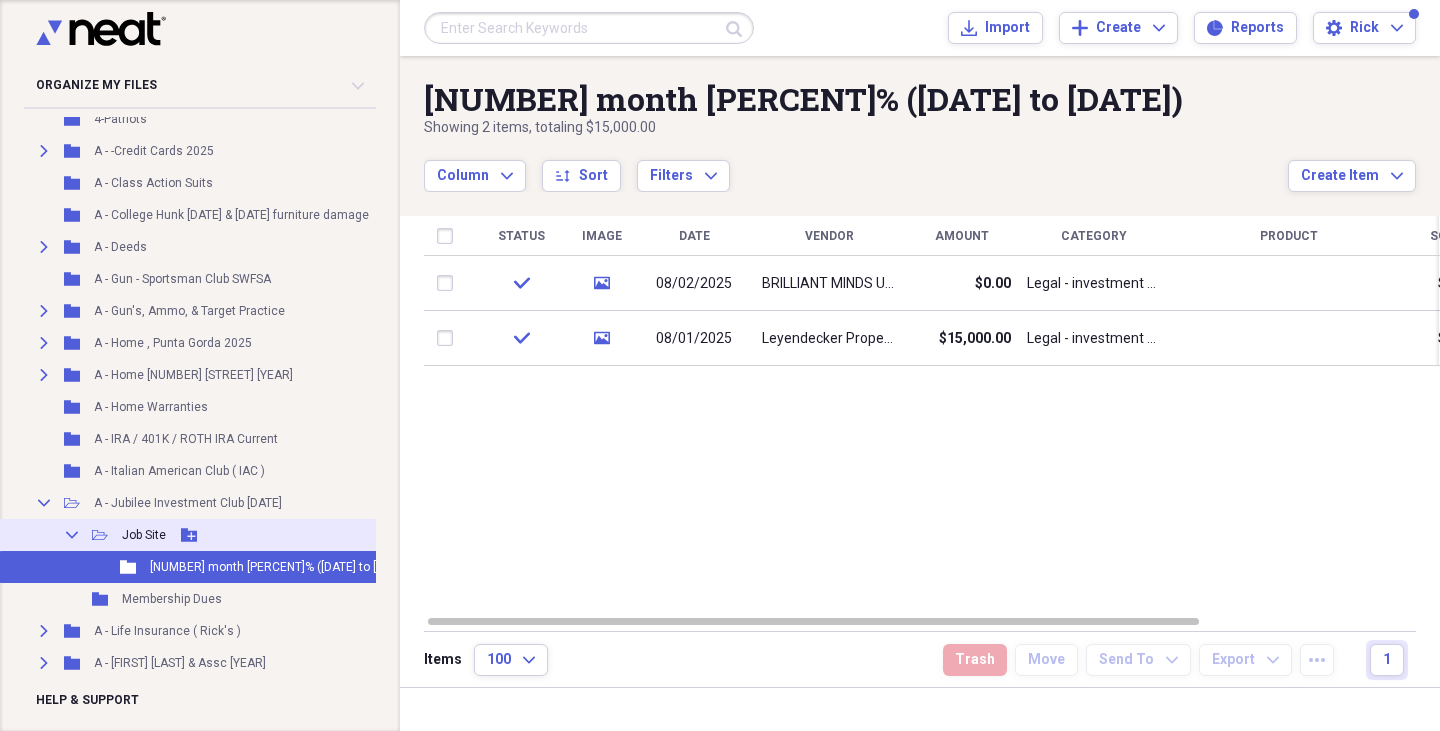 click on "Collapse" at bounding box center (72, 535) 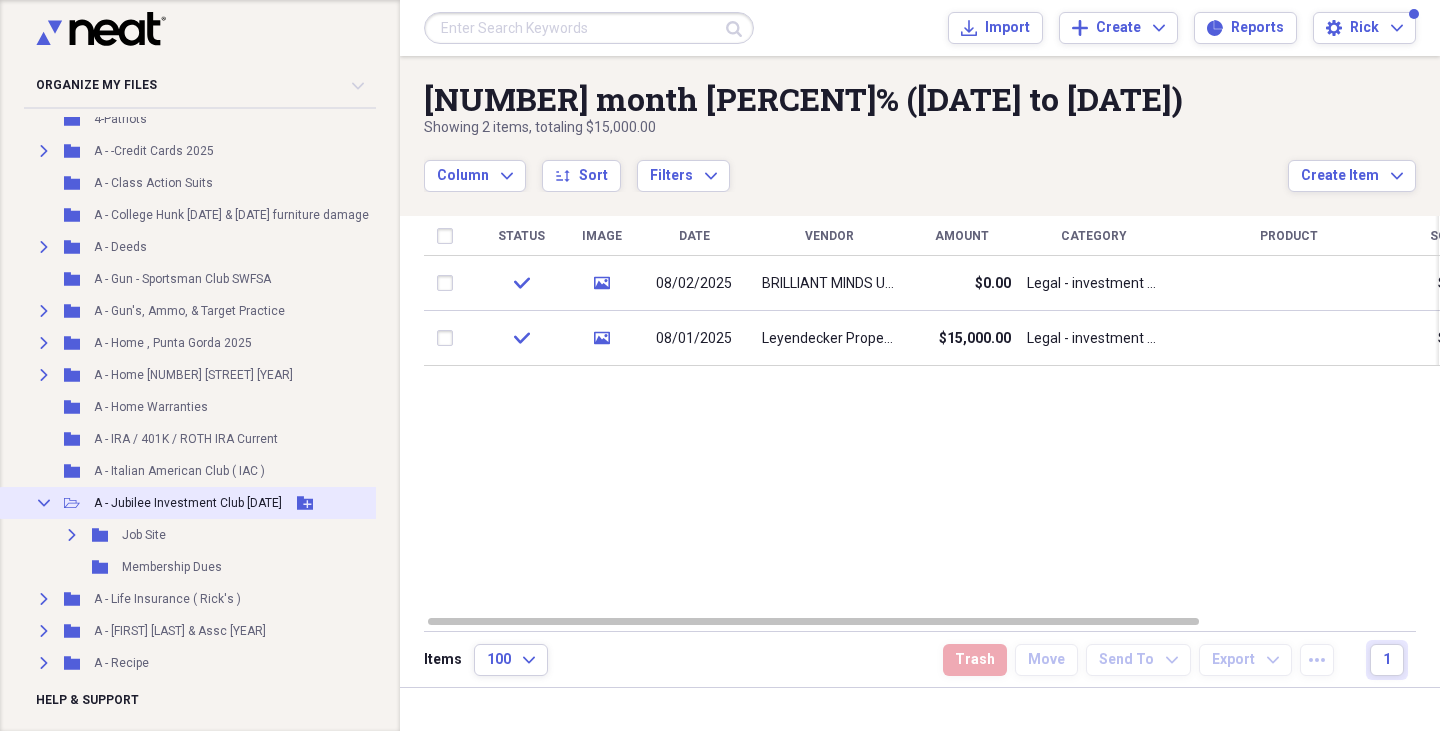 click 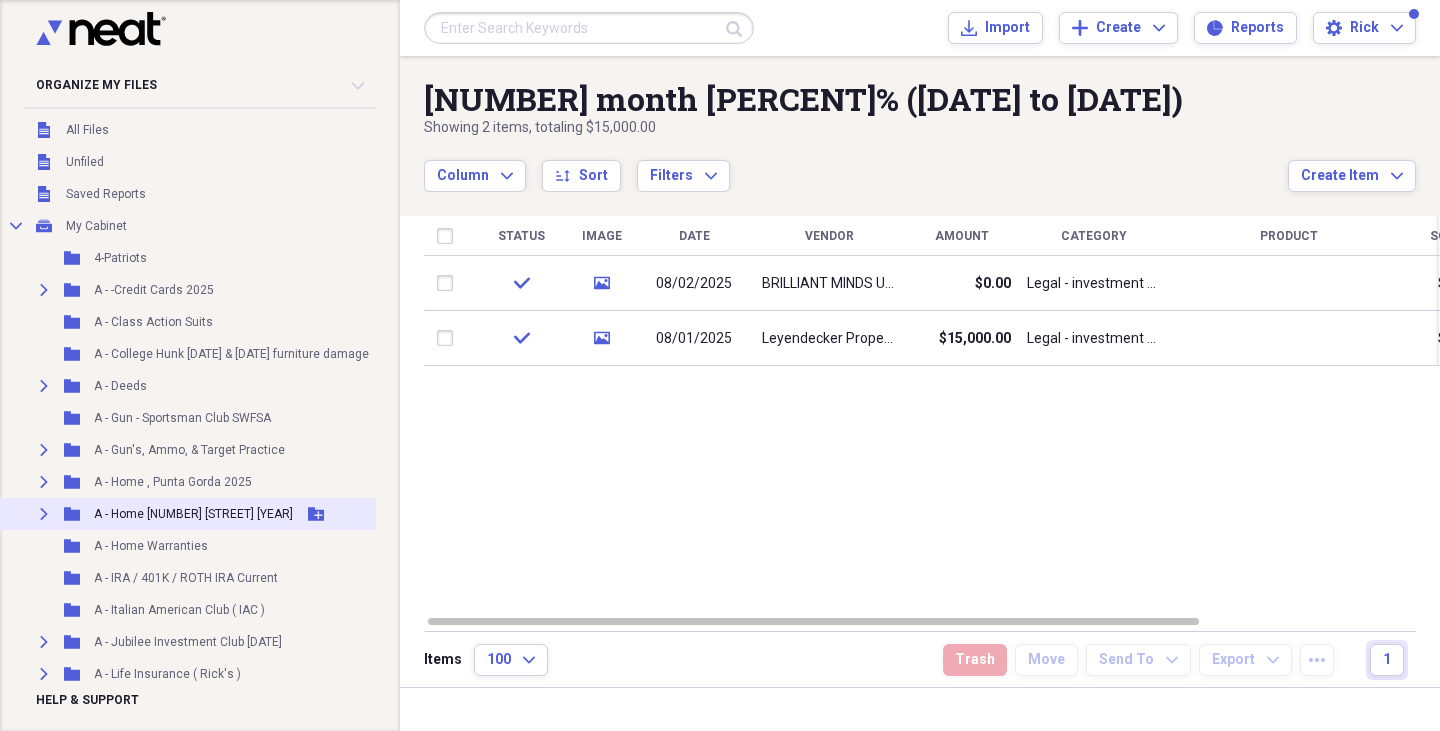scroll, scrollTop: 0, scrollLeft: 0, axis: both 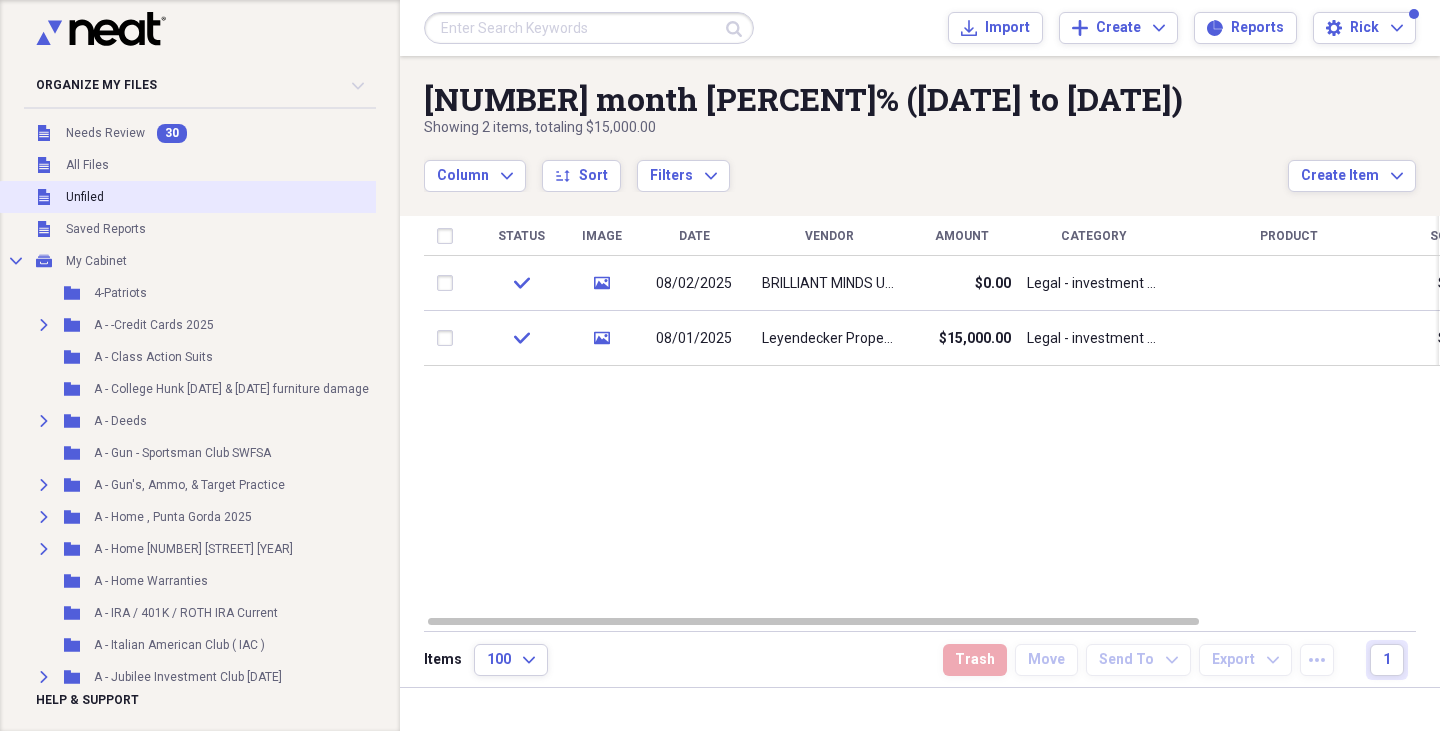 click on "Unfiled" at bounding box center [85, 197] 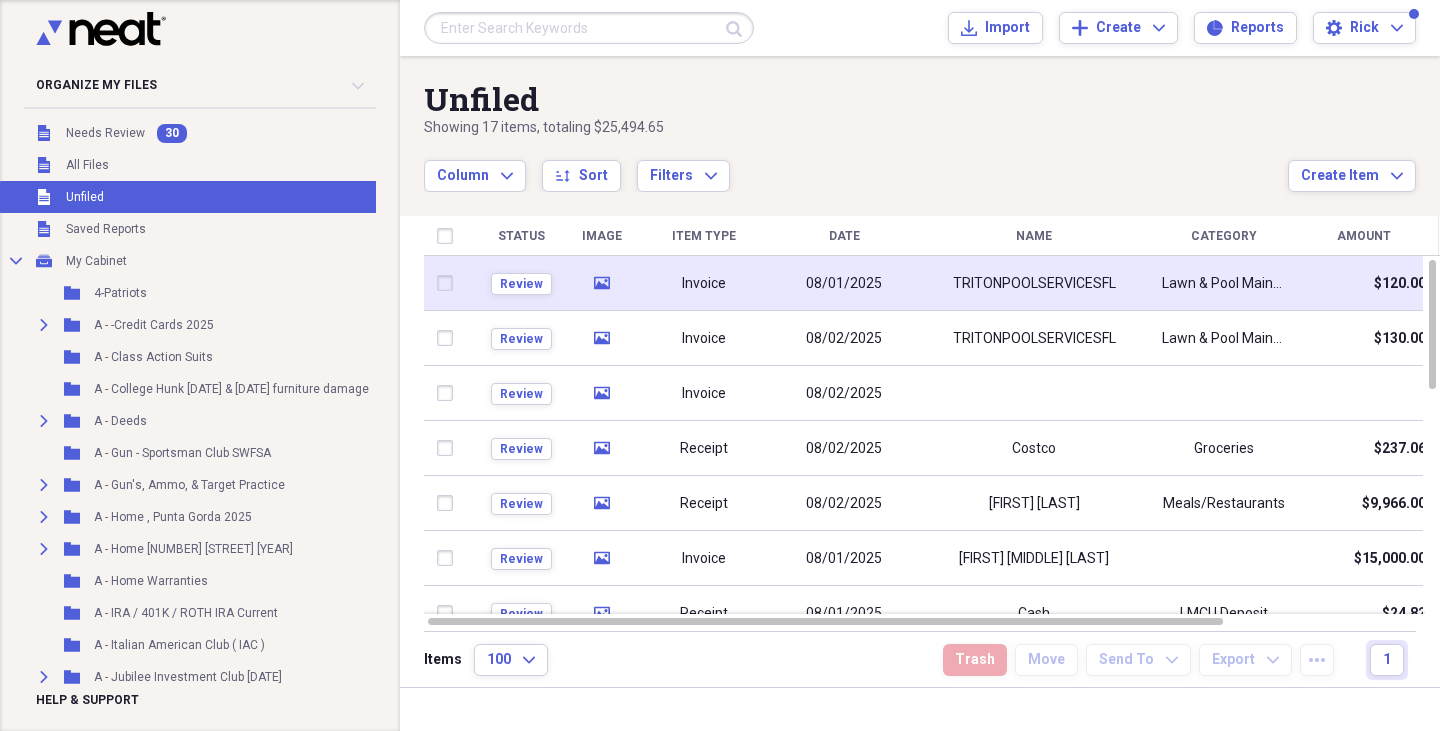 click on "Invoice" at bounding box center [704, 283] 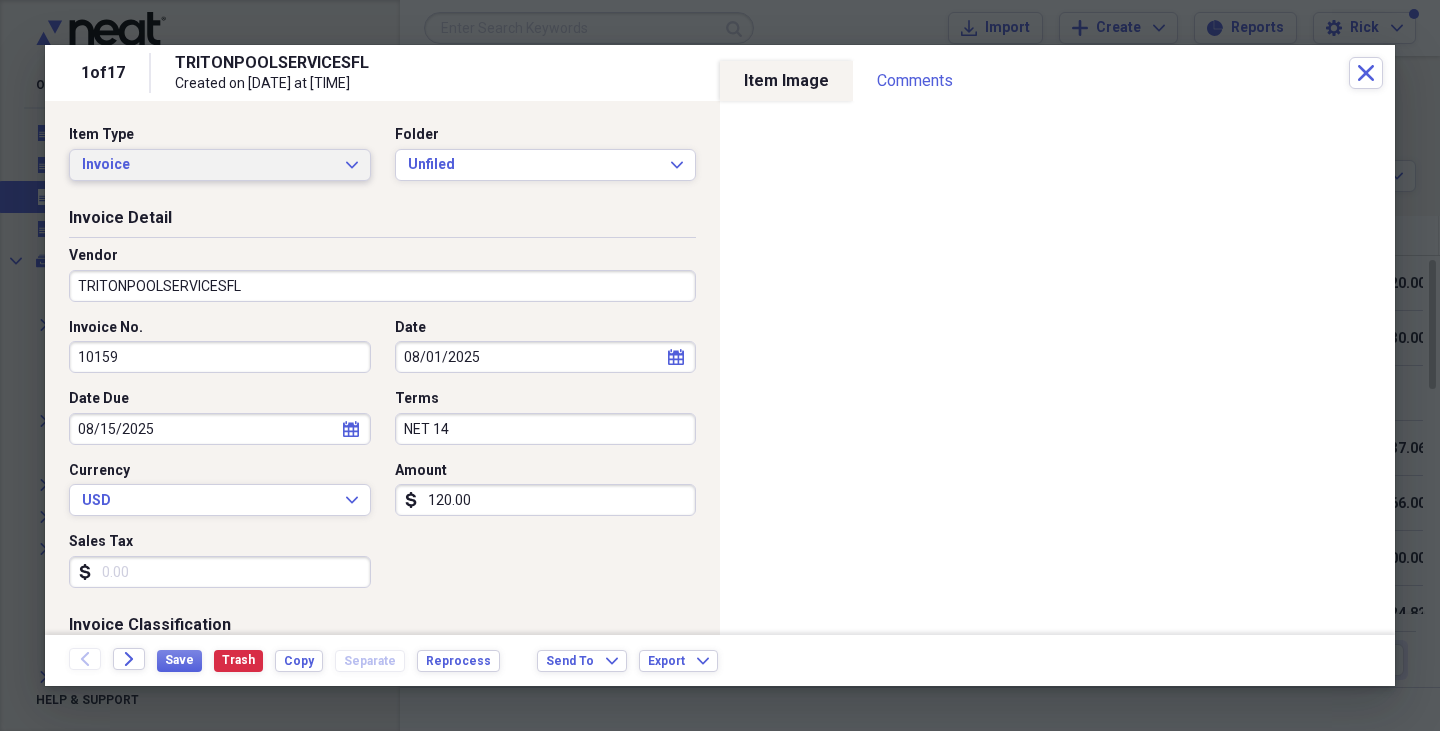 click on "Expand" 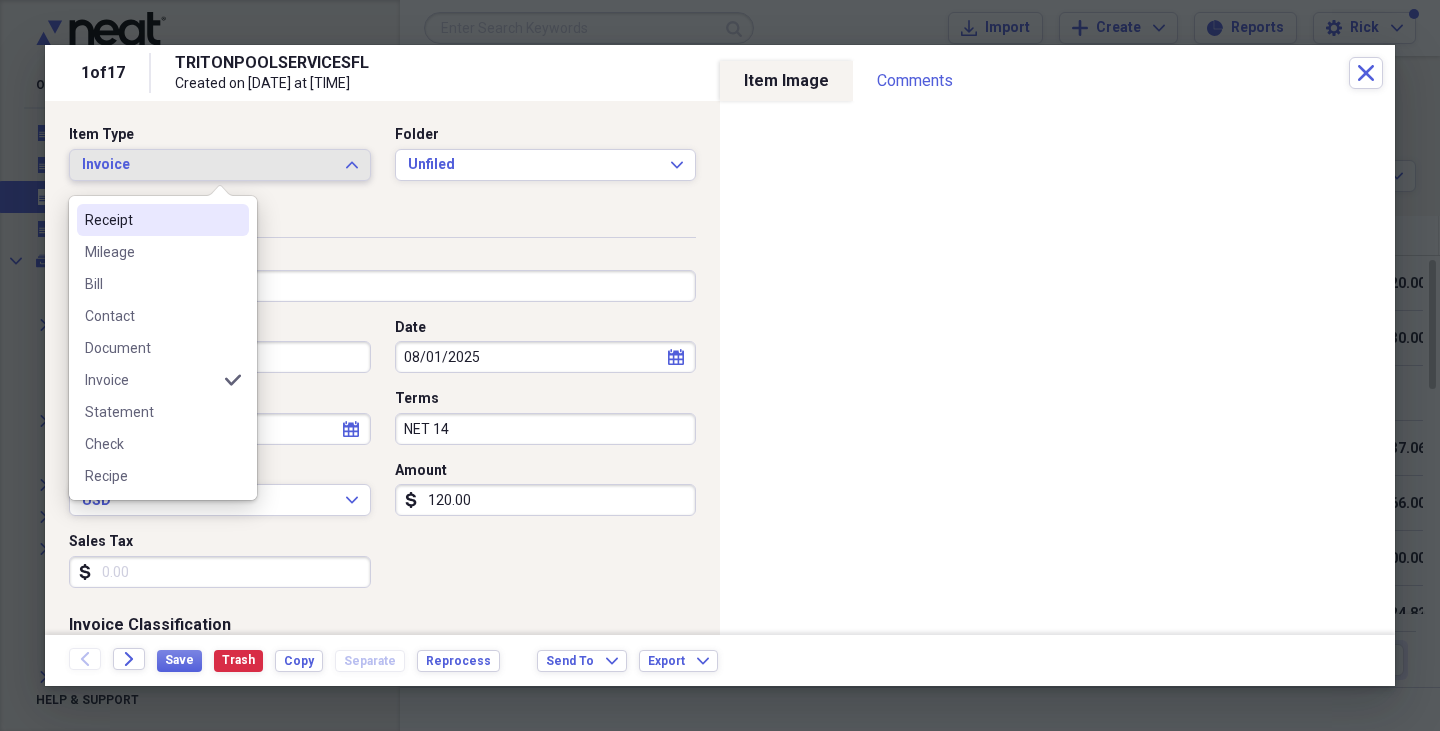 click on "Receipt" at bounding box center (151, 220) 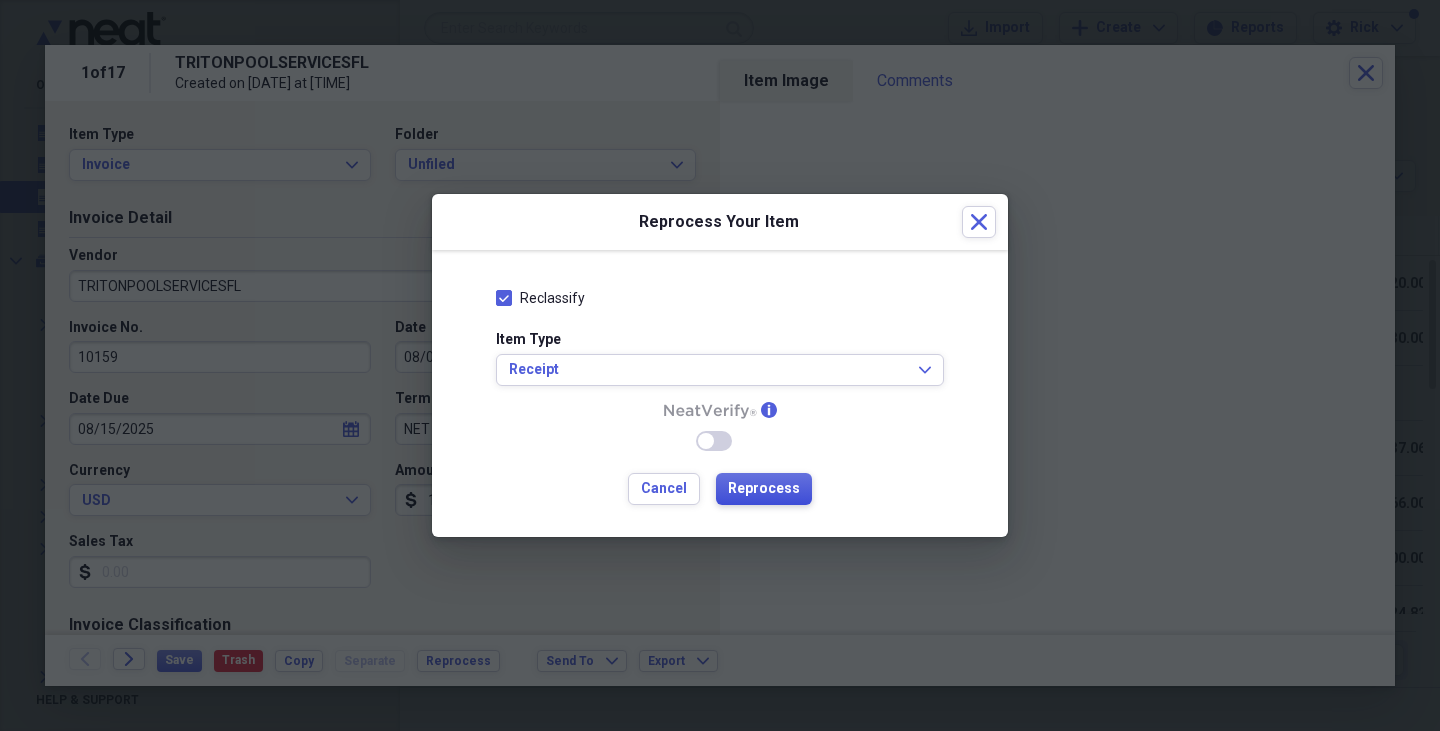 click on "Reprocess" at bounding box center [764, 489] 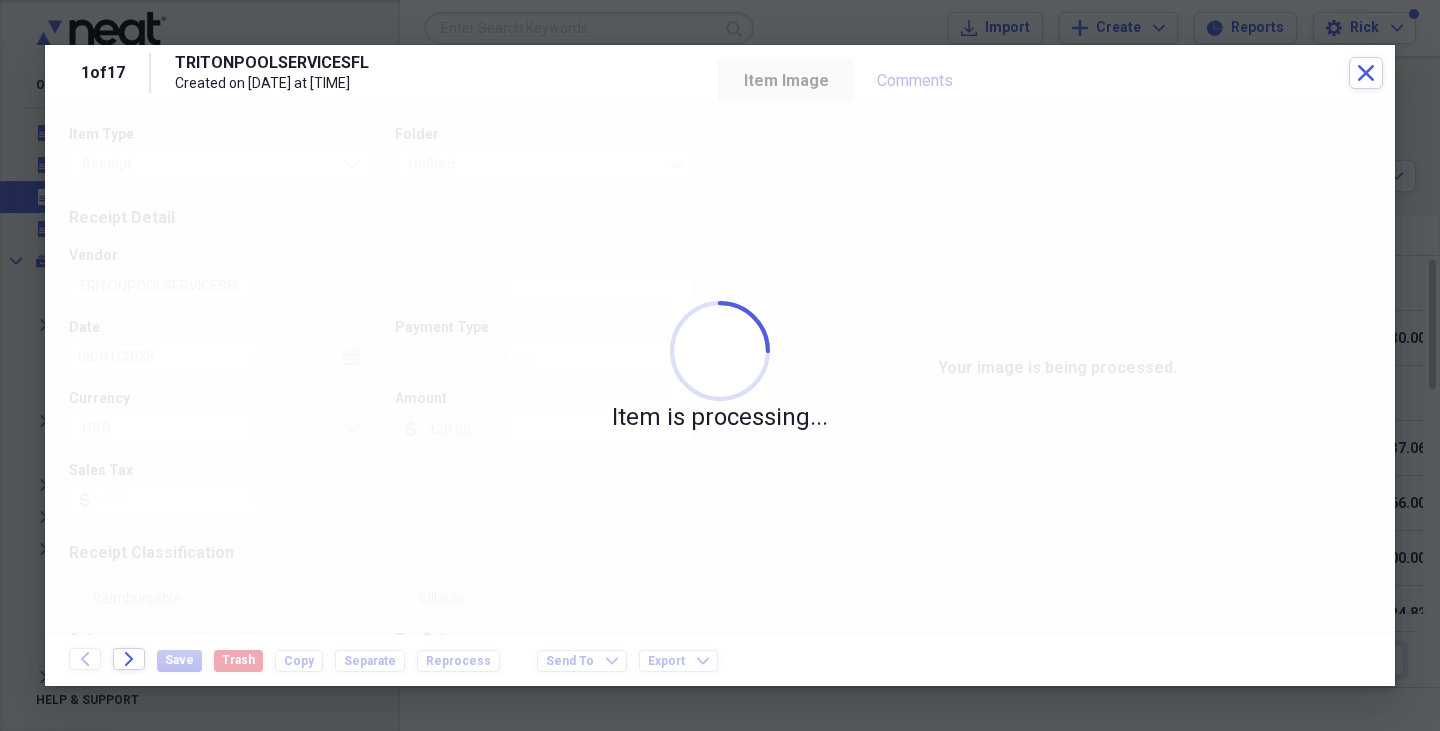 type on "Cash" 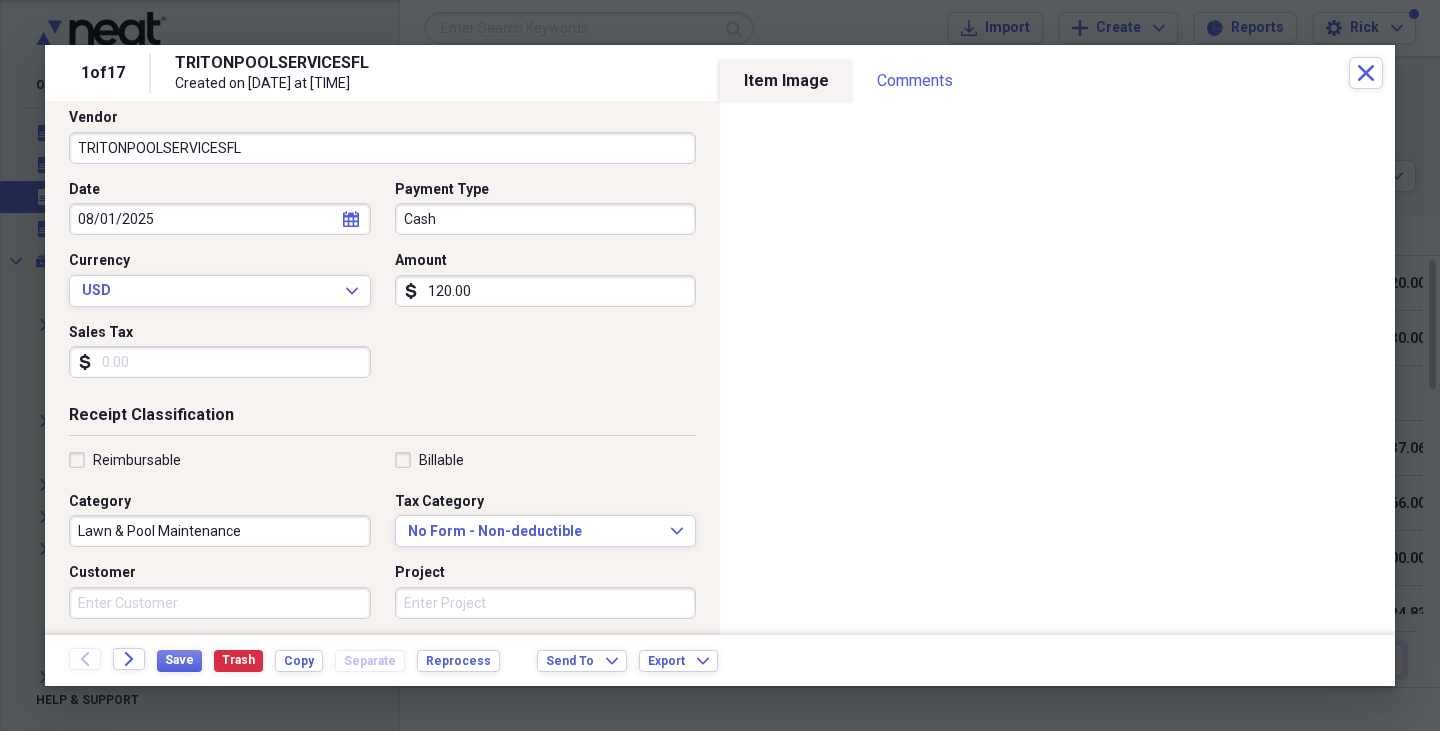 scroll, scrollTop: 0, scrollLeft: 0, axis: both 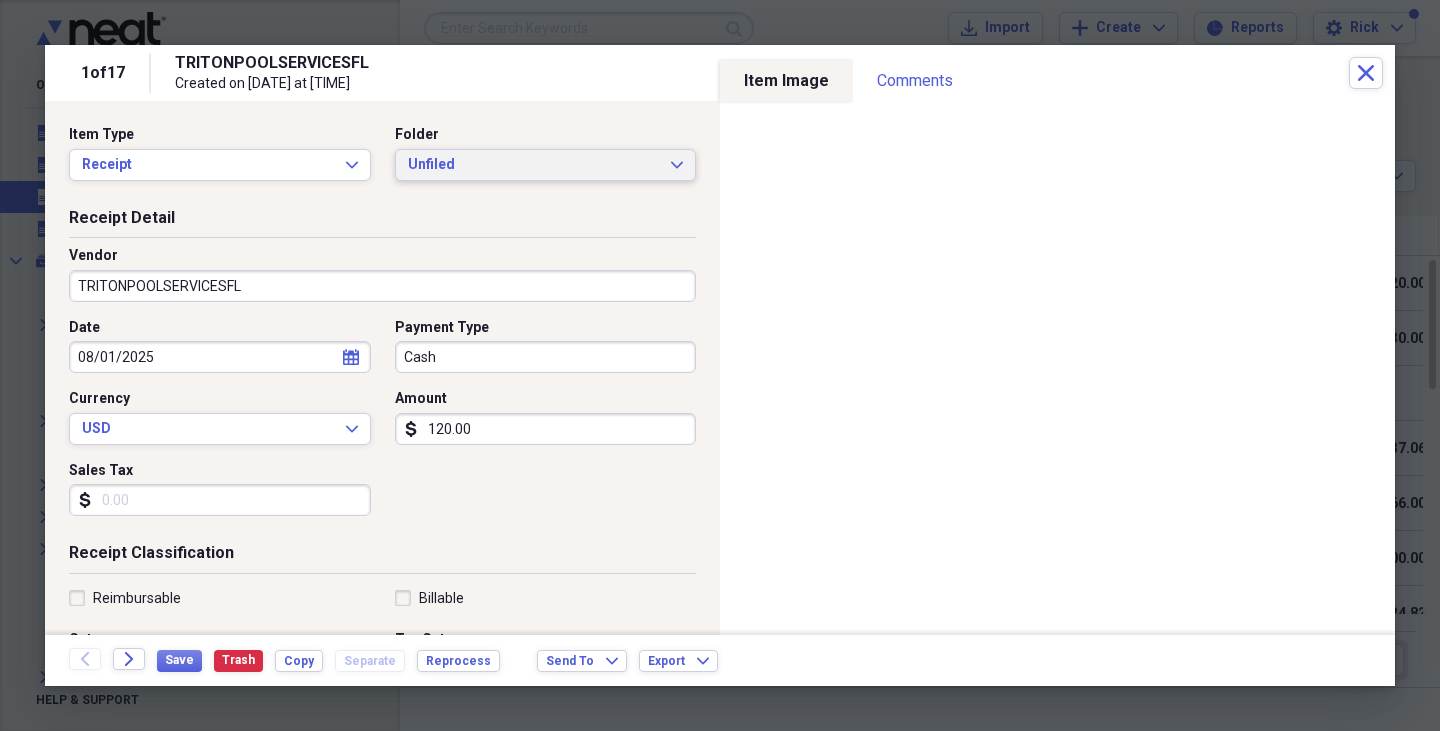 click on "Expand" 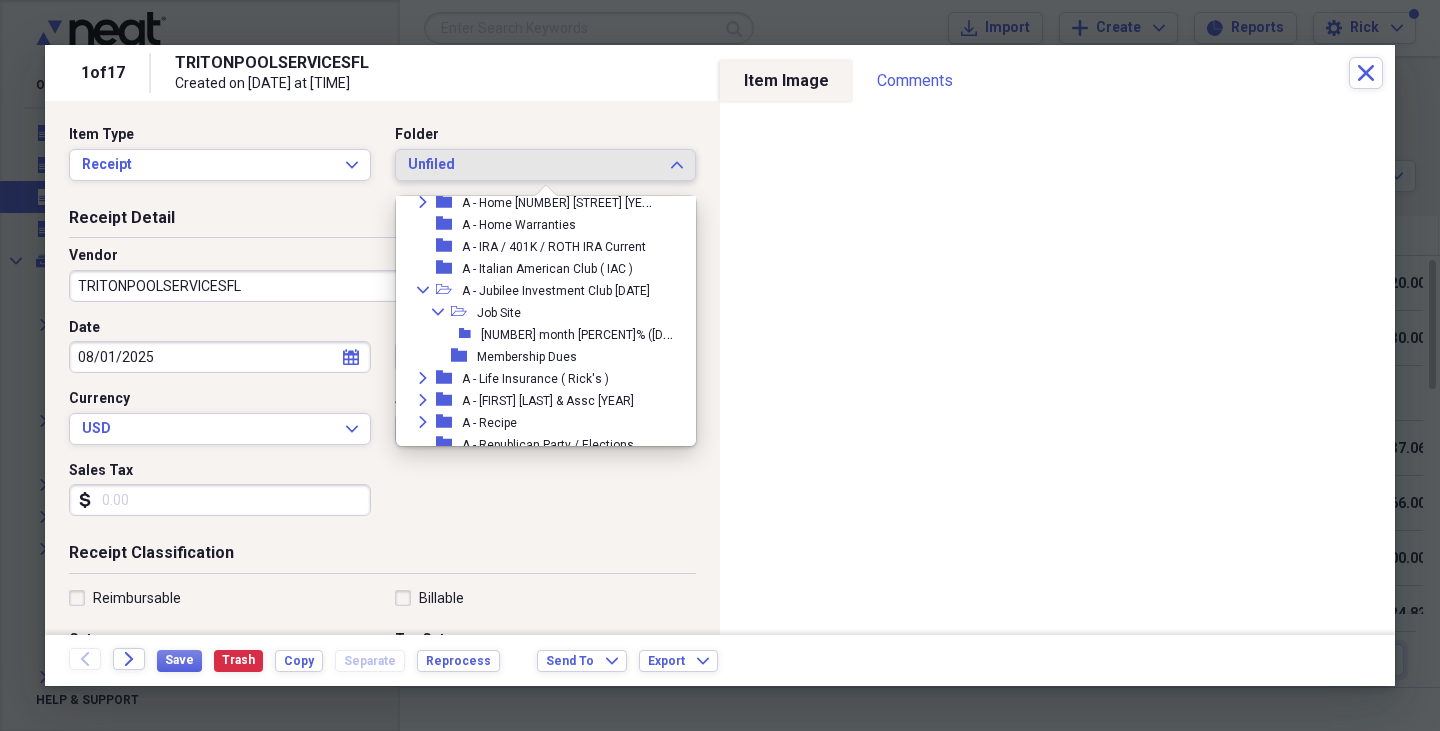 scroll, scrollTop: 254, scrollLeft: 0, axis: vertical 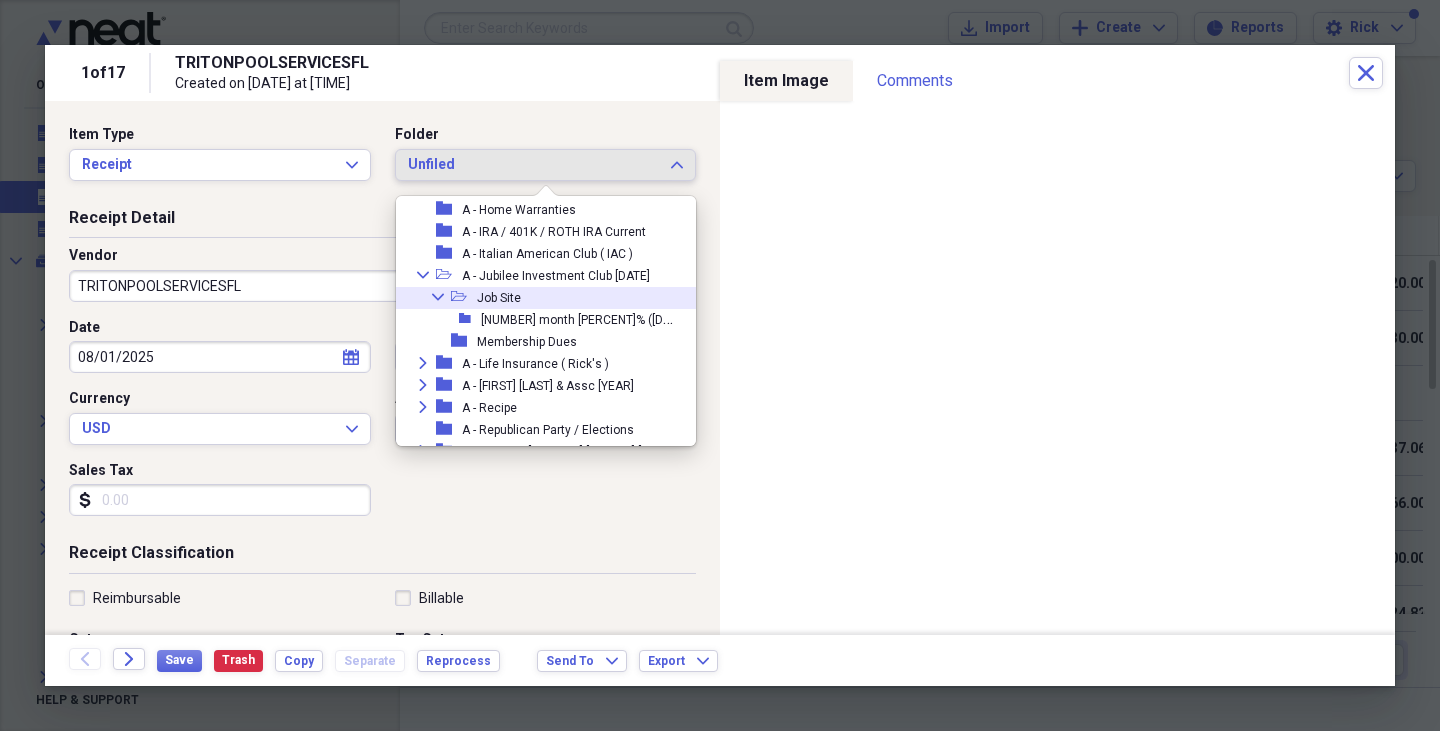 click 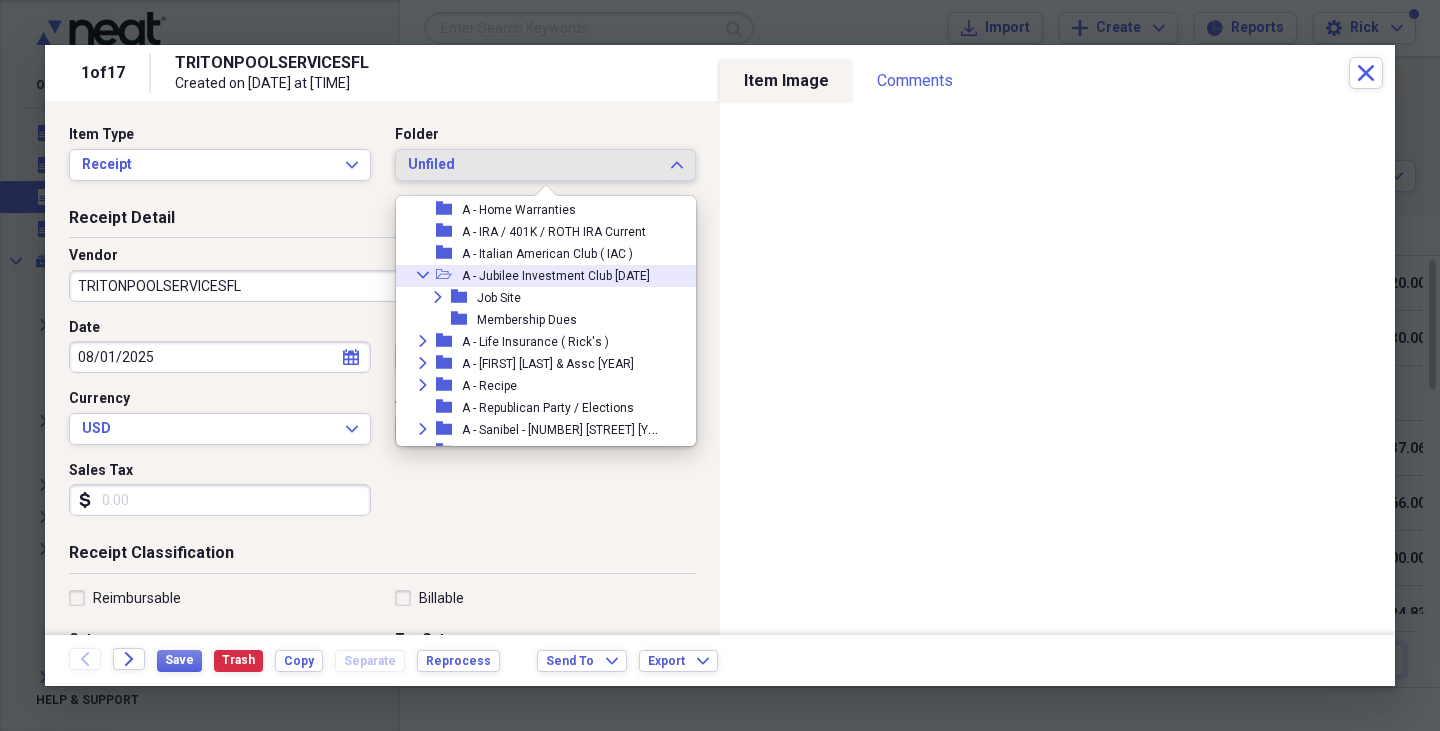 click on "Collapse" 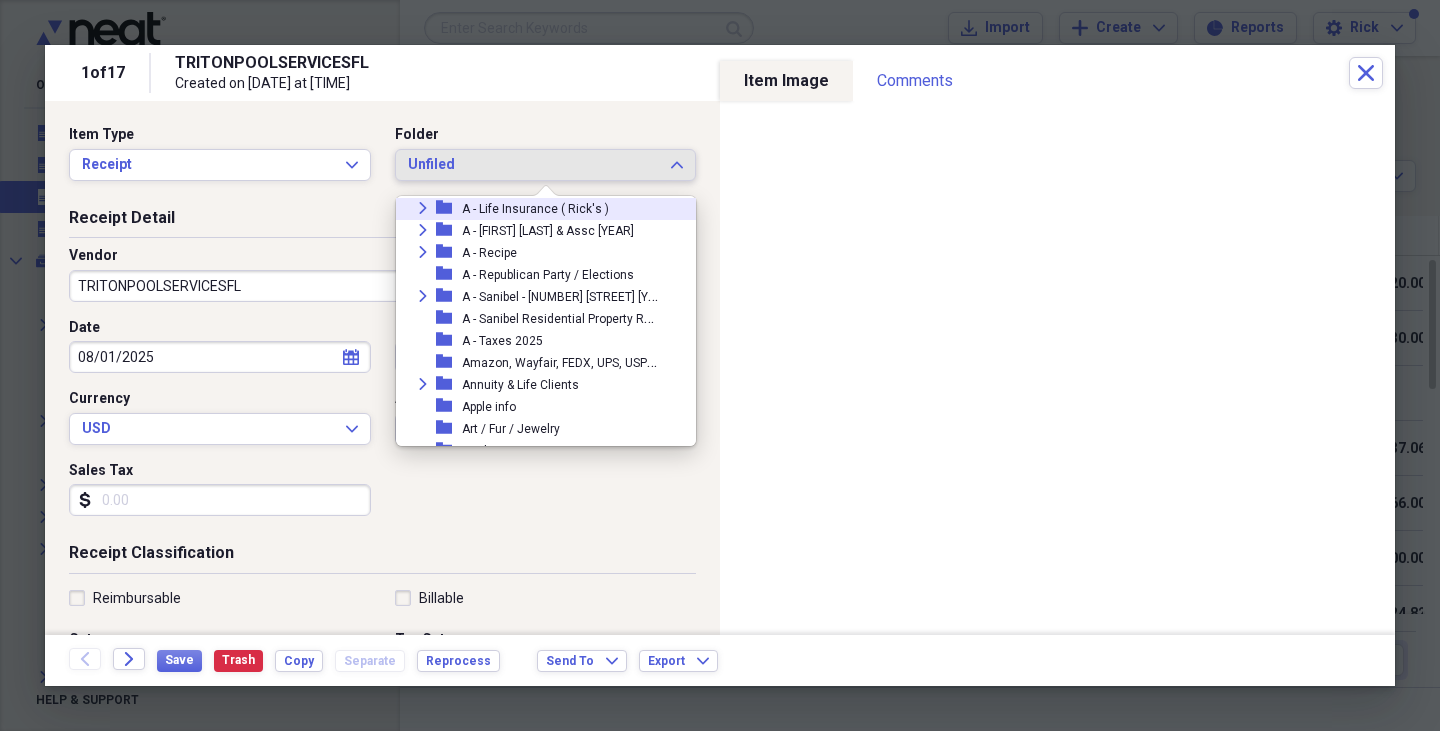 scroll, scrollTop: 346, scrollLeft: 0, axis: vertical 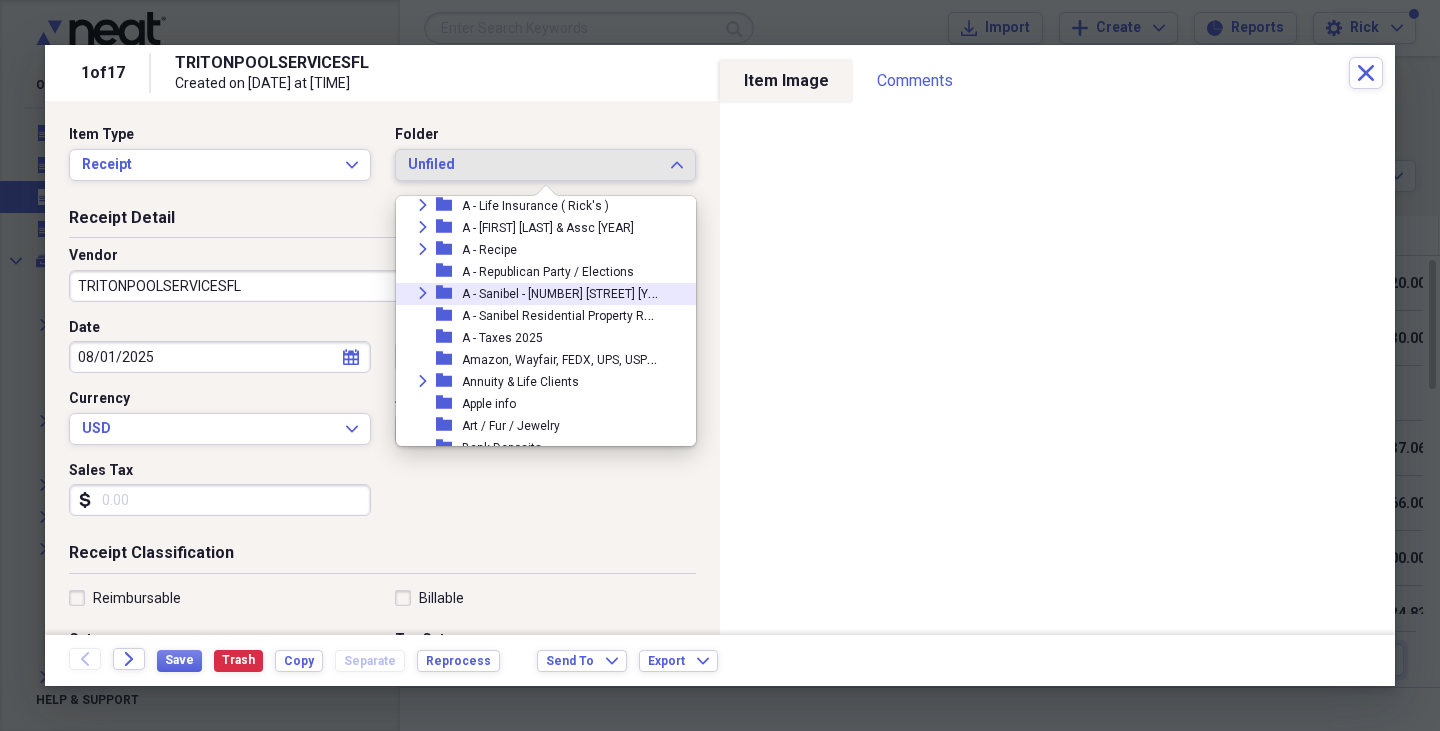 click 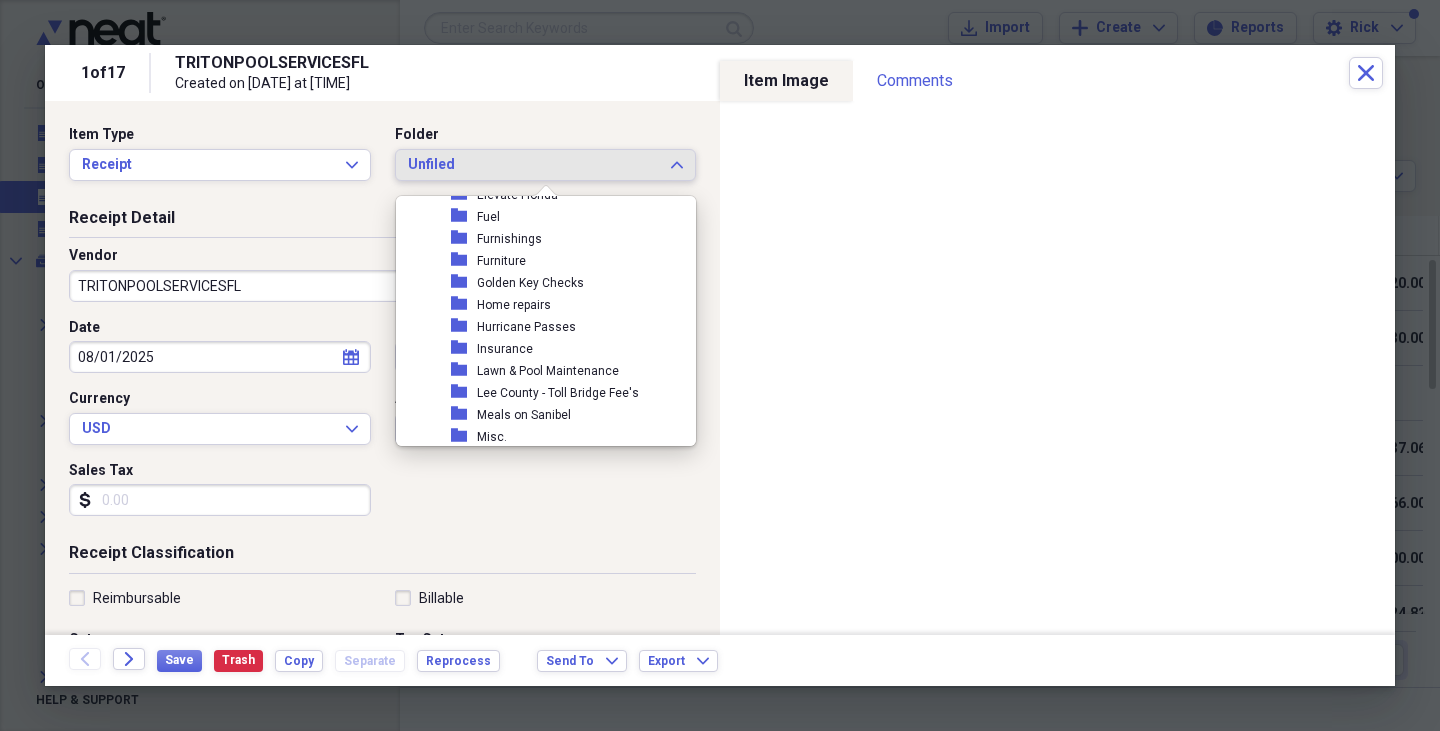scroll, scrollTop: 552, scrollLeft: 0, axis: vertical 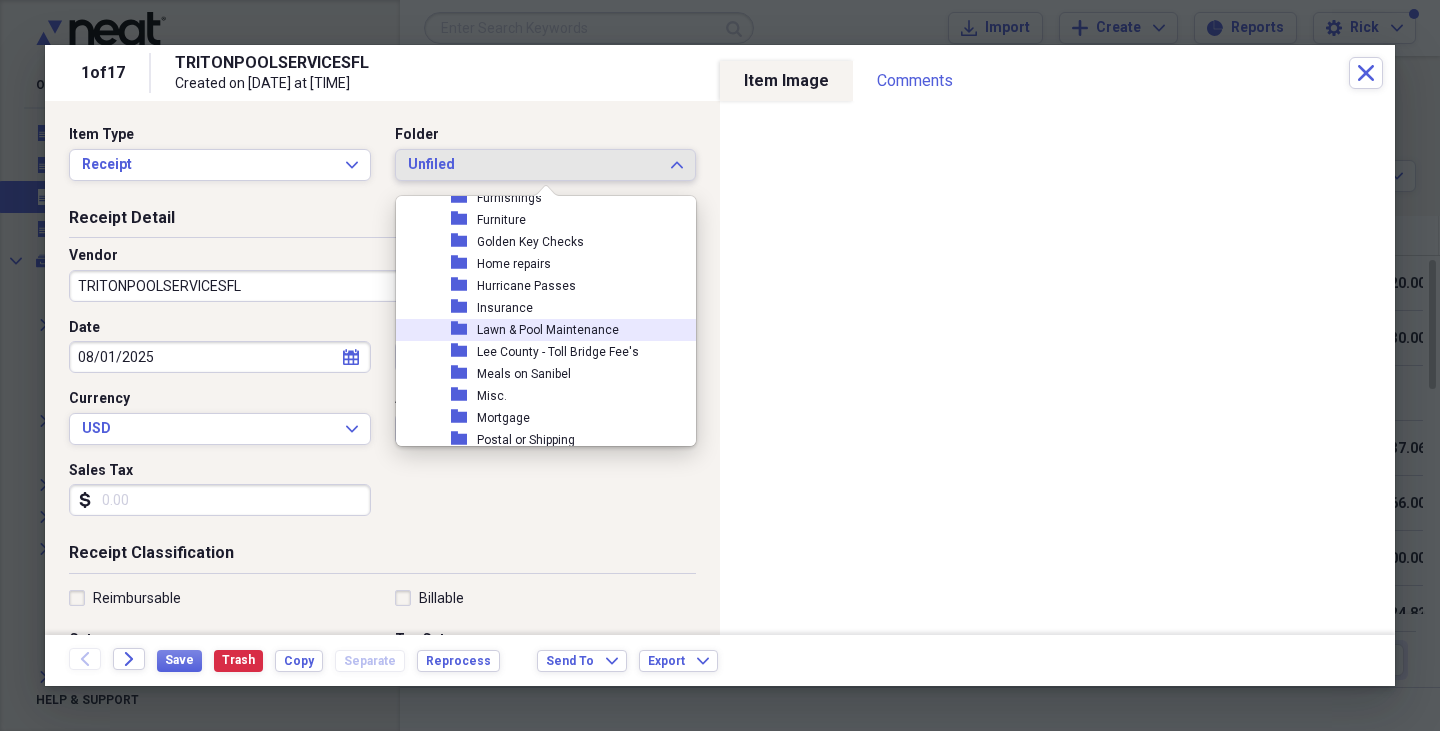 click on "Lawn & Pool Maintenance" at bounding box center (548, 330) 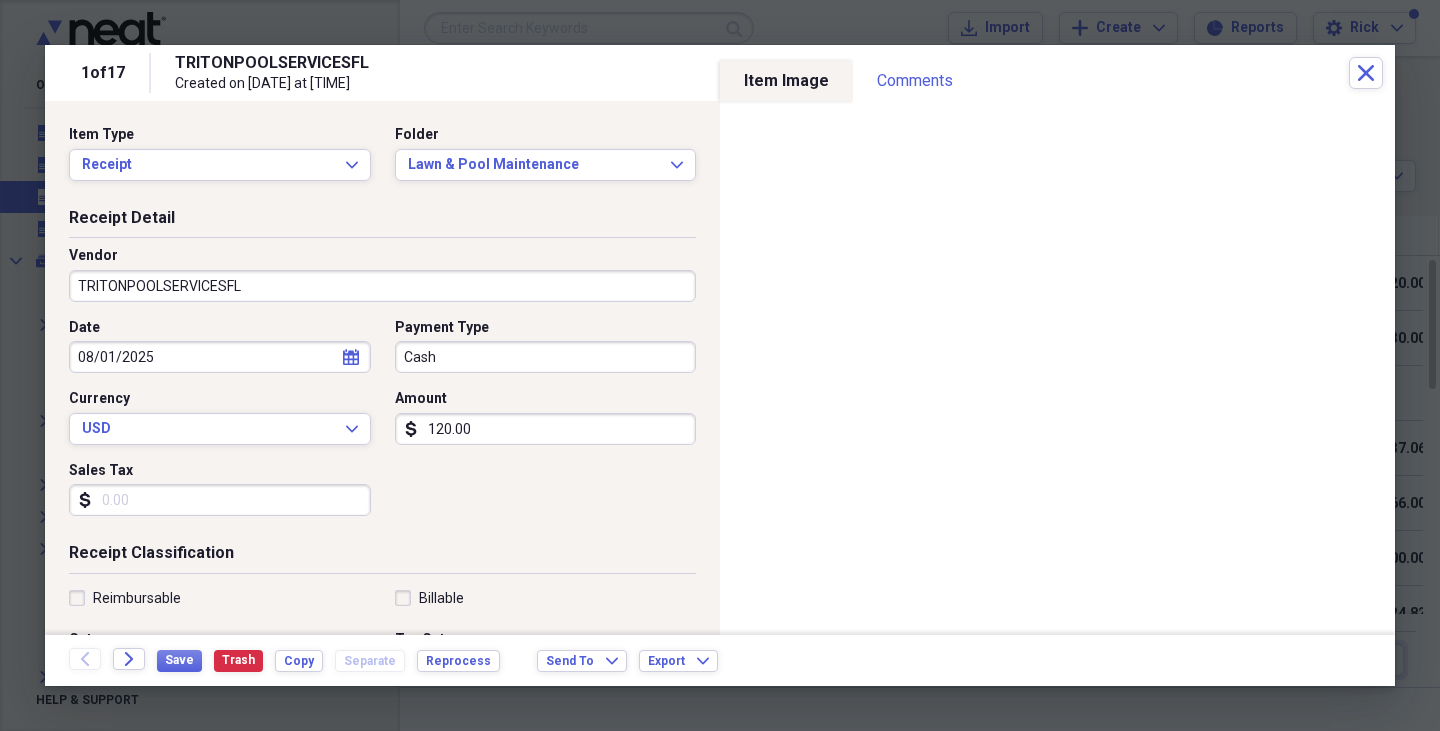 click 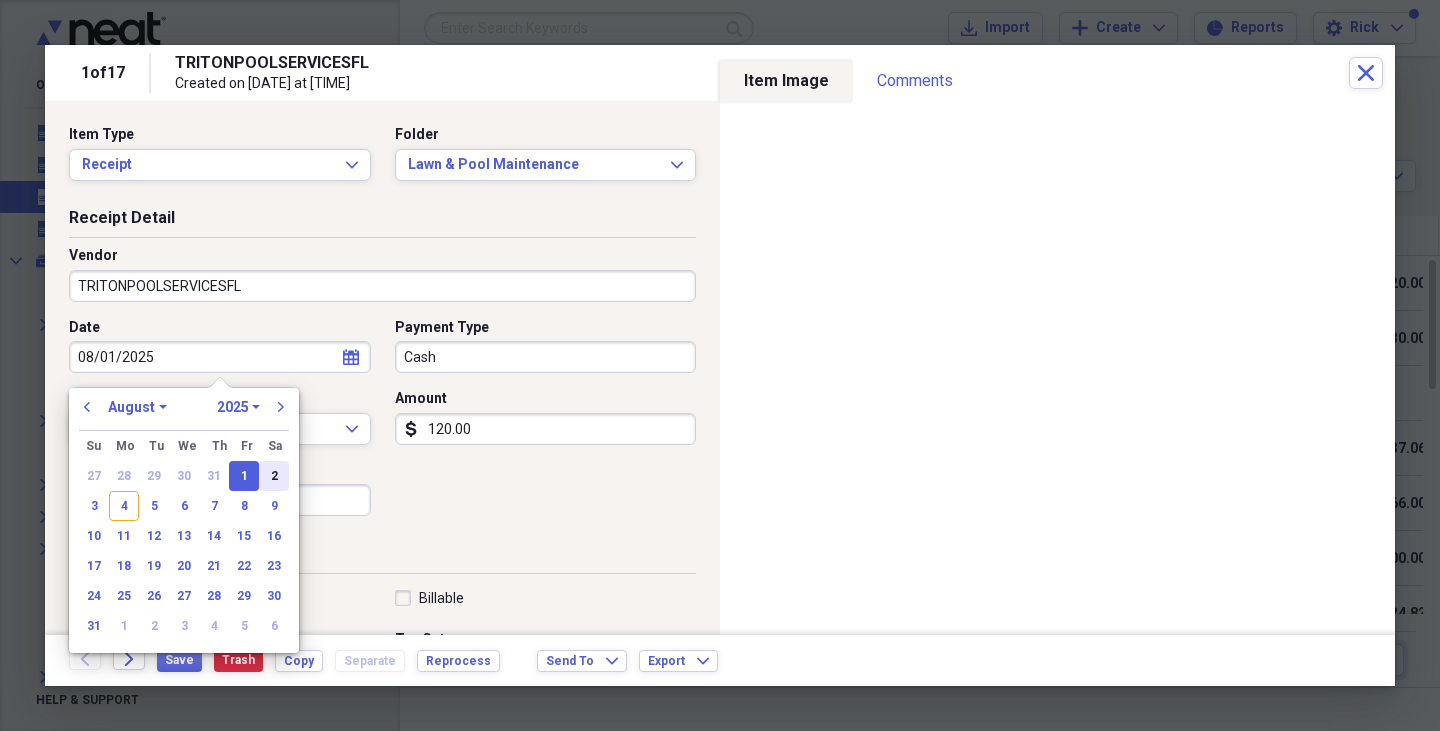 click on "2" at bounding box center [274, 476] 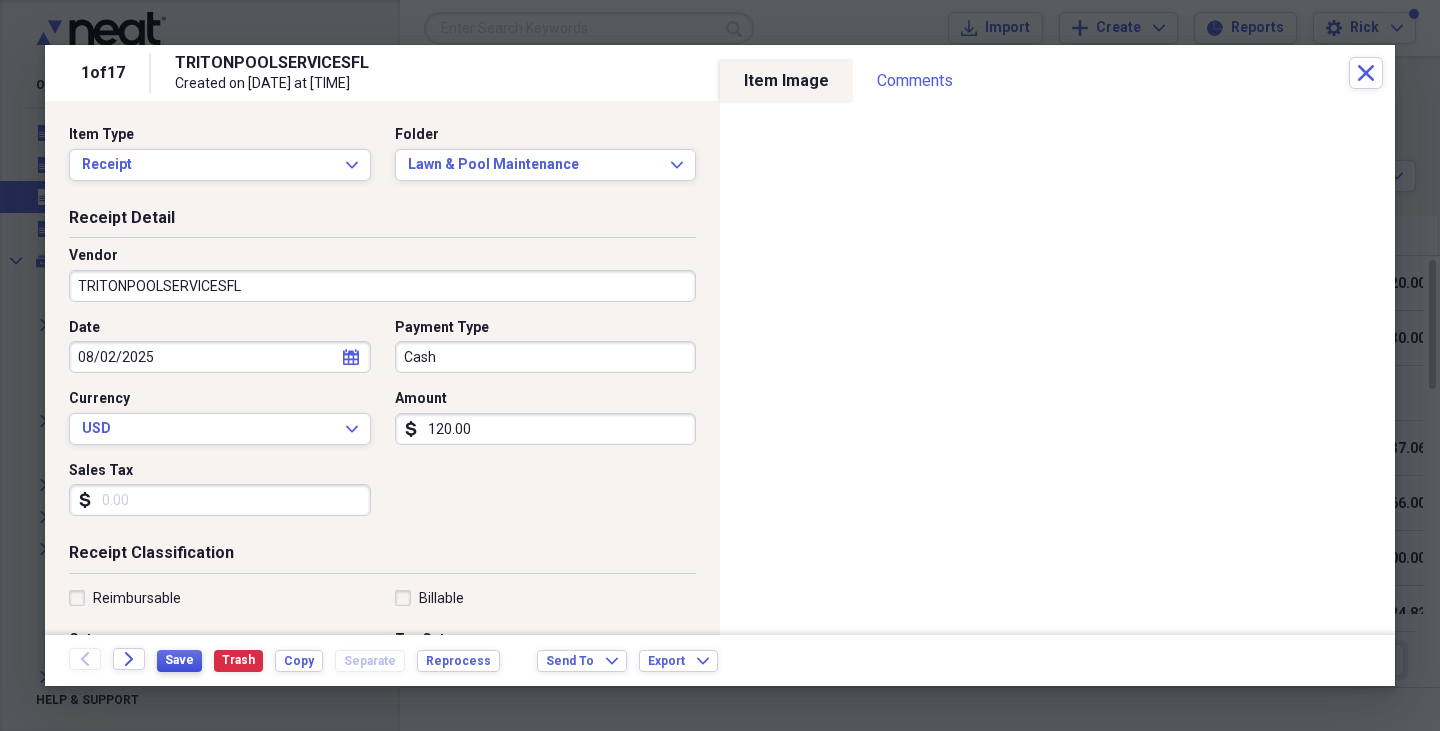 click on "Save" at bounding box center (179, 660) 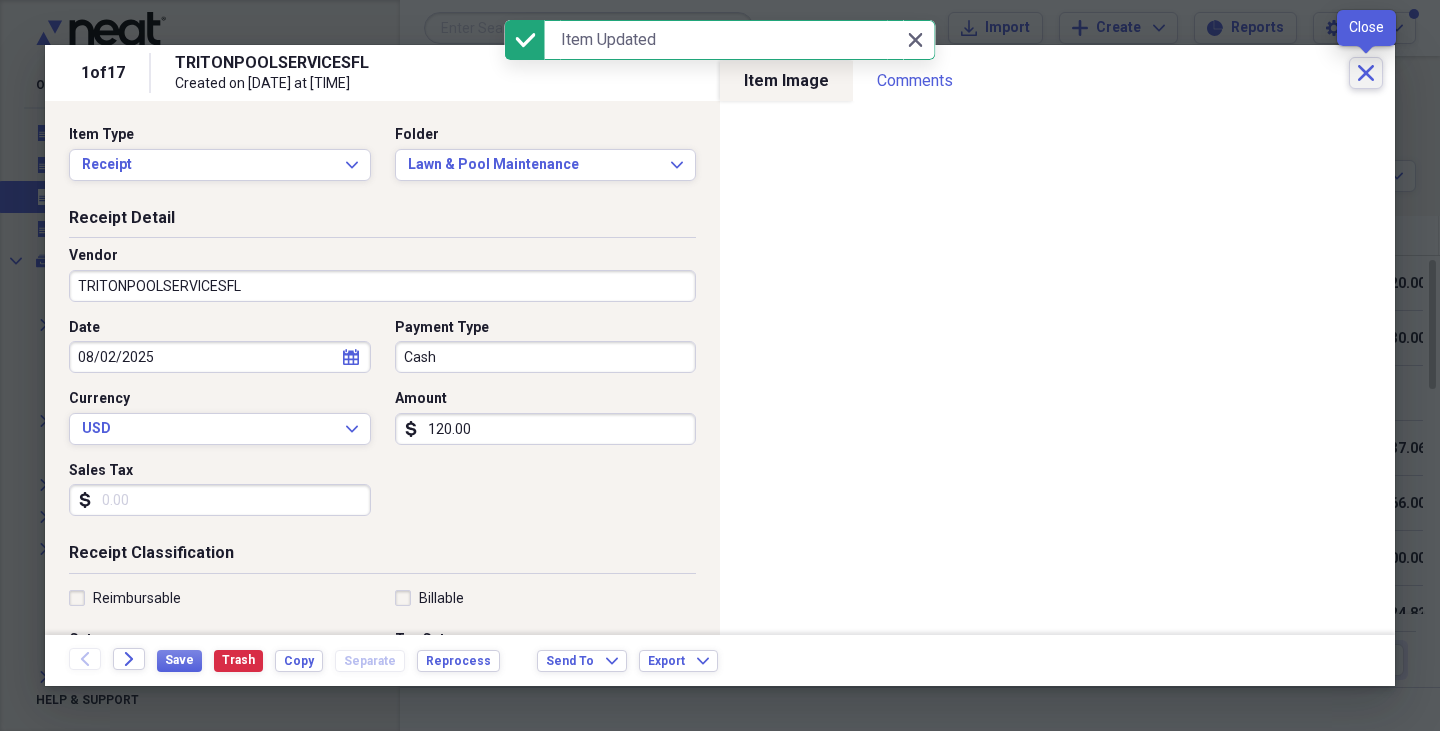 click on "Close" 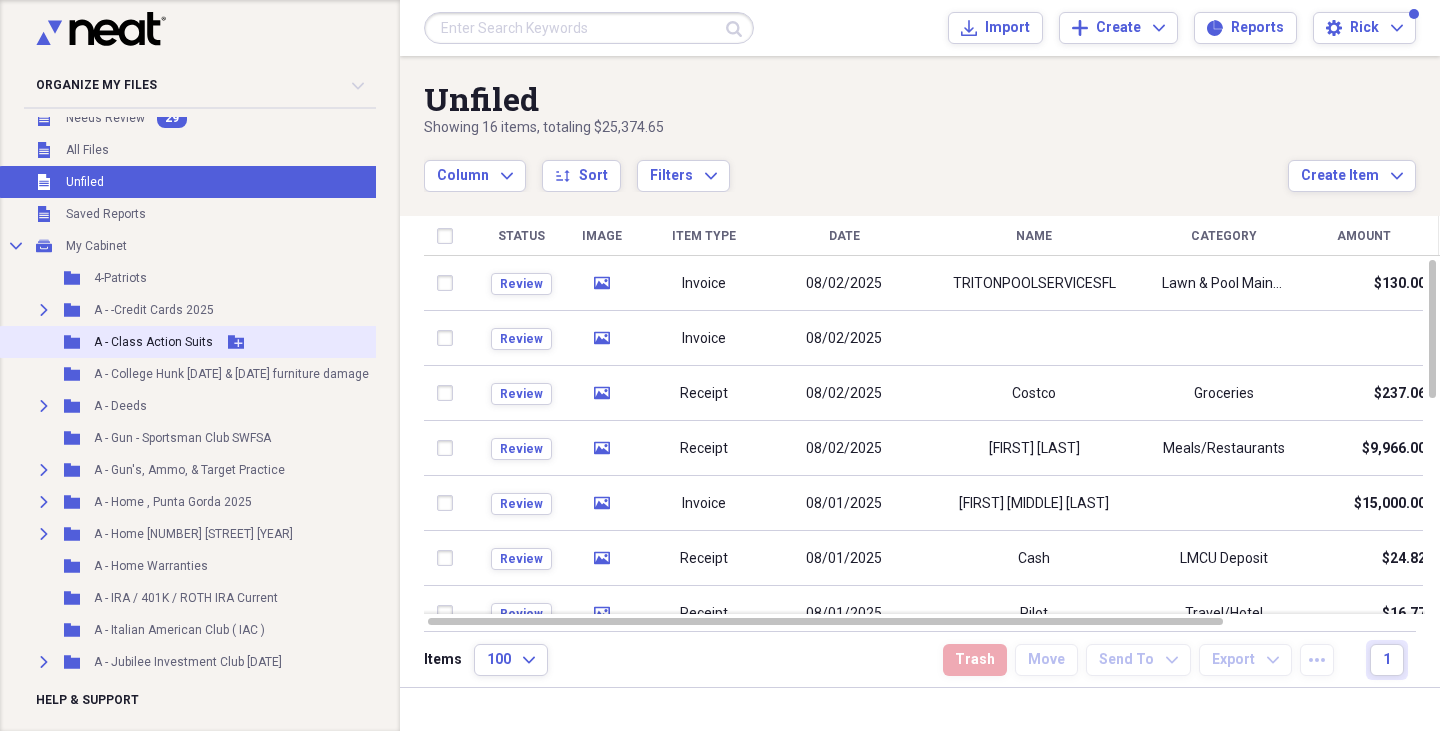 scroll, scrollTop: 17, scrollLeft: 0, axis: vertical 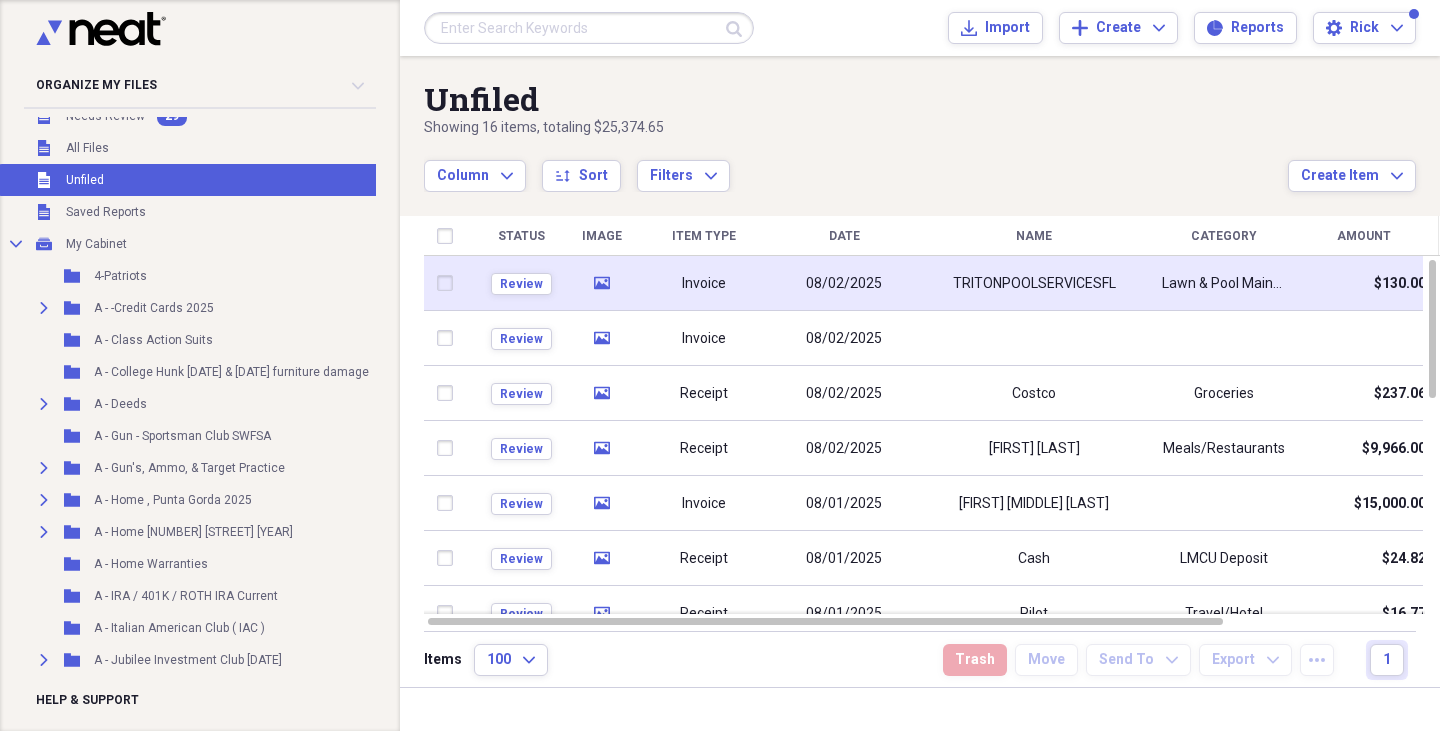 click on "media" at bounding box center [601, 283] 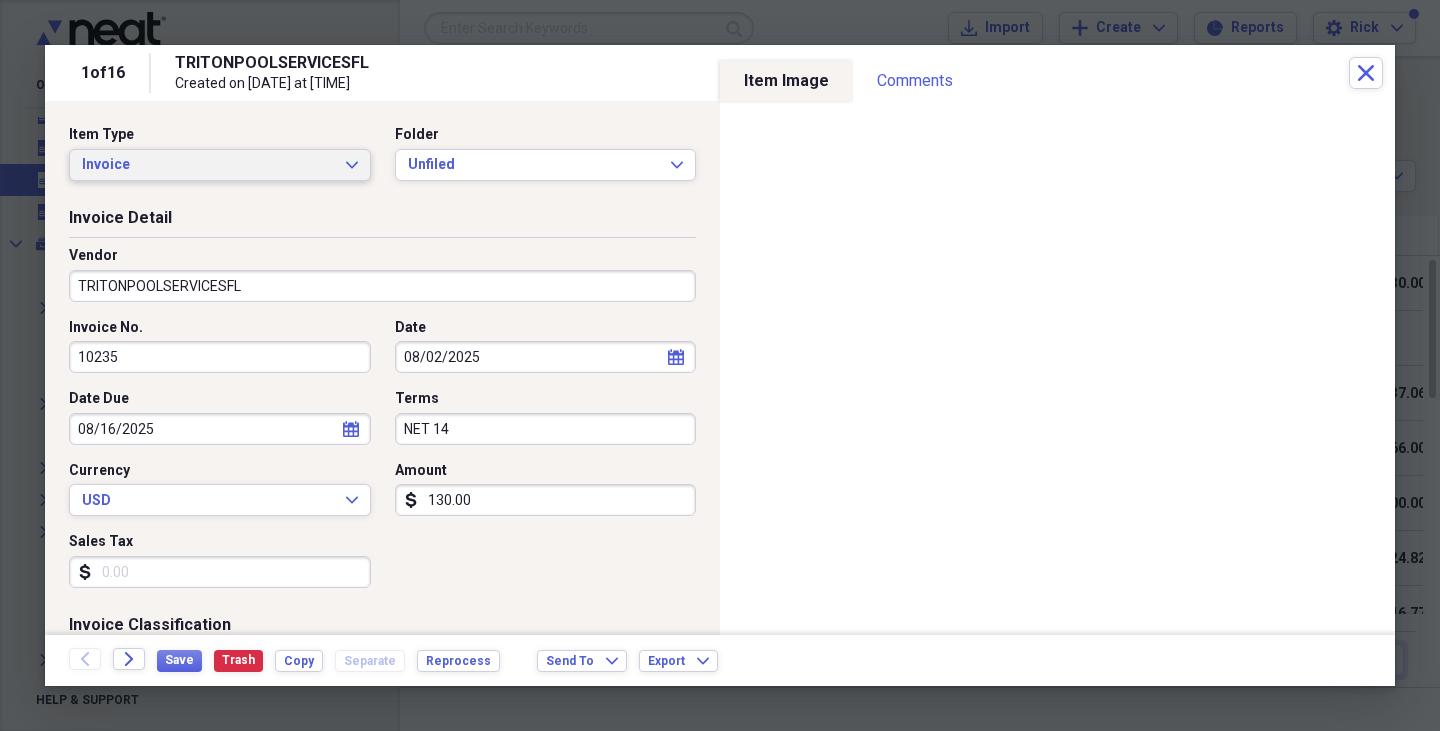 click on "Expand" 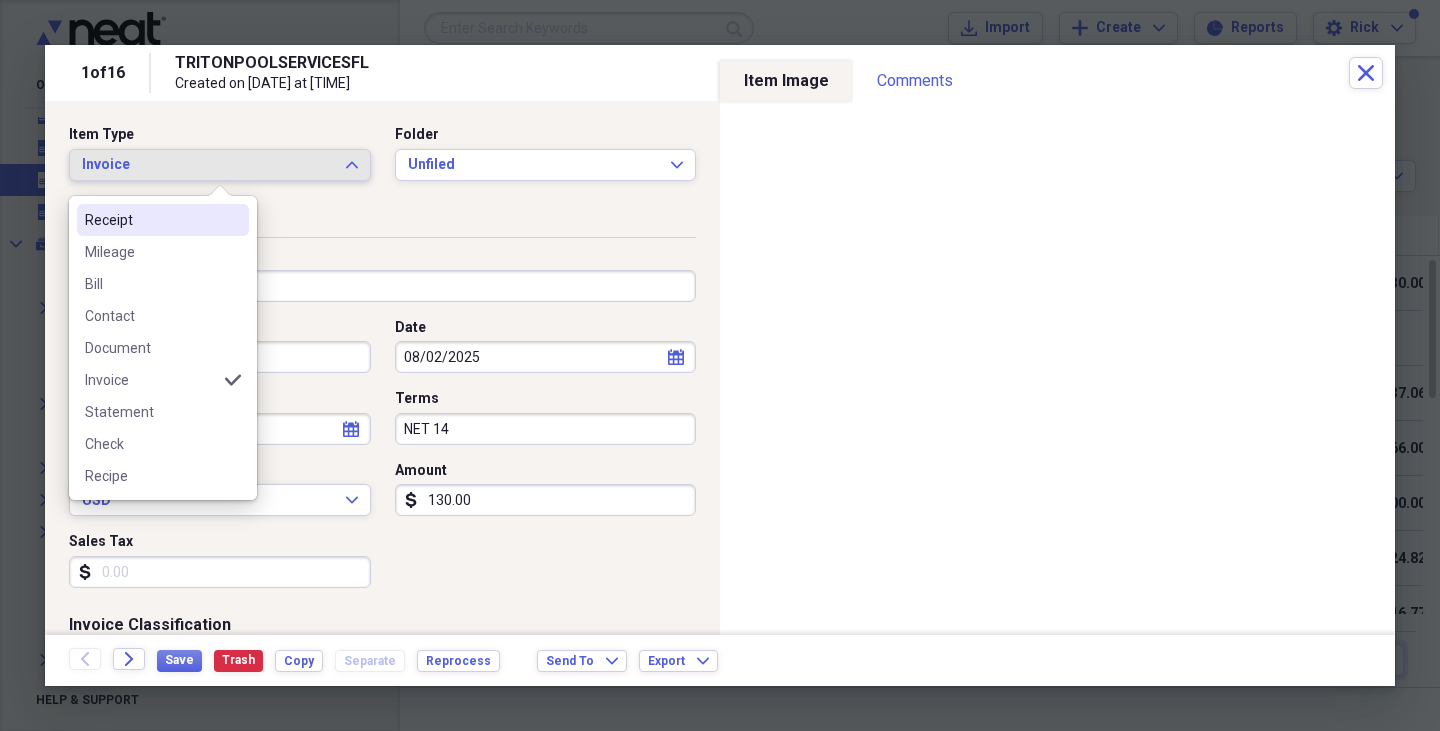 click on "Receipt" at bounding box center (151, 220) 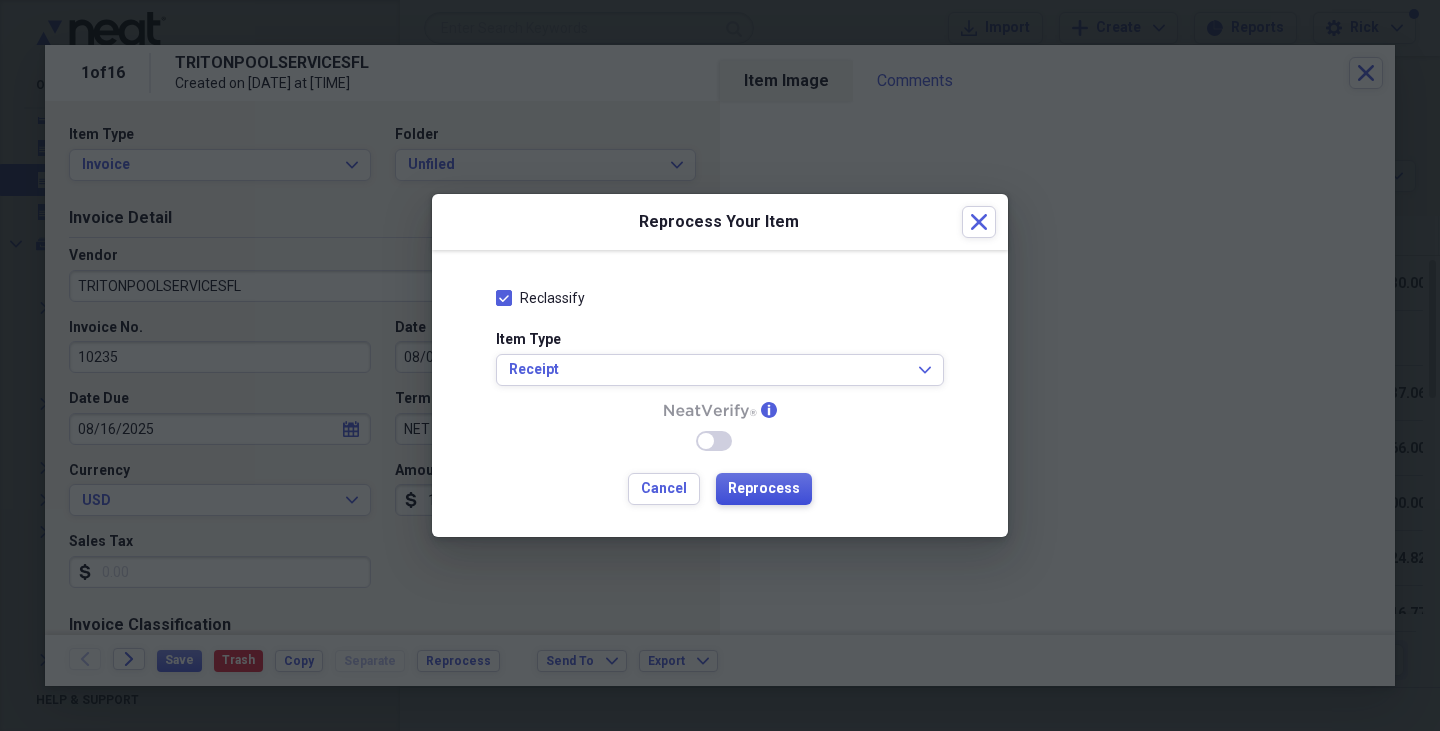 click on "Reprocess" at bounding box center [764, 489] 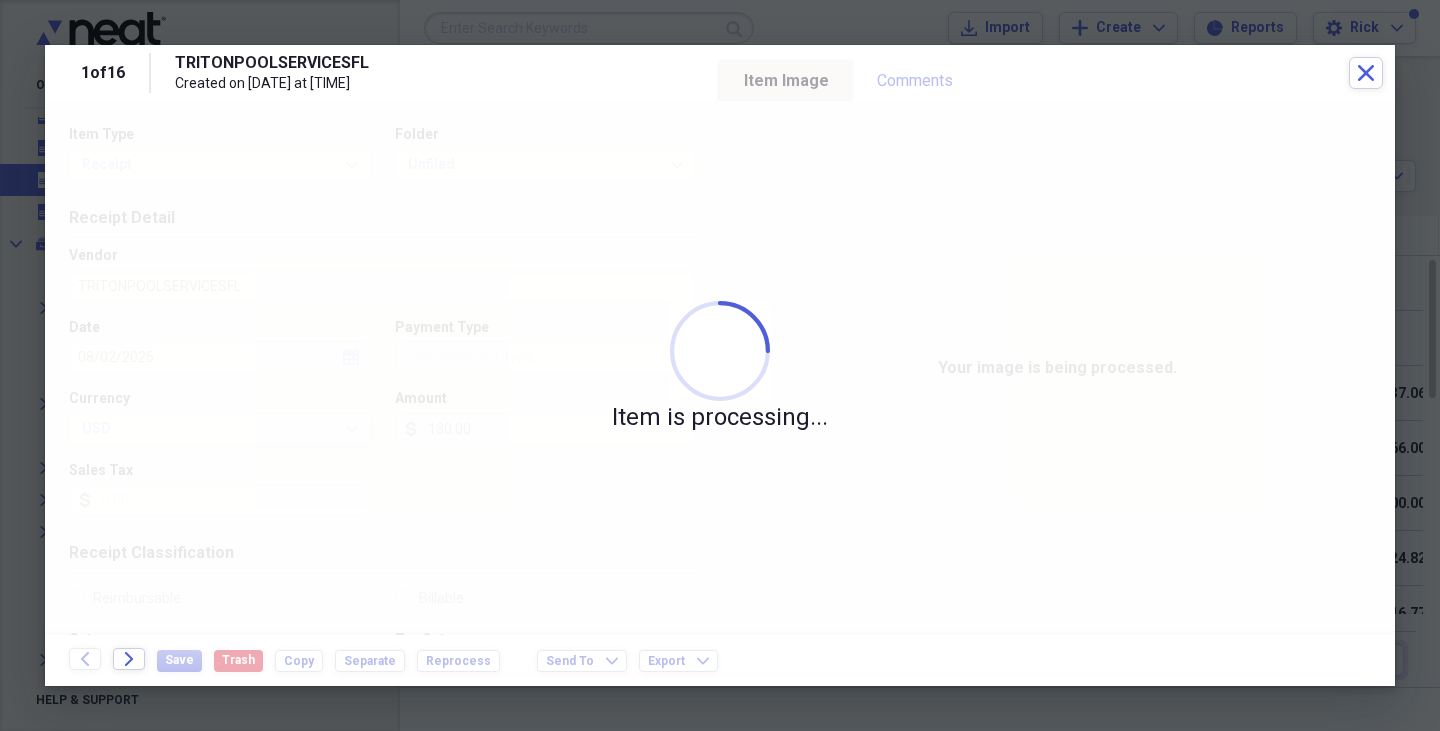 type on "Cash" 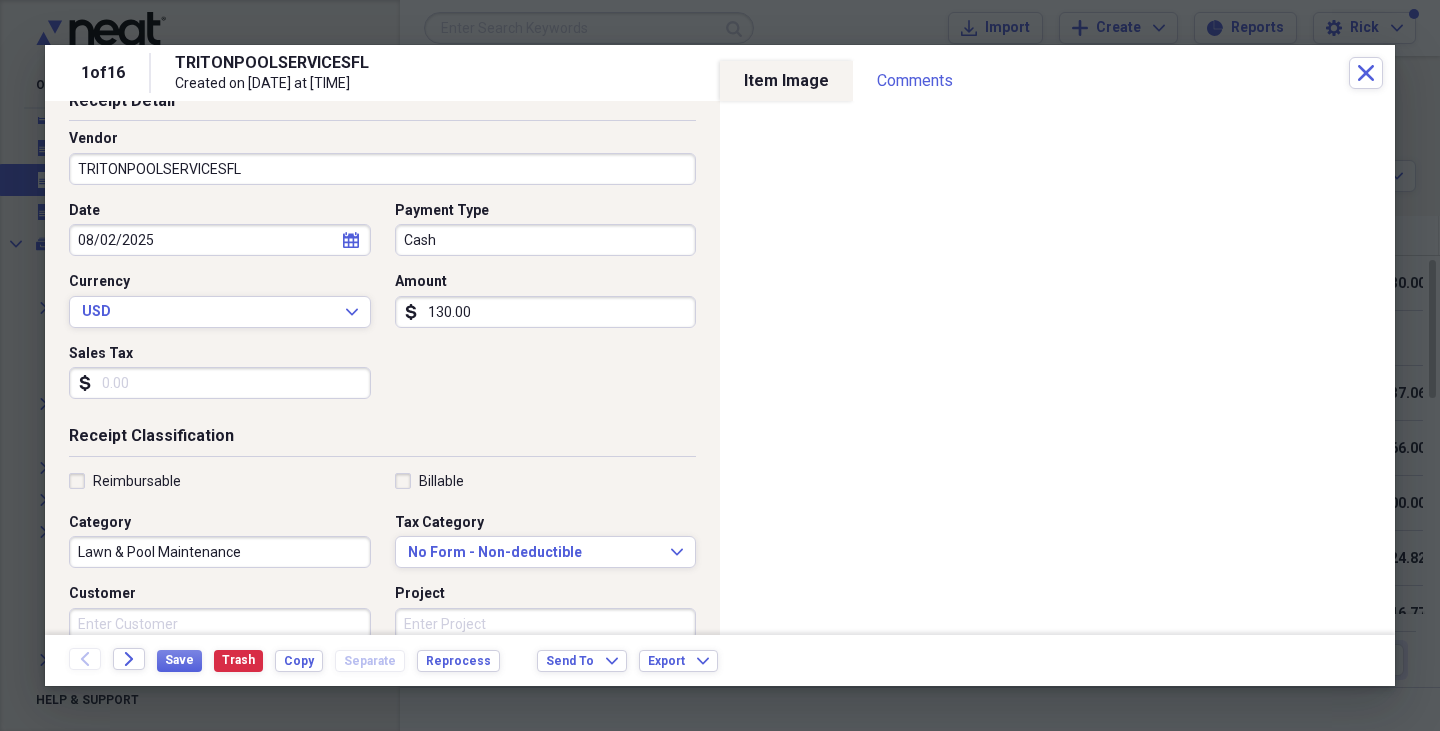 scroll, scrollTop: 0, scrollLeft: 0, axis: both 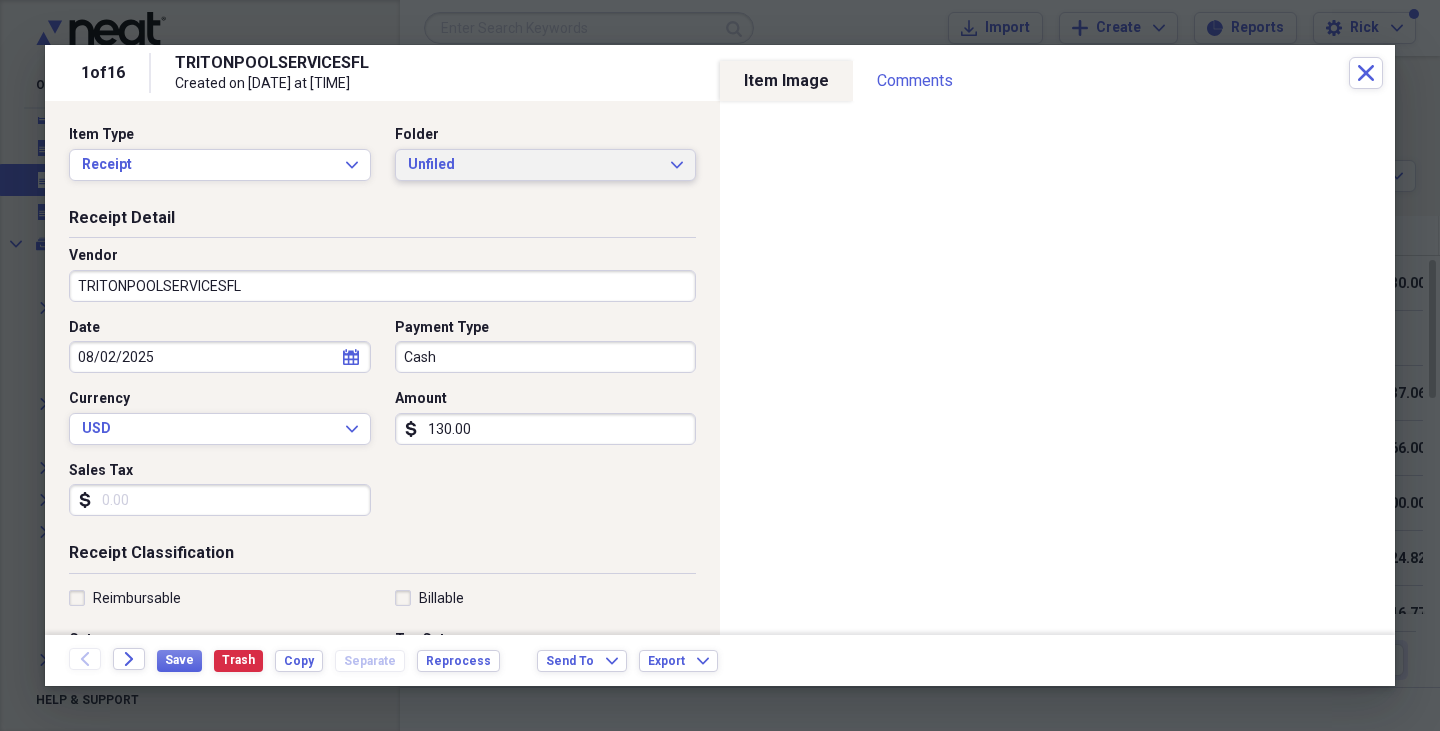 click on "Expand" 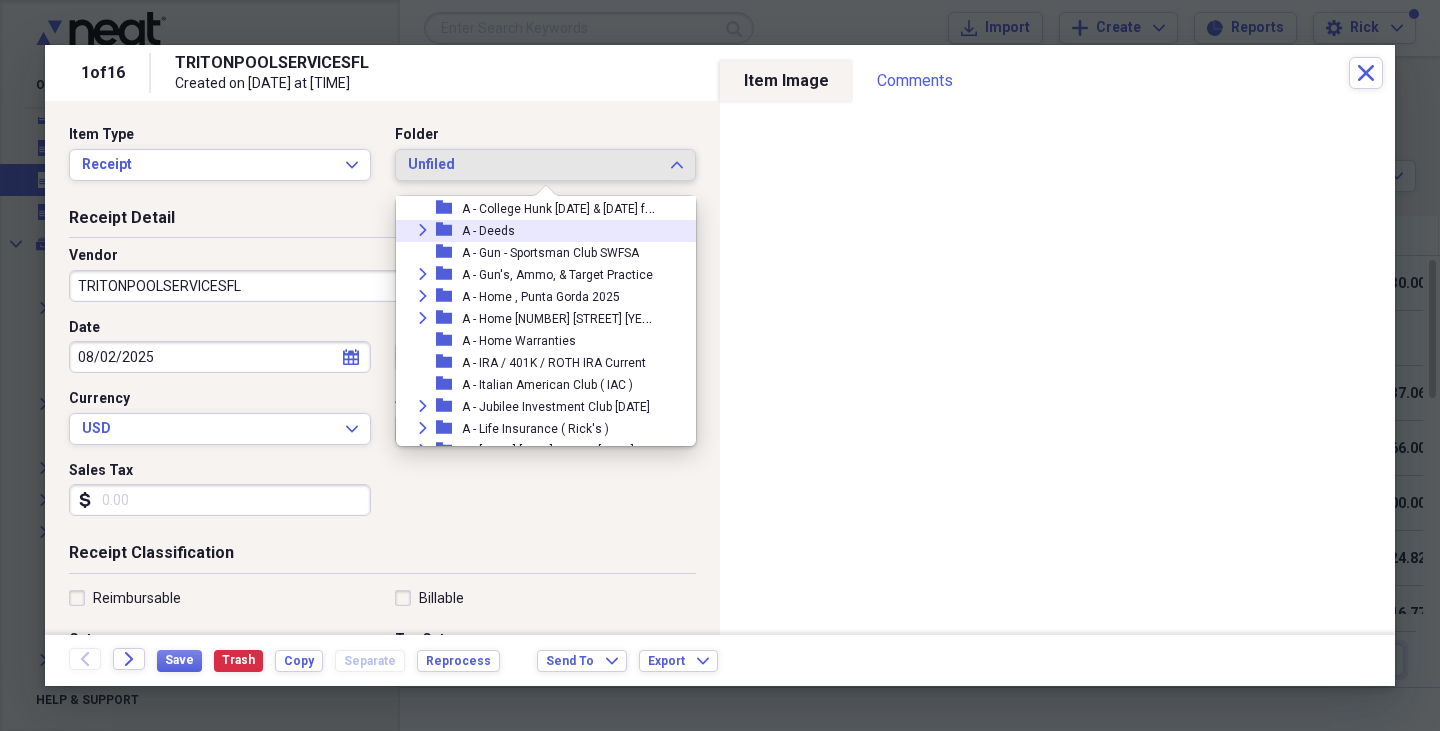 scroll, scrollTop: 131, scrollLeft: 0, axis: vertical 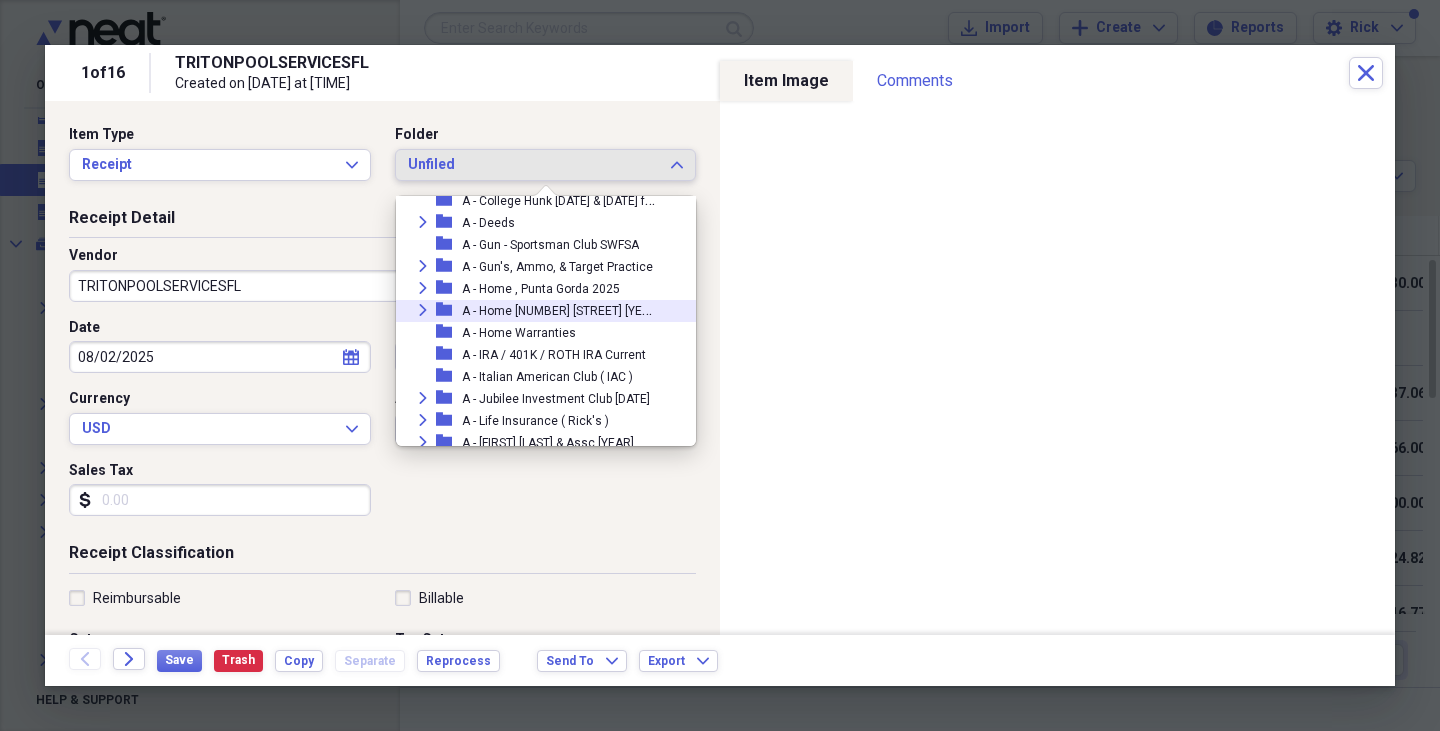click on "Expand" 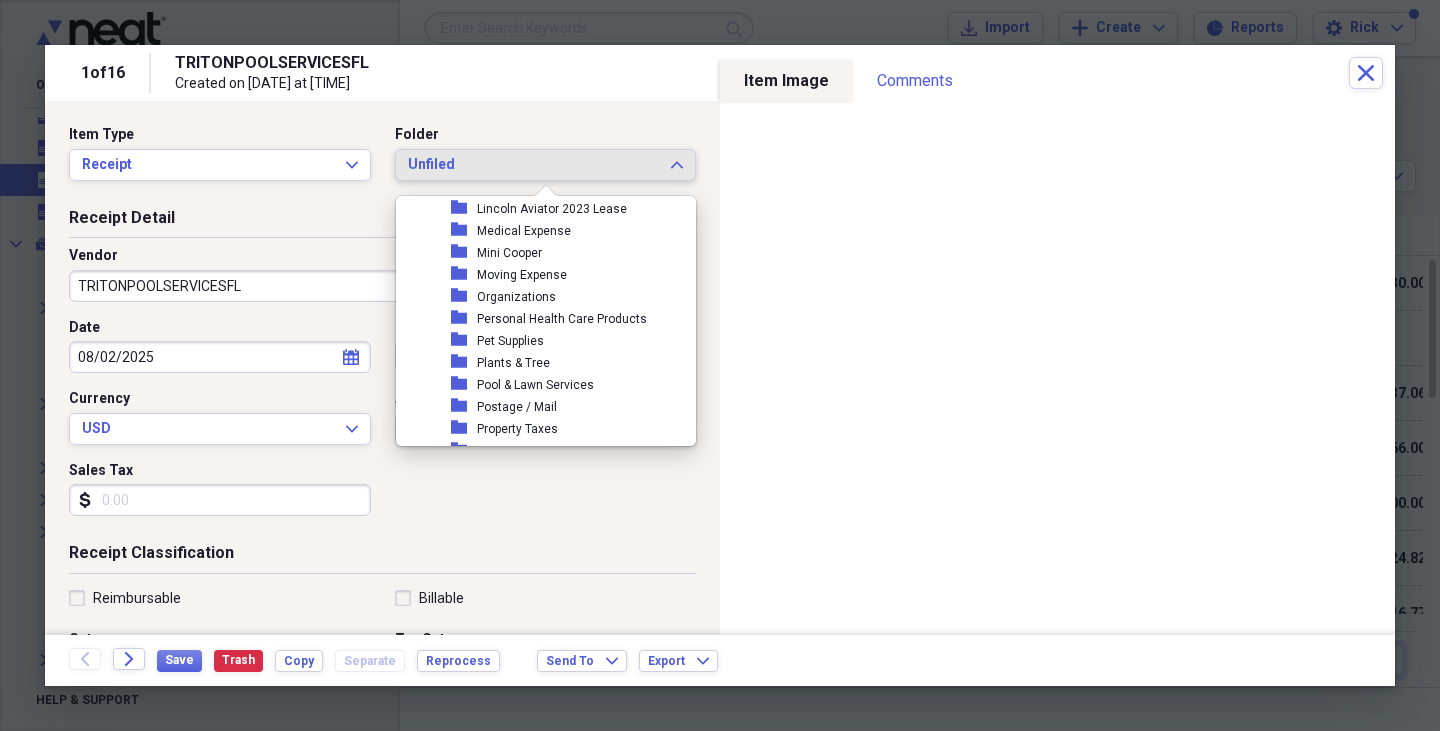 scroll, scrollTop: 698, scrollLeft: 0, axis: vertical 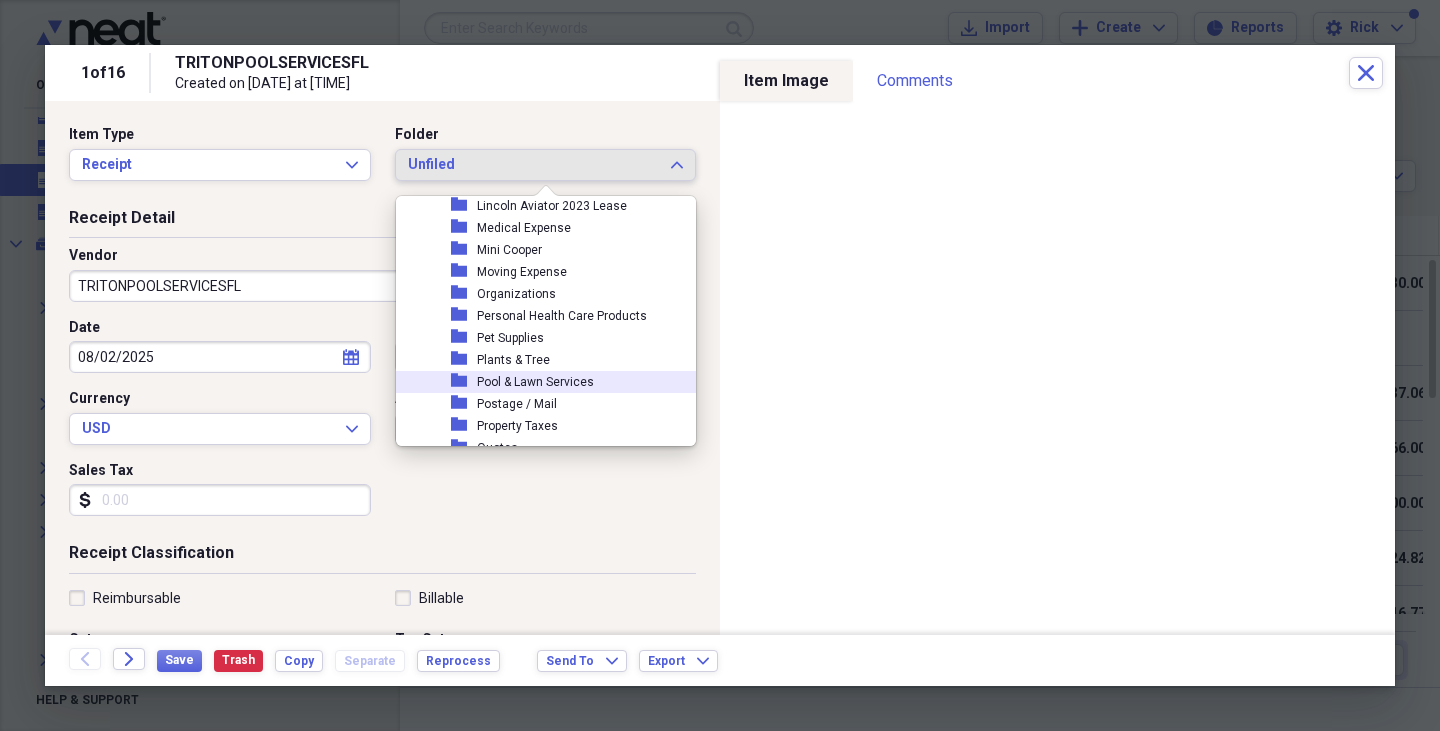 click on "Pool & Lawn Services" at bounding box center (535, 382) 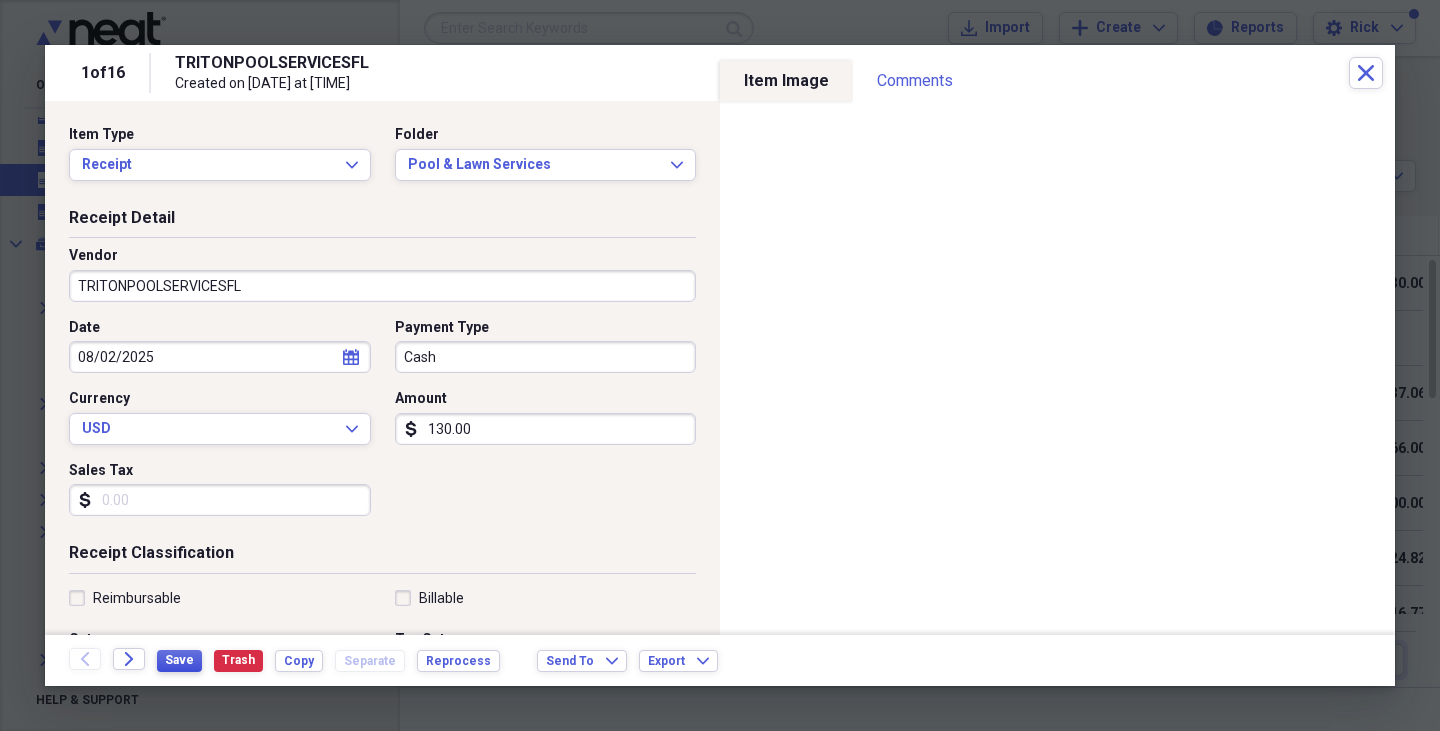 click on "Save" at bounding box center [179, 660] 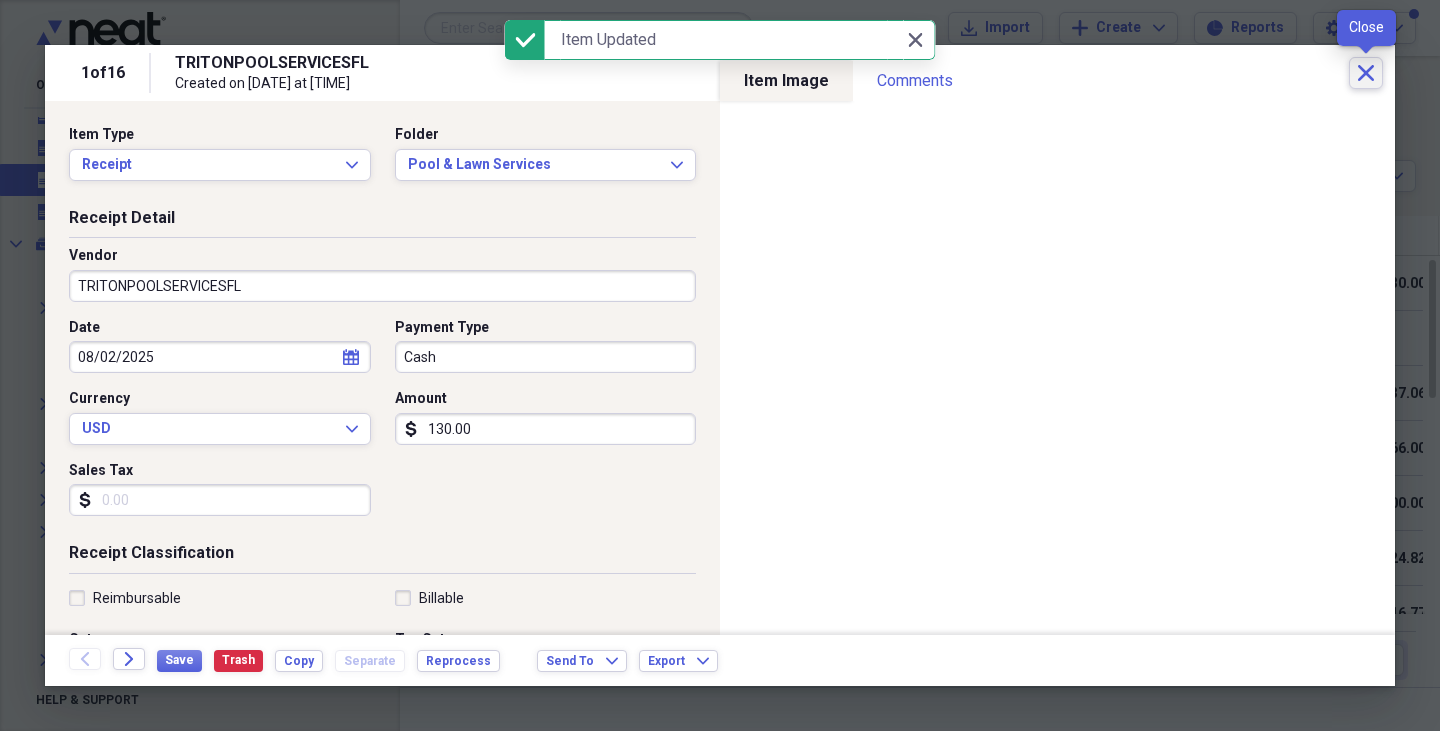 click 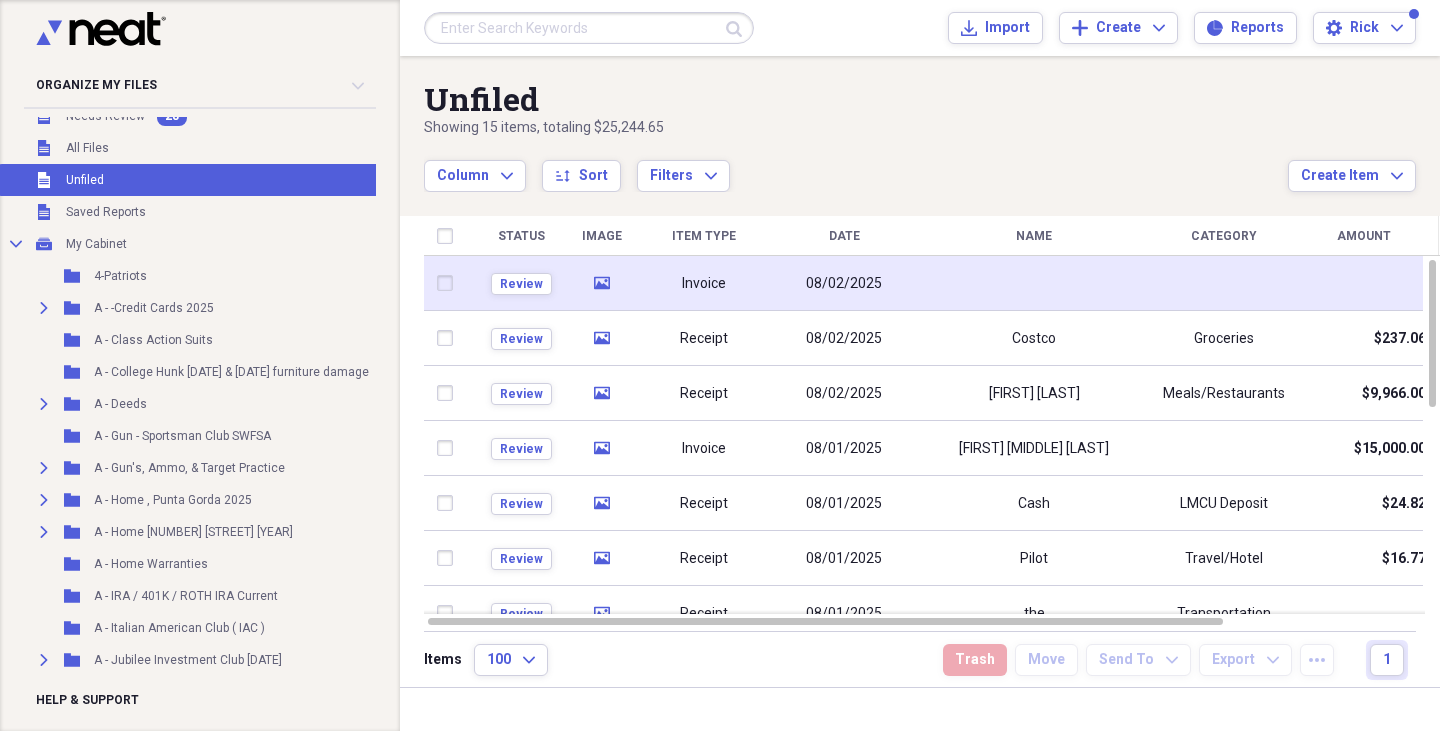 click on "media" at bounding box center [601, 283] 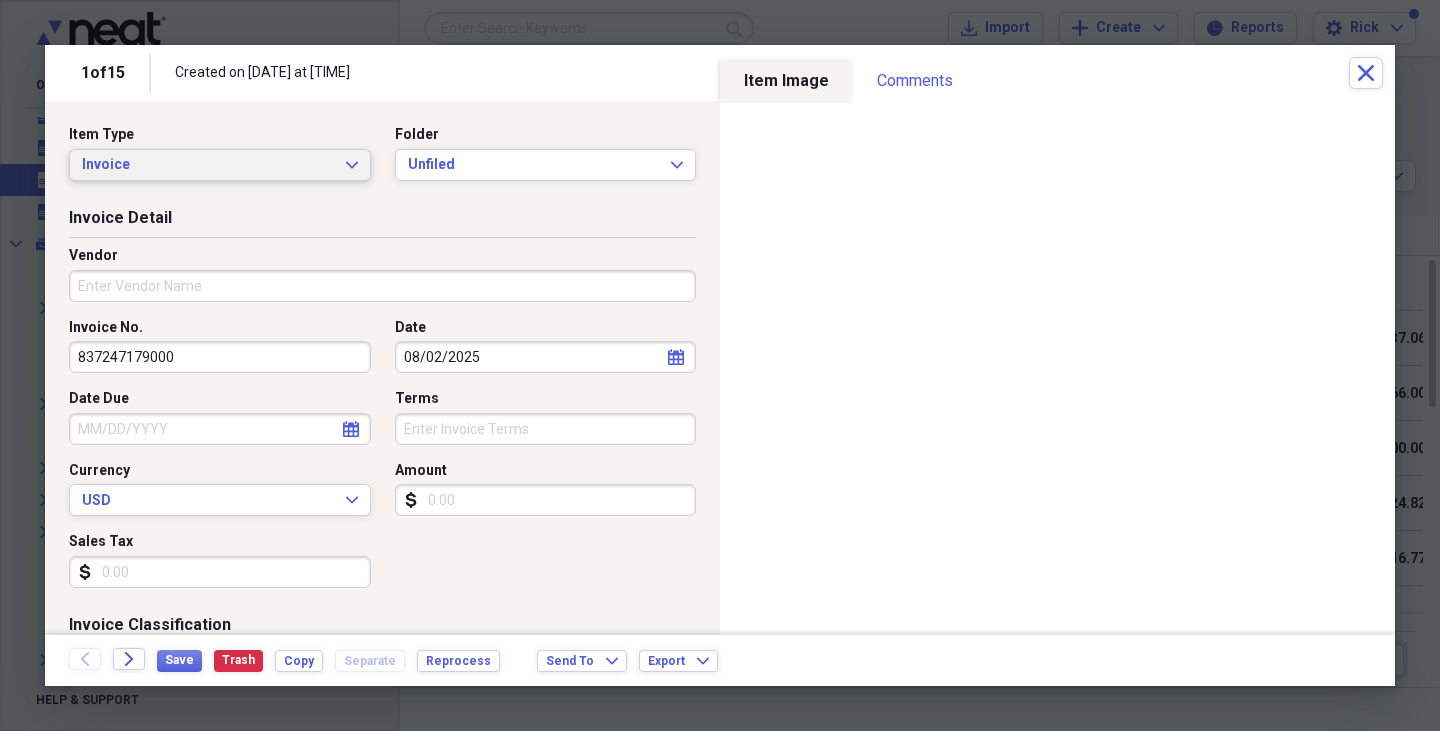 click on "Expand" 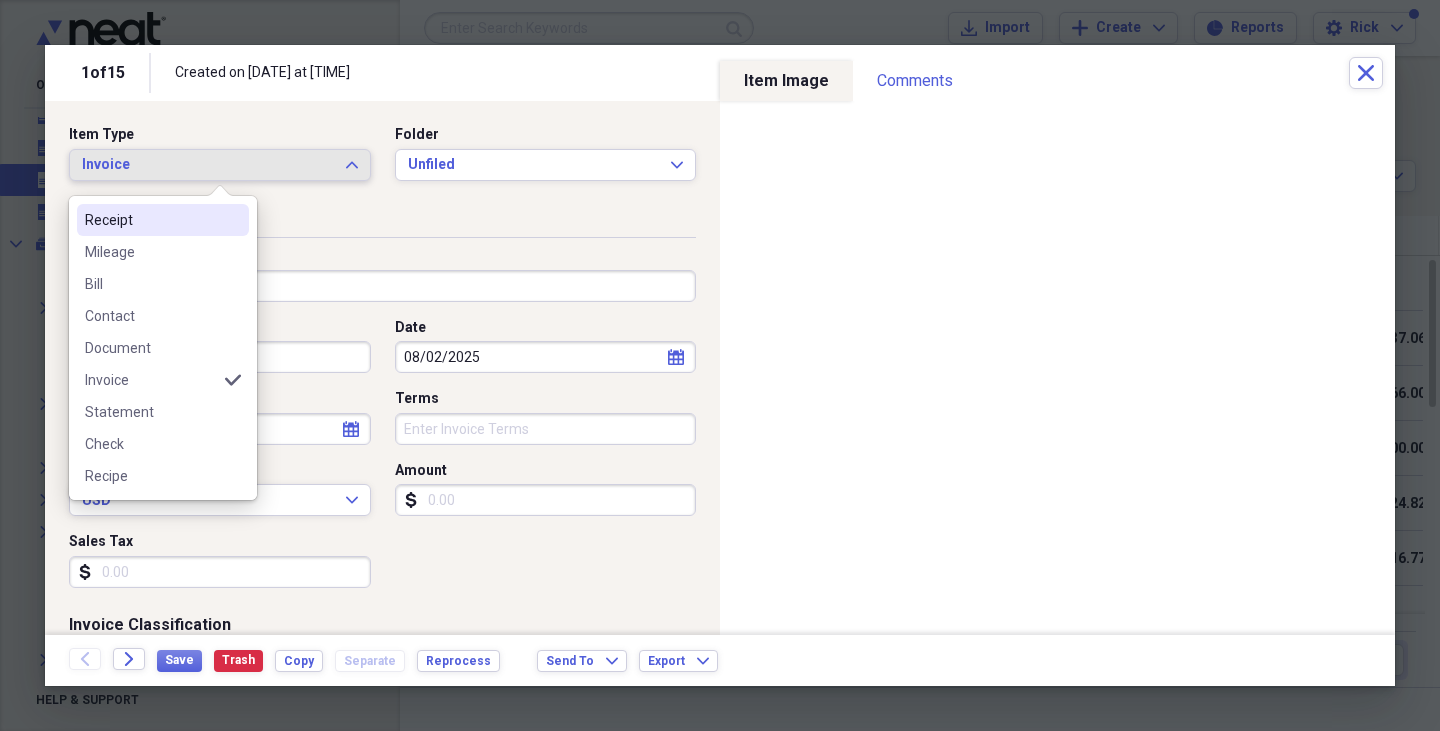click 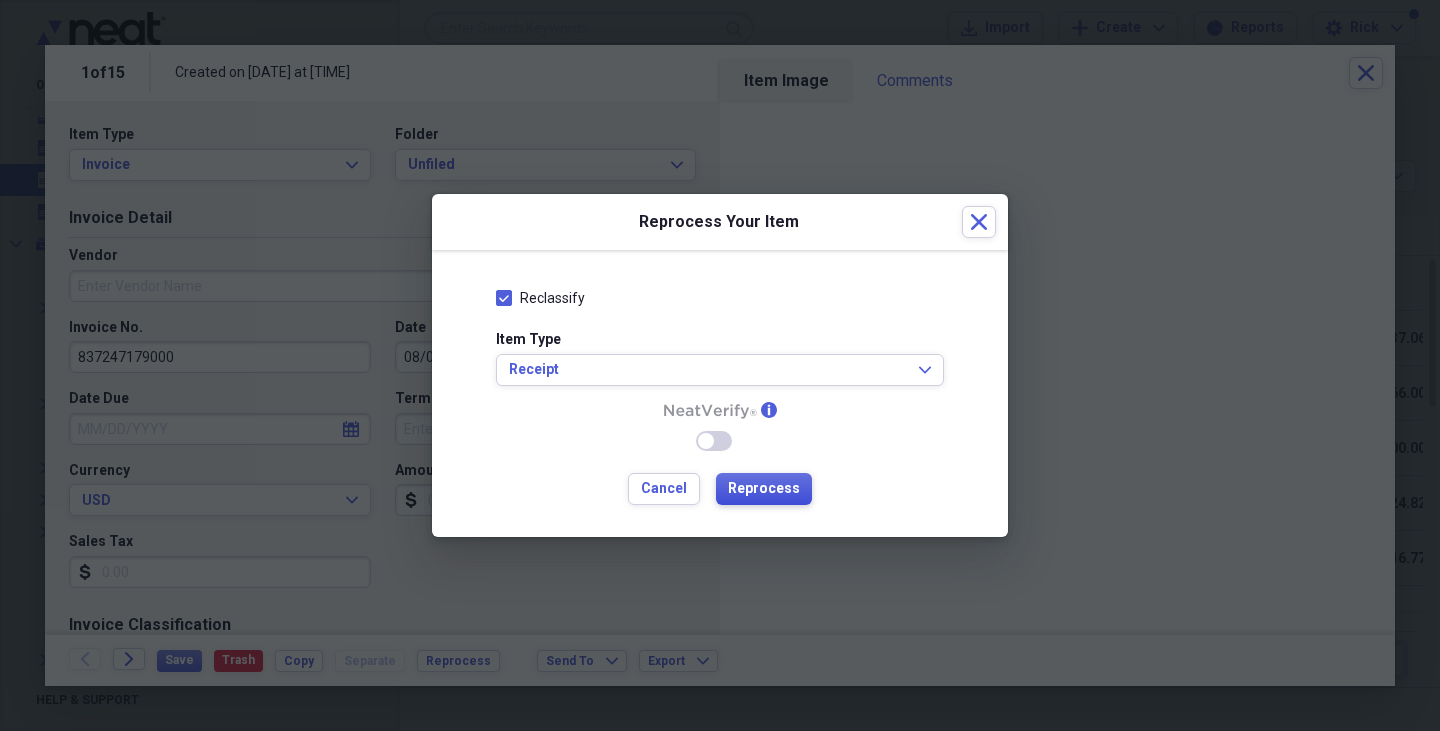 click on "Reprocess" at bounding box center [764, 489] 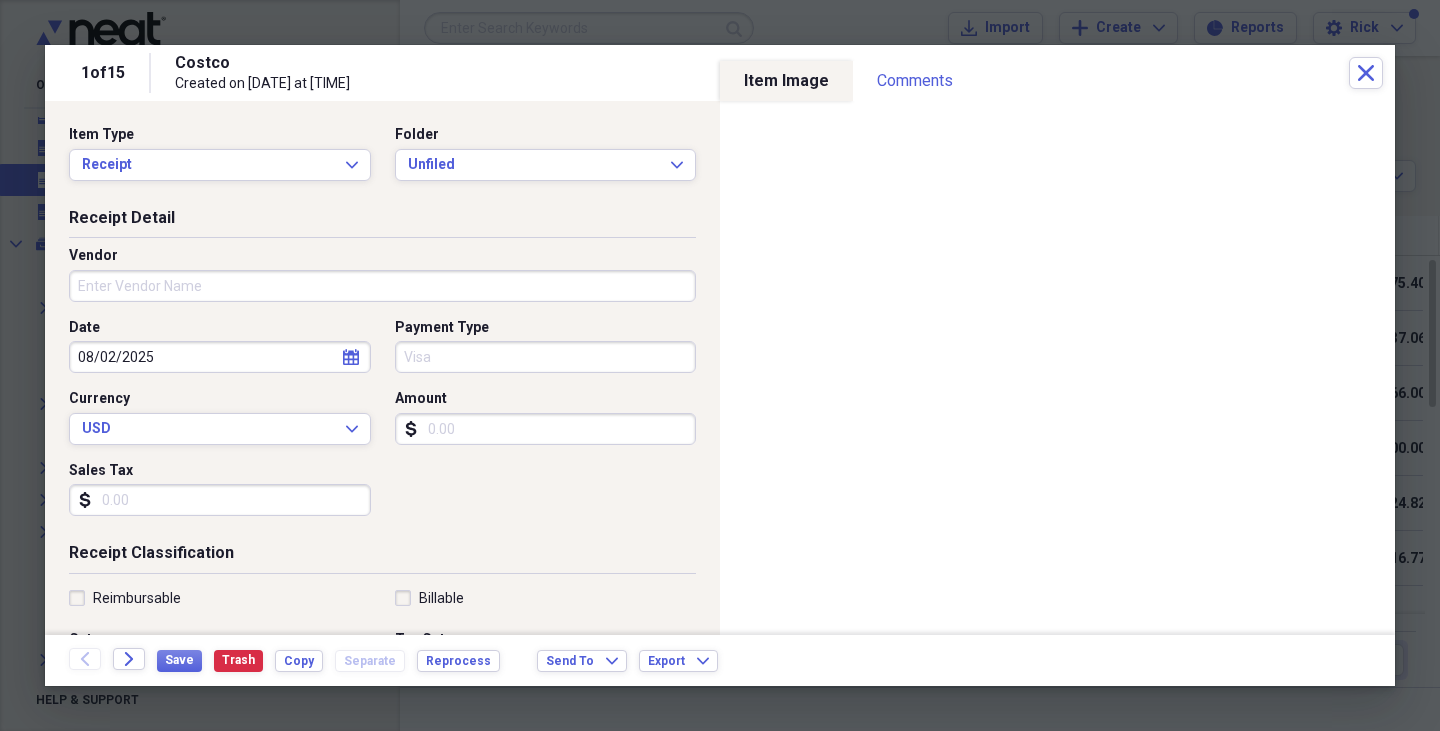 type on "Costco" 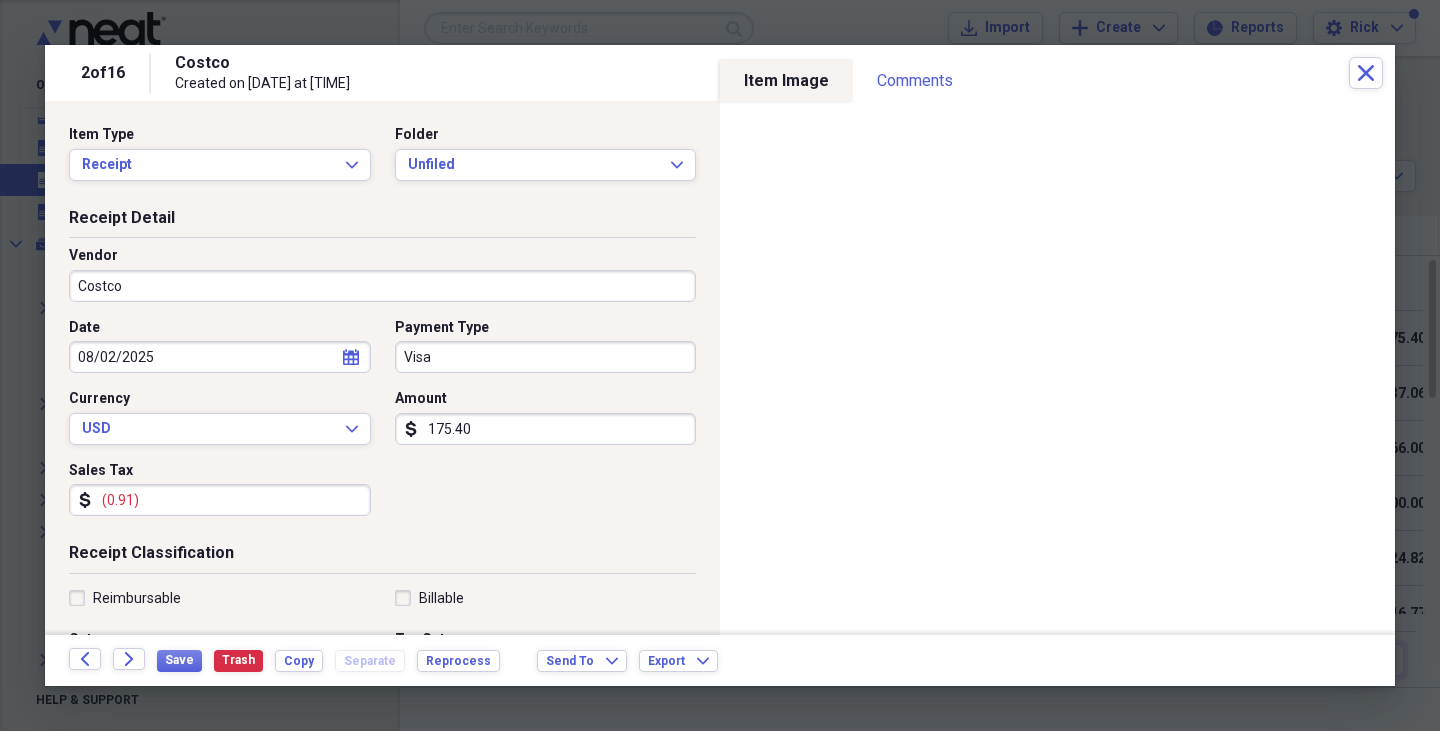 click on "175.40" at bounding box center [546, 429] 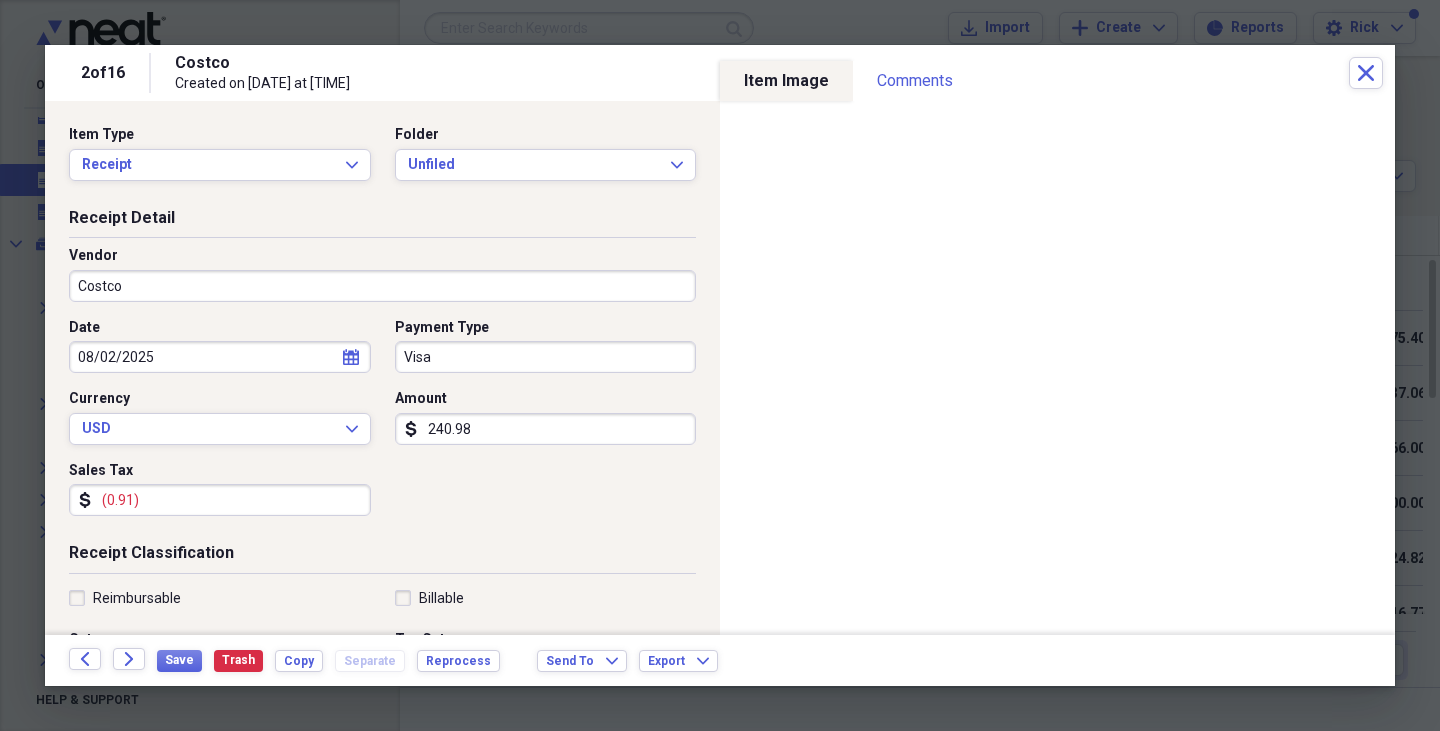 type on "240.98" 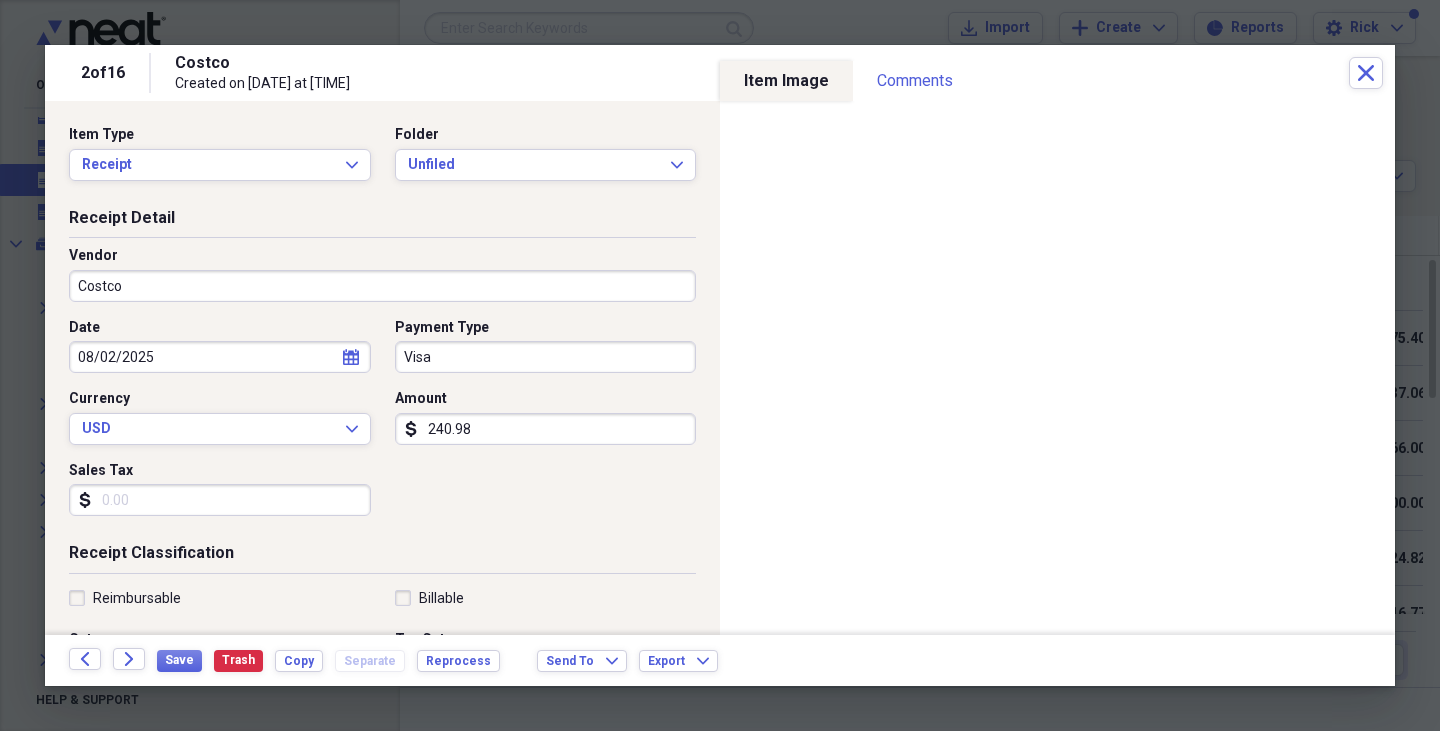 type 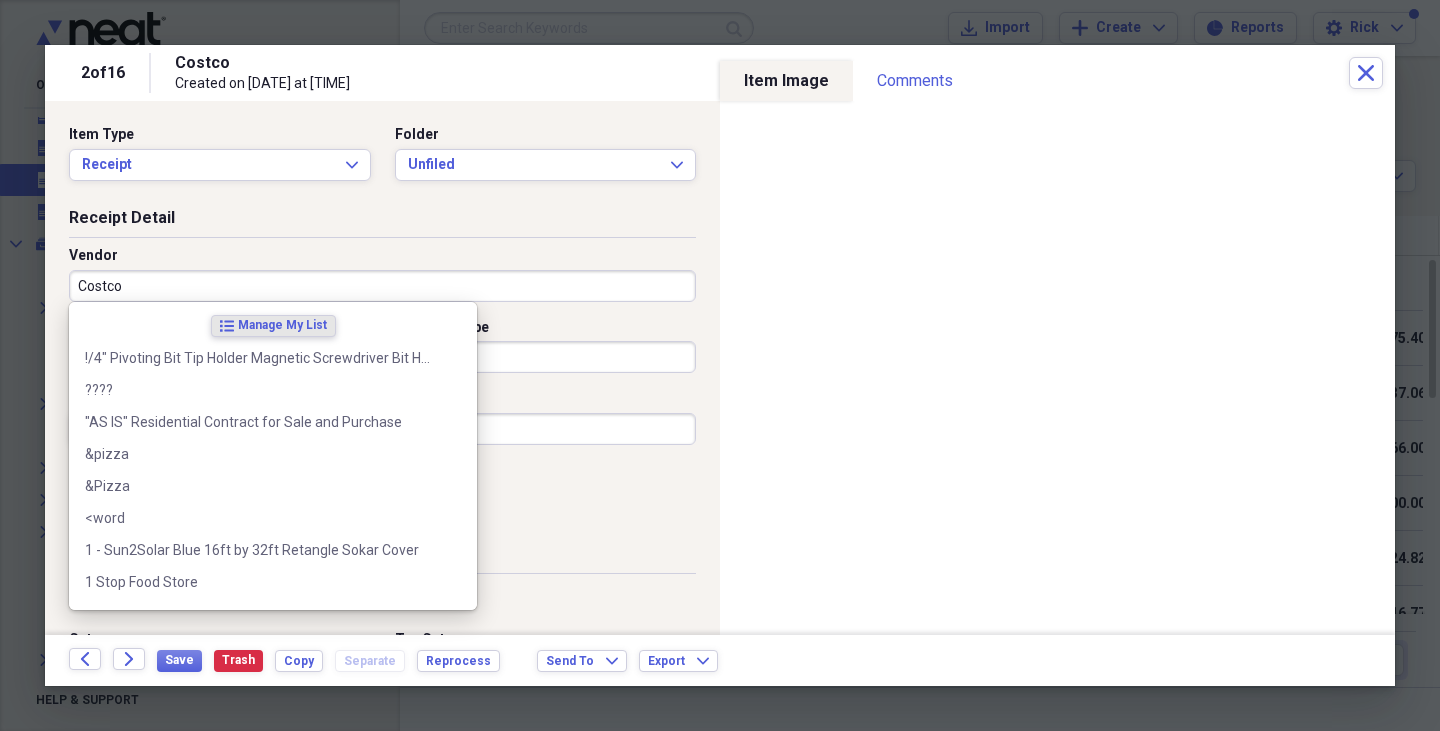 click on "Costco" at bounding box center (382, 286) 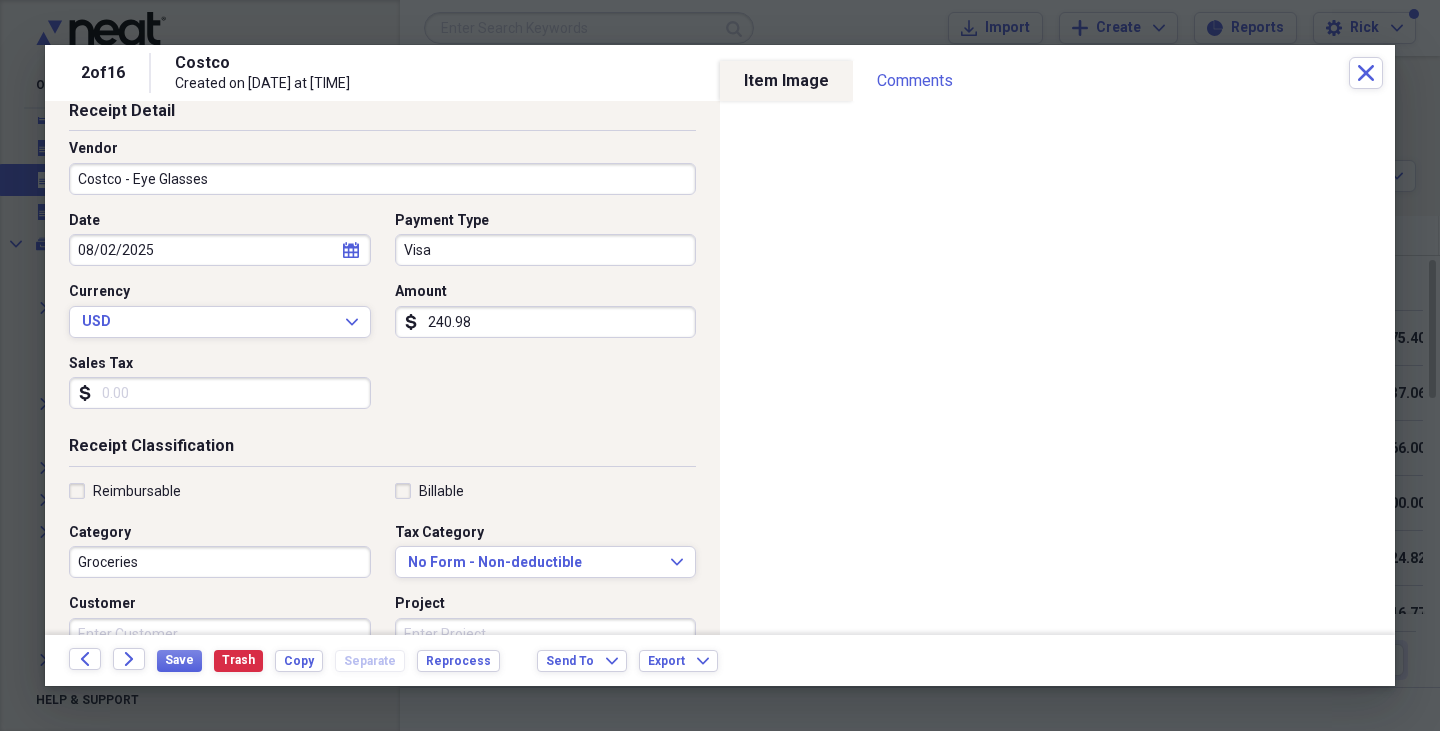 scroll, scrollTop: 94, scrollLeft: 0, axis: vertical 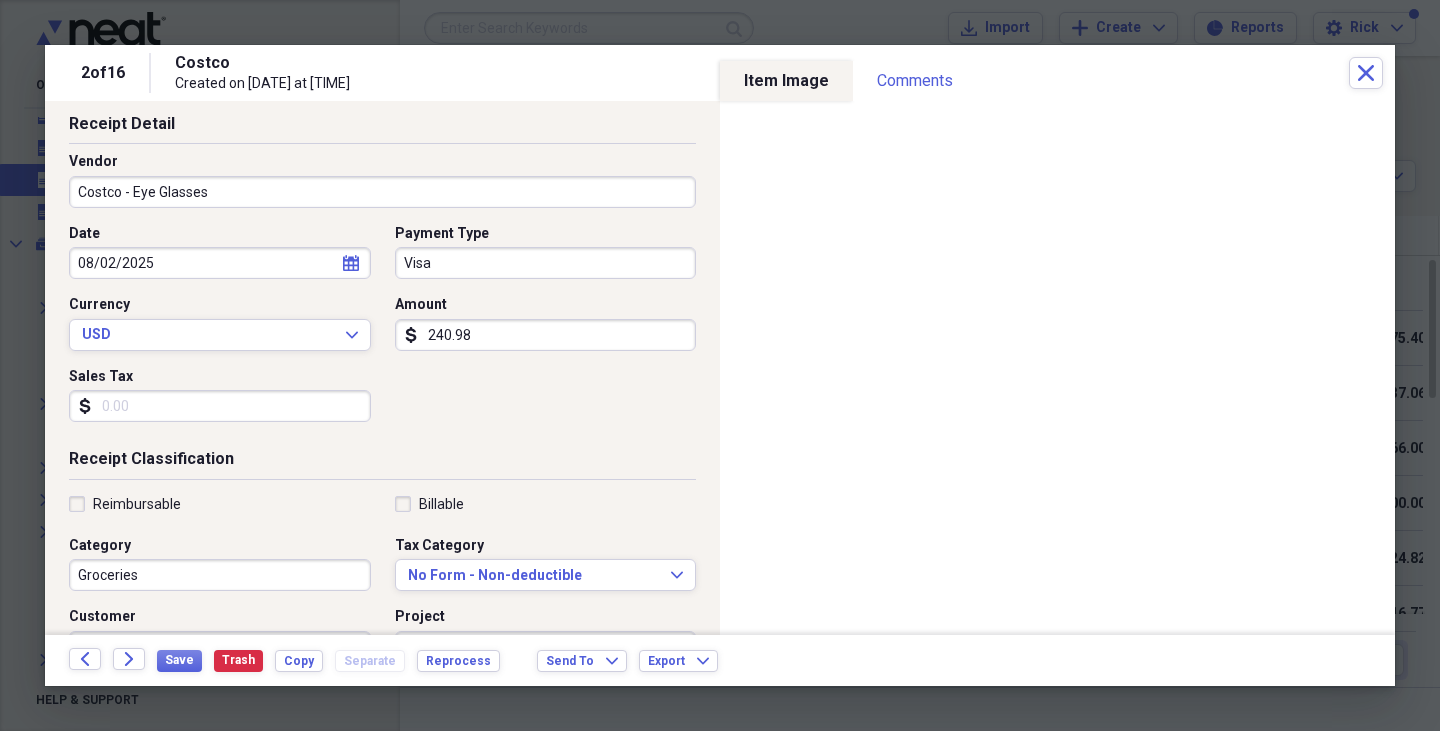 type on "Costco - Eye Glasses" 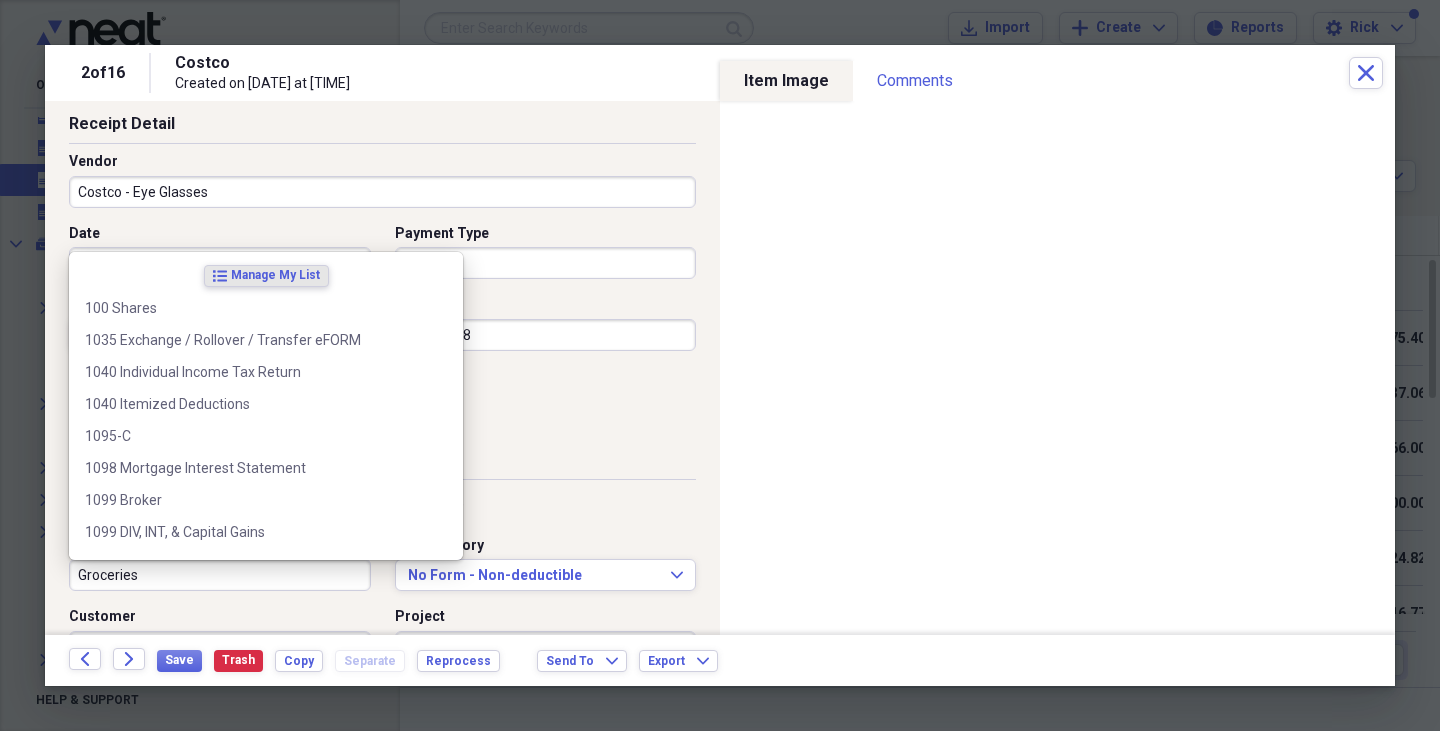 click on "Groceries" at bounding box center [220, 575] 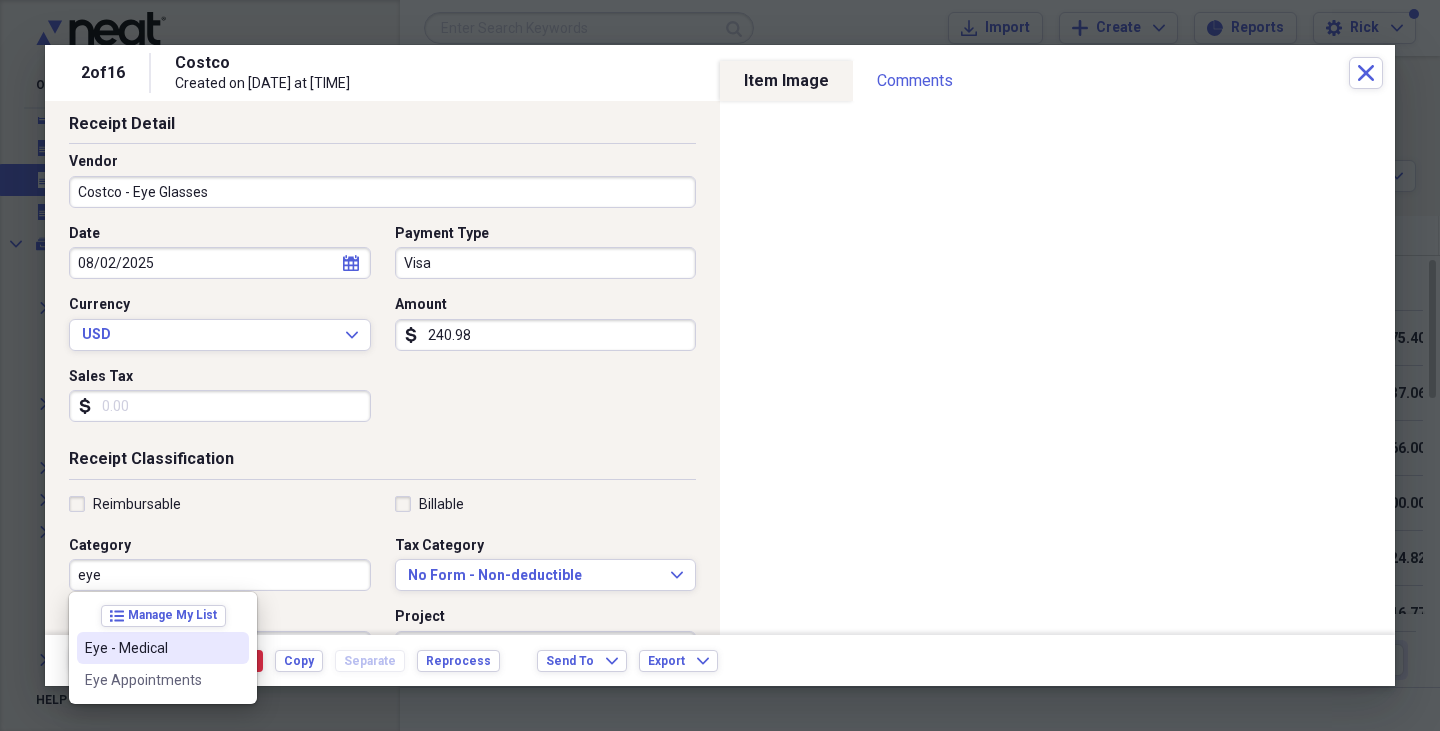 click on "Eye - Medical" at bounding box center [151, 648] 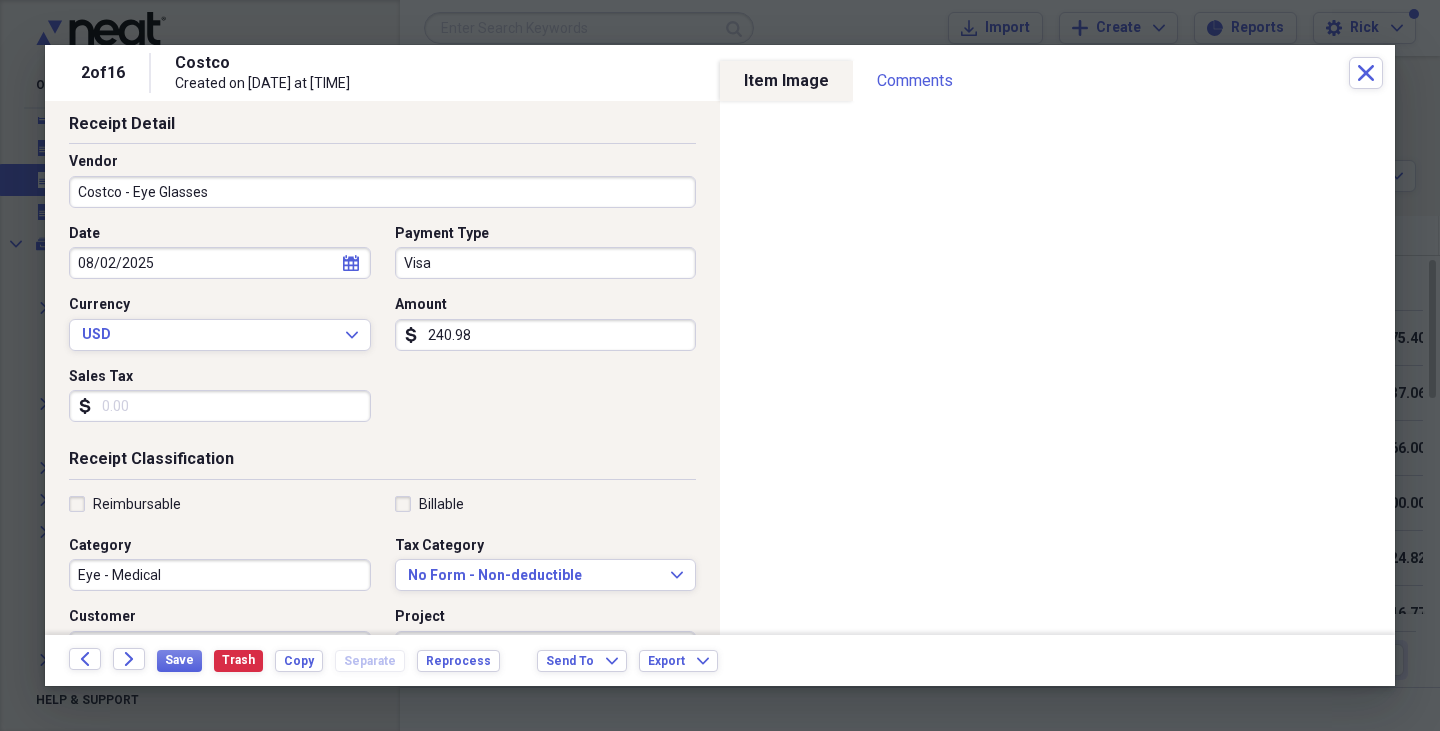 scroll, scrollTop: 0, scrollLeft: 0, axis: both 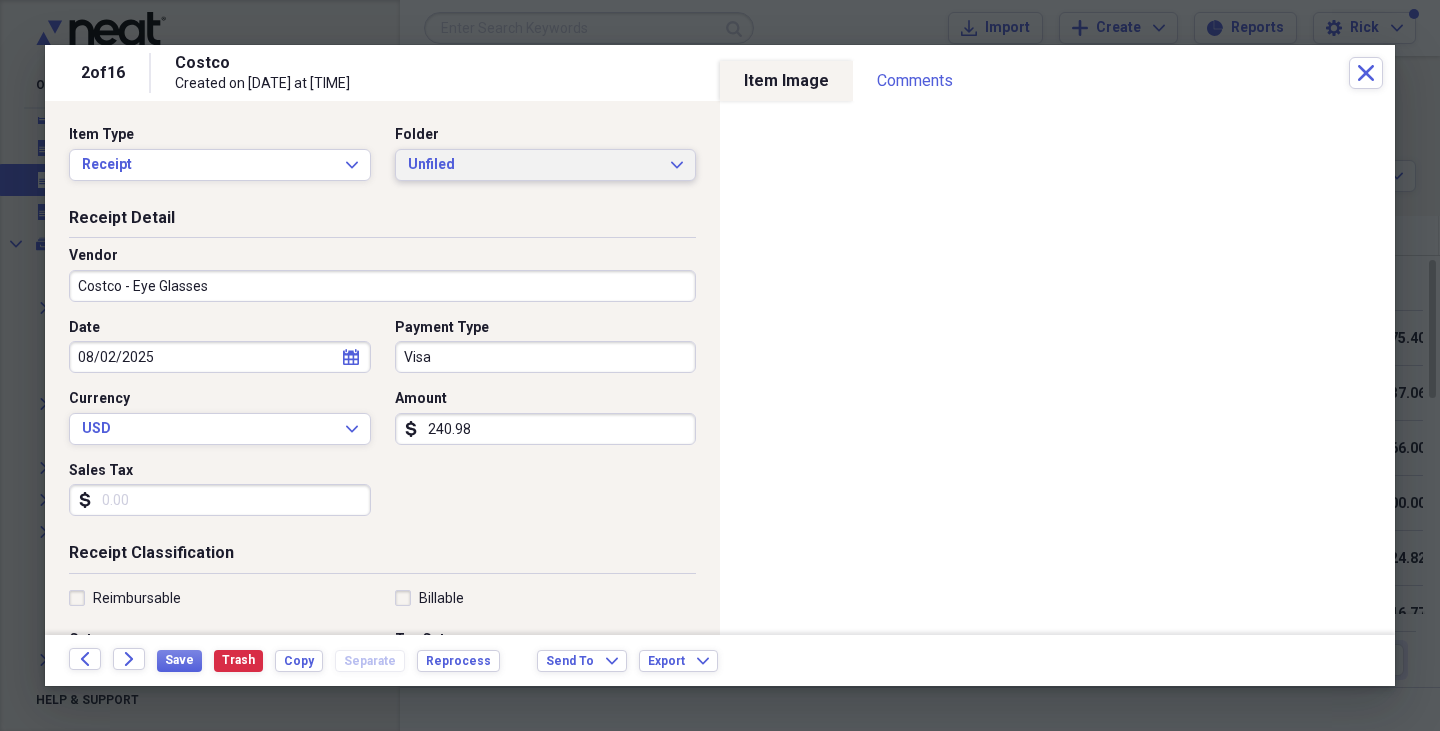 click on "Expand" 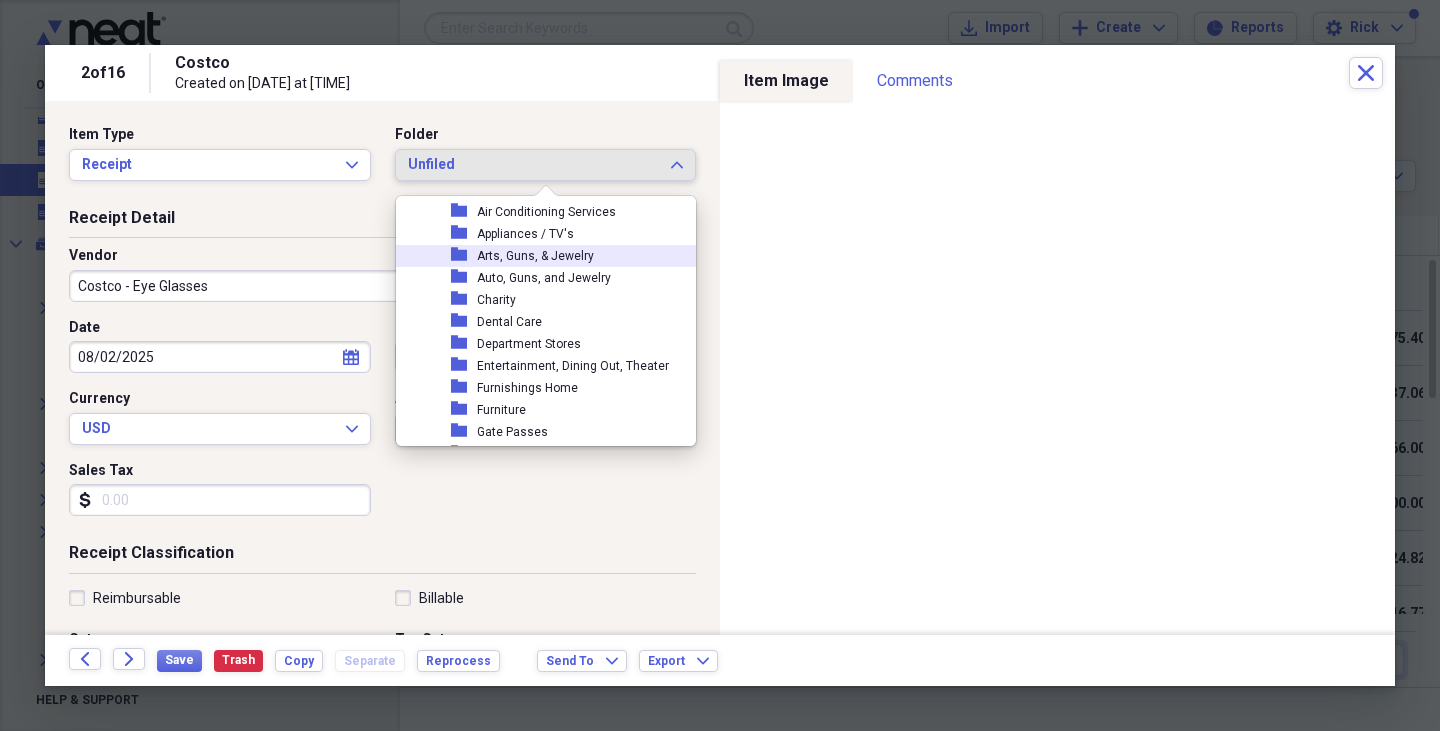 scroll, scrollTop: 190, scrollLeft: 0, axis: vertical 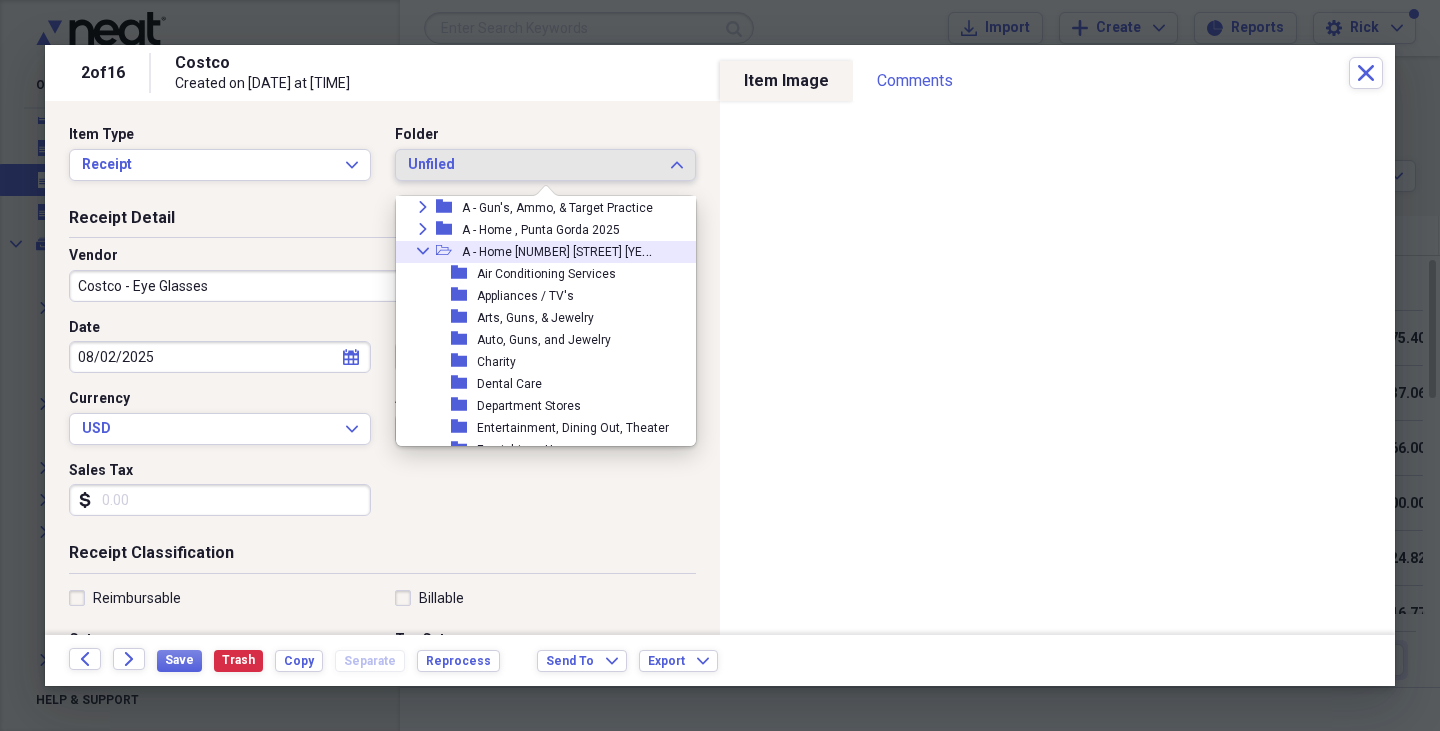 click on "Collapse" 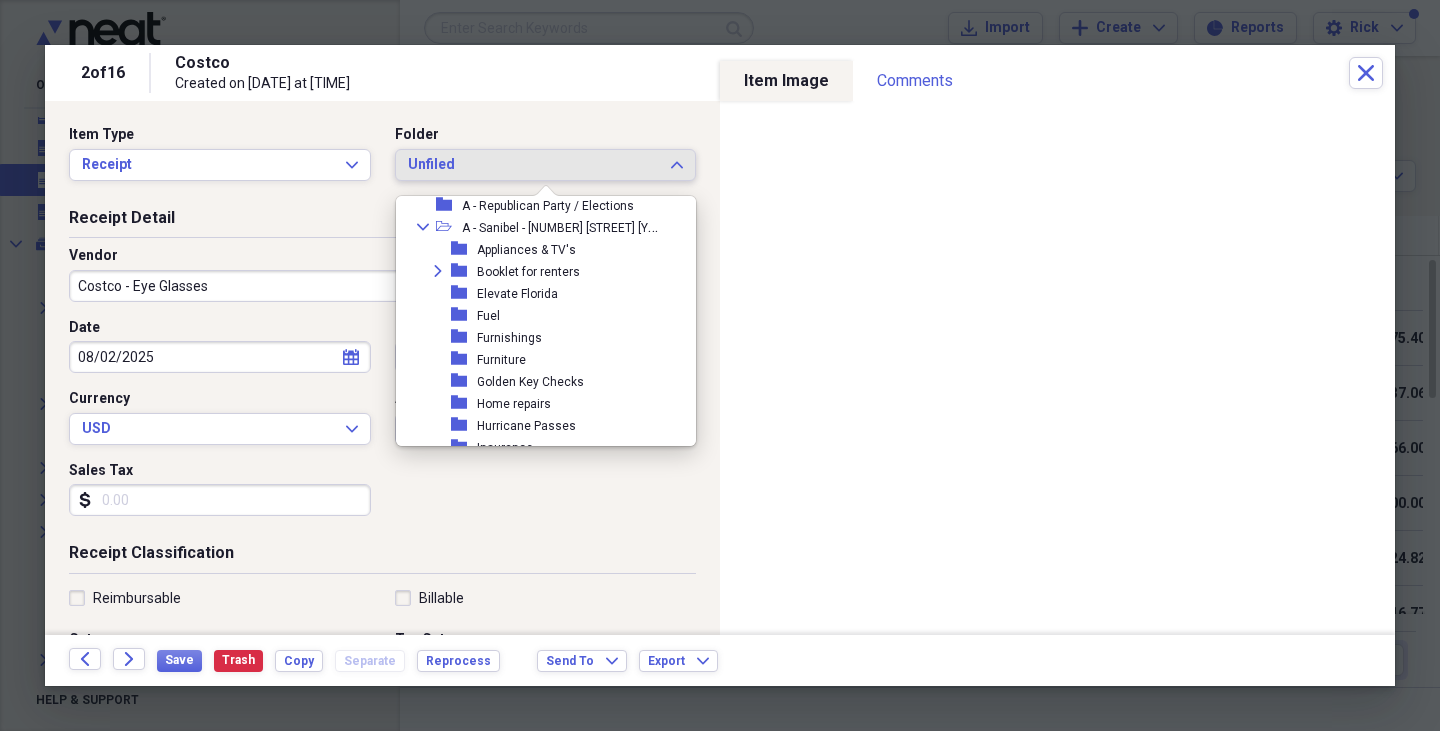 scroll, scrollTop: 414, scrollLeft: 0, axis: vertical 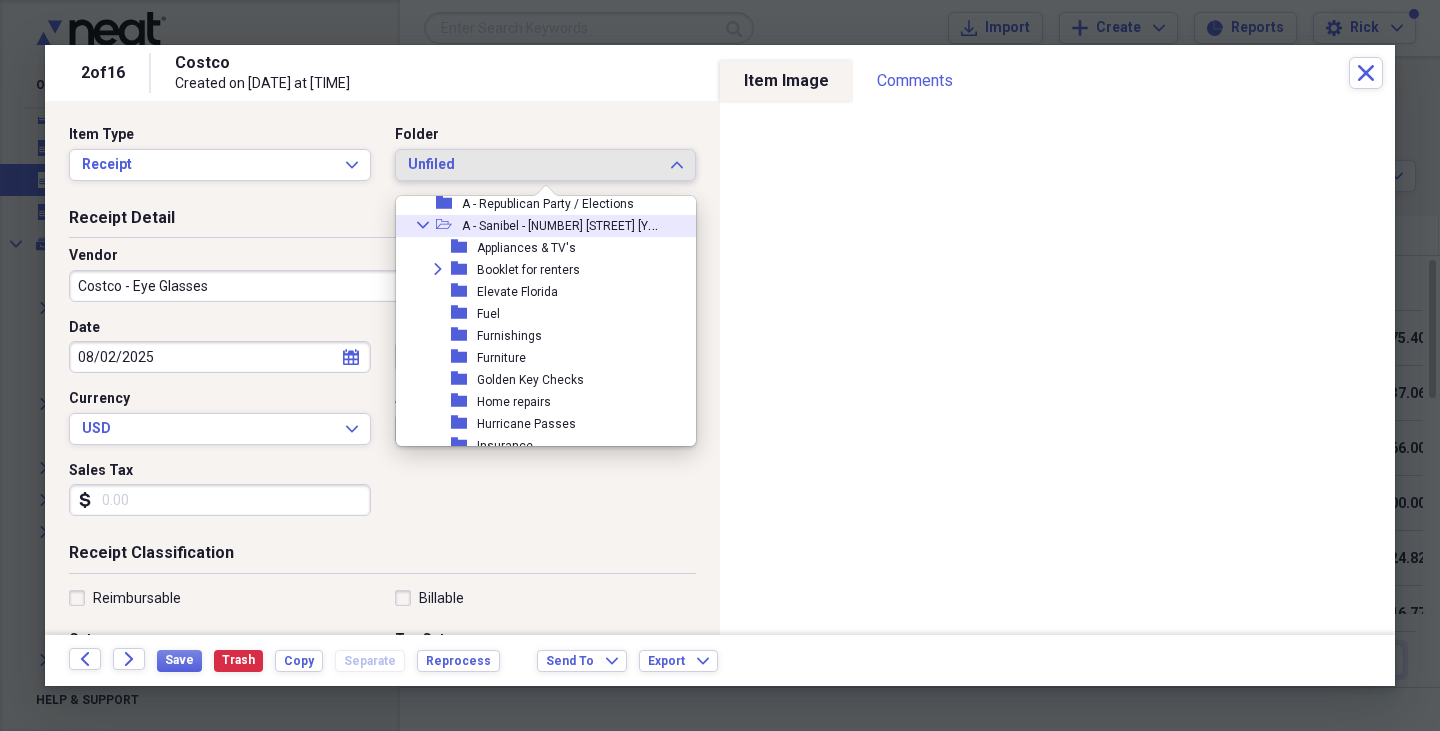 click on "Collapse" 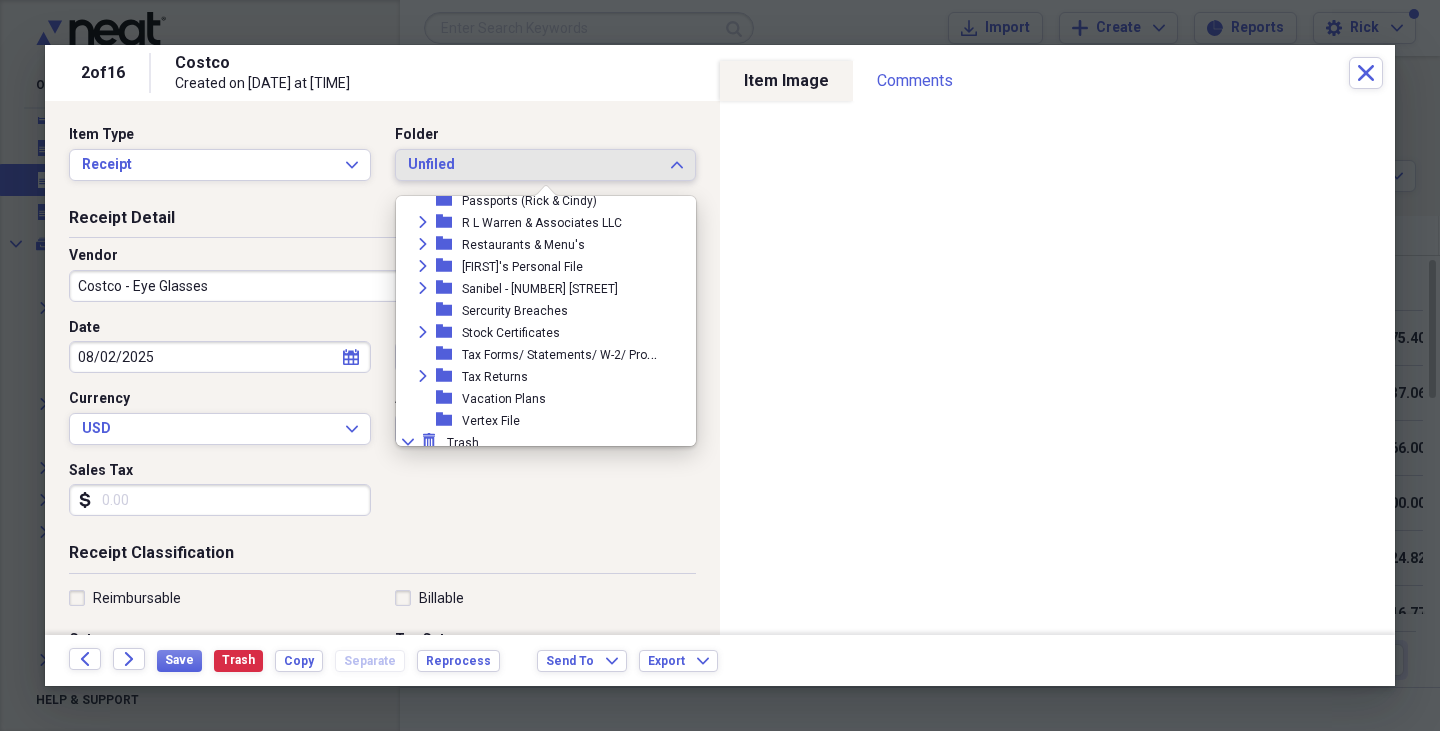 scroll, scrollTop: 1561, scrollLeft: 0, axis: vertical 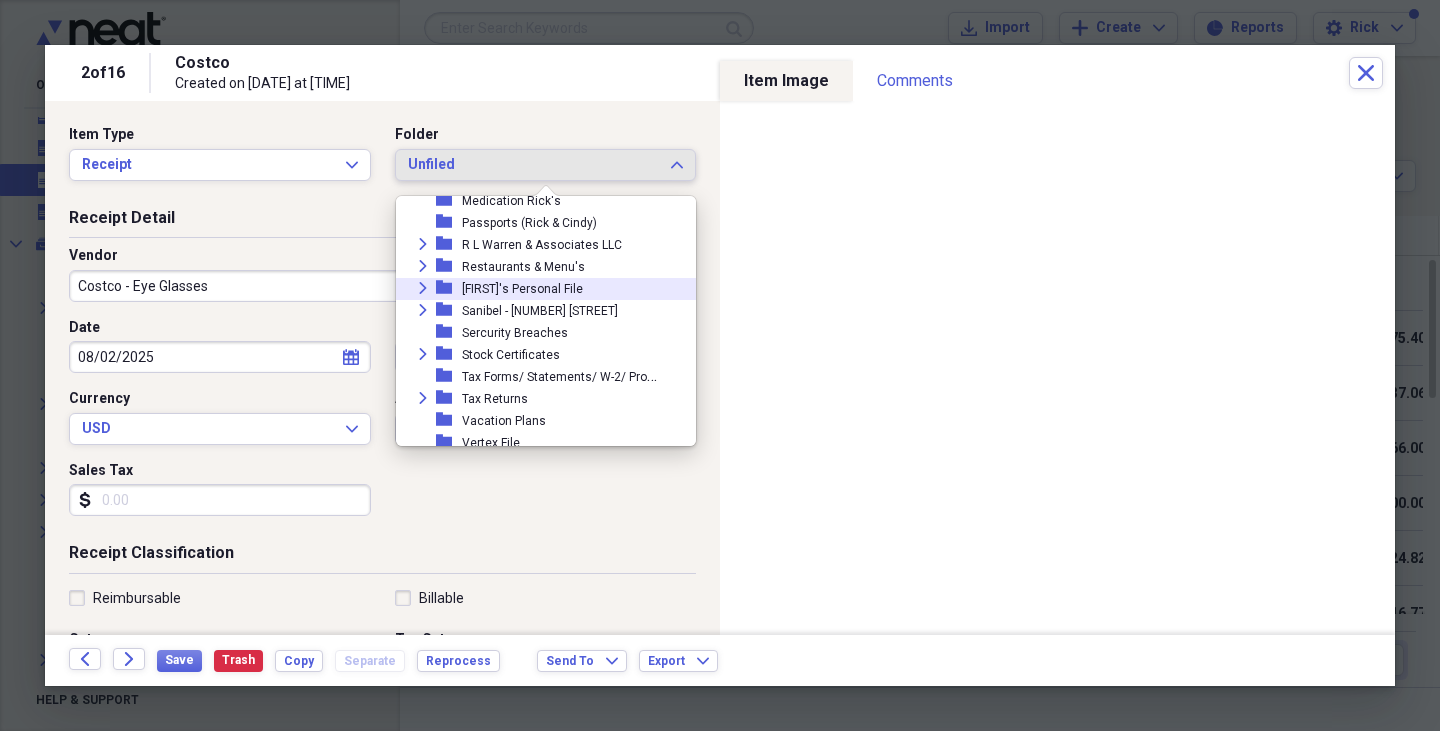 click on "Expand" 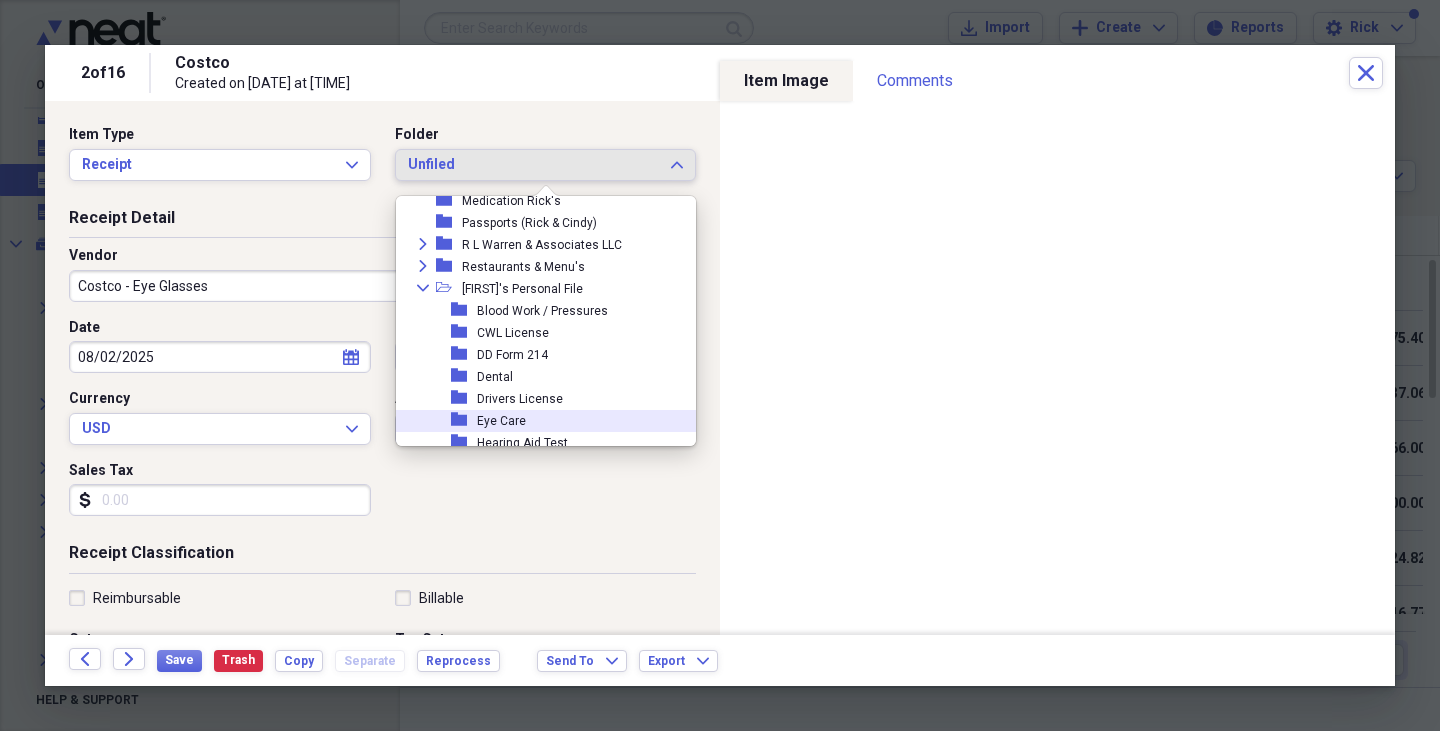 click on "Eye Care" at bounding box center [501, 421] 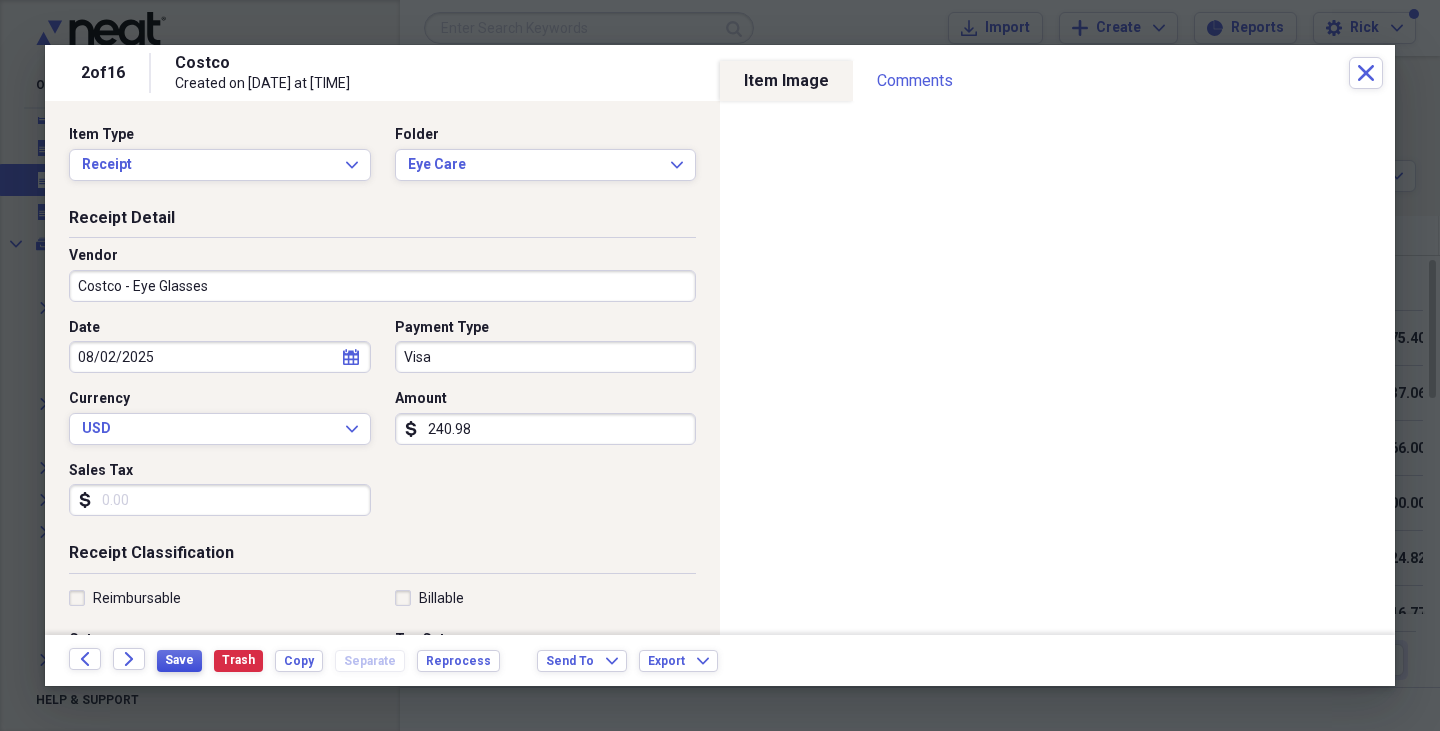 click on "Save" at bounding box center (179, 660) 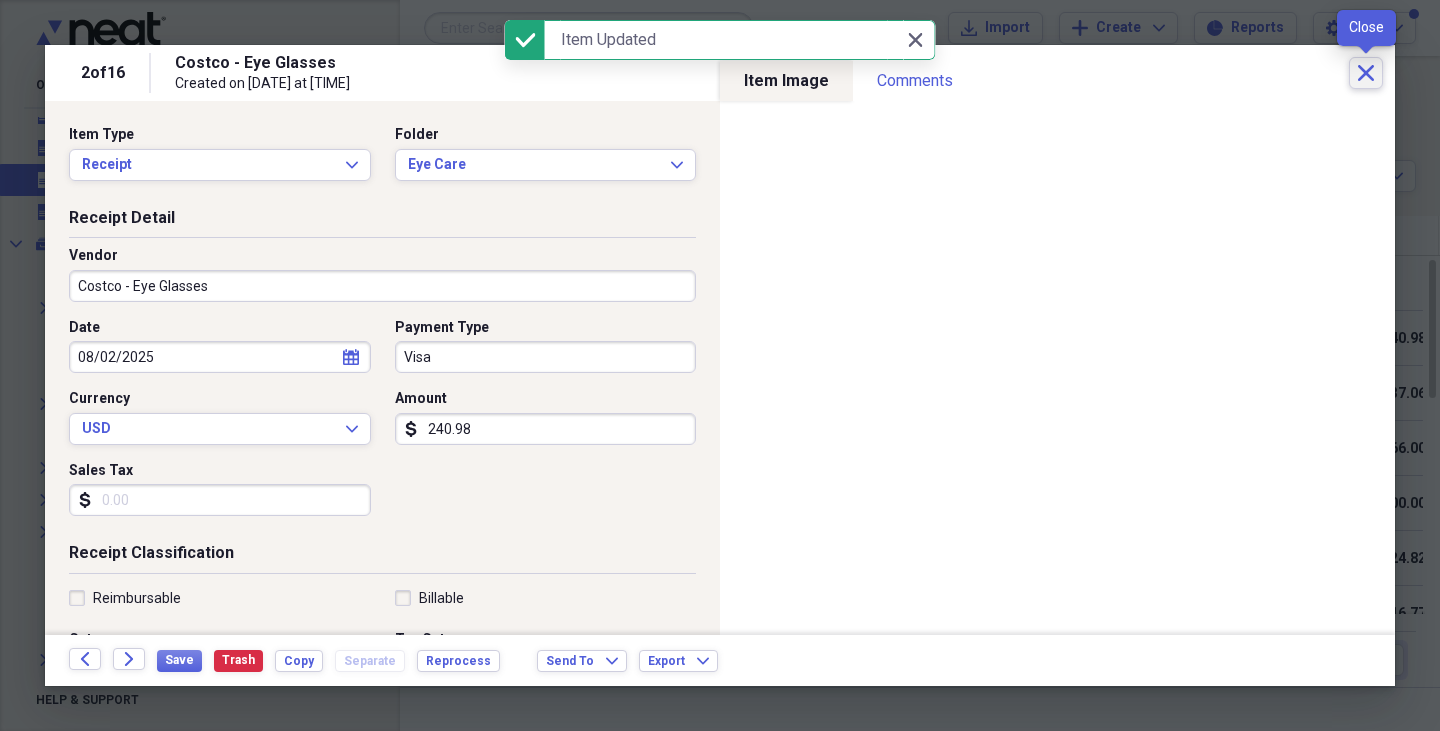 click on "Close" 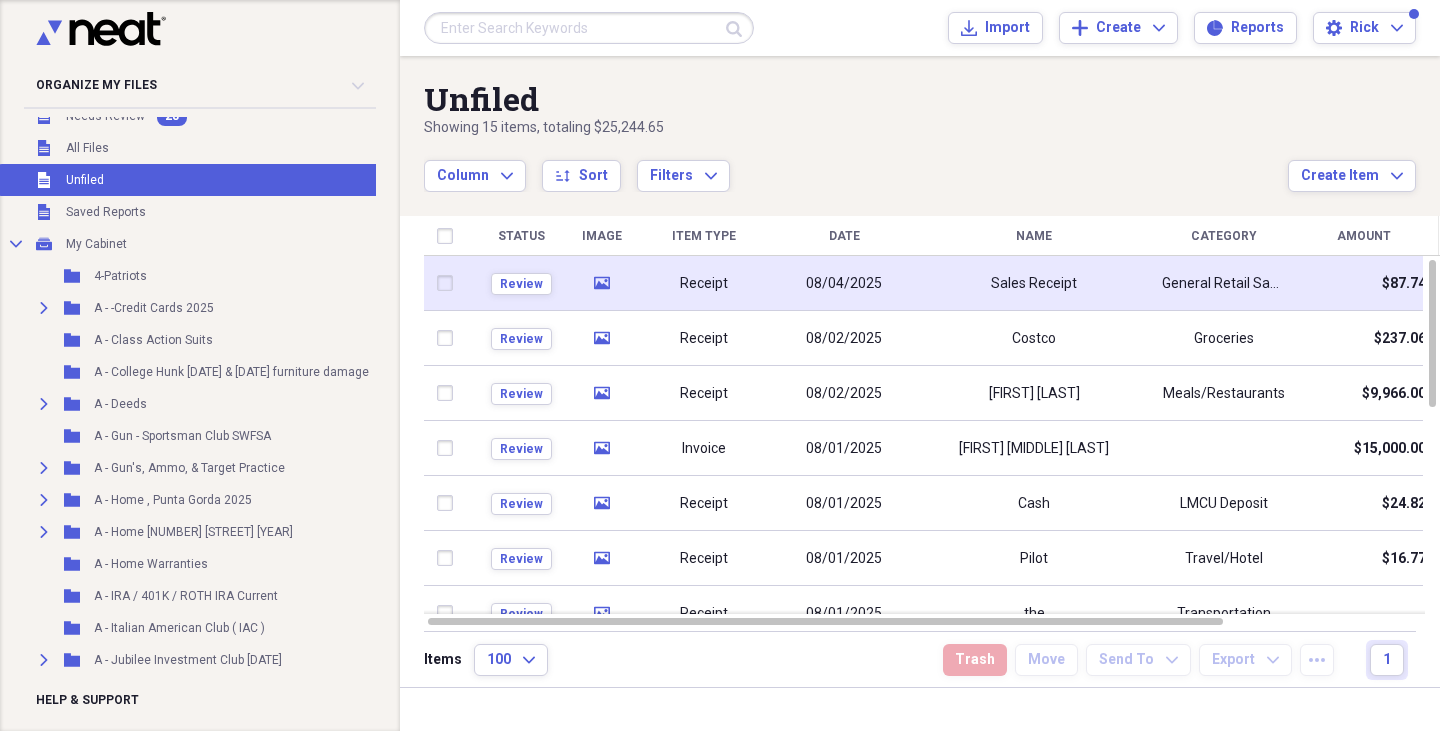click on "media" at bounding box center [601, 283] 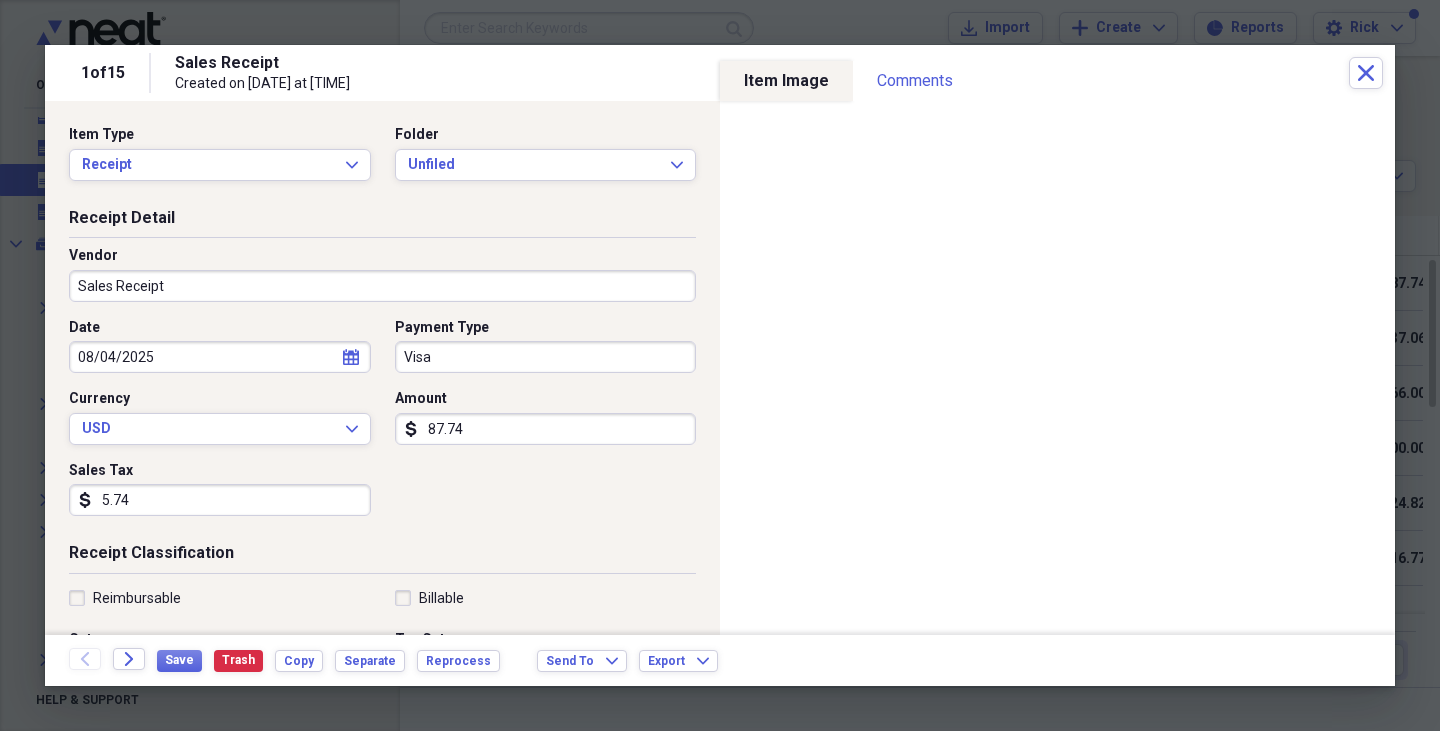 click on "Sales Receipt" at bounding box center (382, 286) 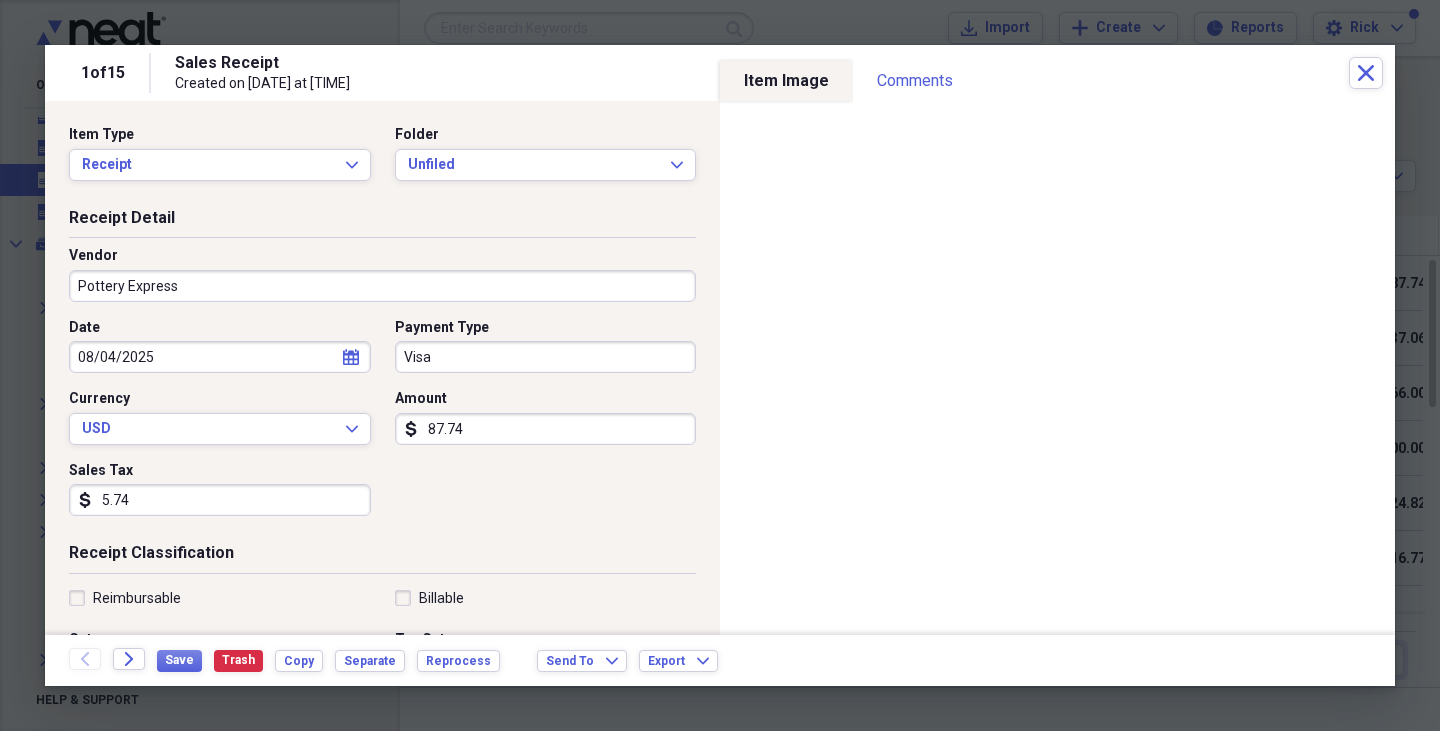 type on "Pottery Express" 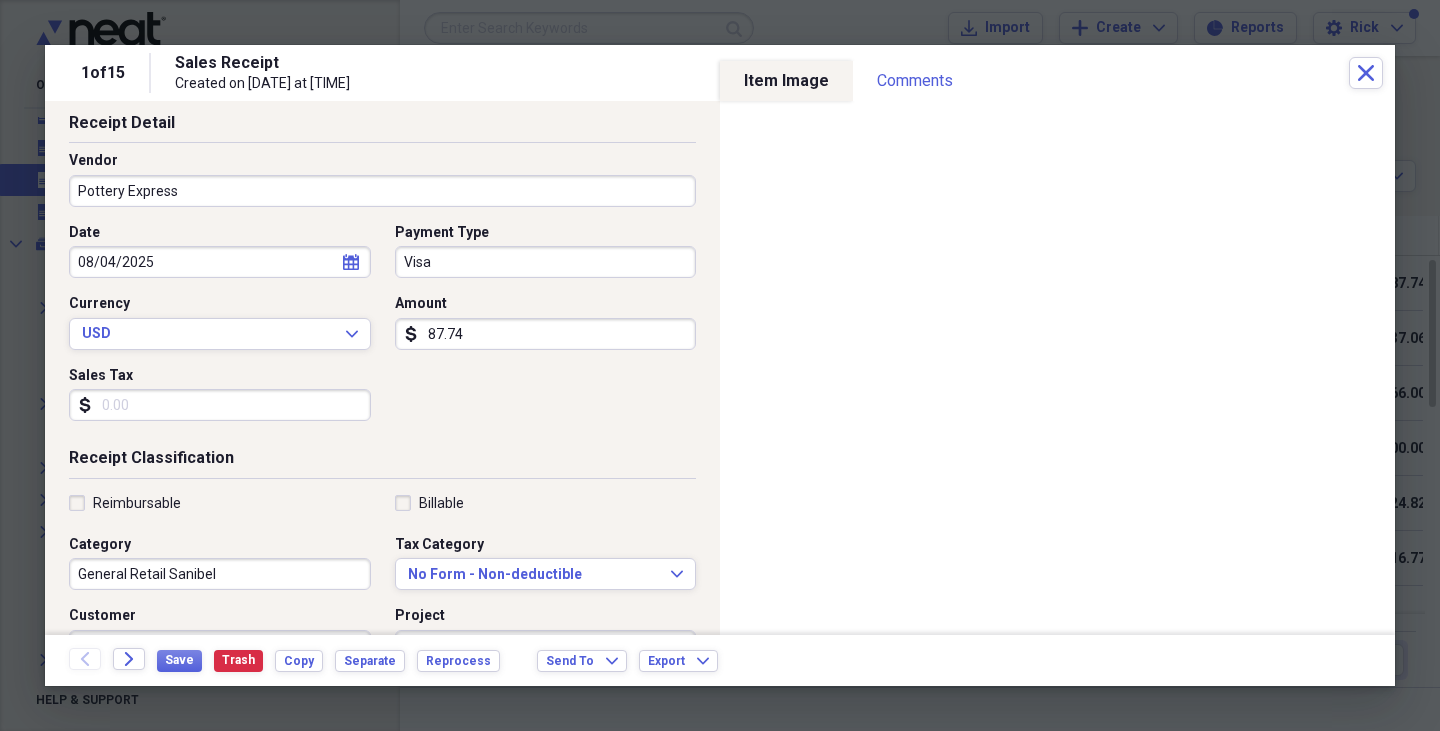 scroll, scrollTop: 92, scrollLeft: 0, axis: vertical 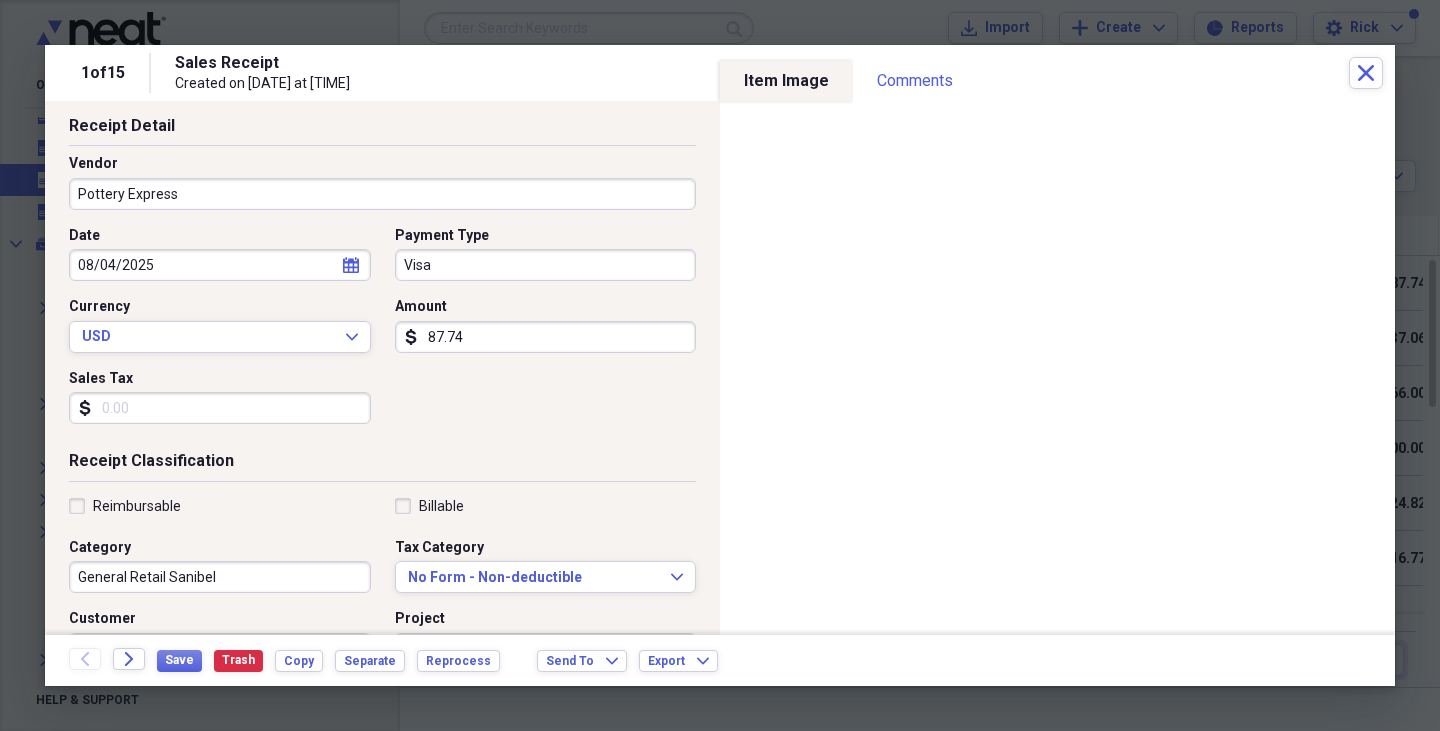 type 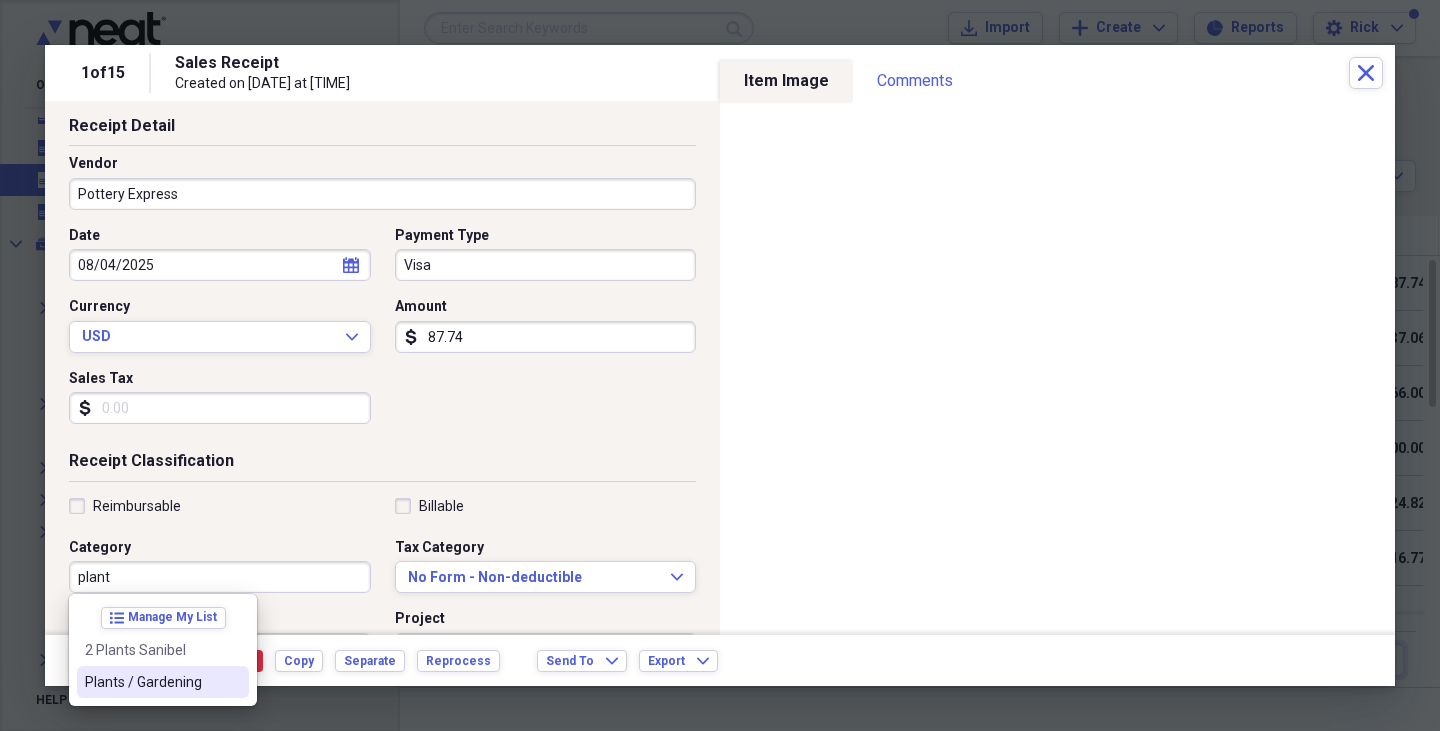 click on "Plants / Gardening" at bounding box center [151, 682] 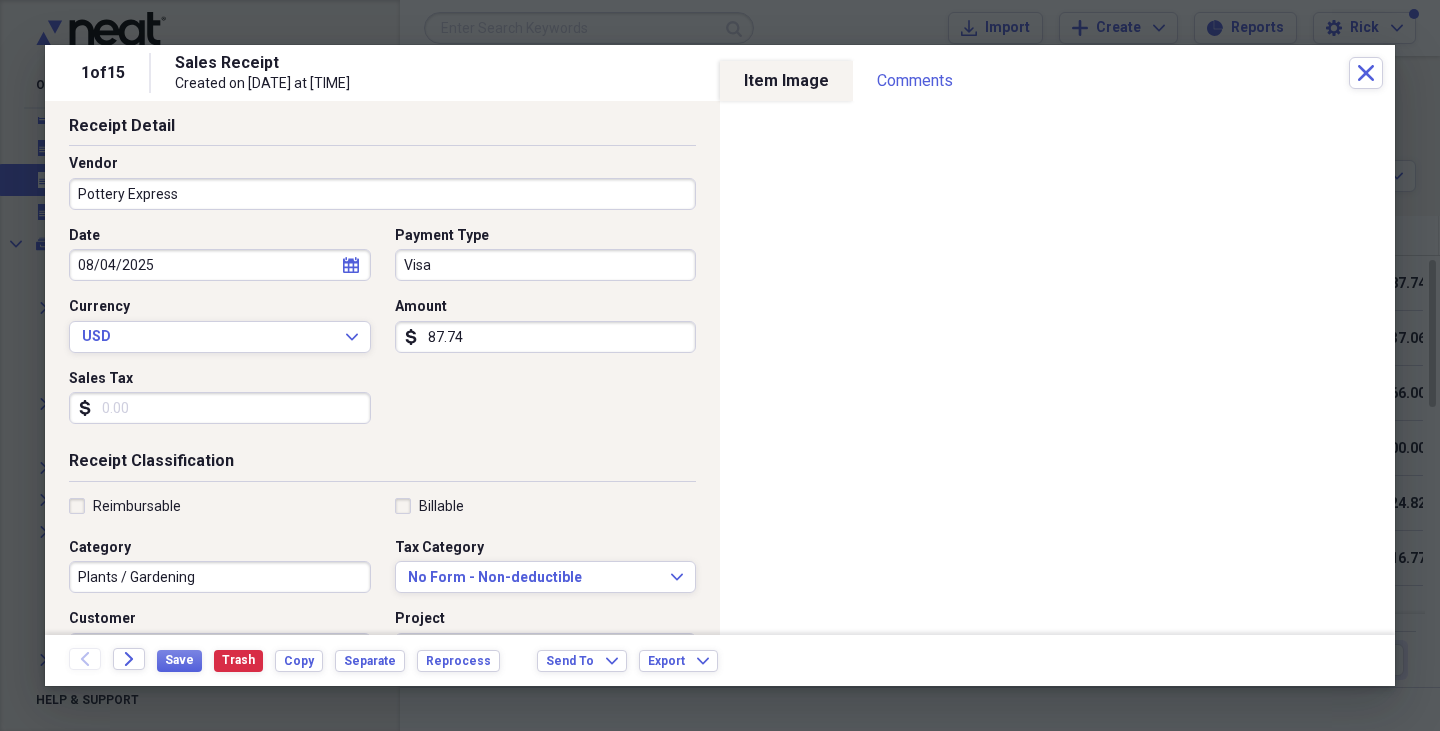 scroll, scrollTop: 0, scrollLeft: 0, axis: both 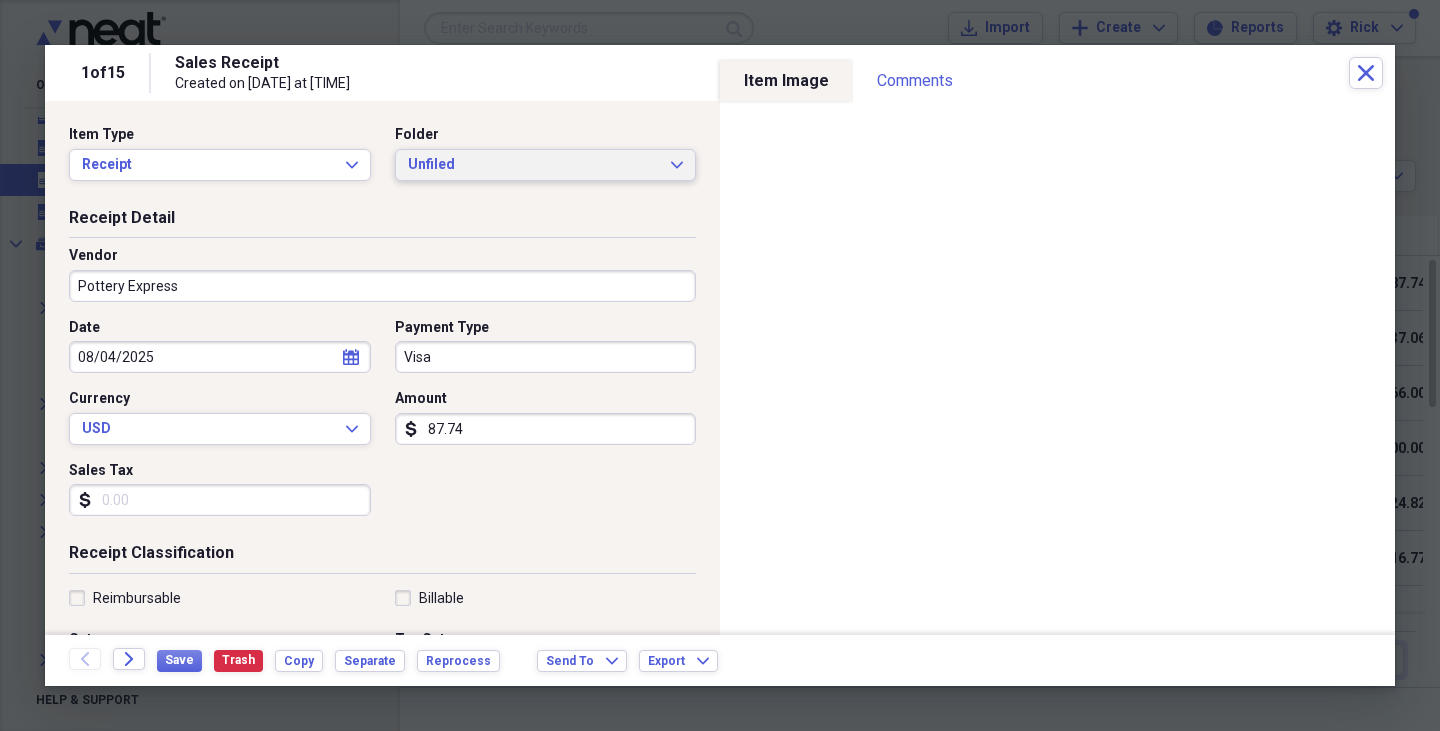 click on "Expand" 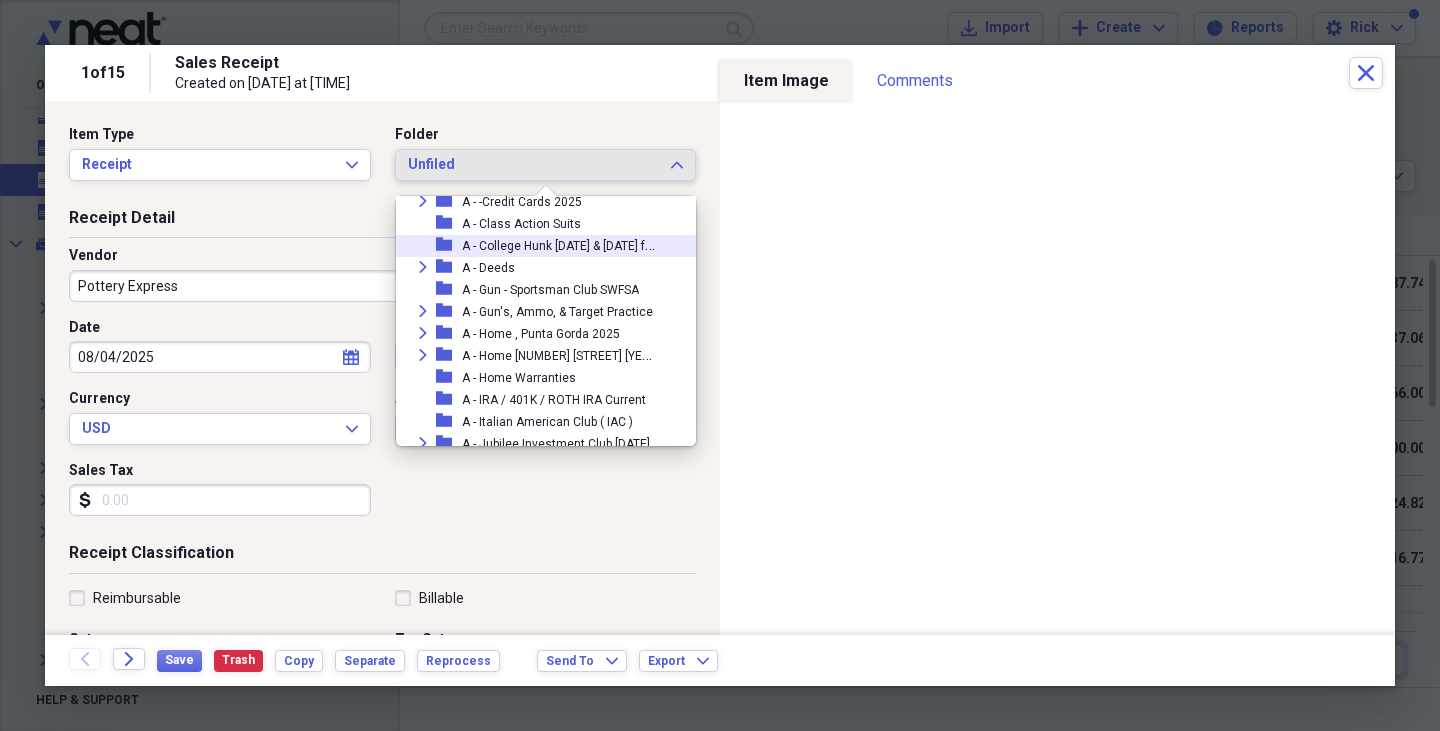scroll, scrollTop: 103, scrollLeft: 0, axis: vertical 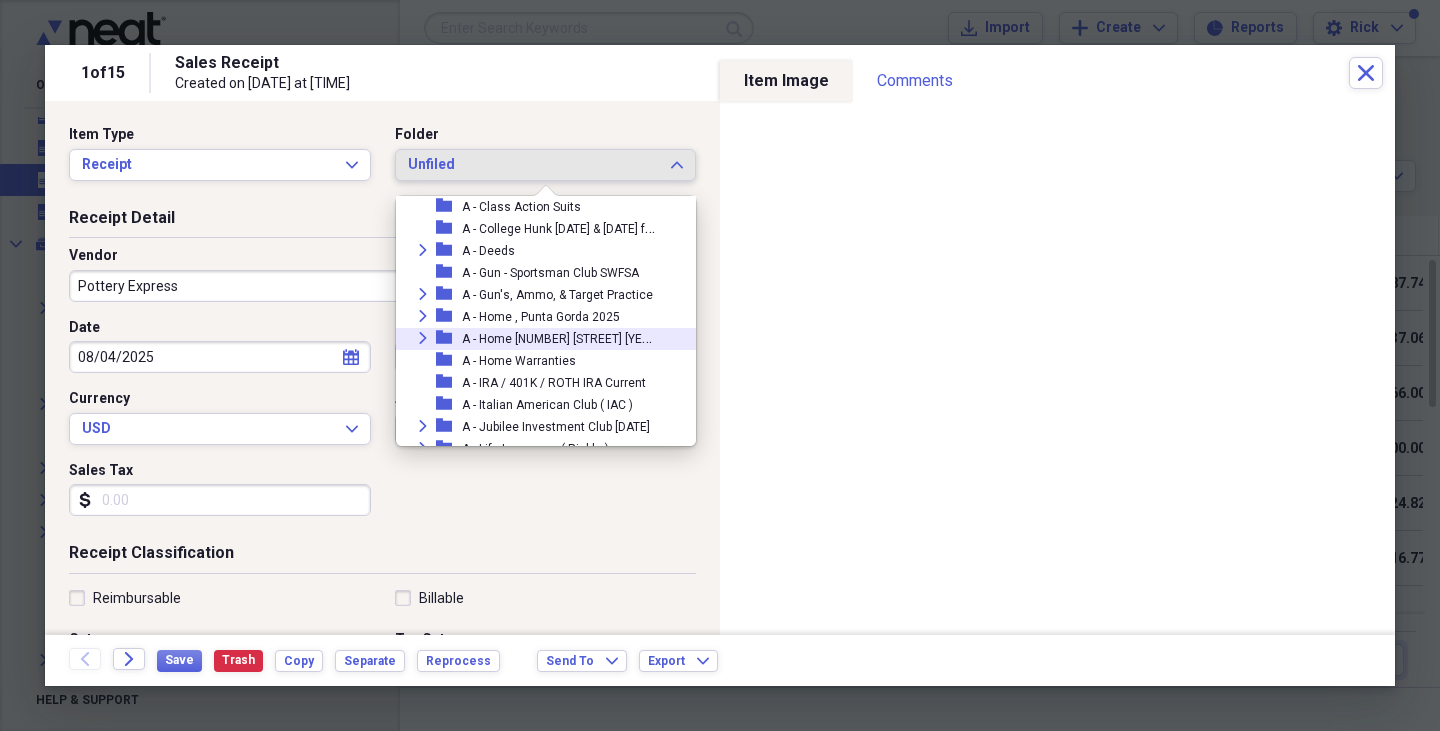 click 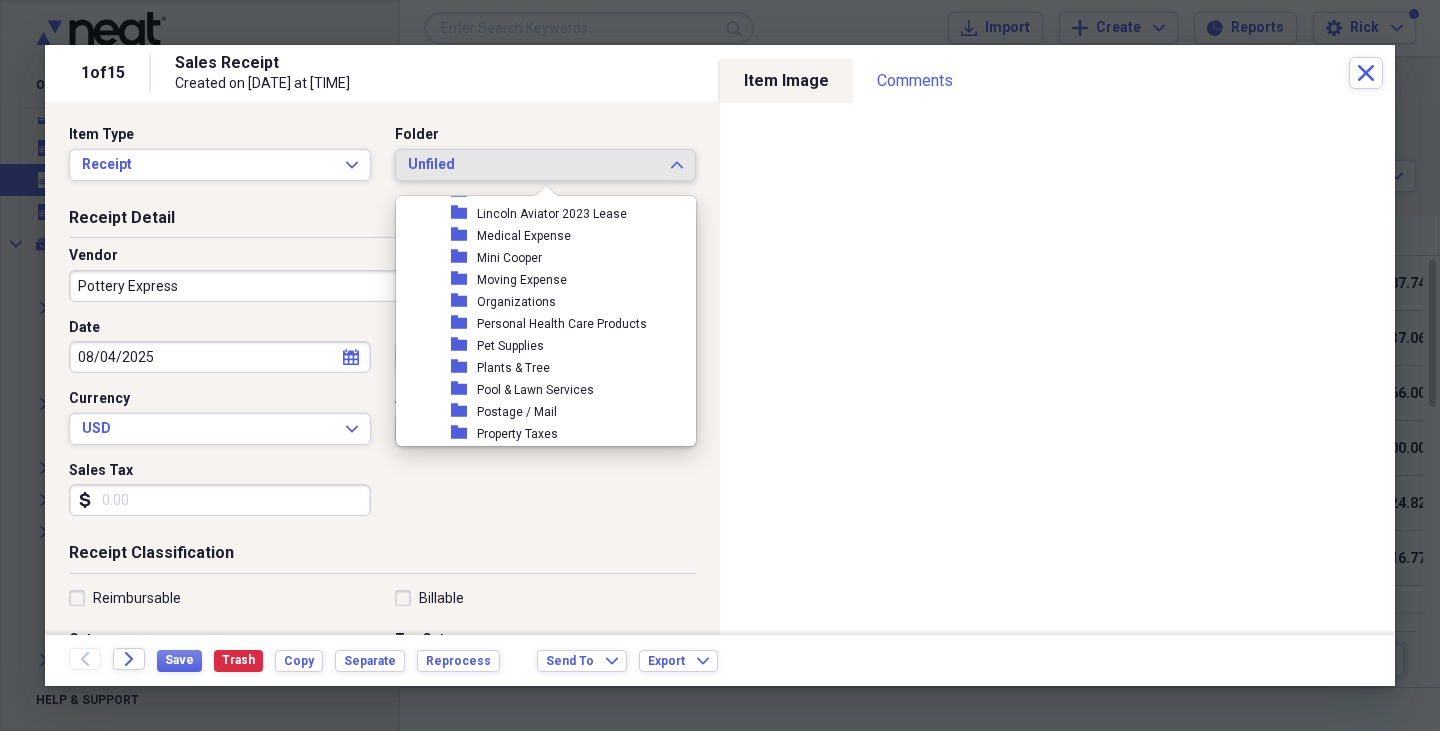 scroll, scrollTop: 692, scrollLeft: 0, axis: vertical 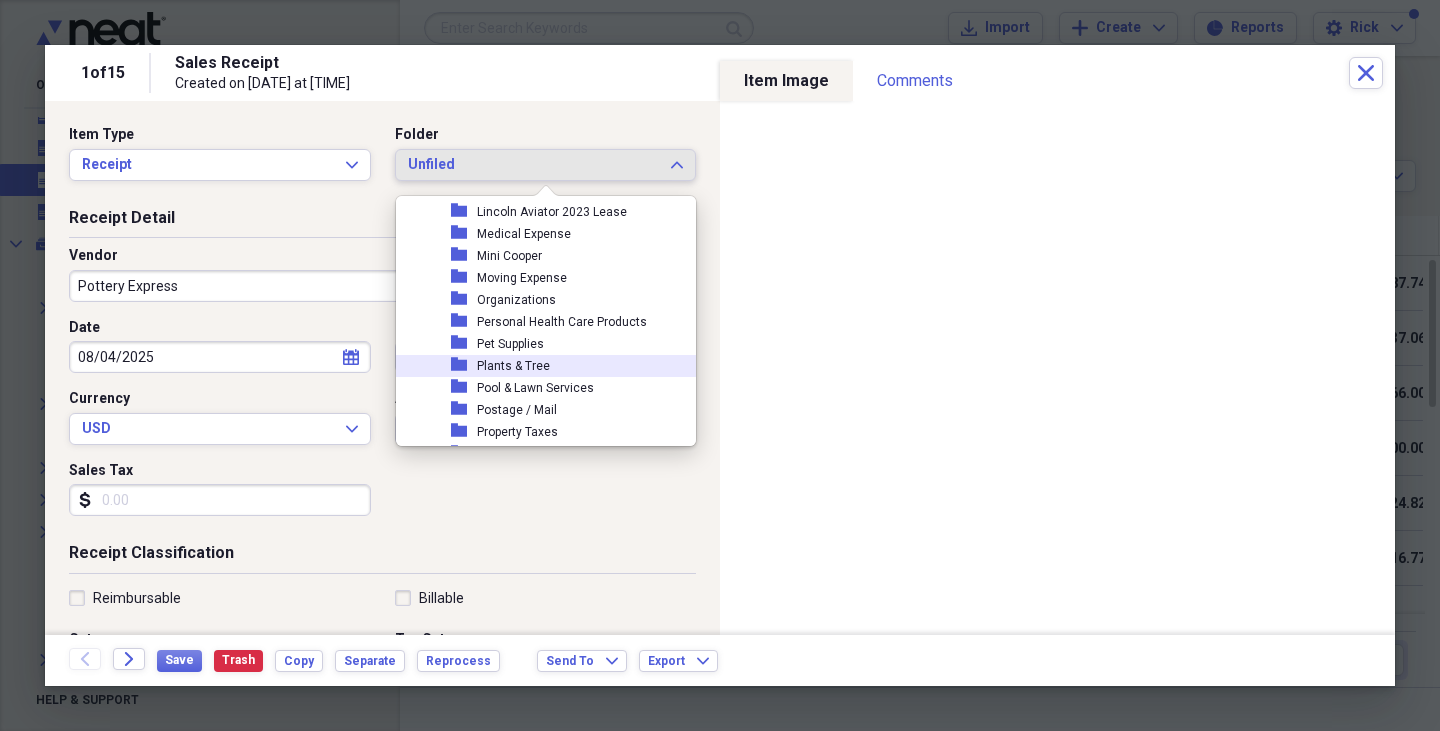click on "Plants & Tree" at bounding box center [513, 366] 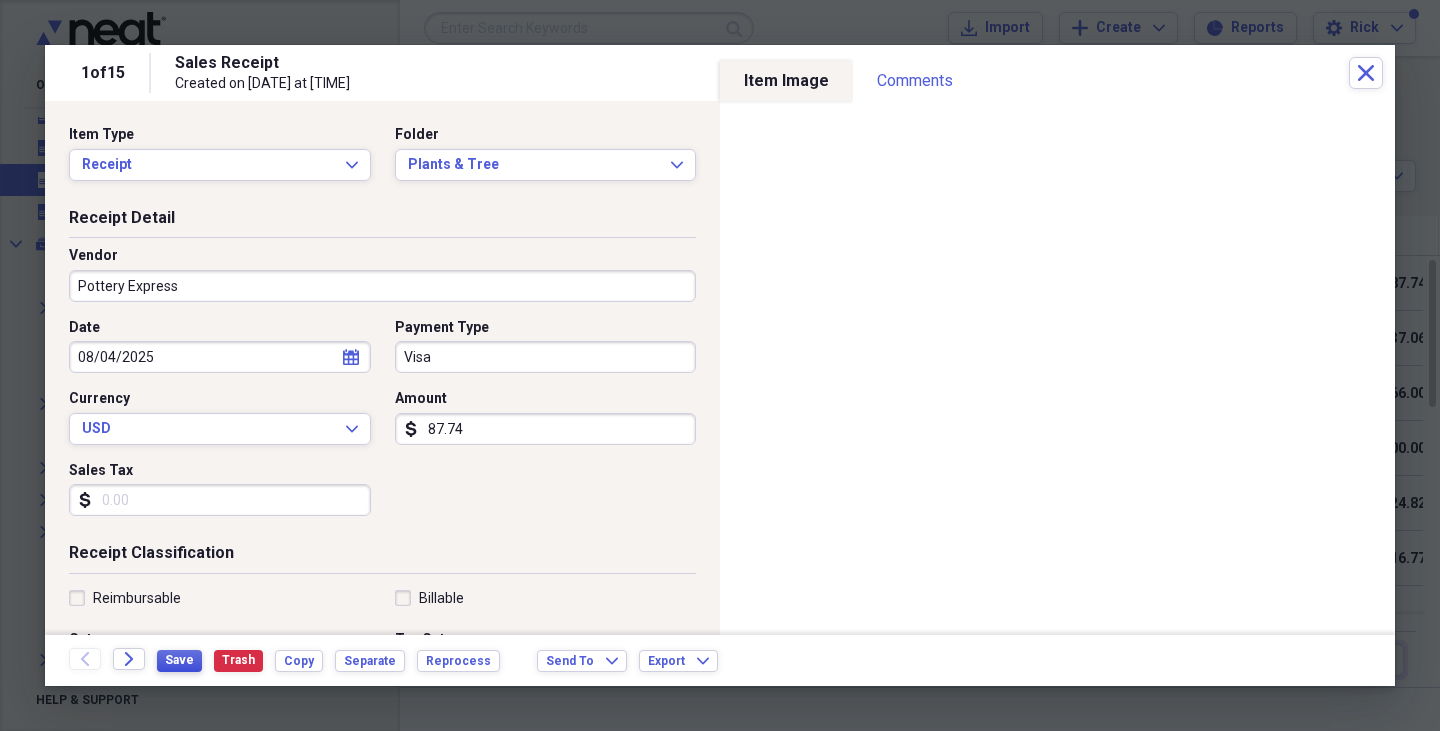click on "Save" at bounding box center (179, 660) 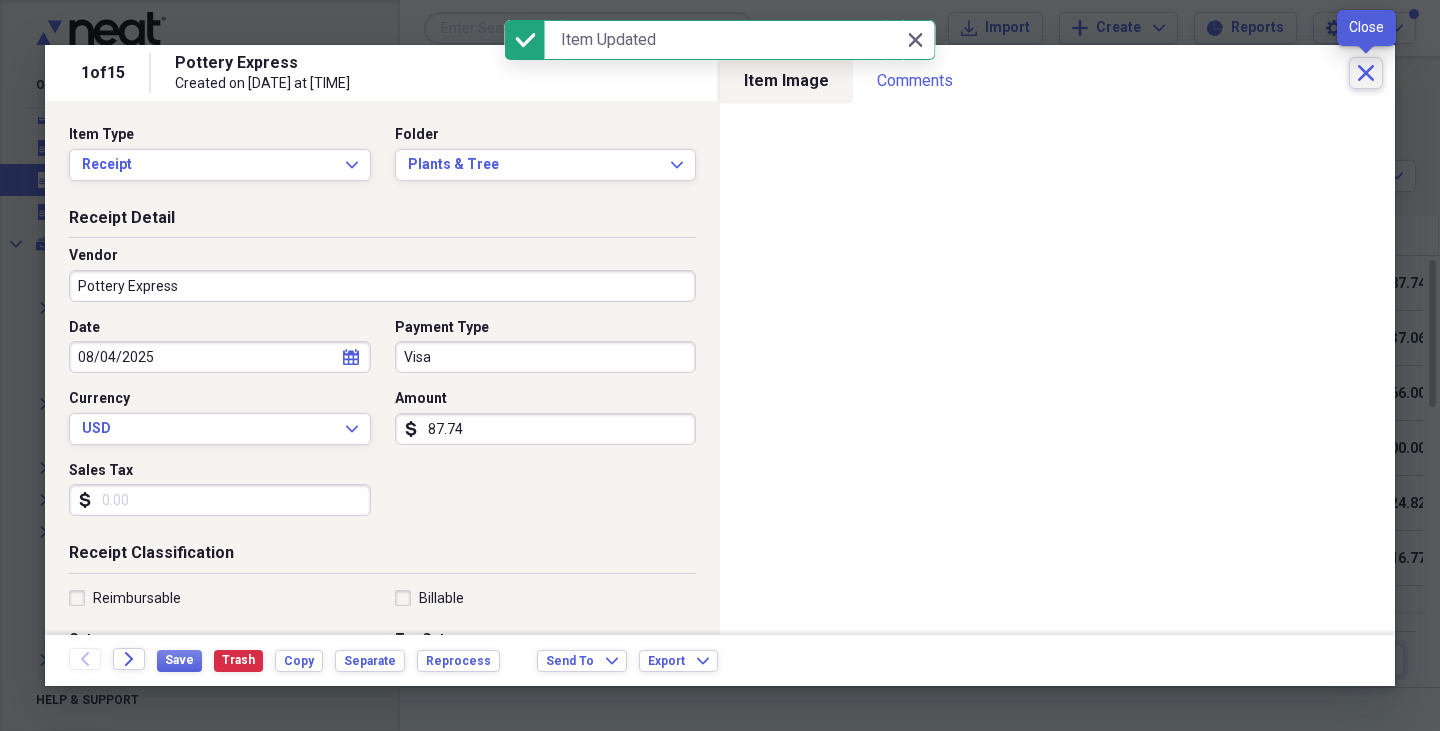 click 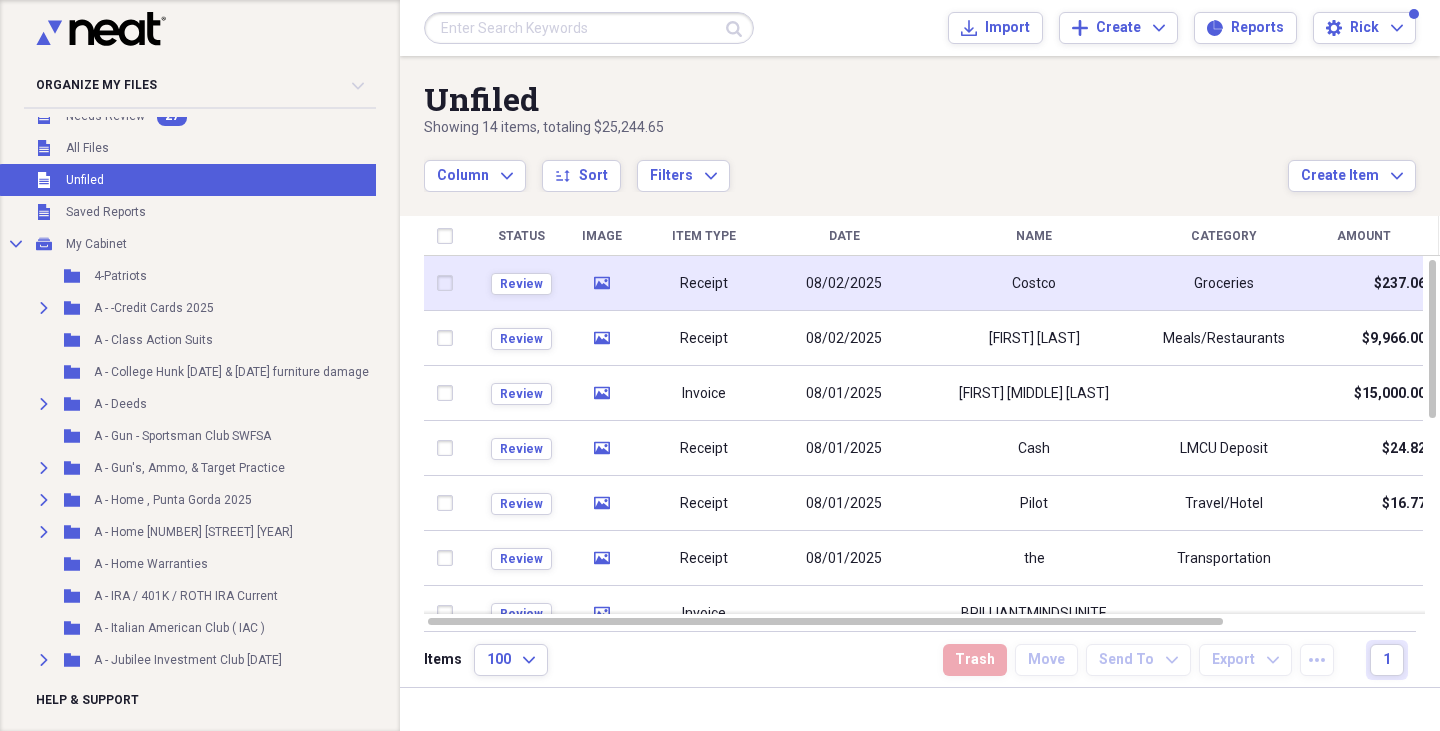 click on "media" at bounding box center (601, 283) 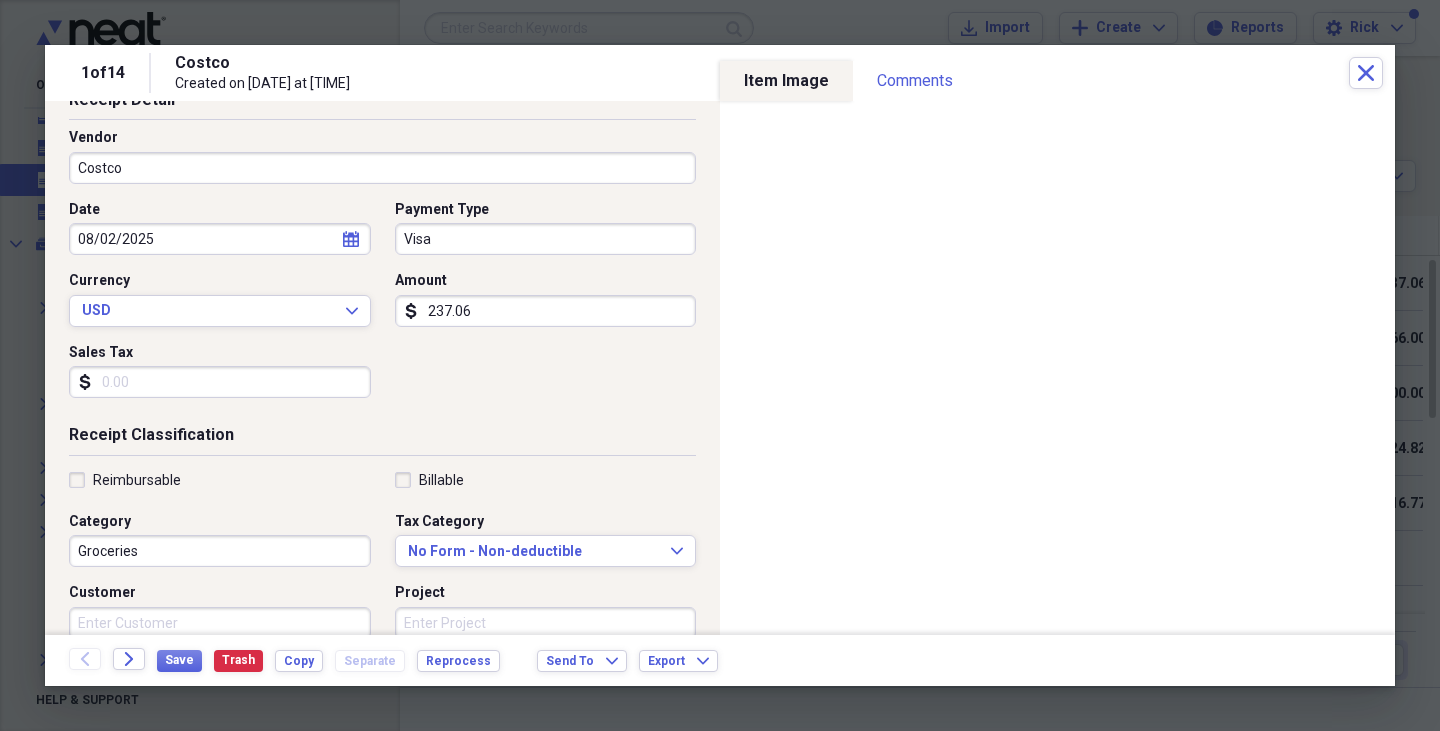 scroll, scrollTop: 0, scrollLeft: 0, axis: both 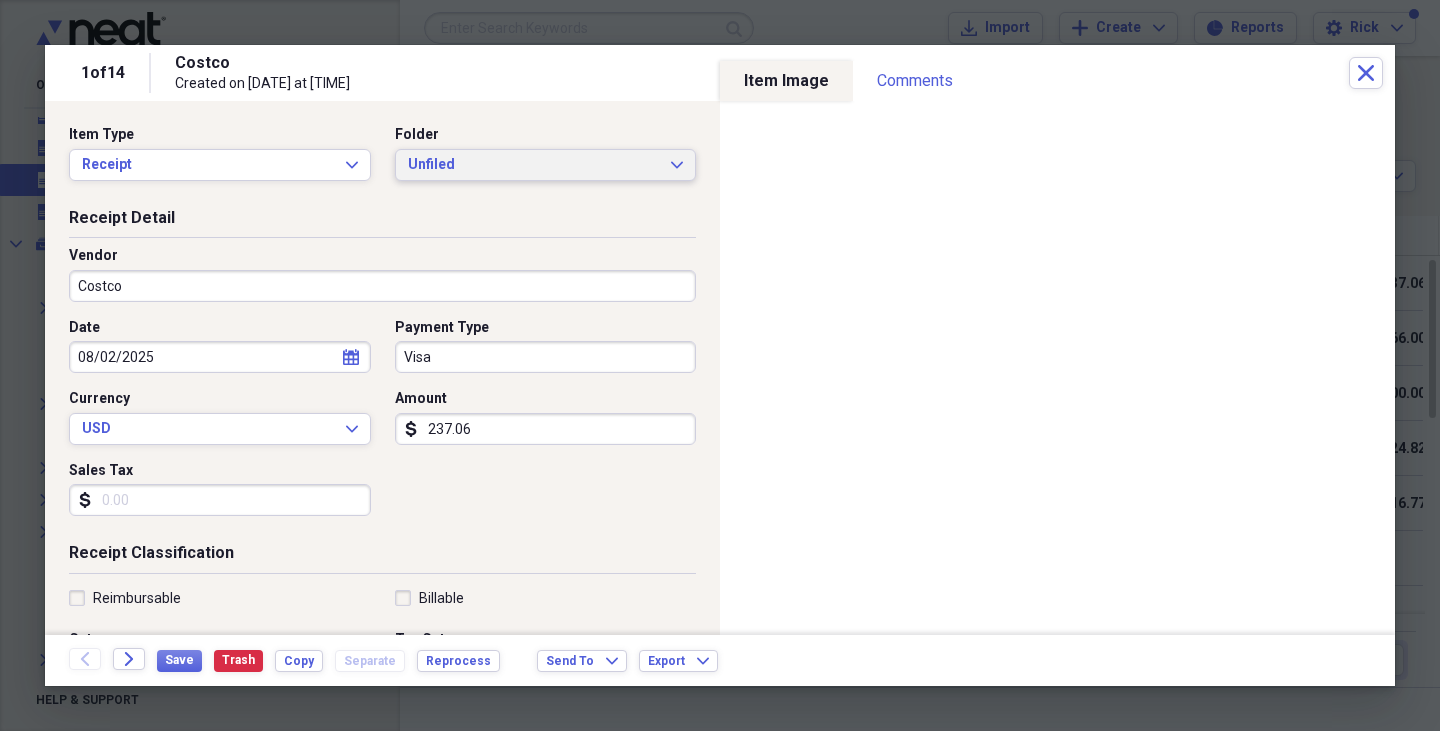click on "Expand" 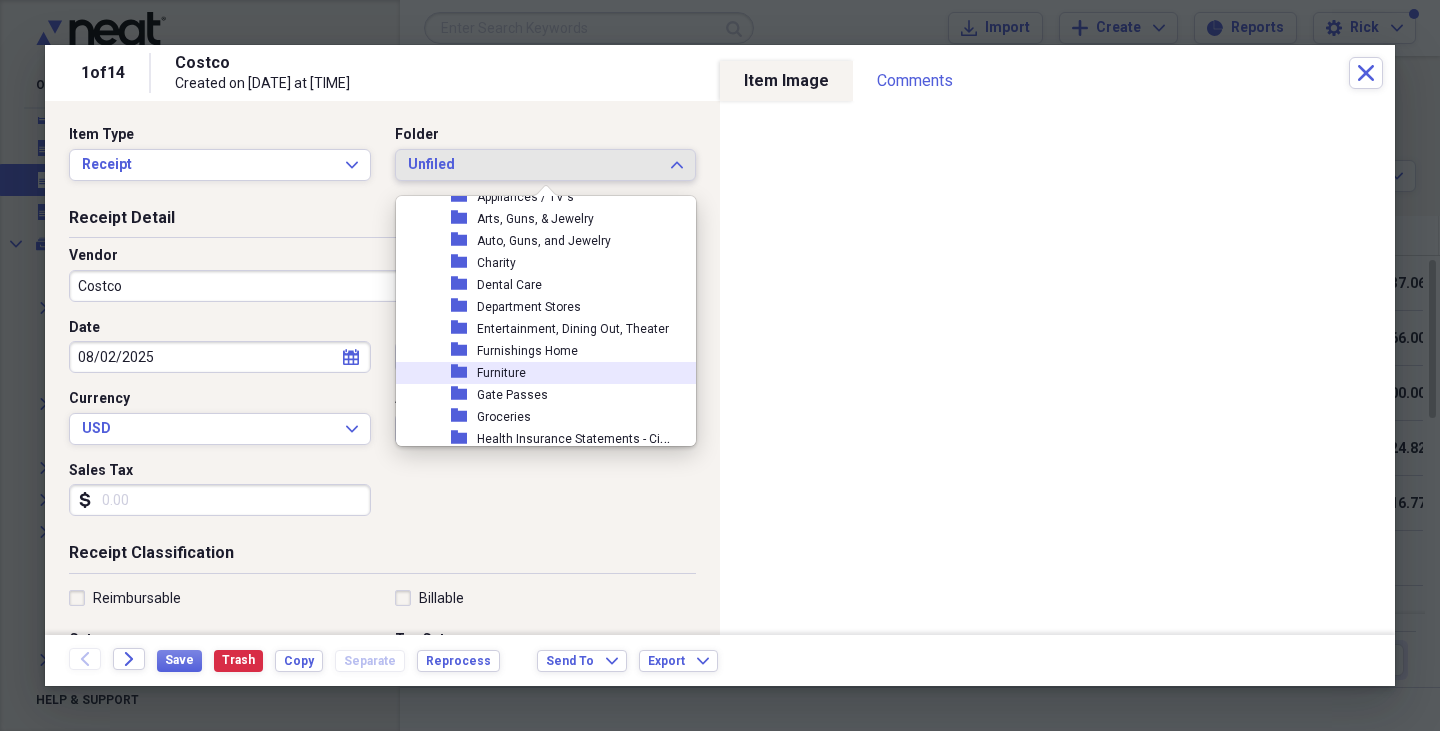 scroll, scrollTop: 290, scrollLeft: 0, axis: vertical 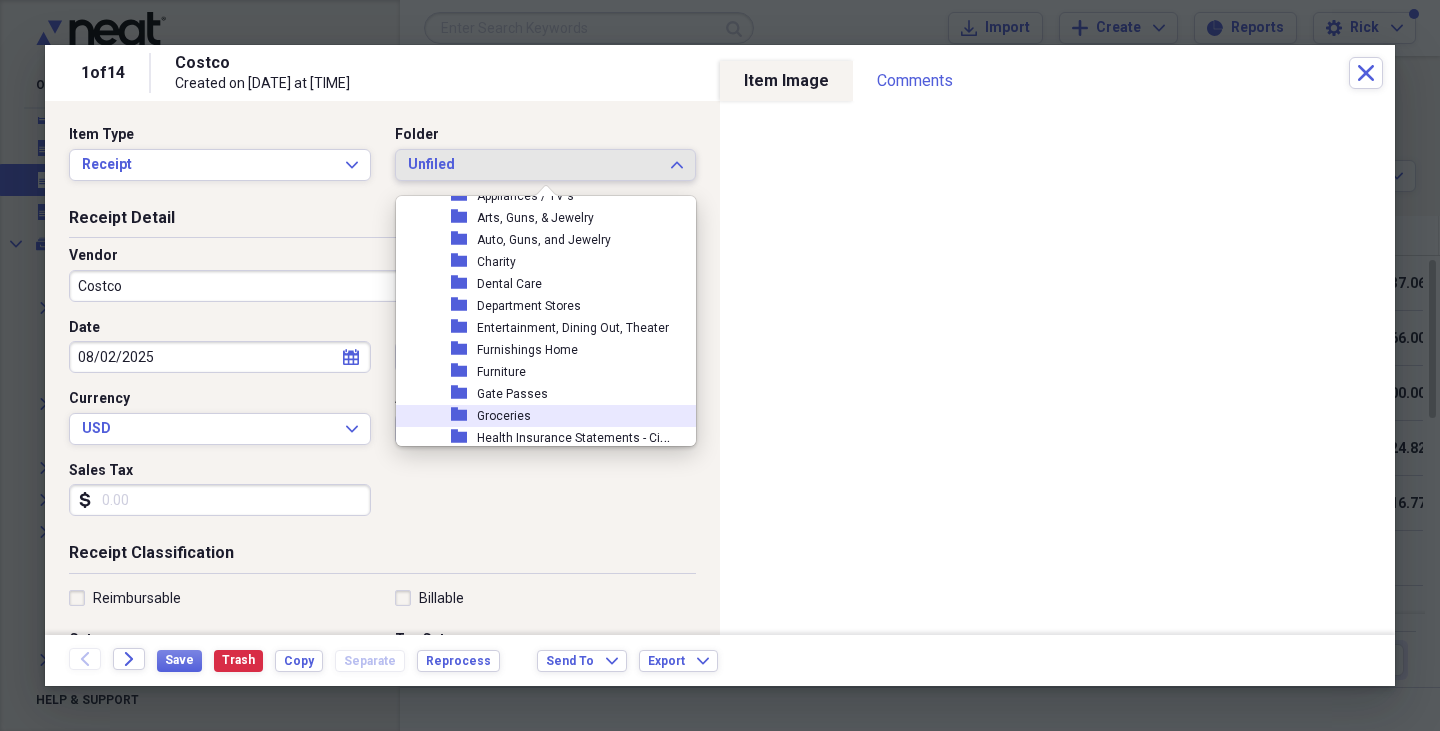 click on "Groceries" at bounding box center [504, 416] 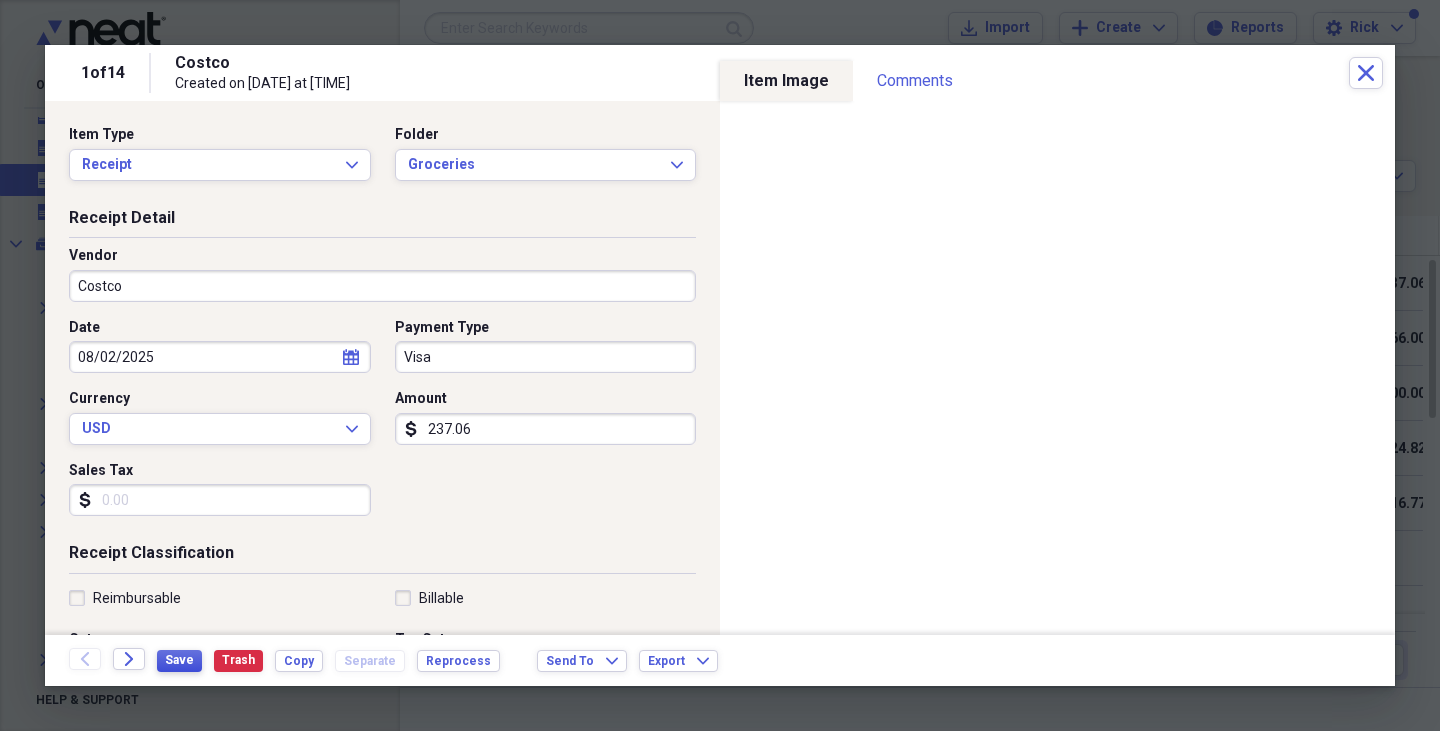 click on "Save" at bounding box center (179, 660) 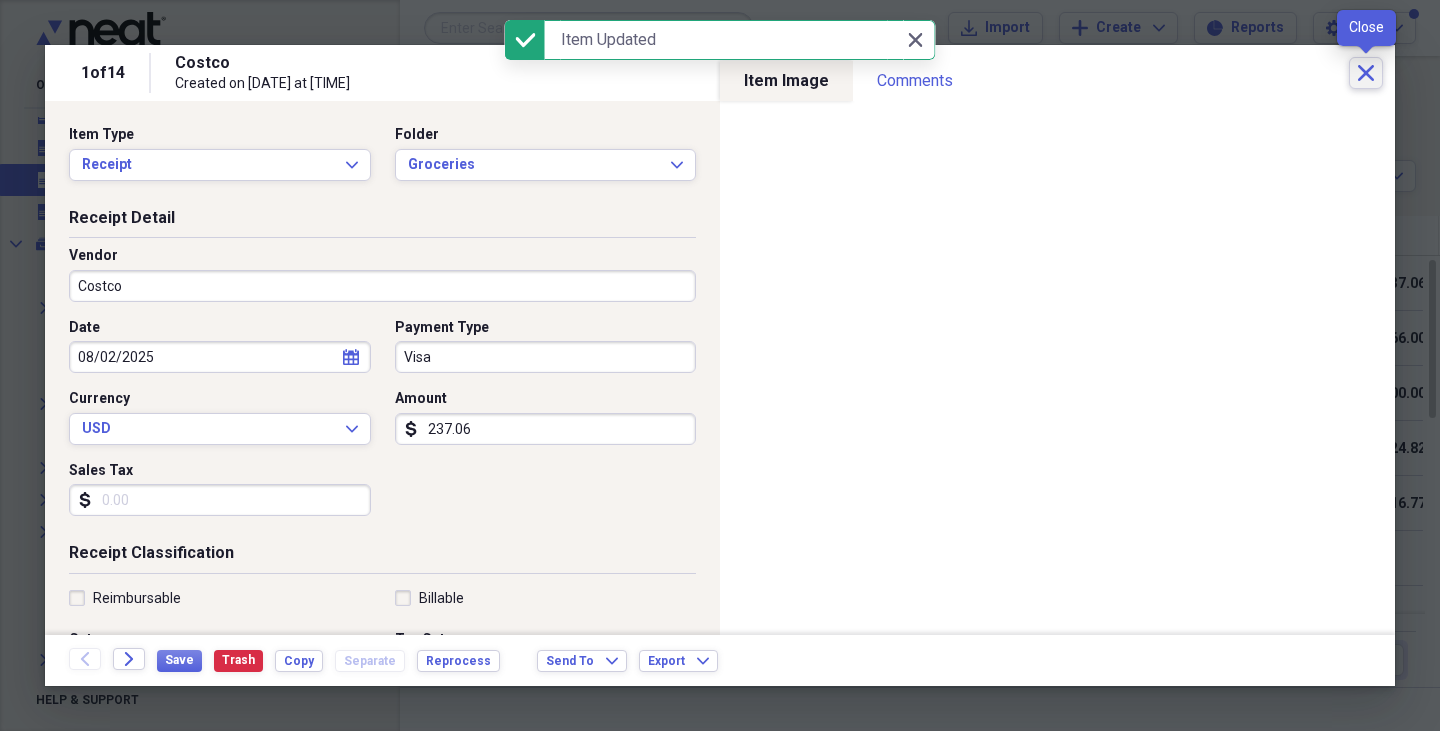 click on "Close" 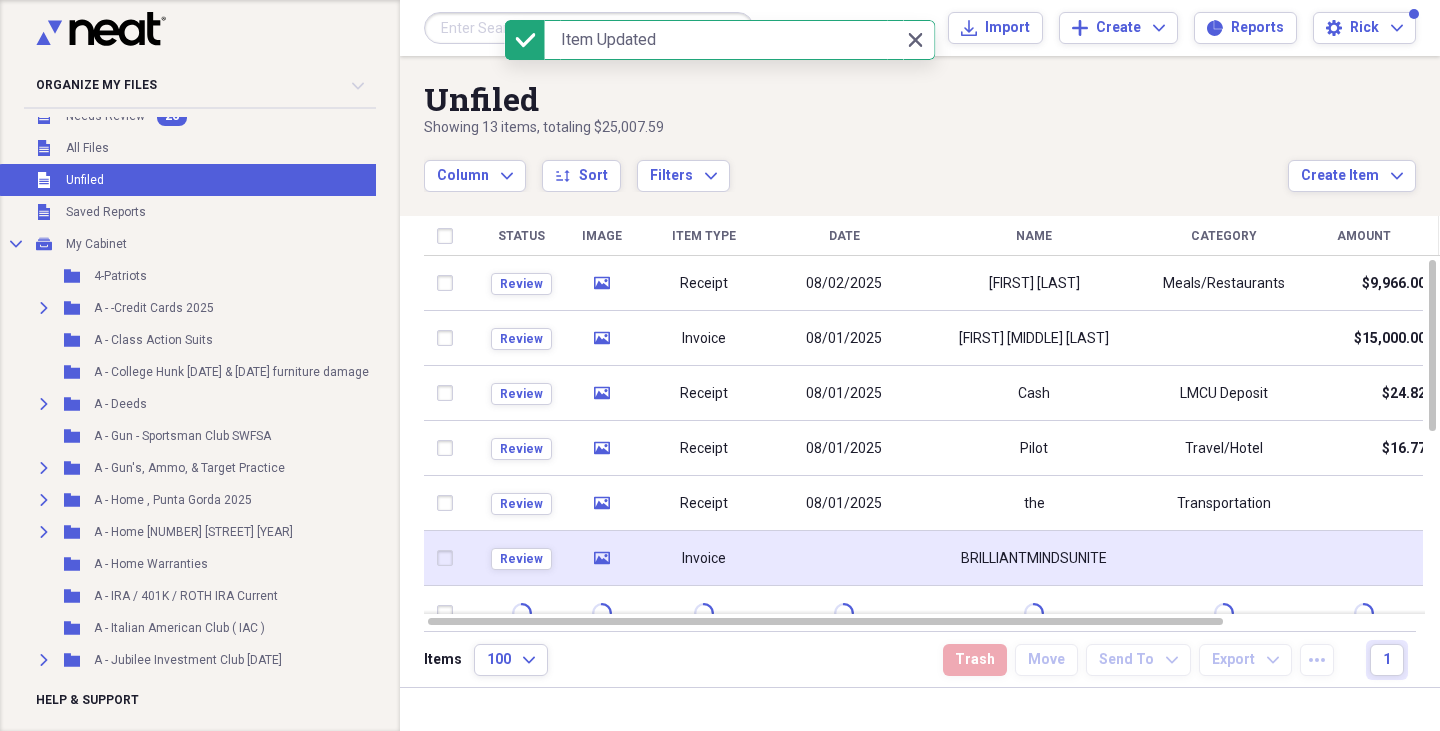 click on "Review" at bounding box center [521, 558] 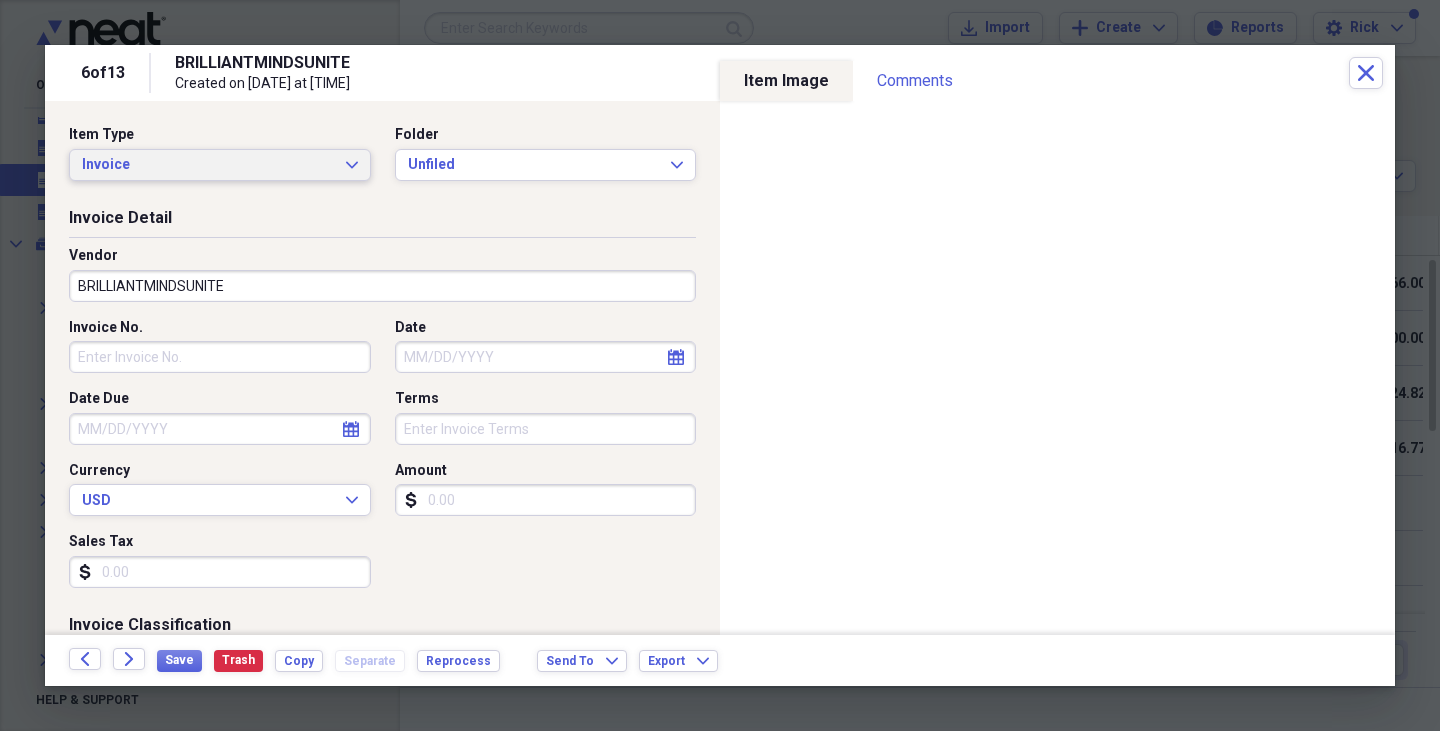 click on "Expand" 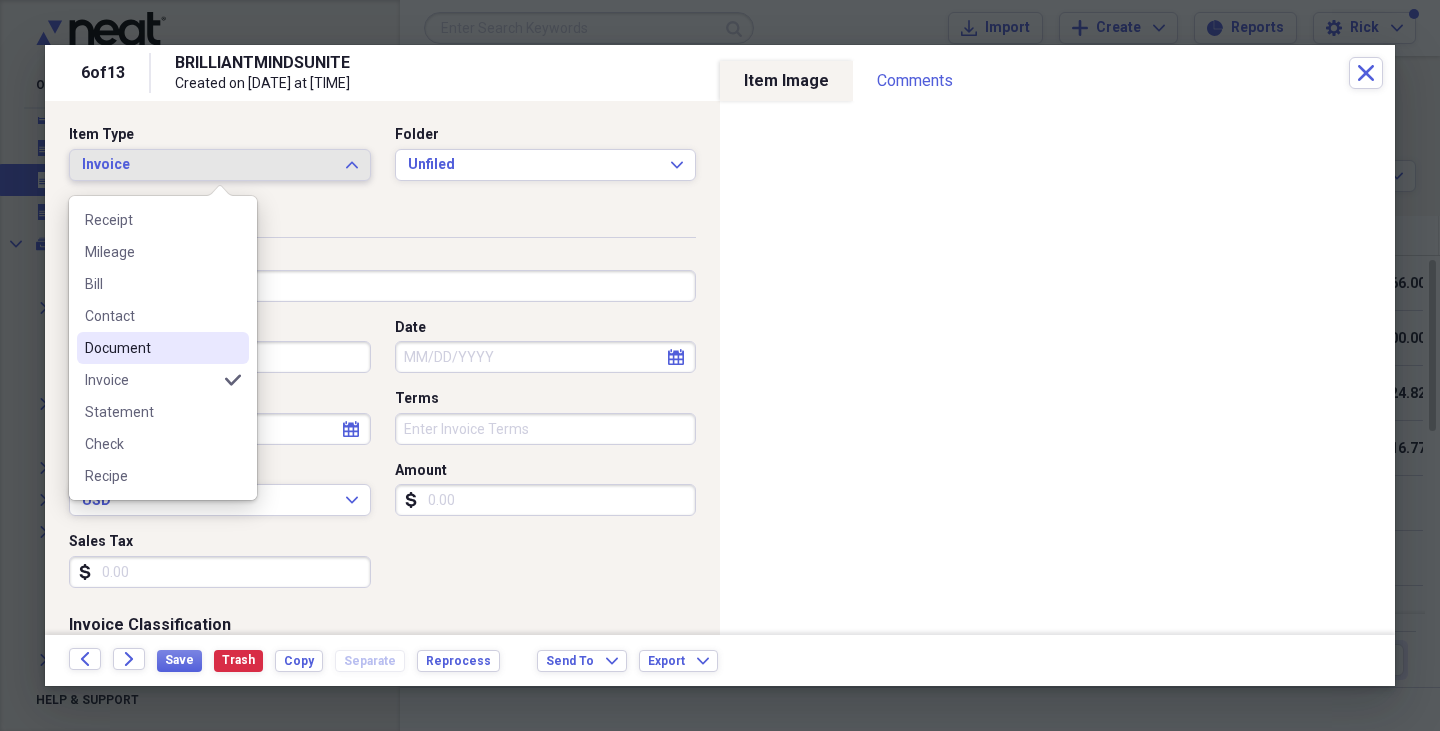 click on "Document" at bounding box center [151, 348] 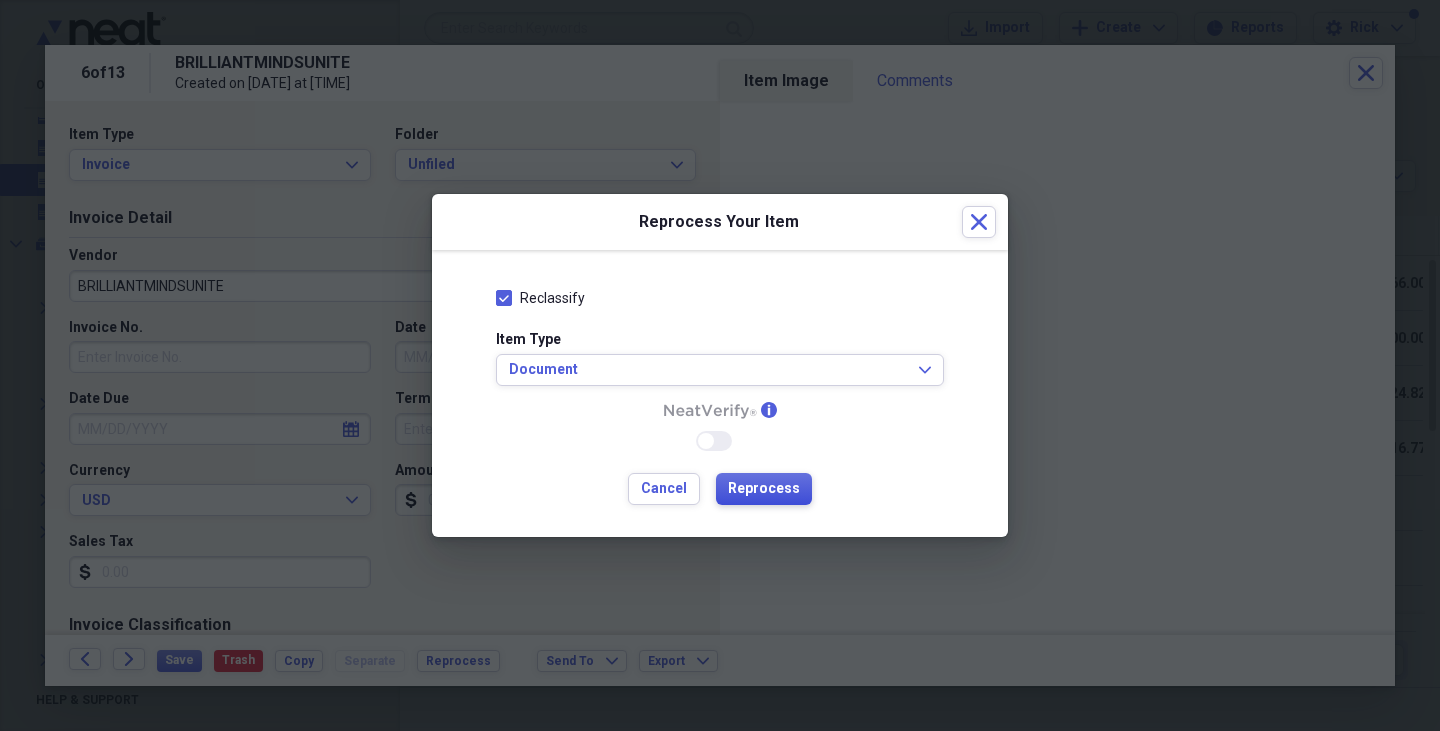 click on "Reprocess" at bounding box center [764, 489] 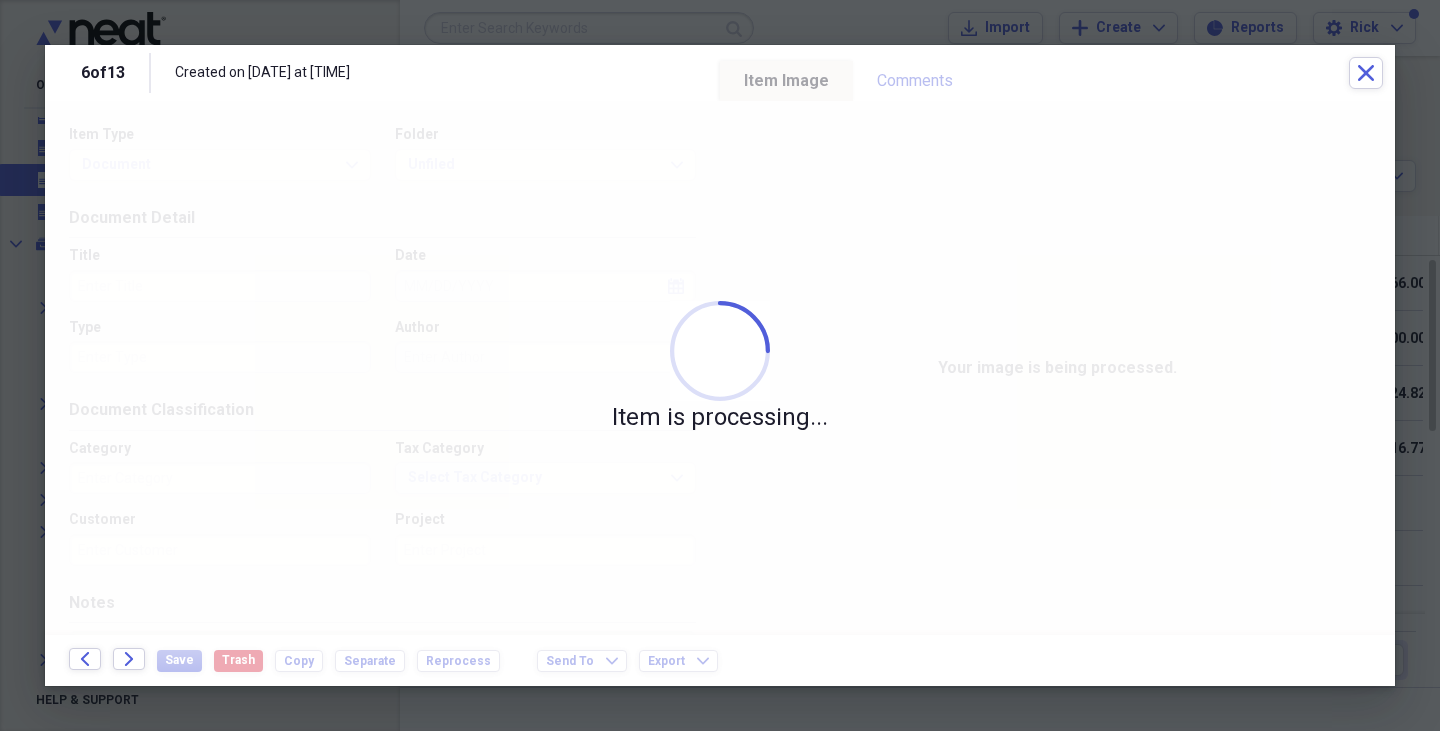type on "Technology" 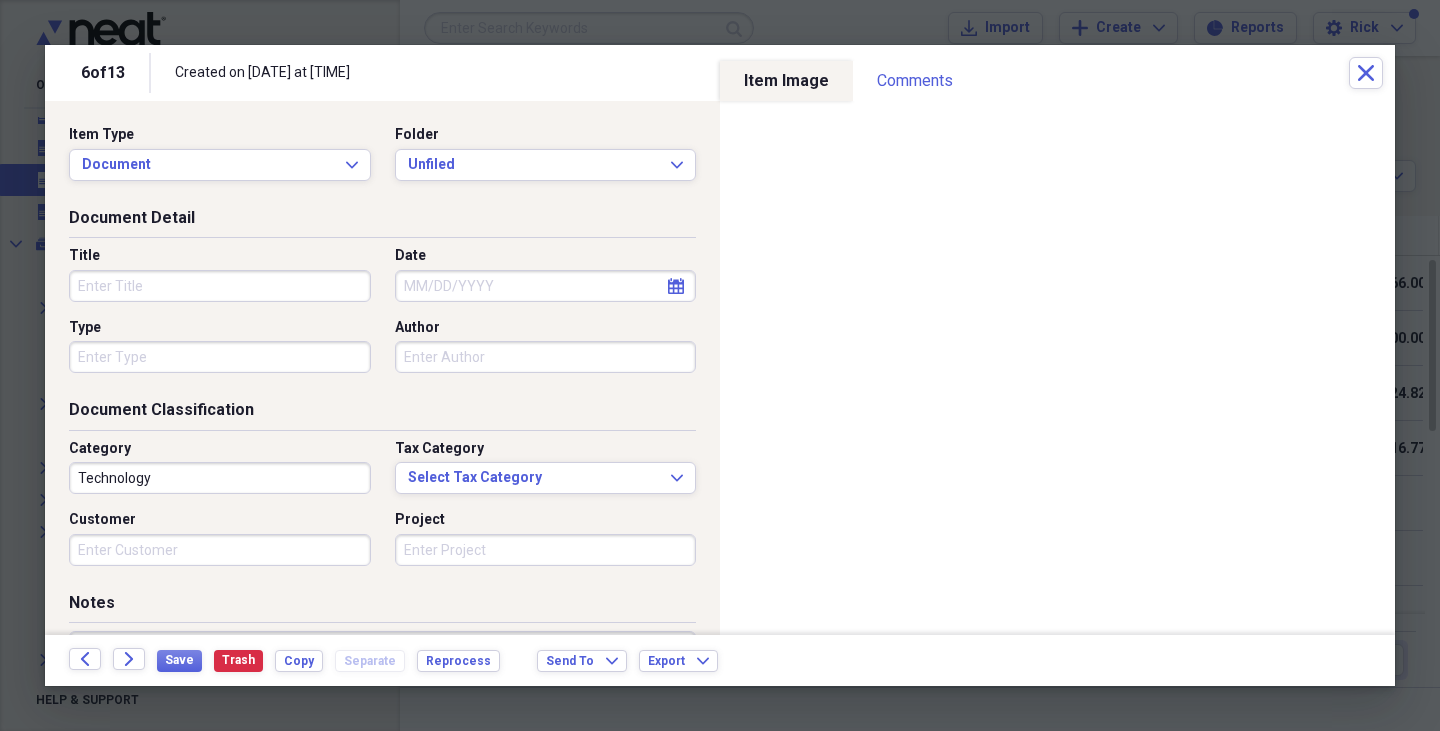 click 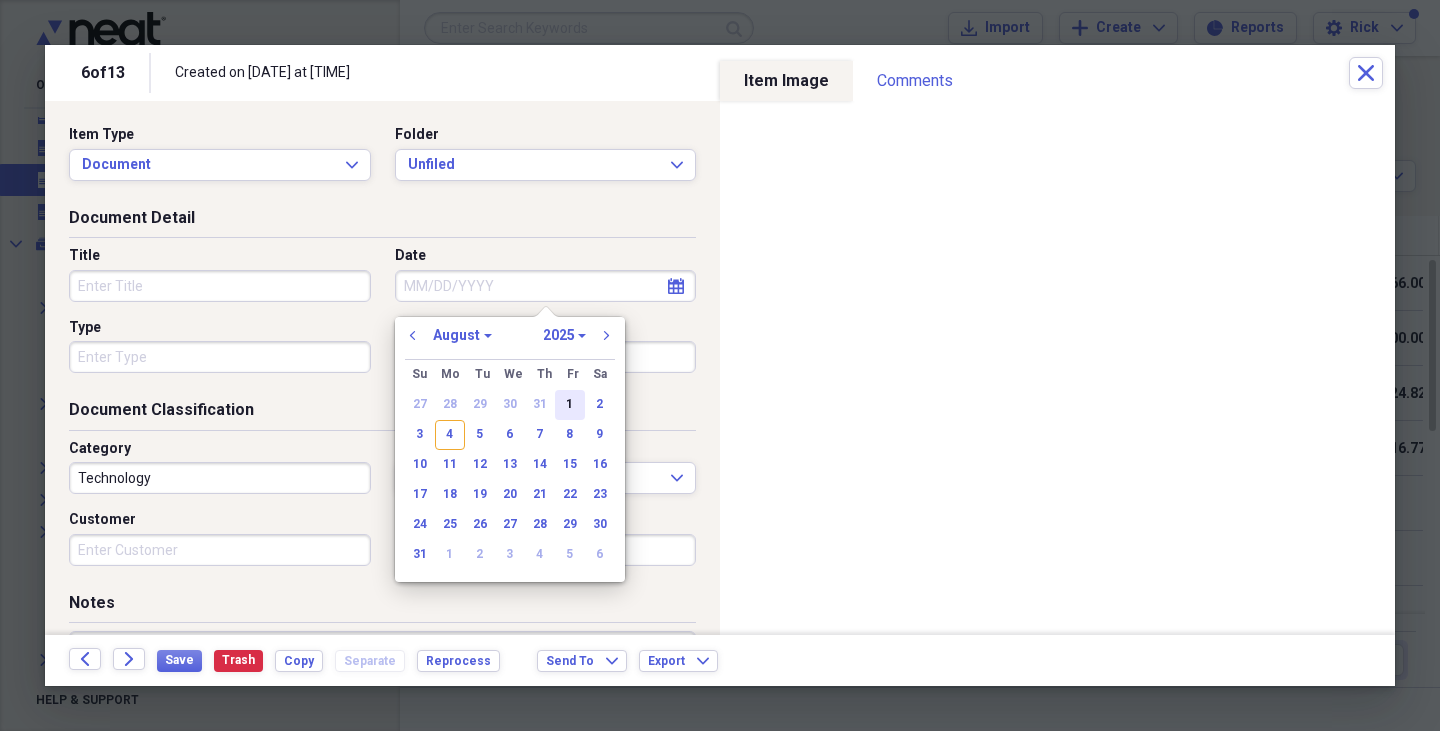 click on "1" at bounding box center [570, 405] 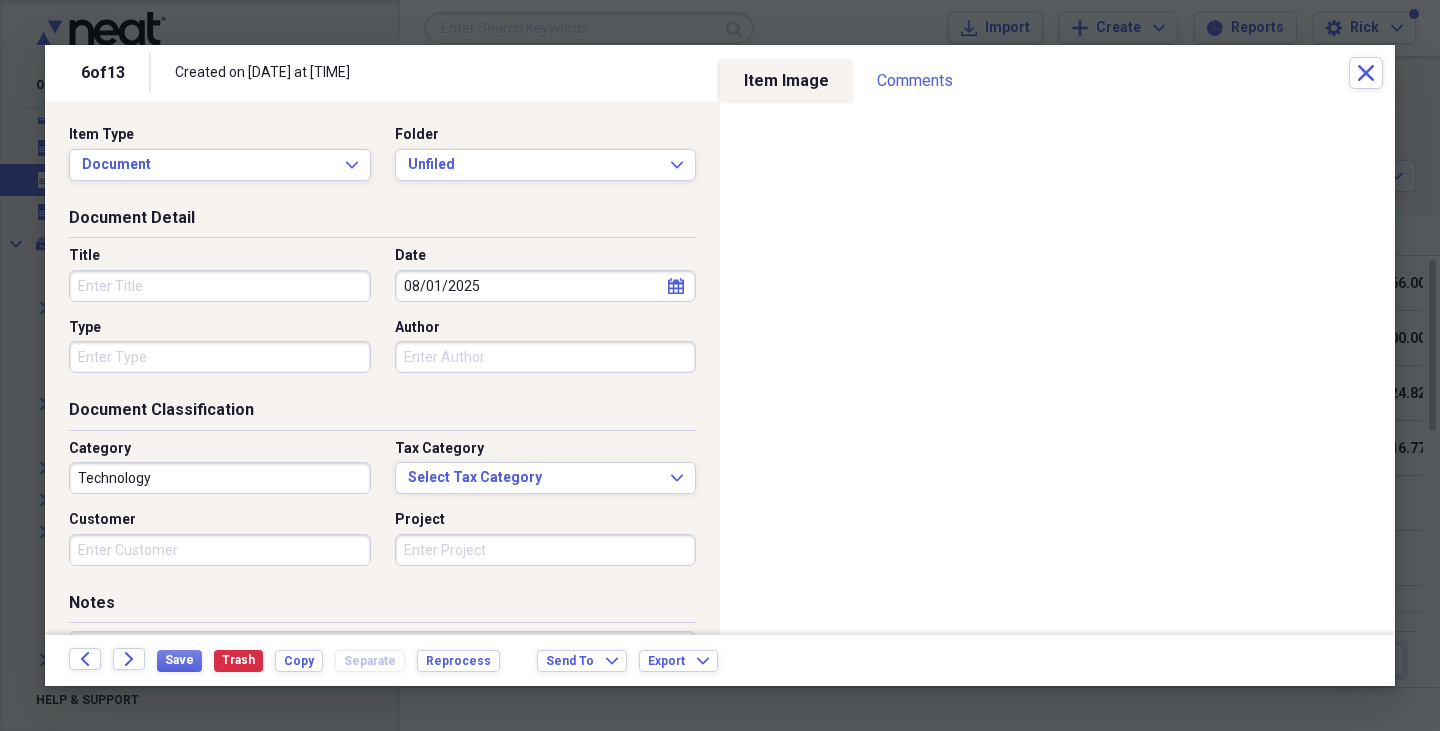 click on "Author" at bounding box center (546, 357) 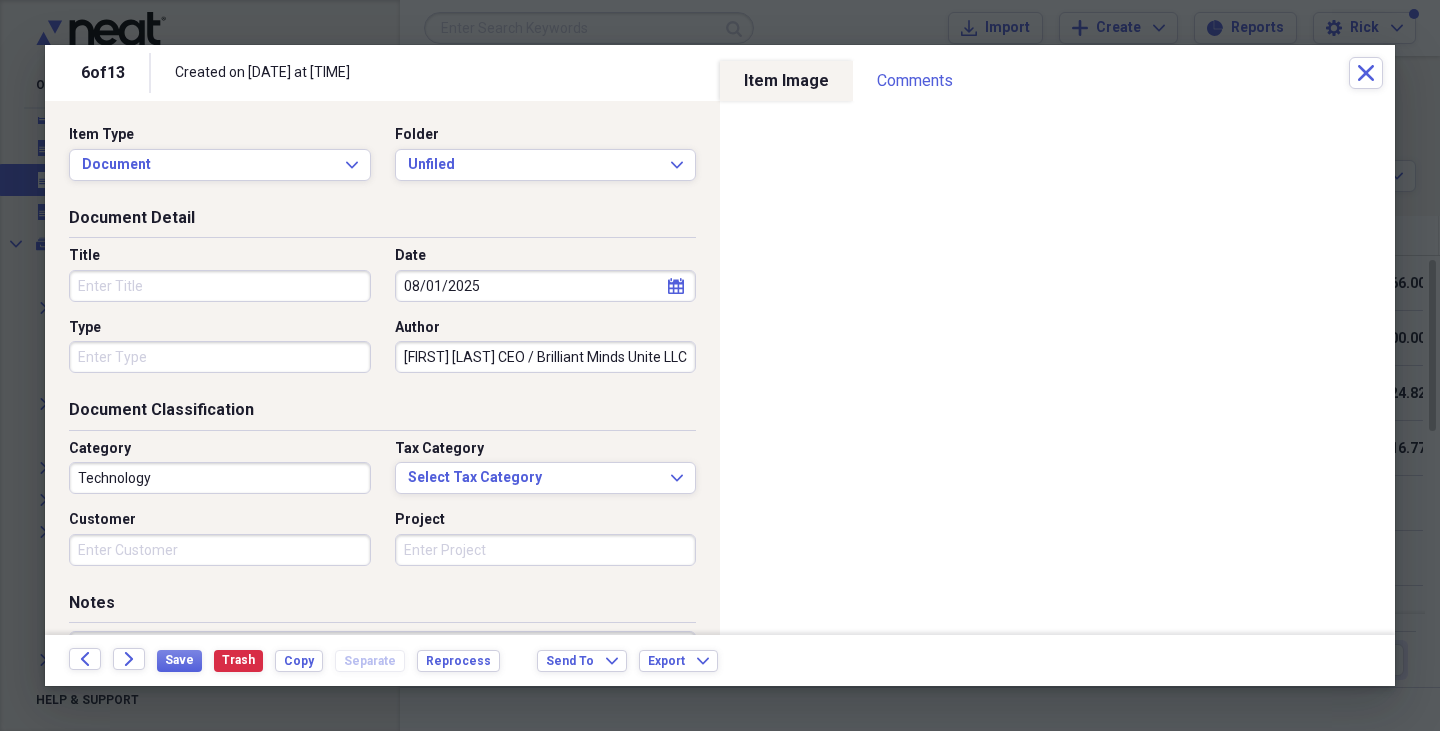 scroll, scrollTop: 0, scrollLeft: 7, axis: horizontal 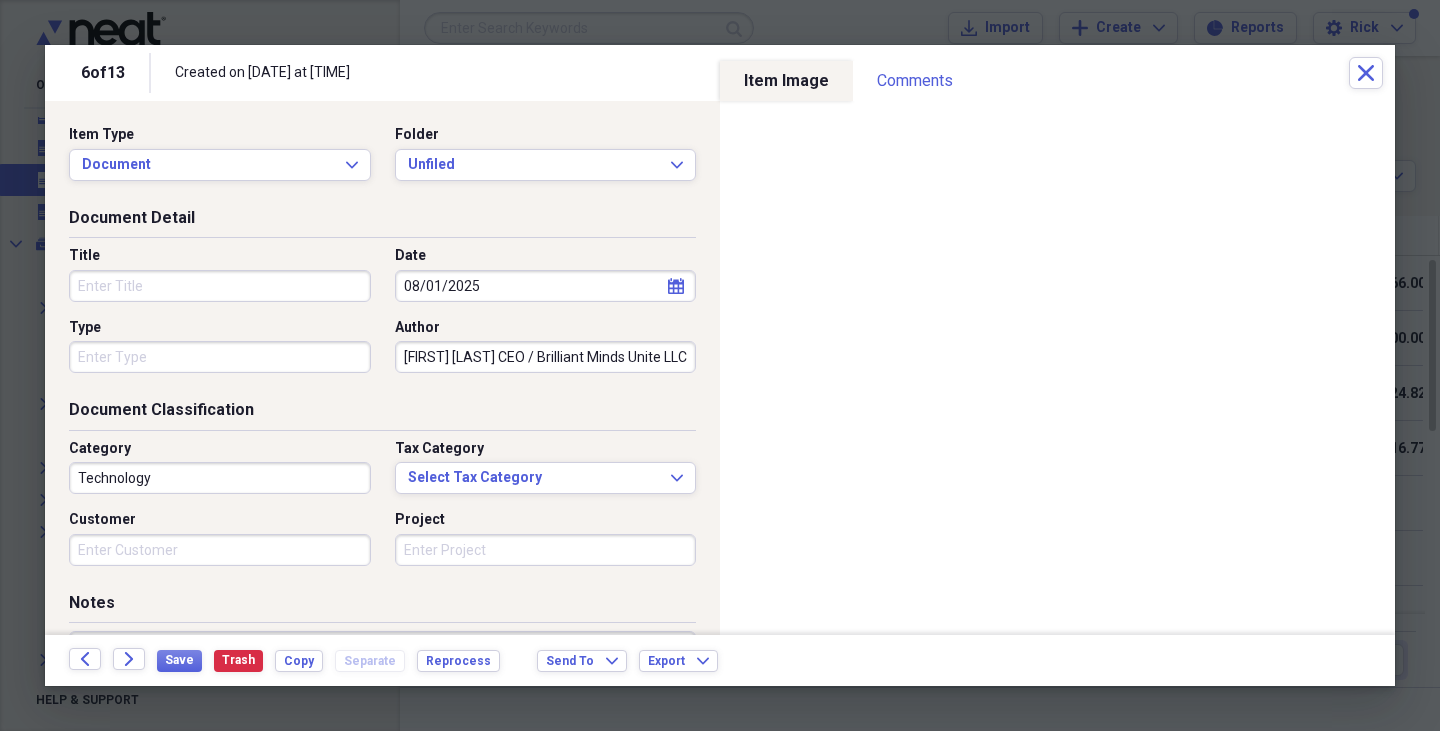 type on "[FIRST] [LAST] CEO / Brilliant Minds Unite LLC" 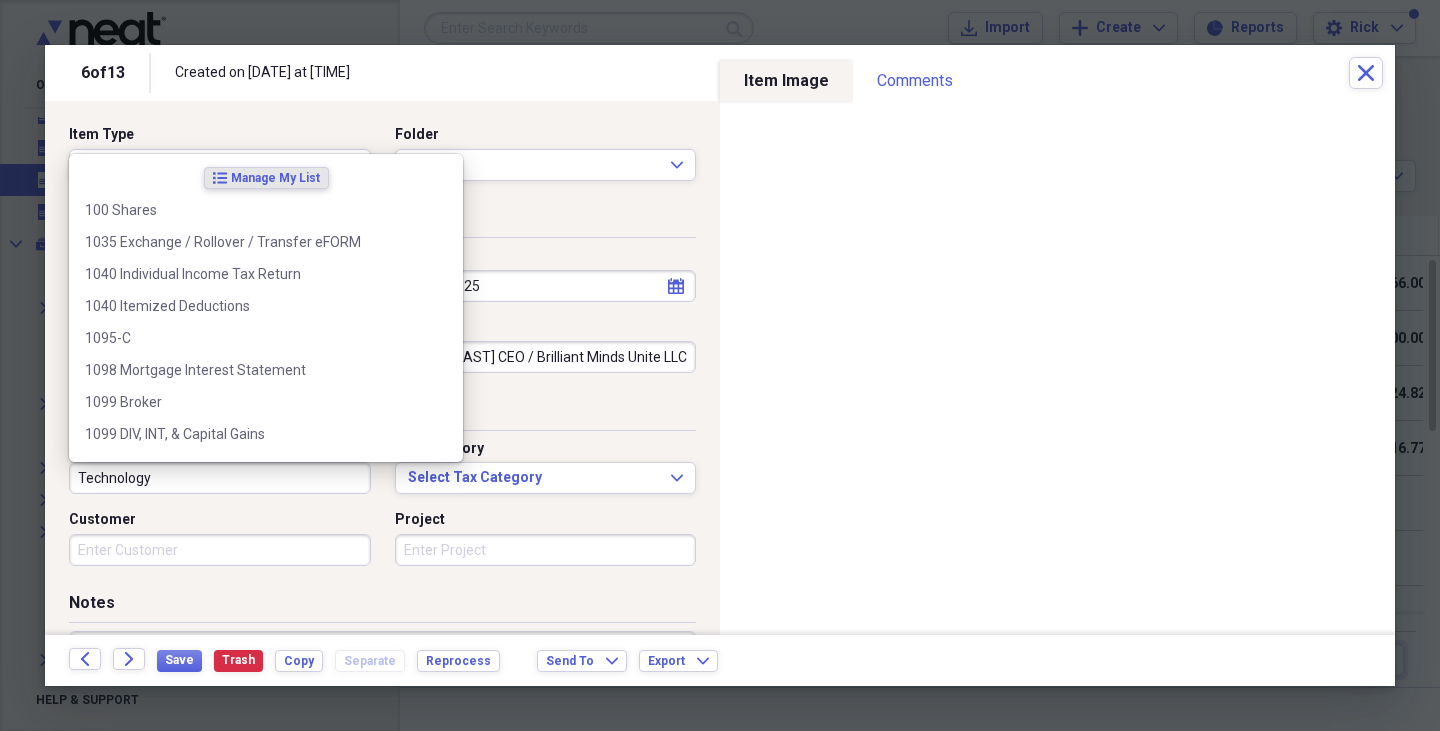 scroll, scrollTop: 0, scrollLeft: 0, axis: both 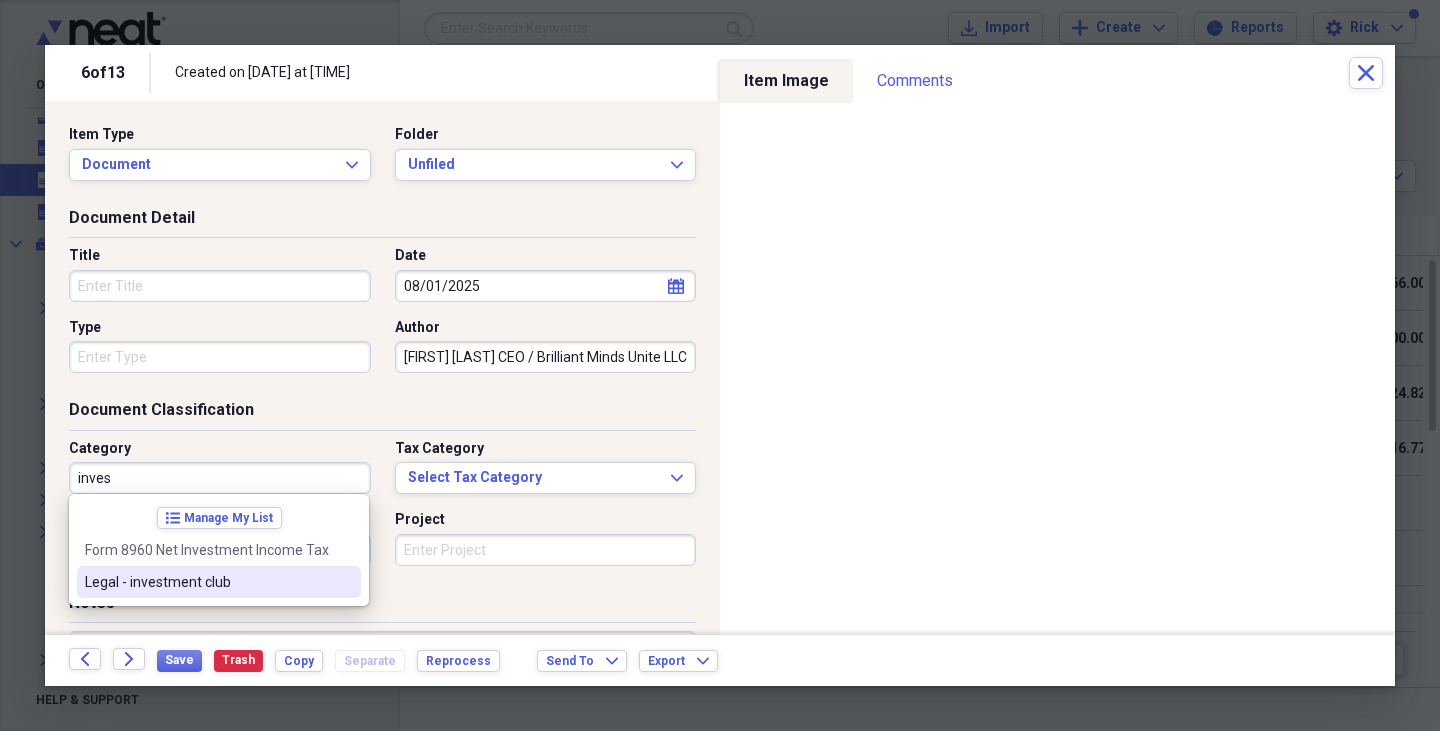 click on "Legal - investment club" at bounding box center (207, 582) 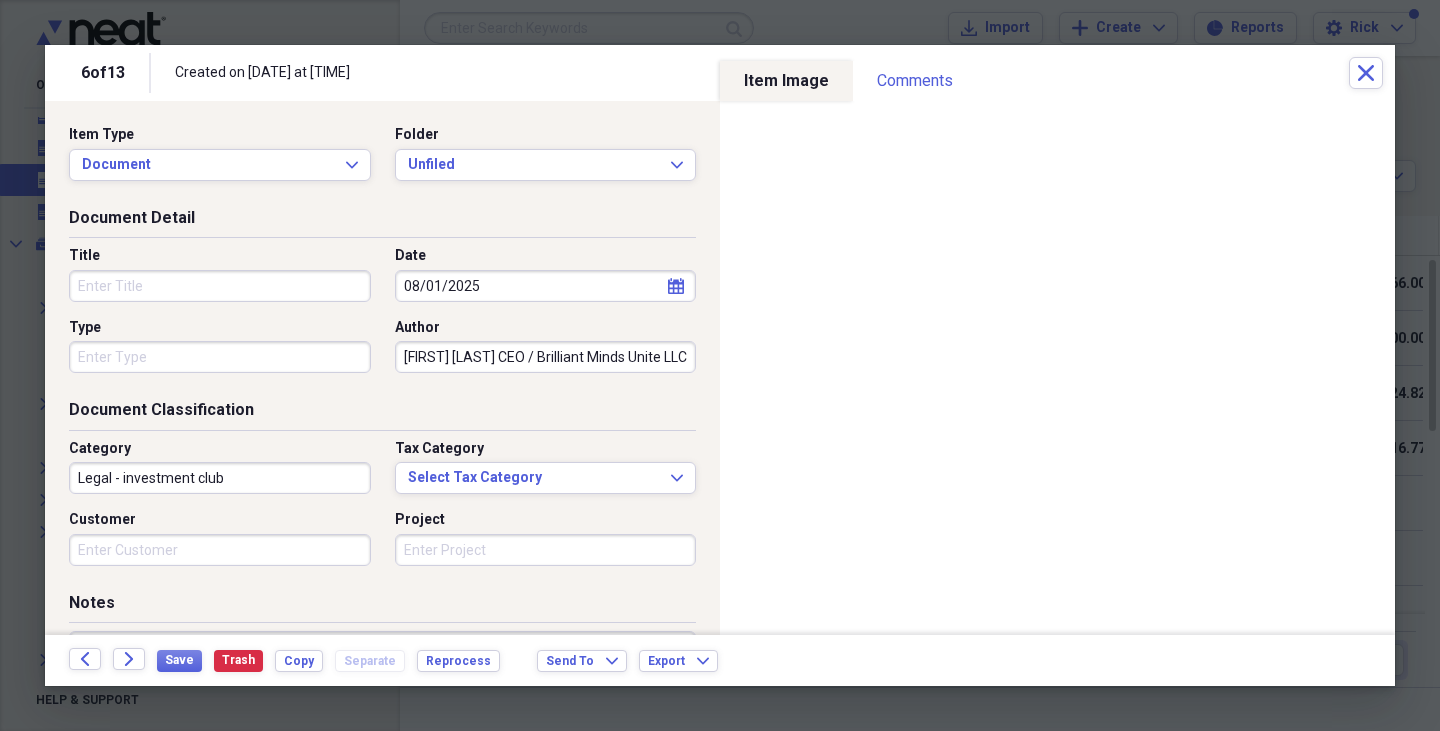 click on "Title" at bounding box center [220, 286] 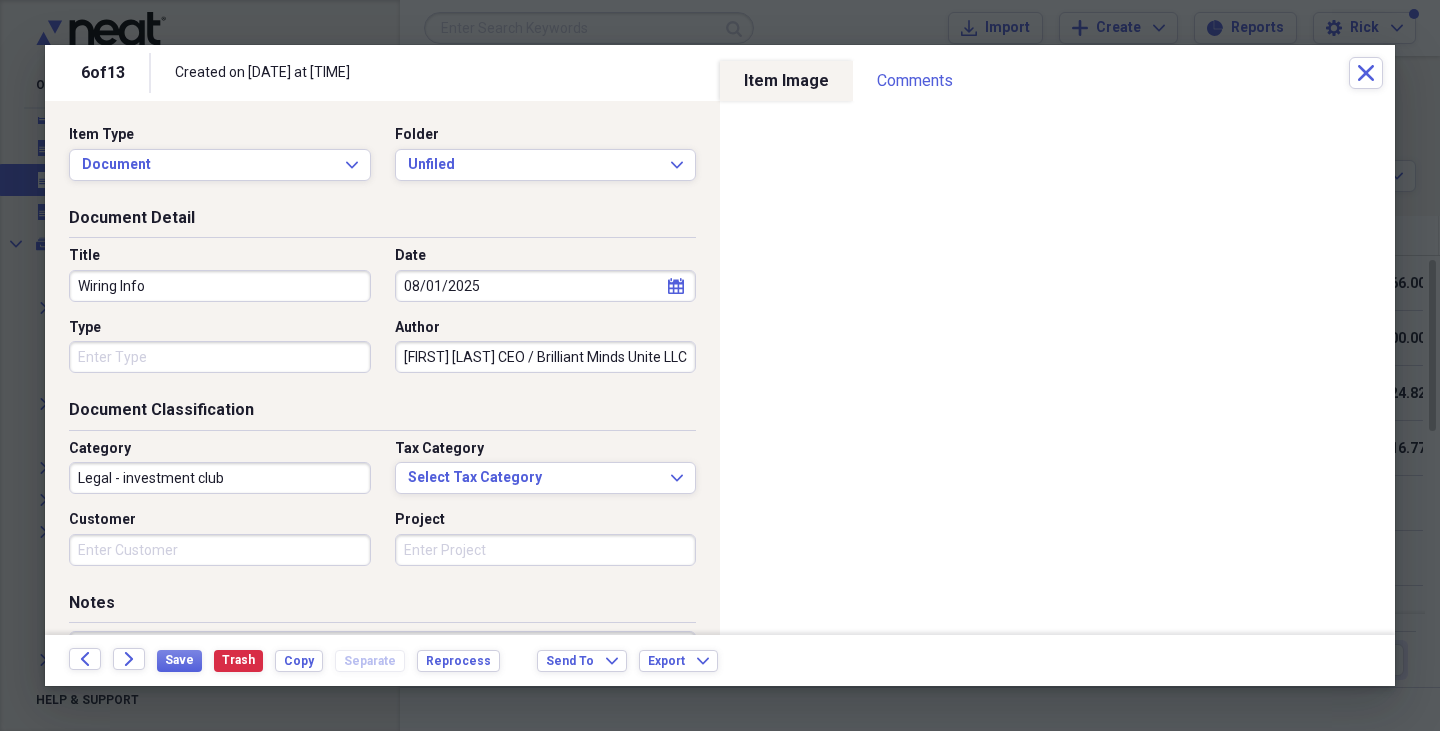type on "Wiring Info" 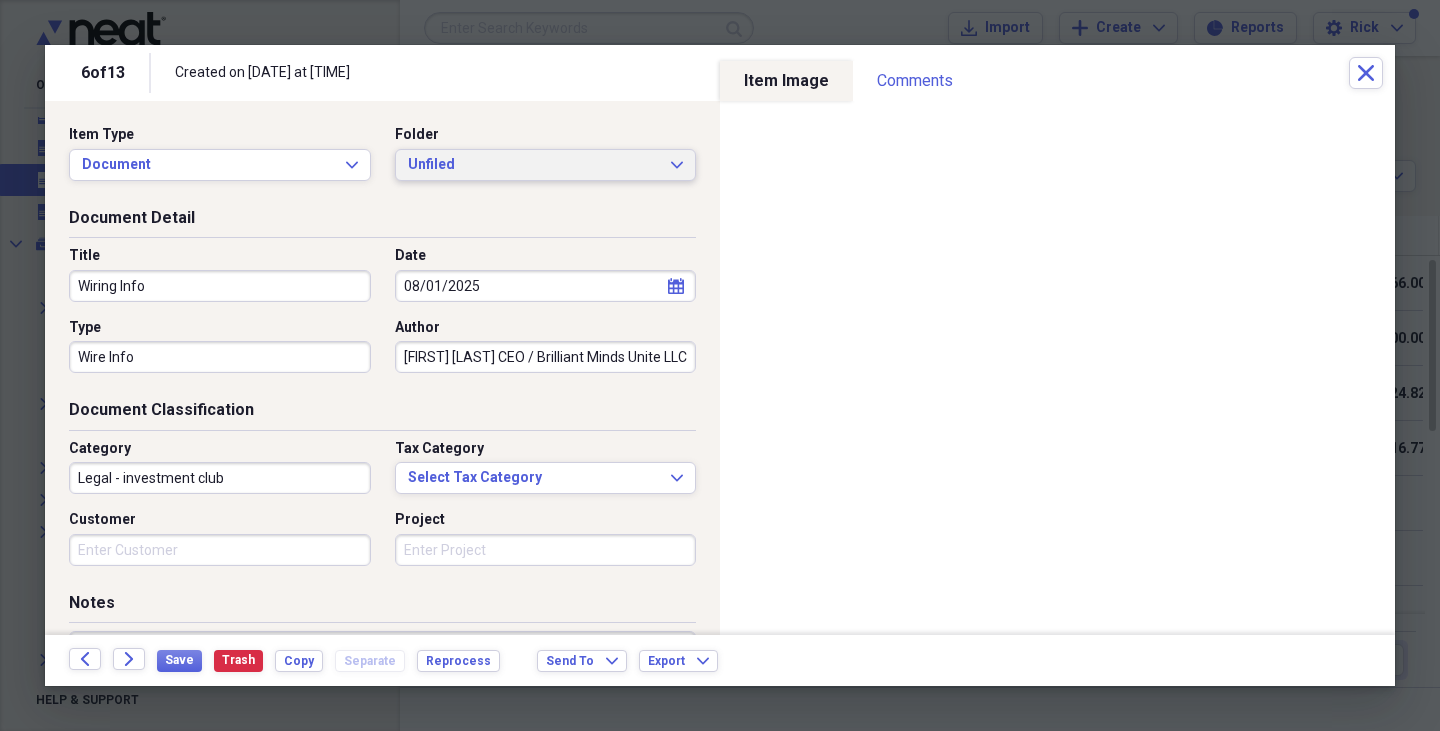 type on "Wire Info" 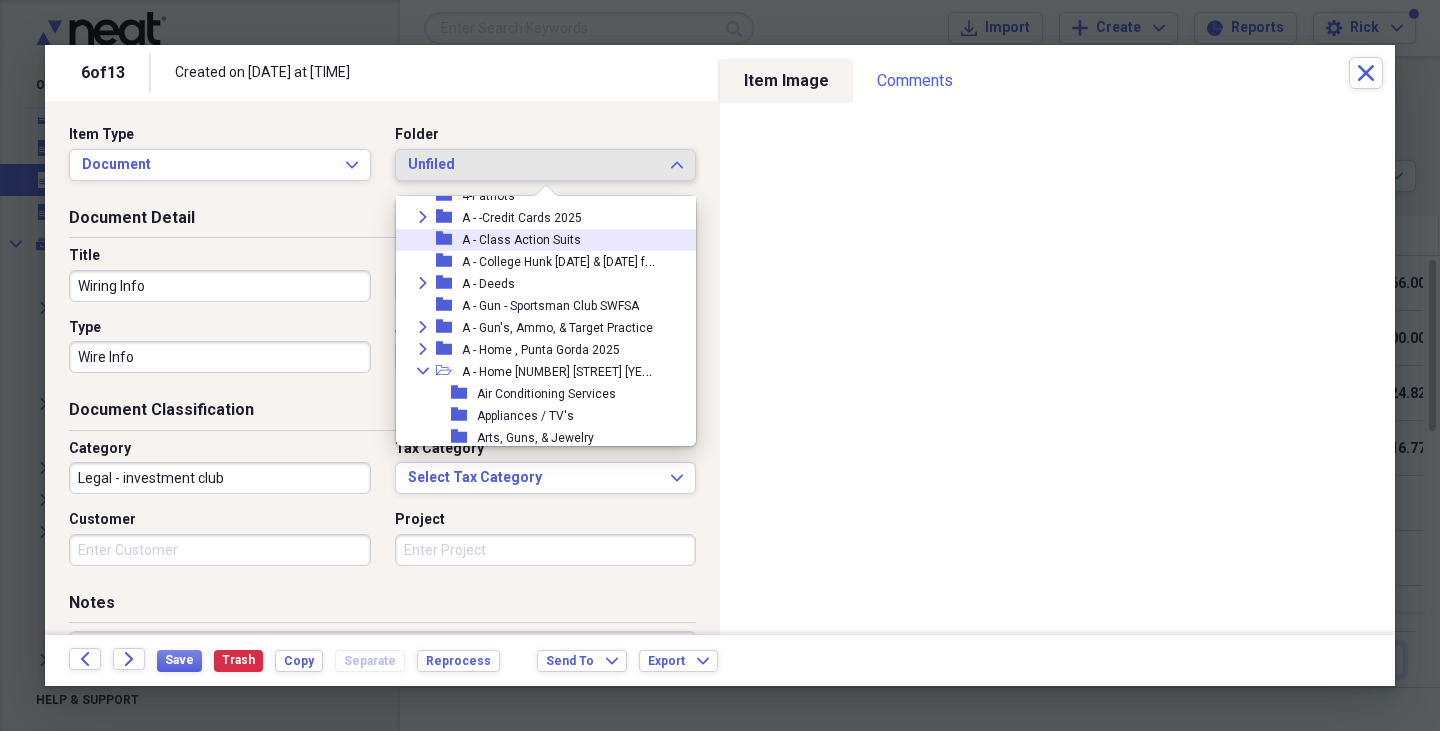 scroll, scrollTop: 113, scrollLeft: 0, axis: vertical 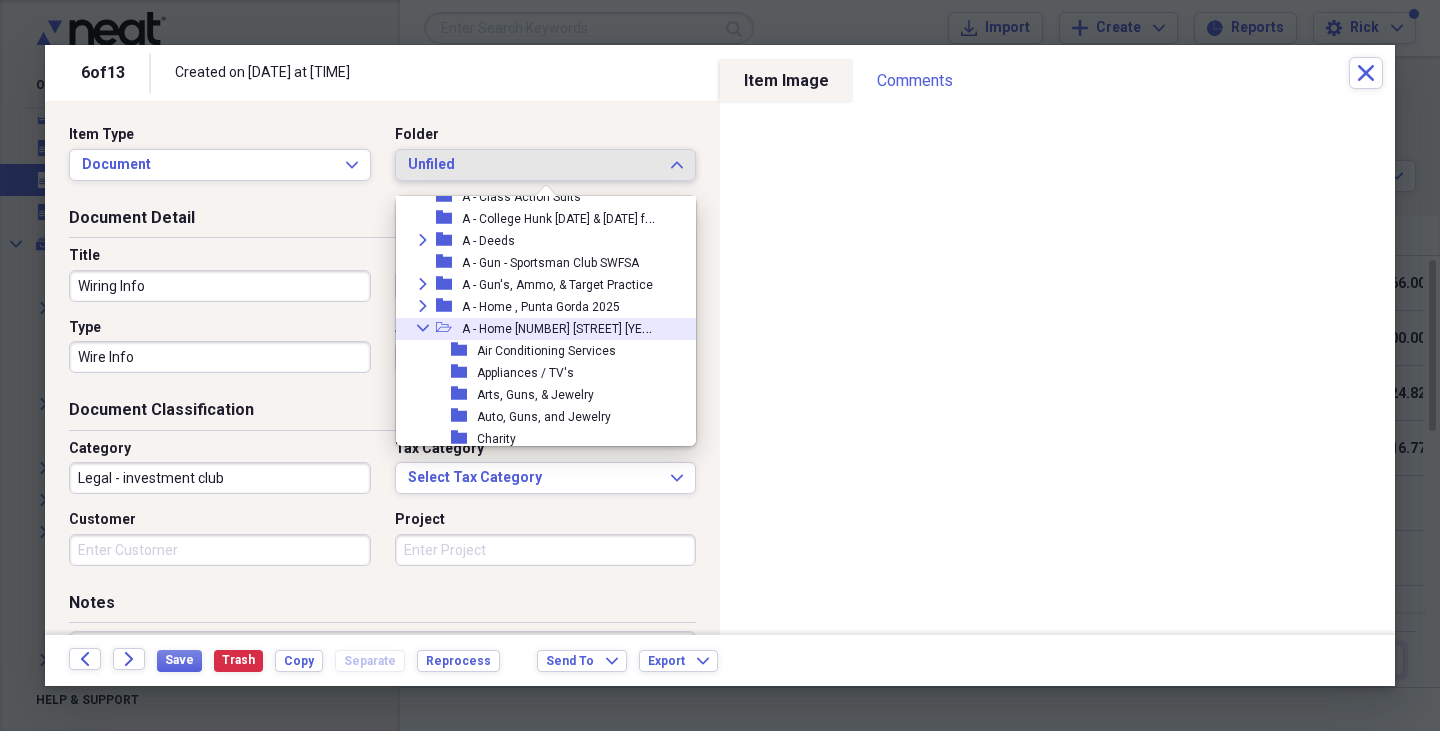 click on "Collapse" 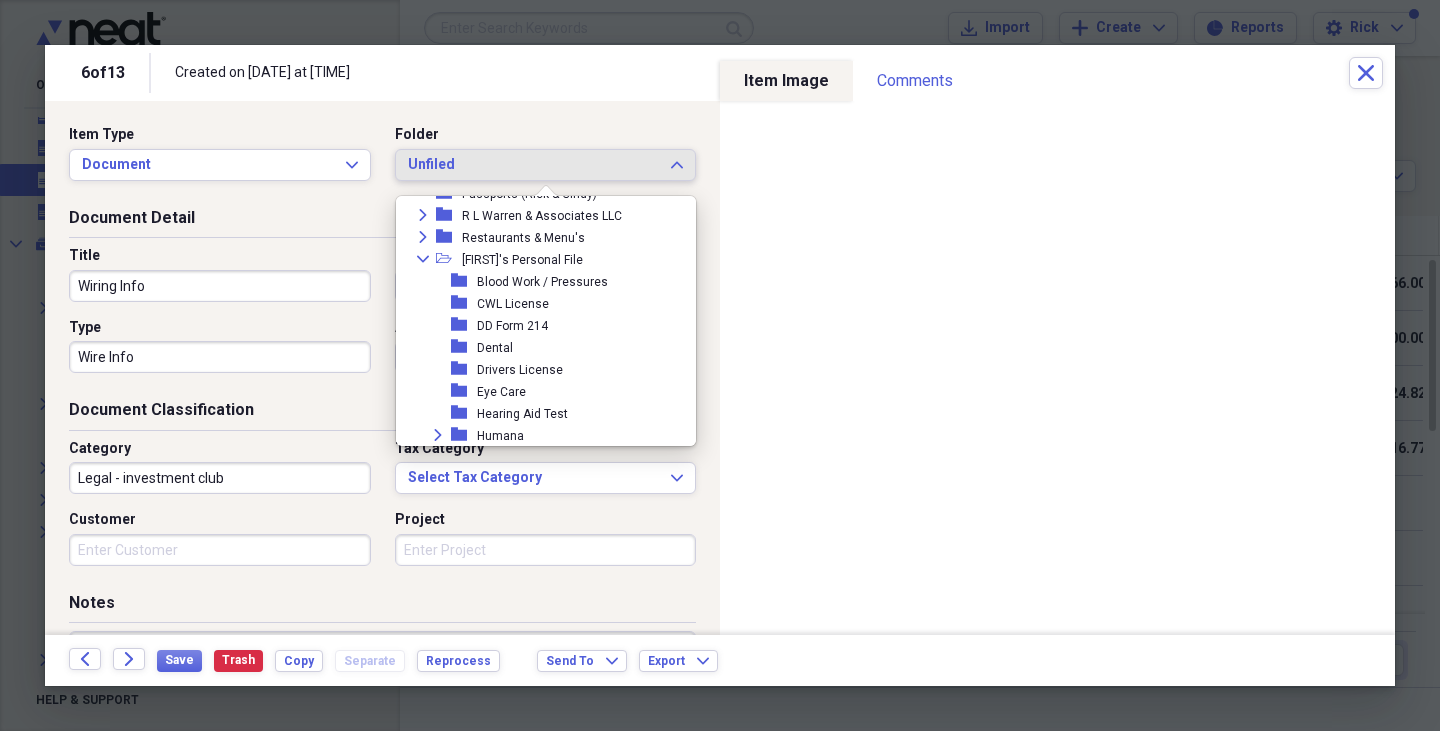 scroll, scrollTop: 1582, scrollLeft: 0, axis: vertical 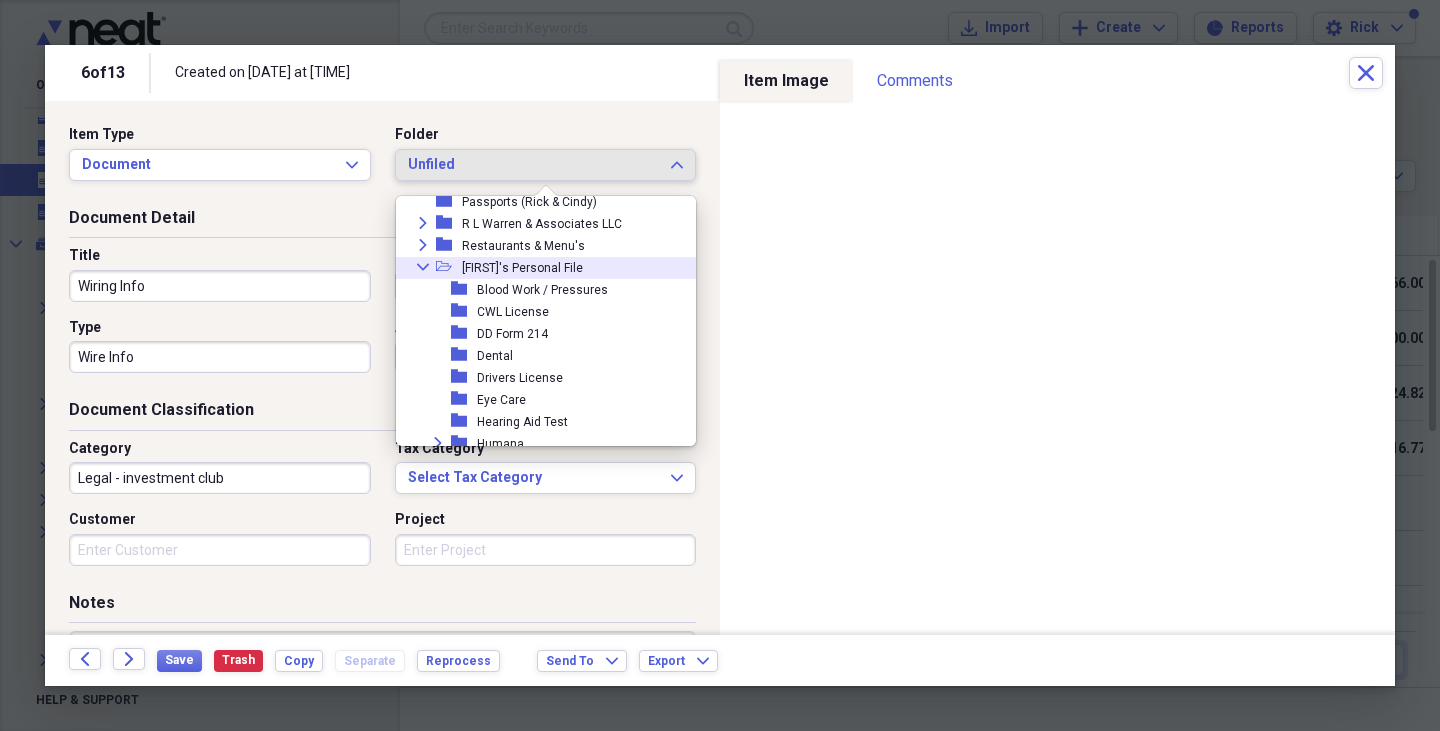 click on "Collapse" at bounding box center [423, 267] 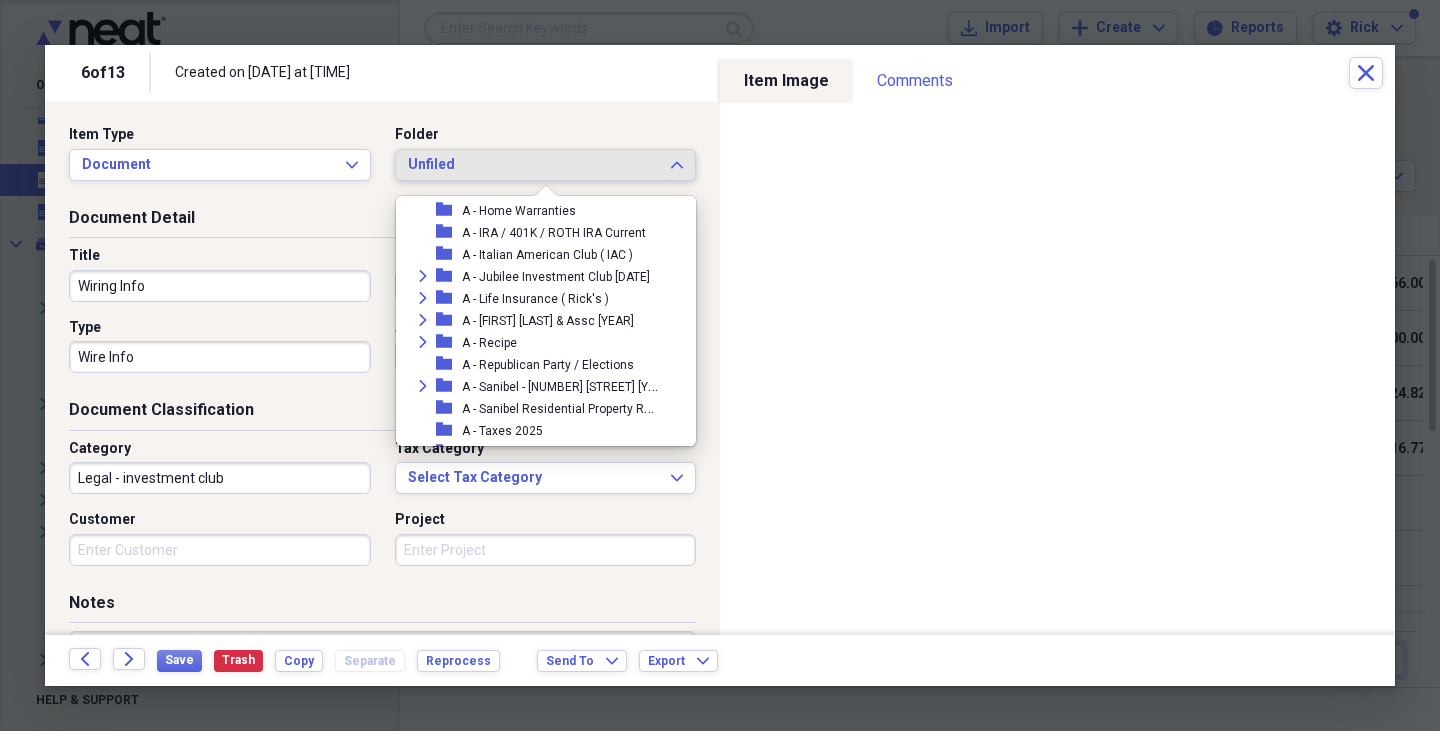 scroll, scrollTop: 243, scrollLeft: 0, axis: vertical 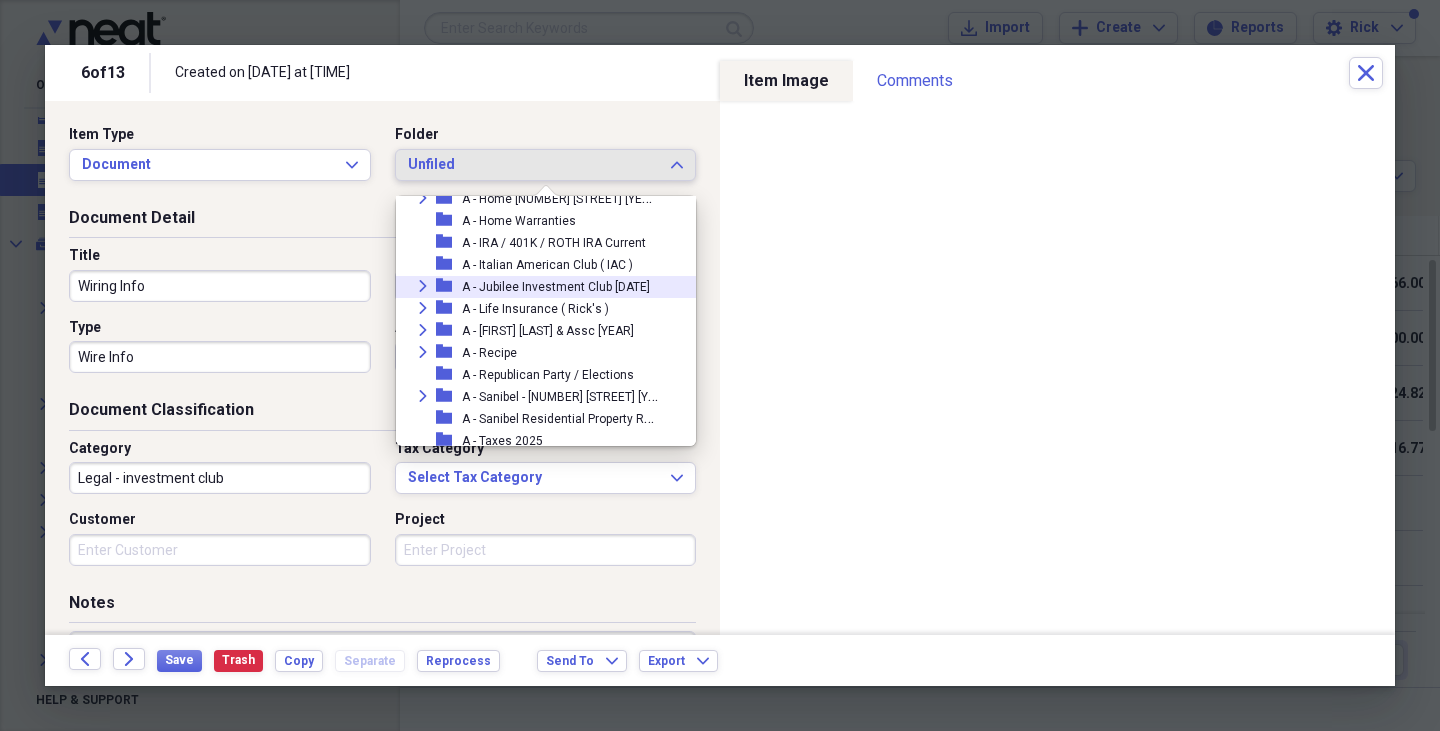 click on "Expand" 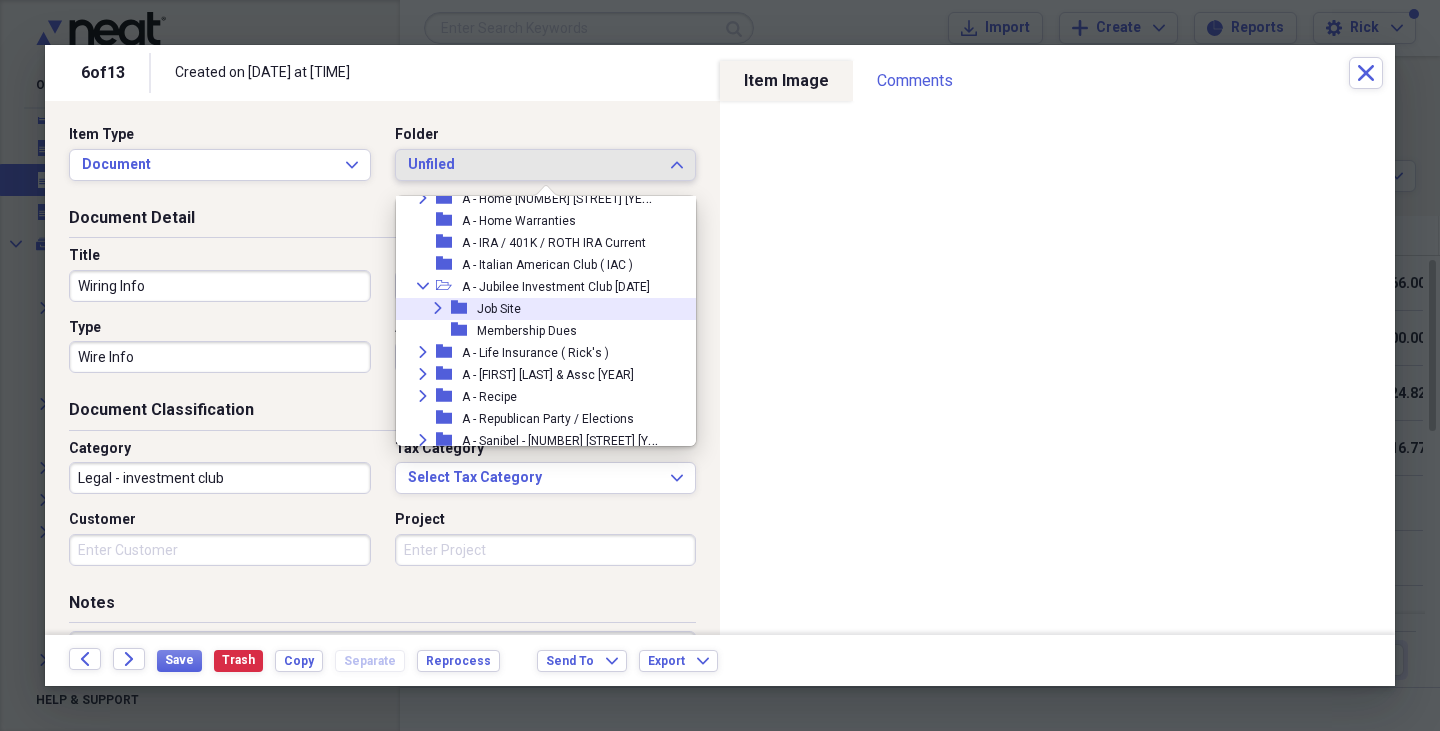 click 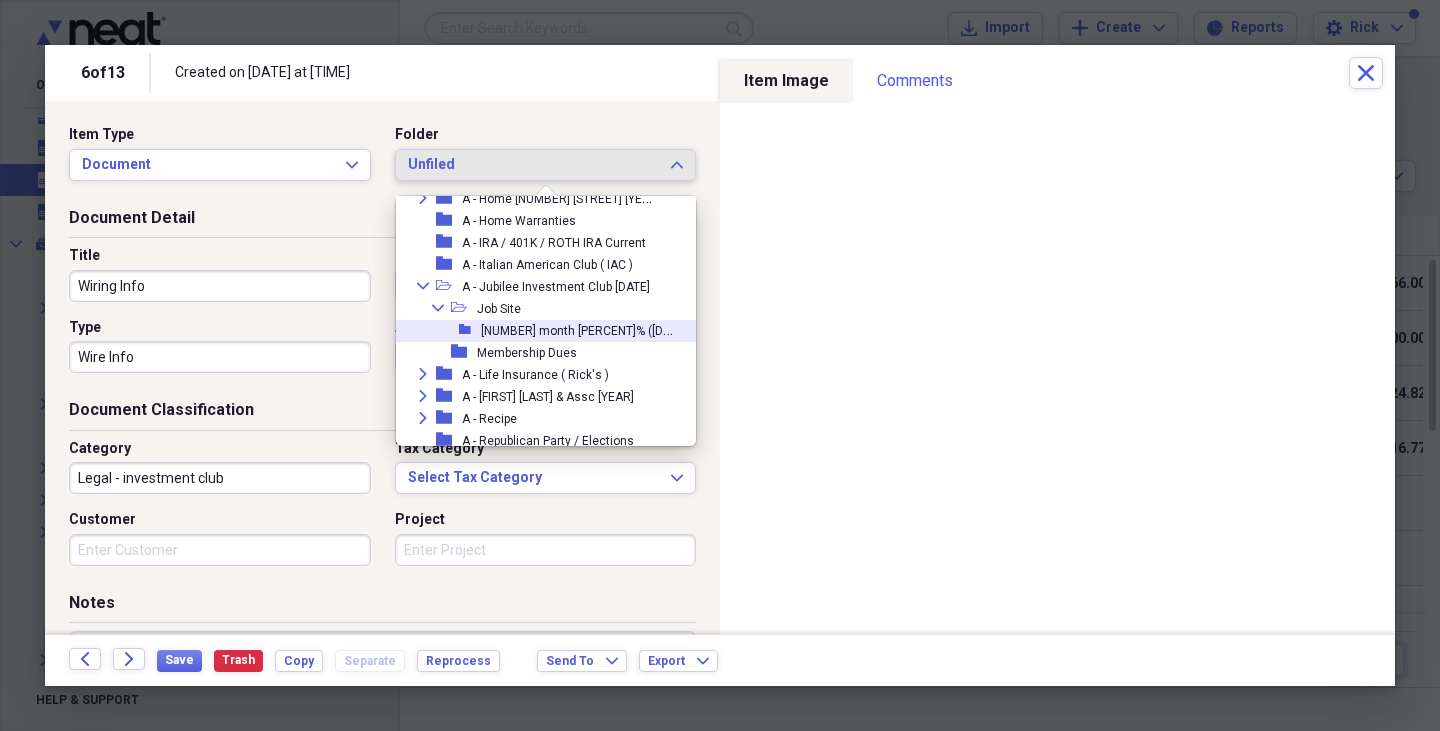 click on "[NUMBER] month [PERCENT]% ([DATE] to [DATE])" at bounding box center [612, 329] 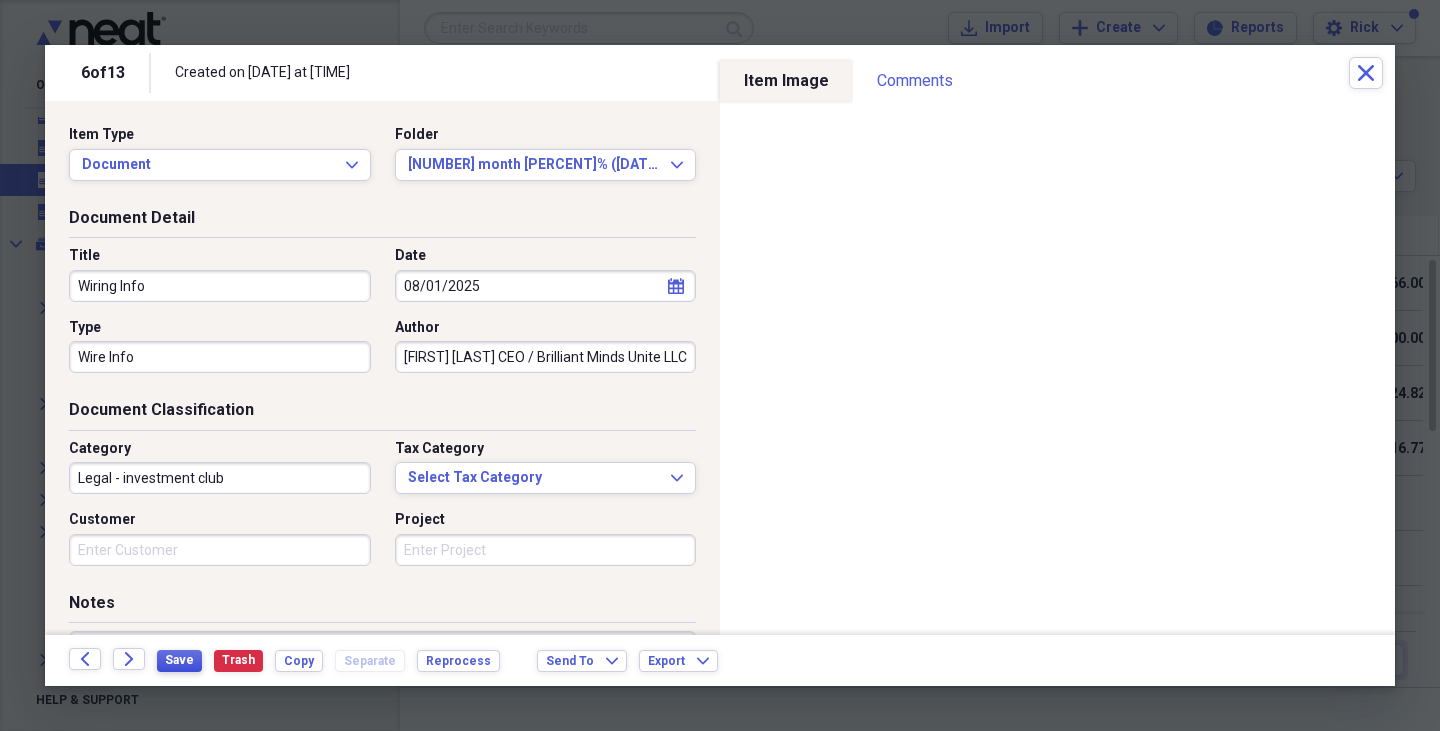 click on "Save" at bounding box center [179, 660] 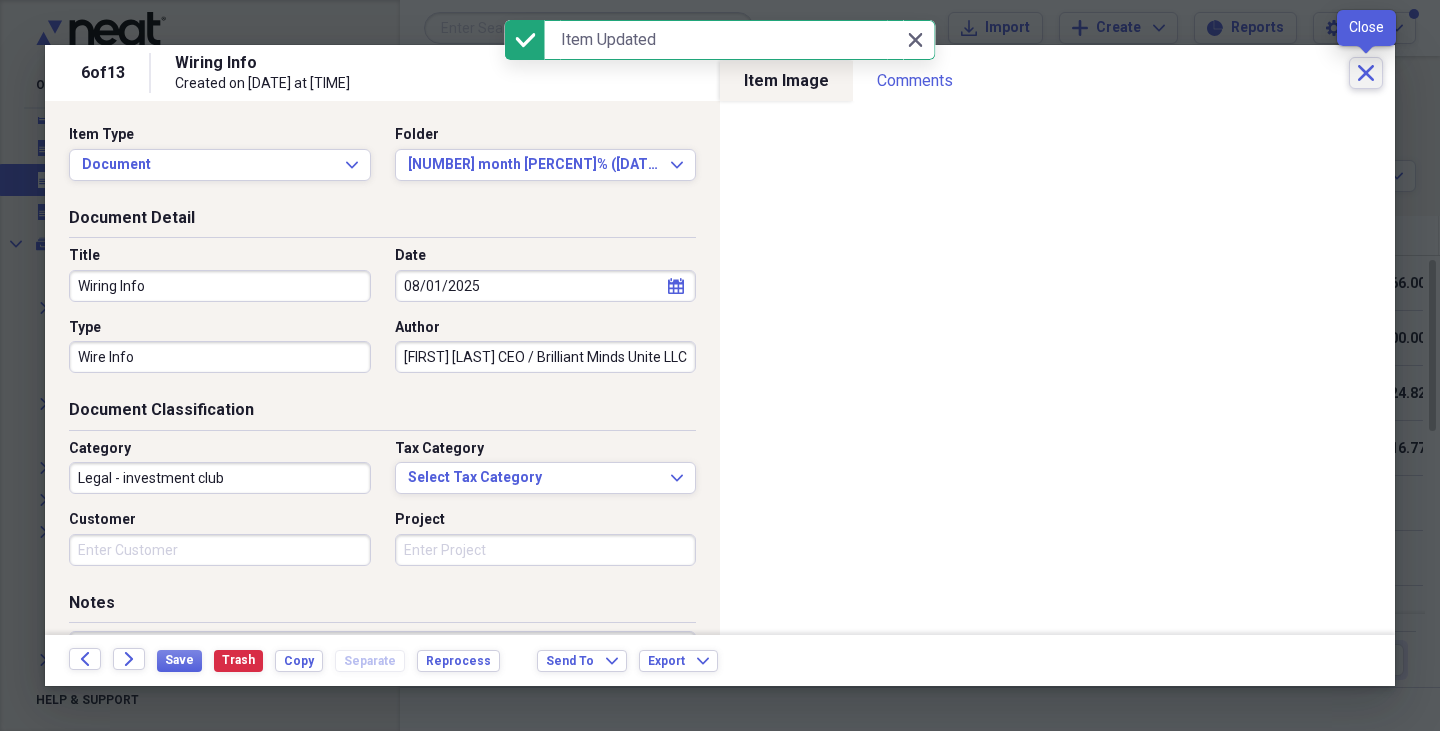 click 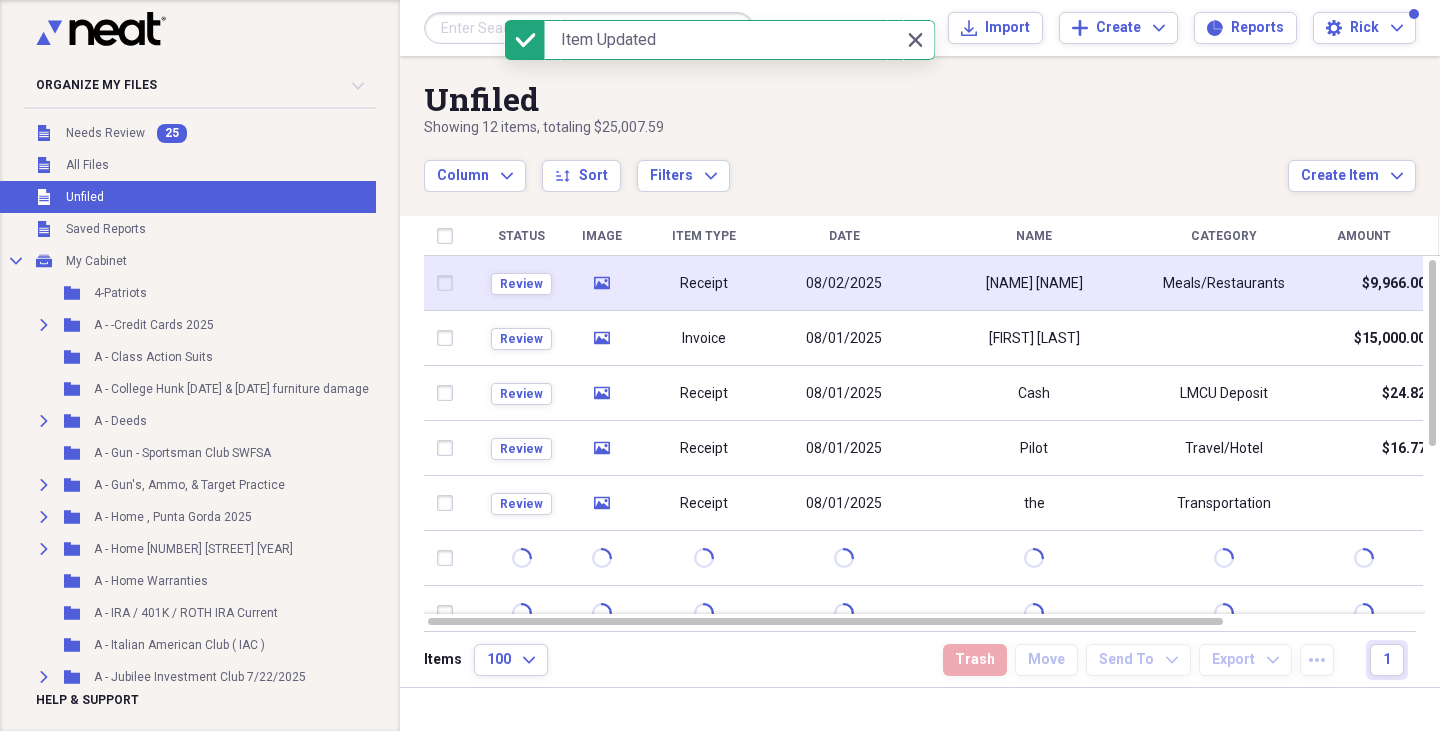 scroll, scrollTop: 0, scrollLeft: 0, axis: both 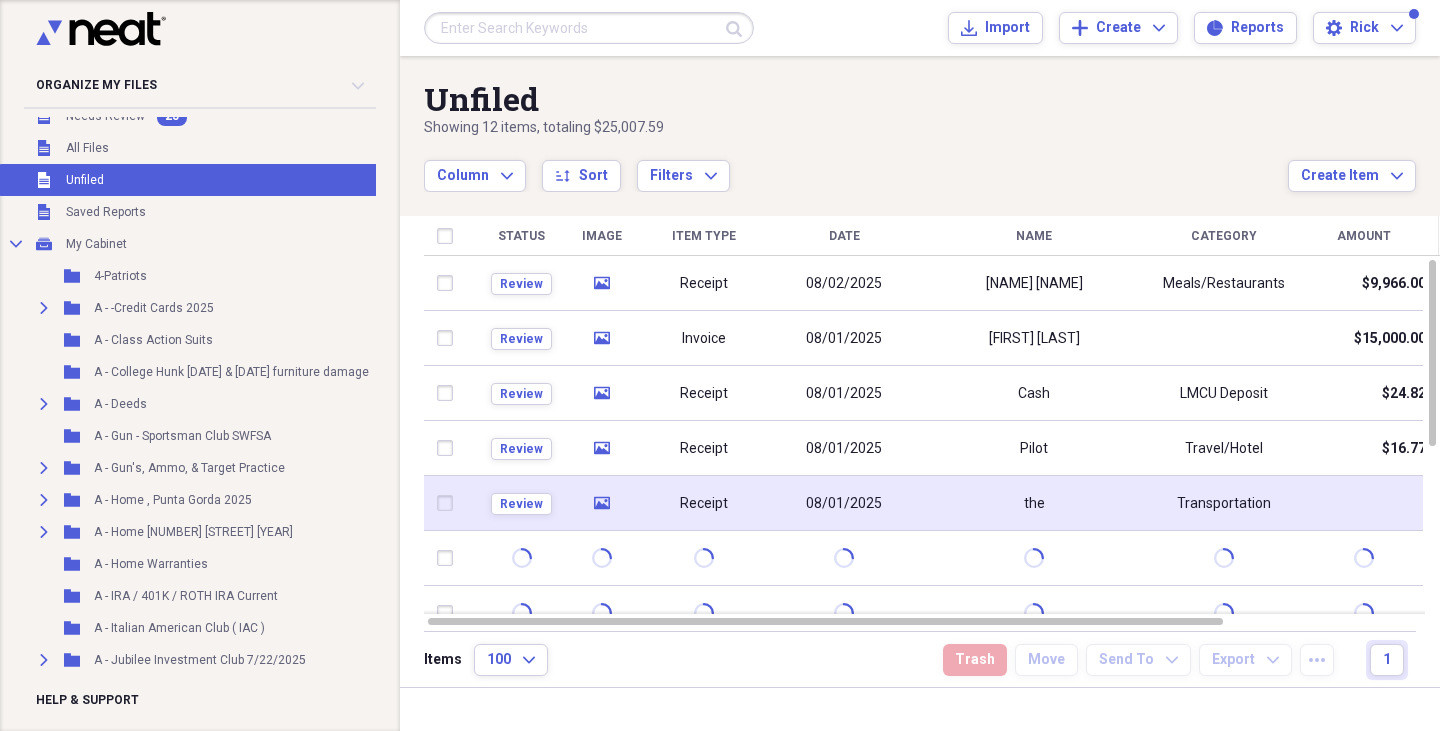 click on "Review" at bounding box center [521, 503] 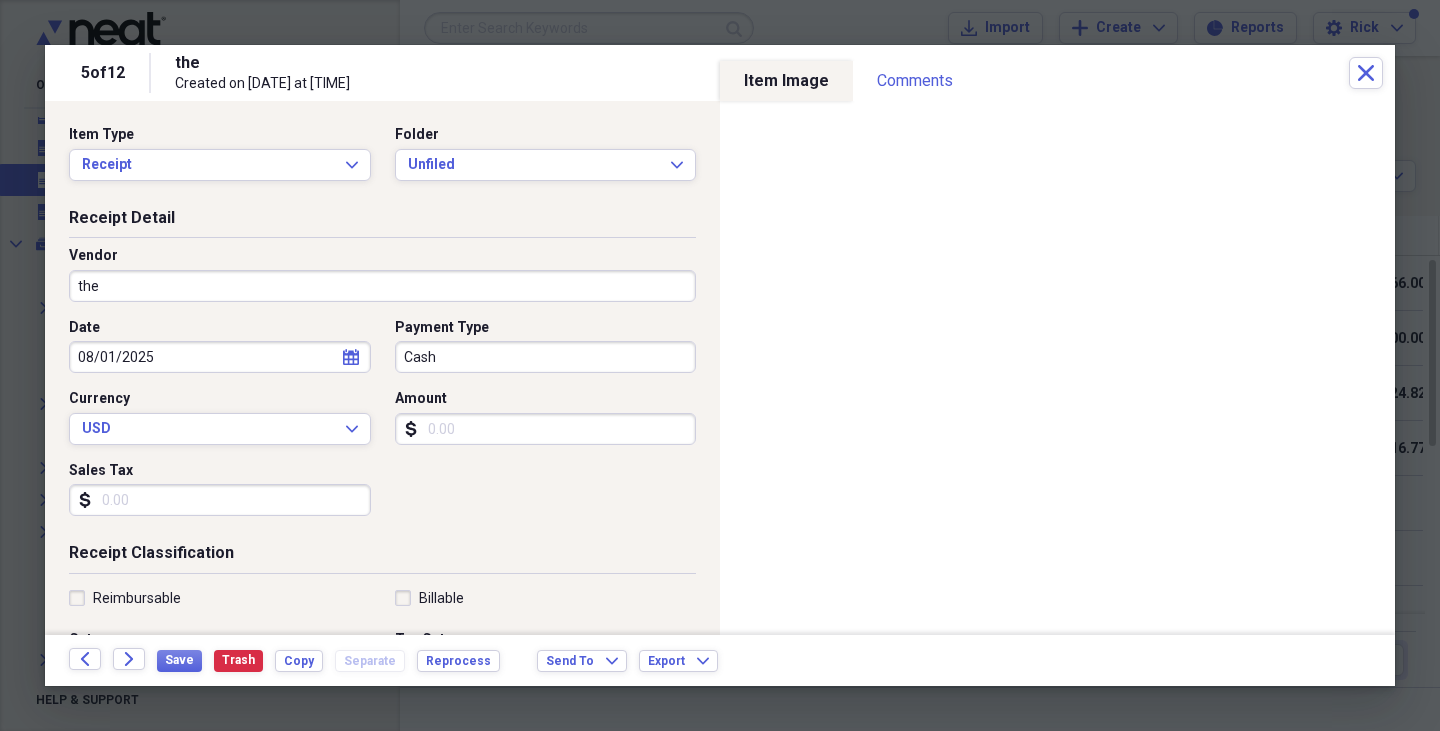 click on "the" at bounding box center (382, 286) 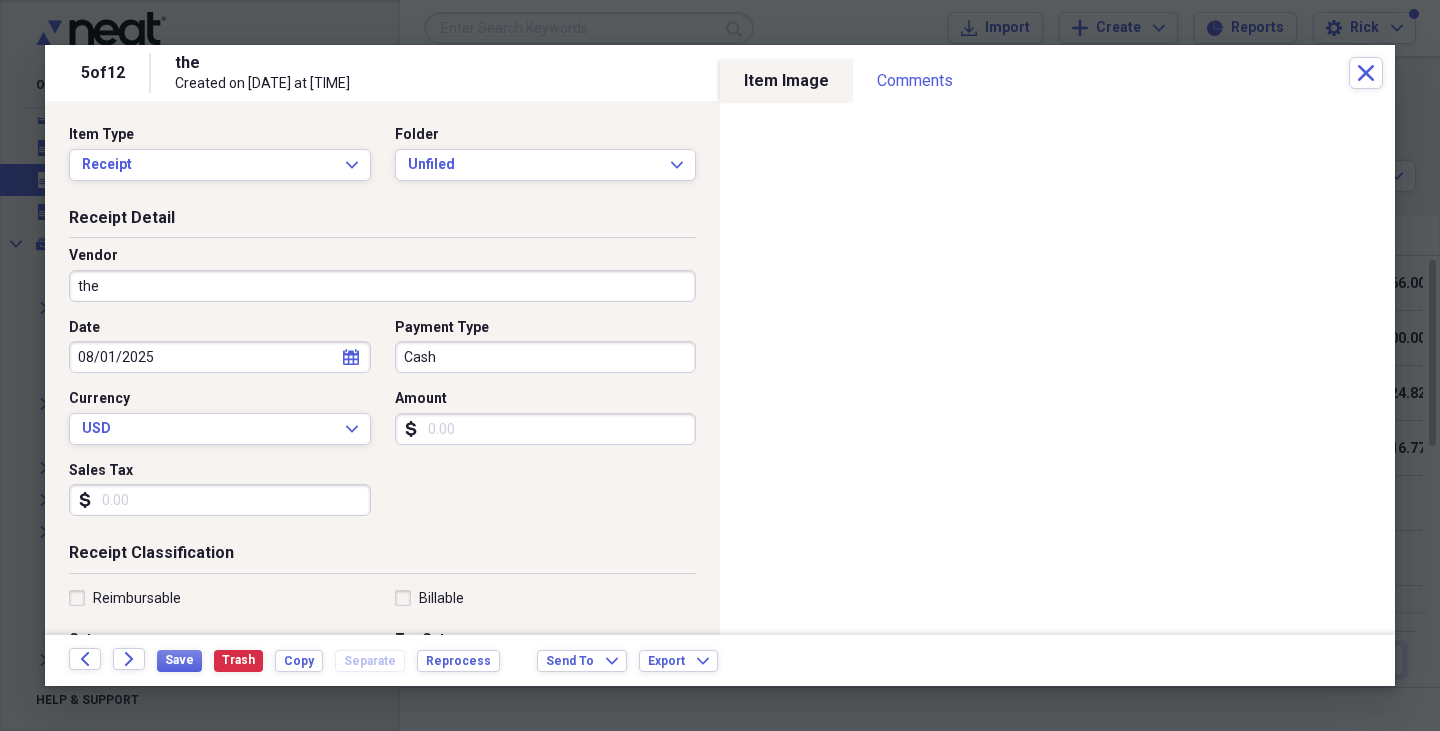 click on "Item Type Receipt Expand Folder Unfiled Expand" at bounding box center (382, 161) 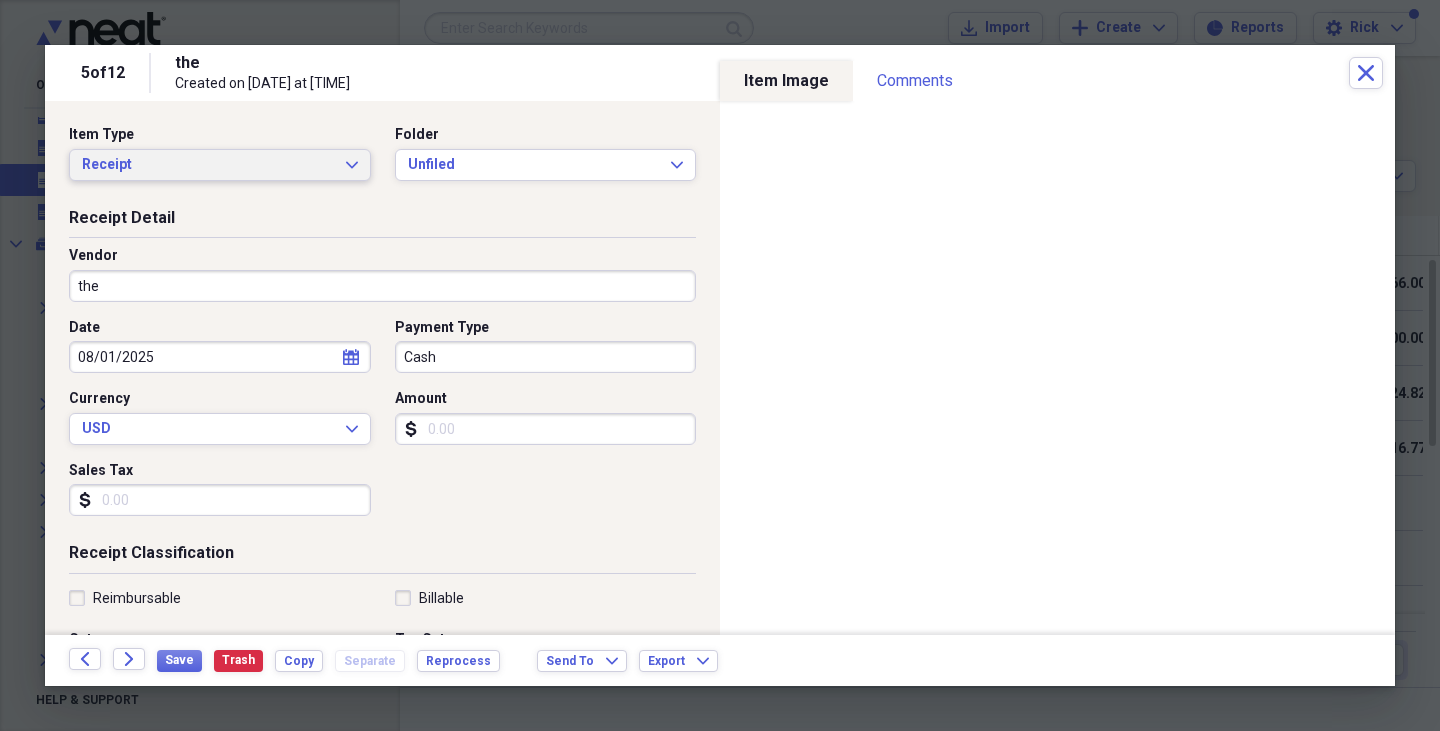click on "Expand" 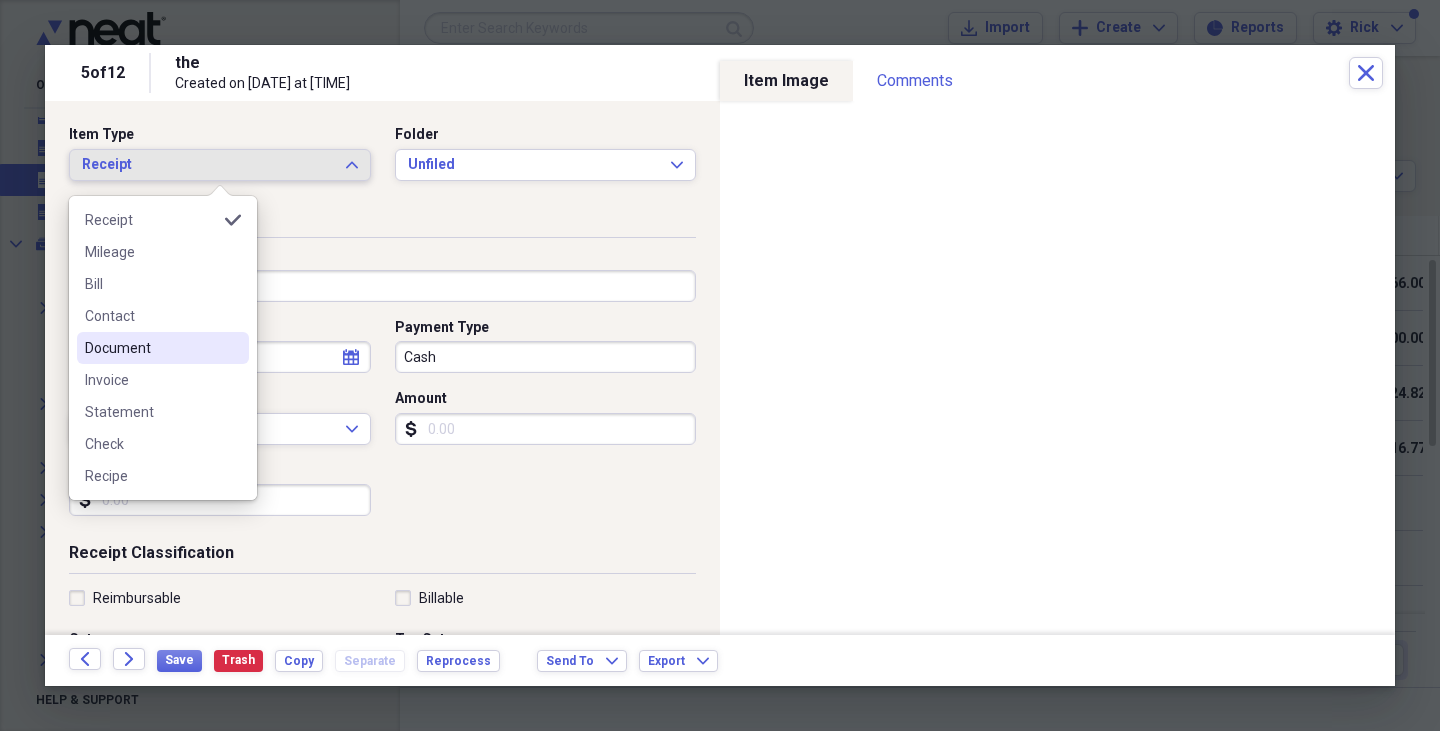 click on "Document" at bounding box center (151, 348) 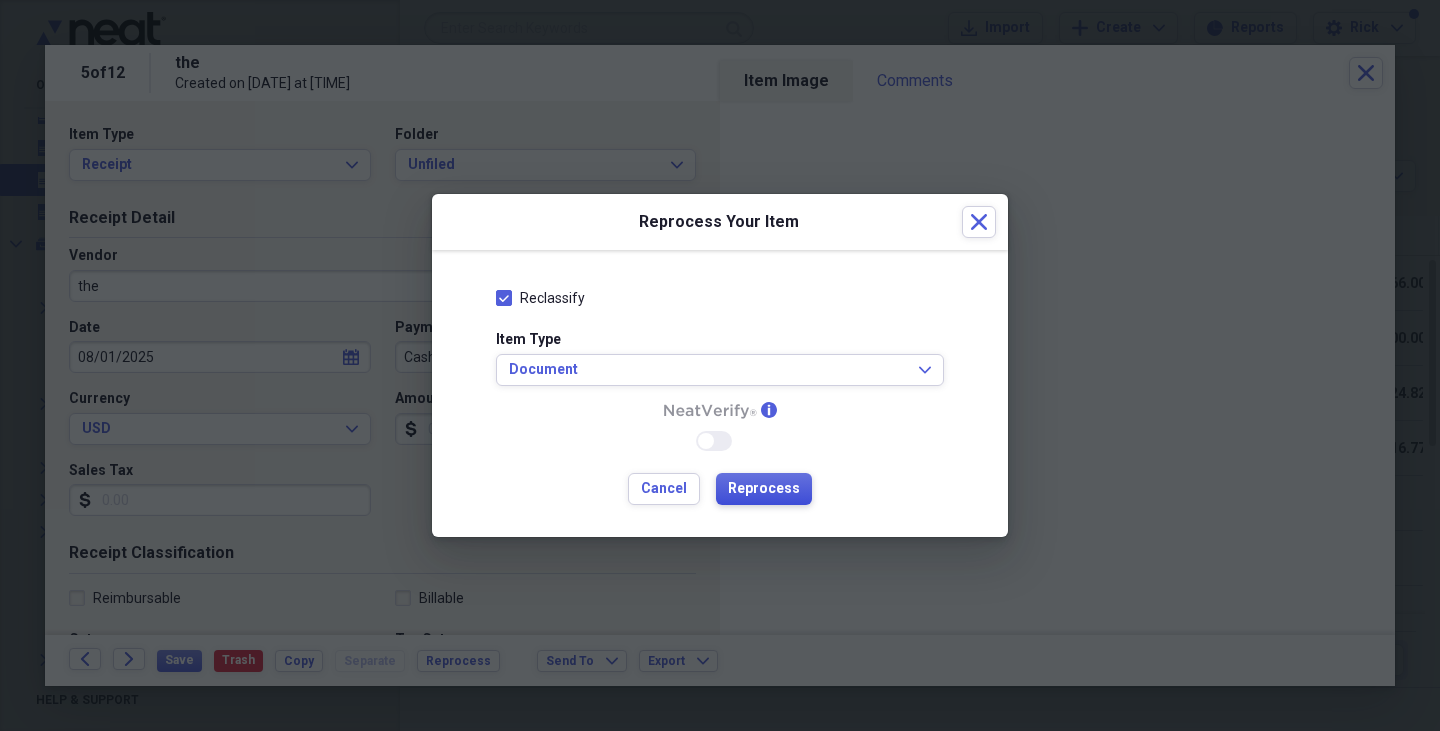click on "Reprocess" at bounding box center [764, 489] 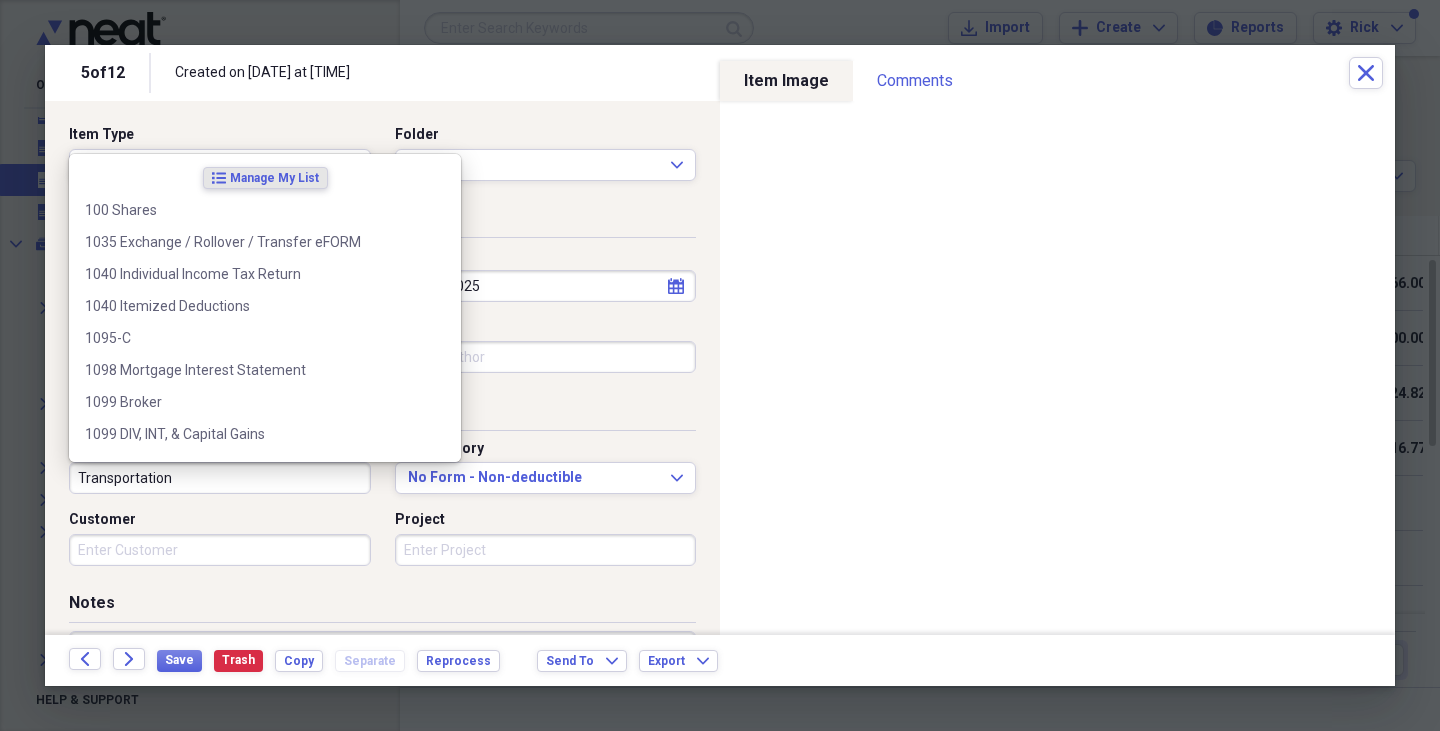 click on "Transportation" at bounding box center (220, 478) 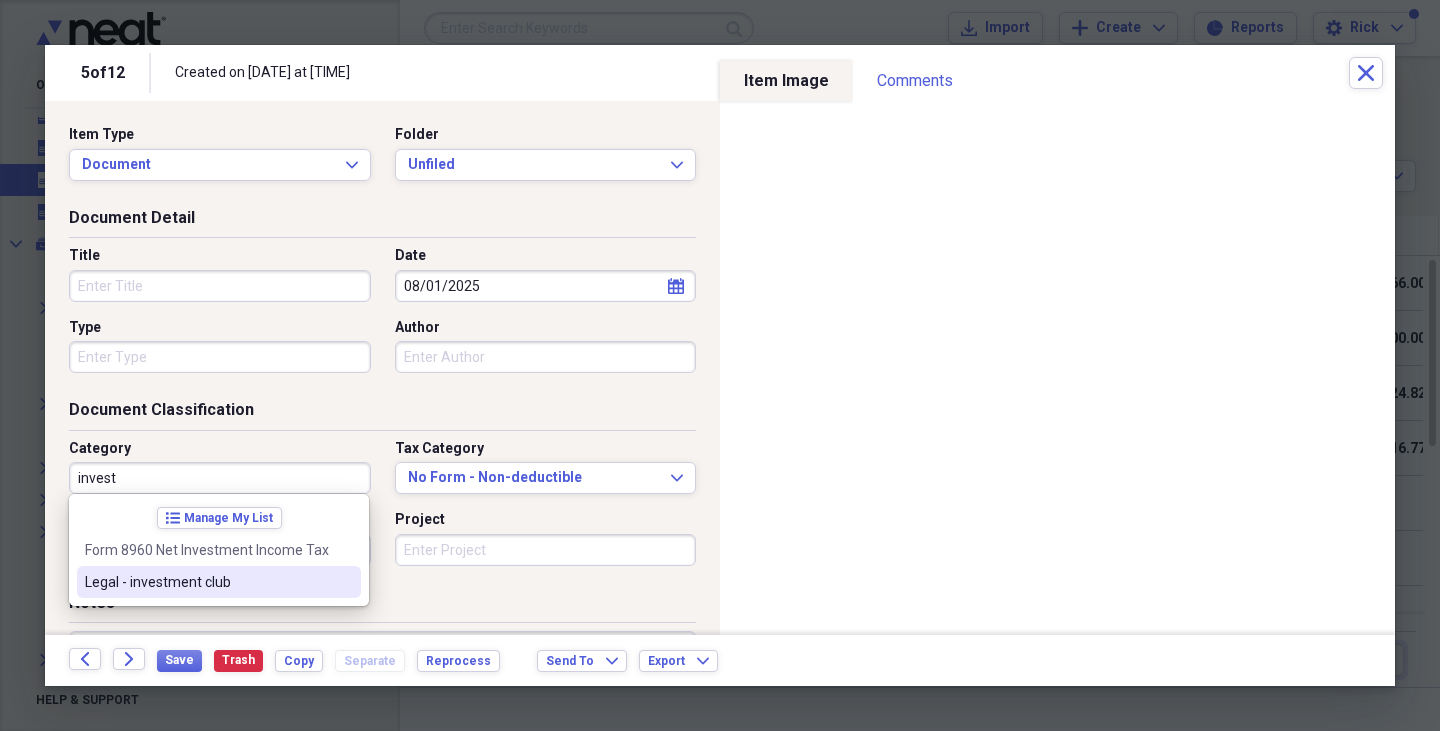 click on "Legal - investment club" at bounding box center [207, 582] 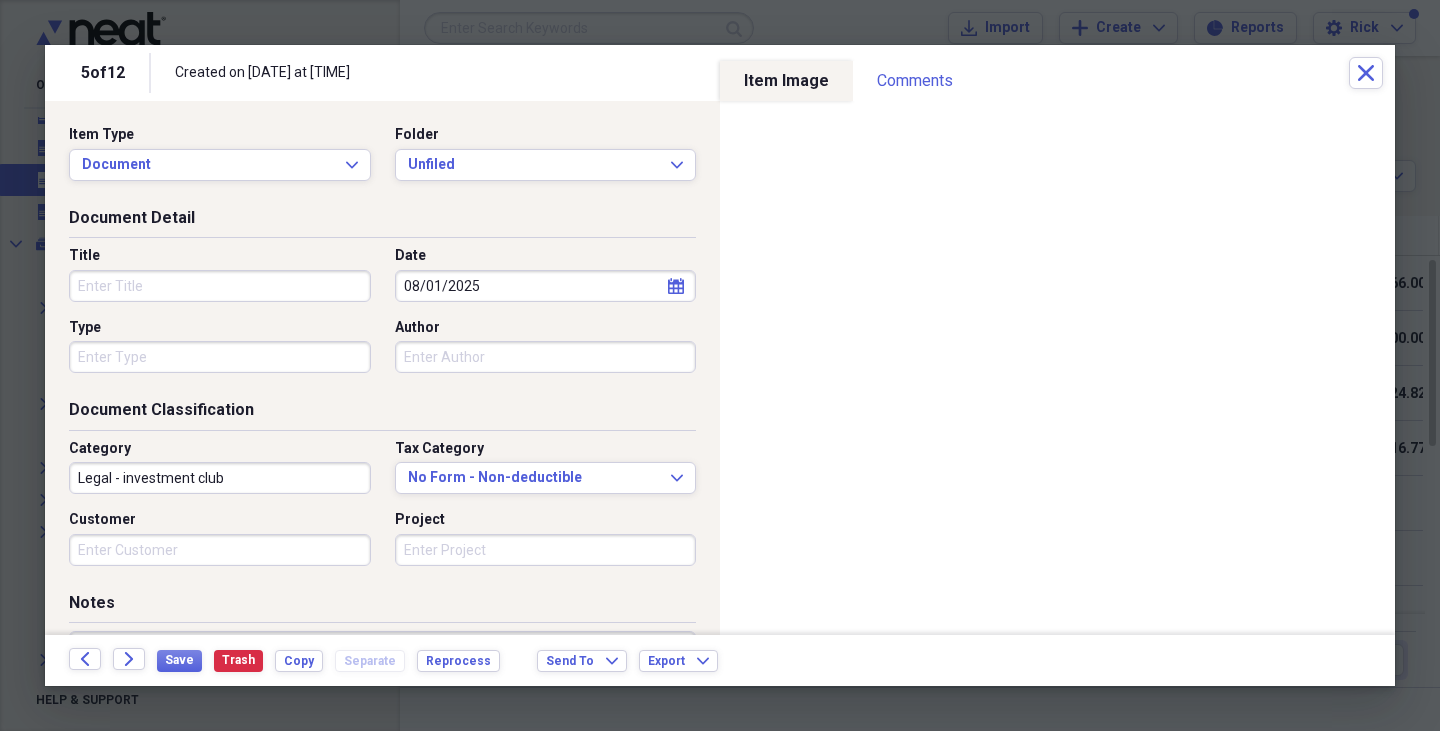 click on "Author" at bounding box center [546, 357] 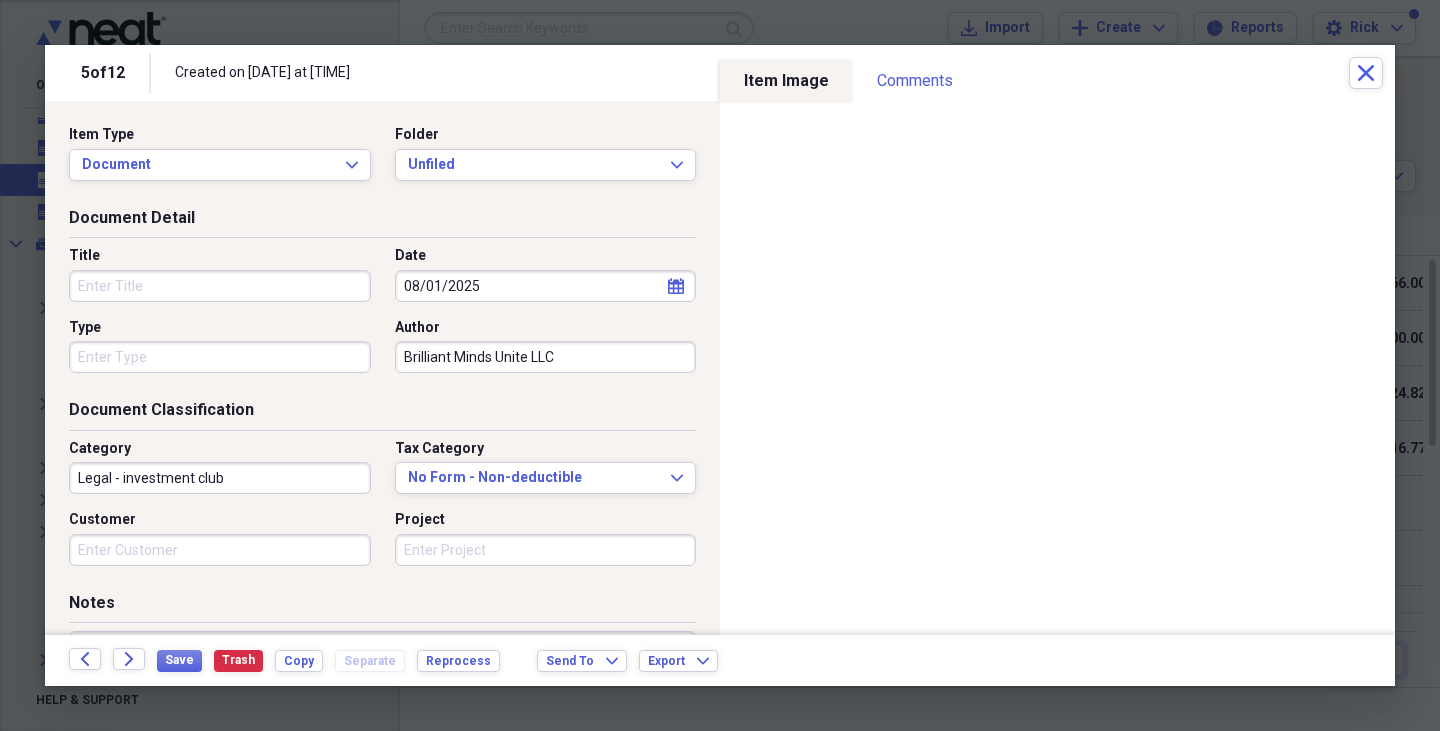type on "Brilliant Minds Unite LLC" 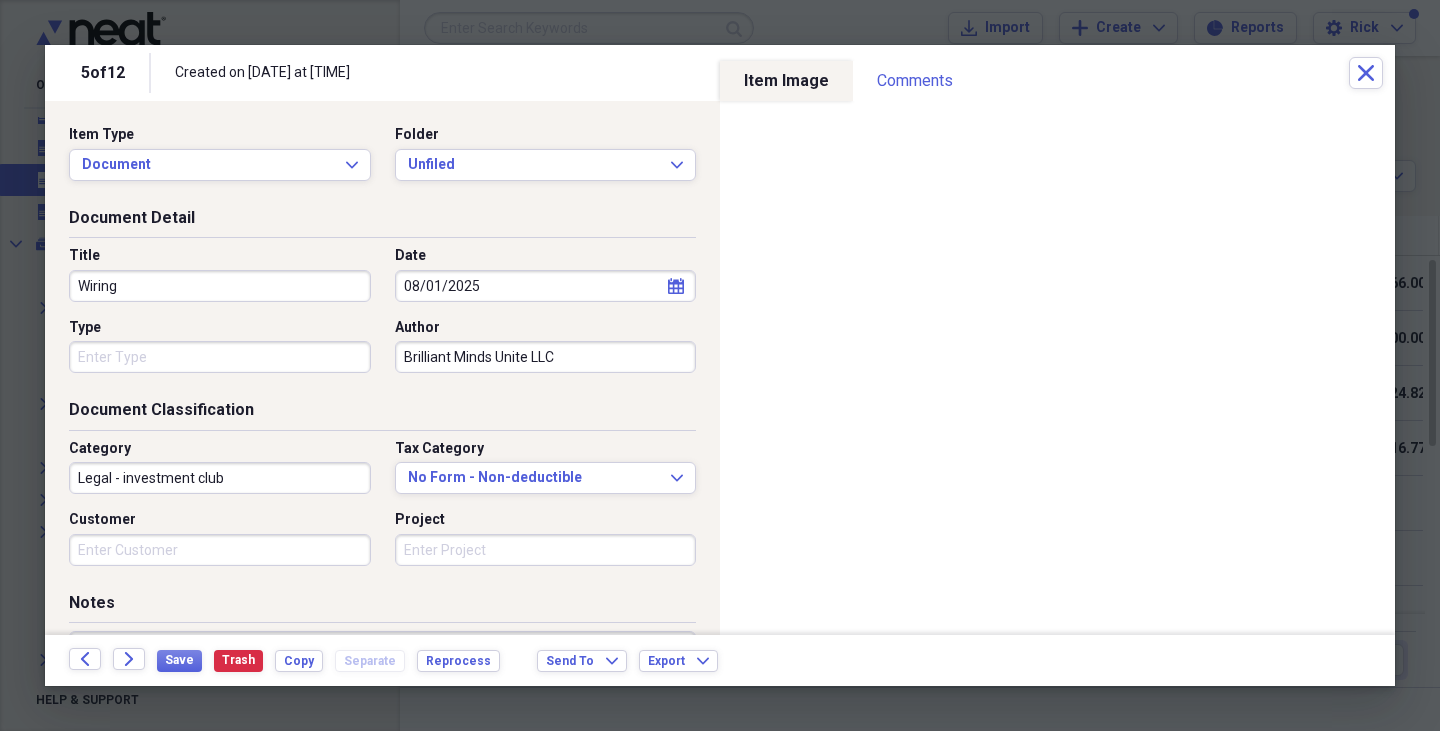 type on "Wiring" 